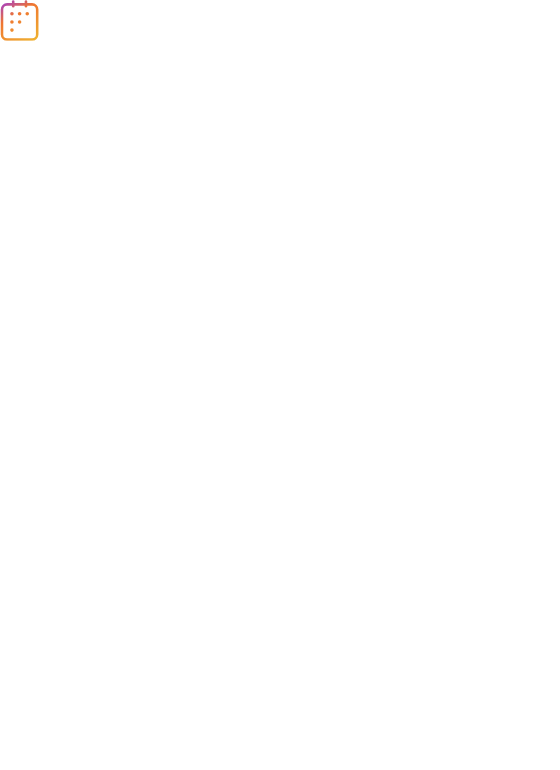 scroll, scrollTop: 0, scrollLeft: 0, axis: both 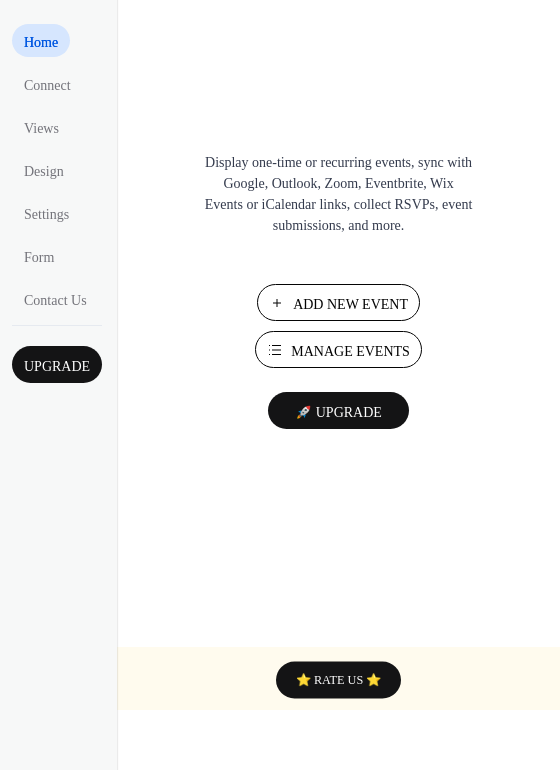 click on "Add New Event" at bounding box center (338, 302) 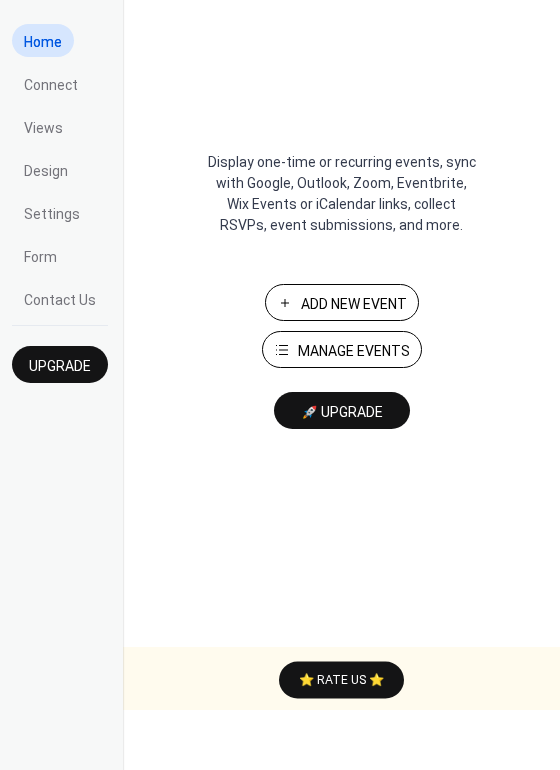 click on "🚀 Upgrade" at bounding box center (342, 412) 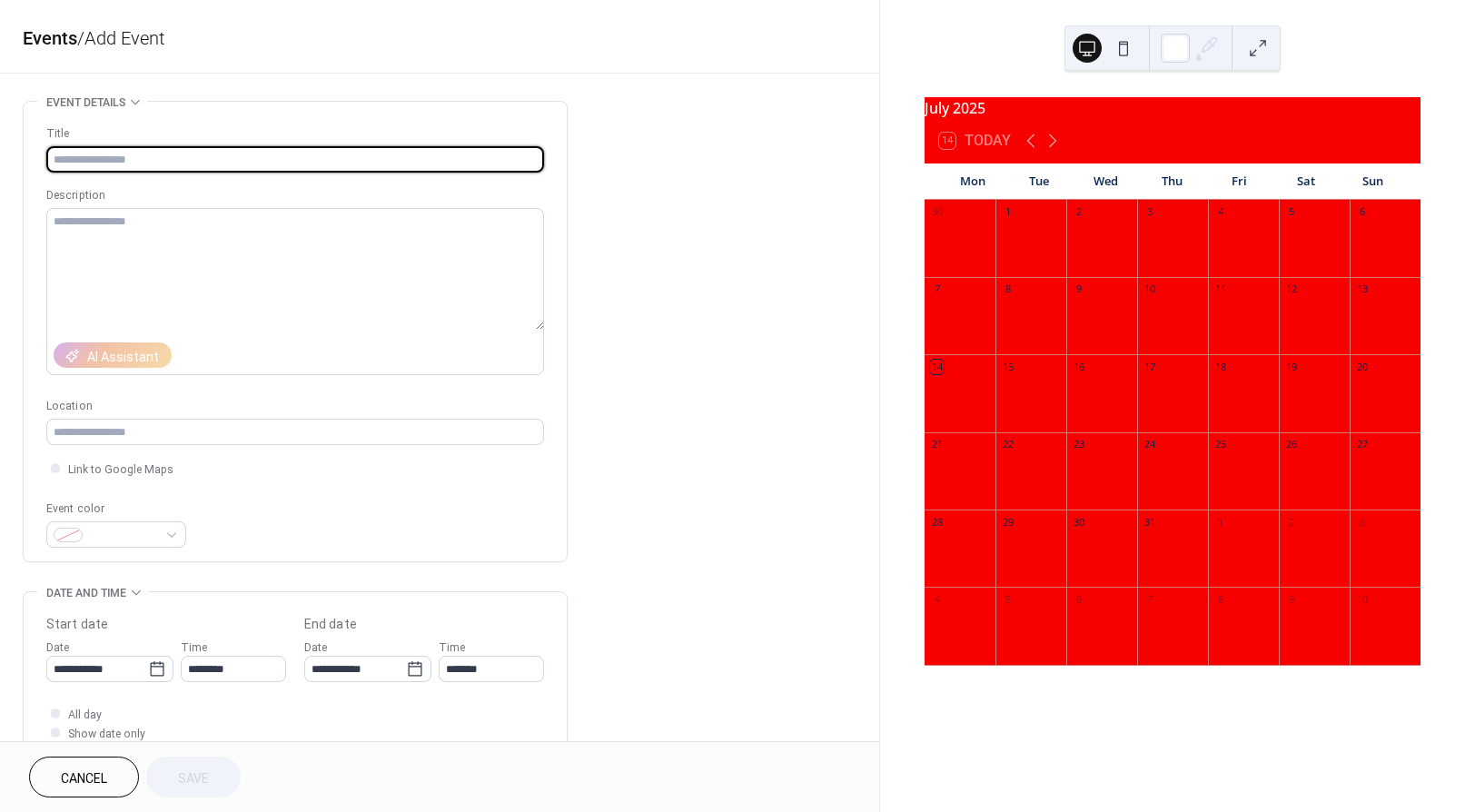 scroll, scrollTop: 0, scrollLeft: 0, axis: both 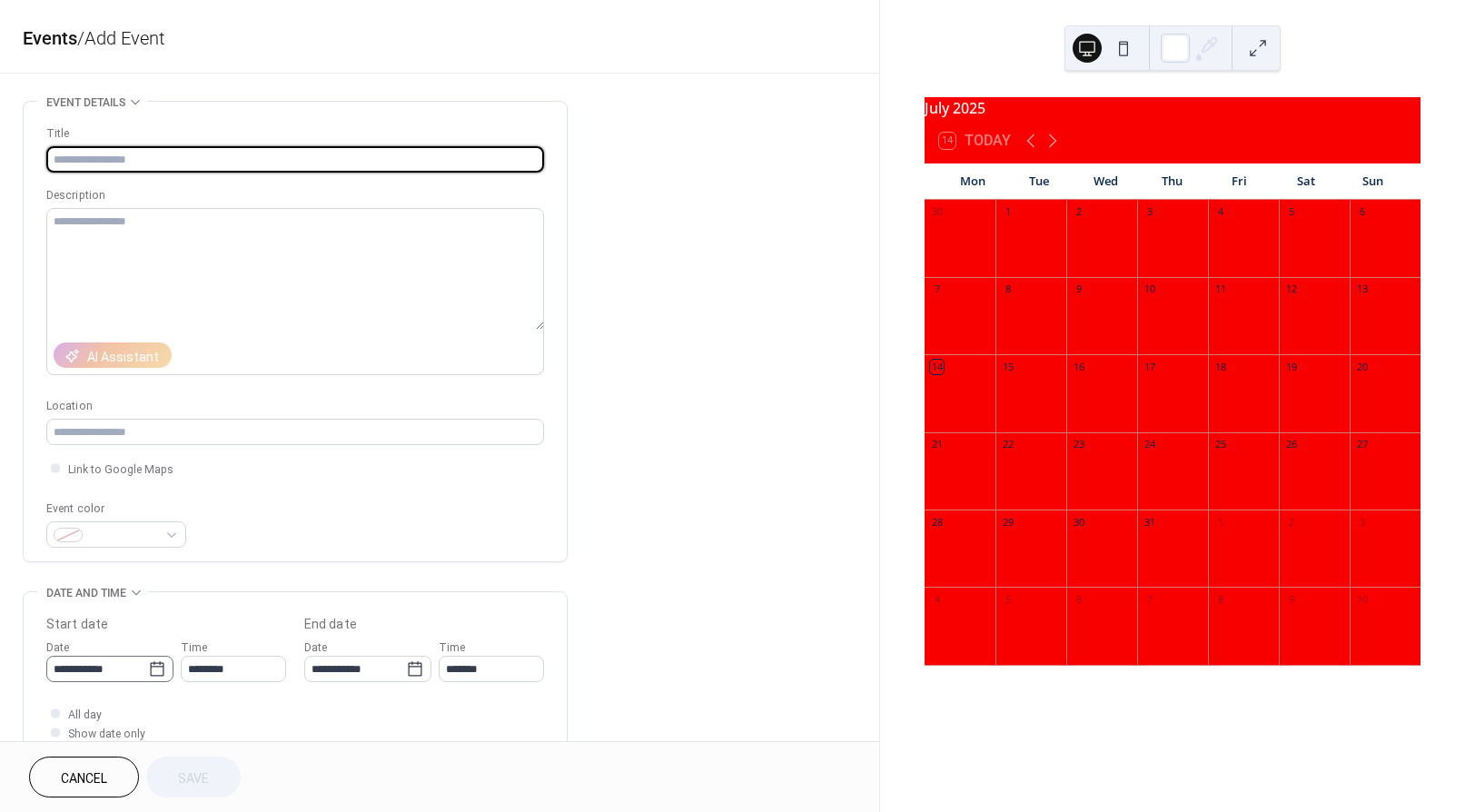click 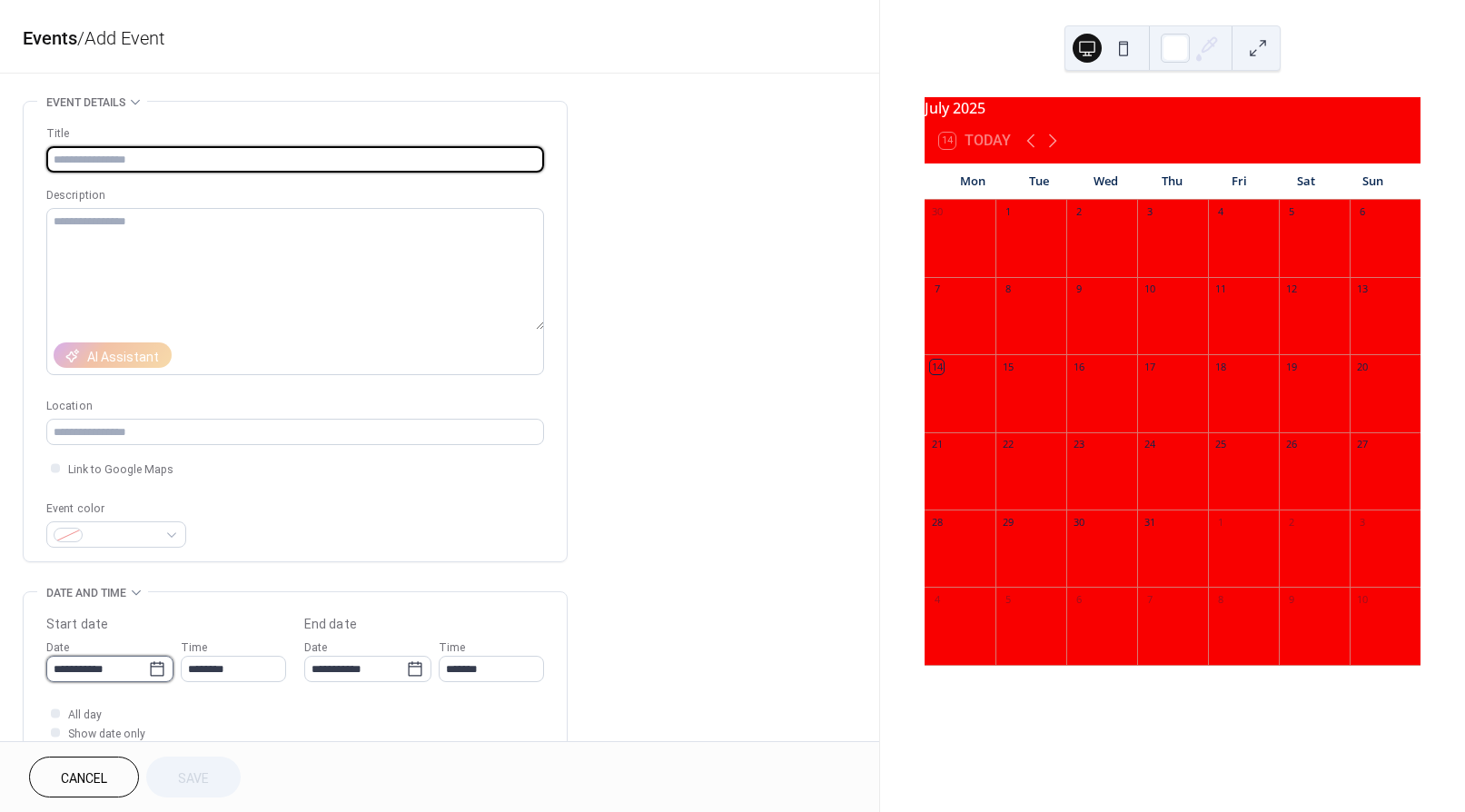 click on "**********" at bounding box center [97, 668] 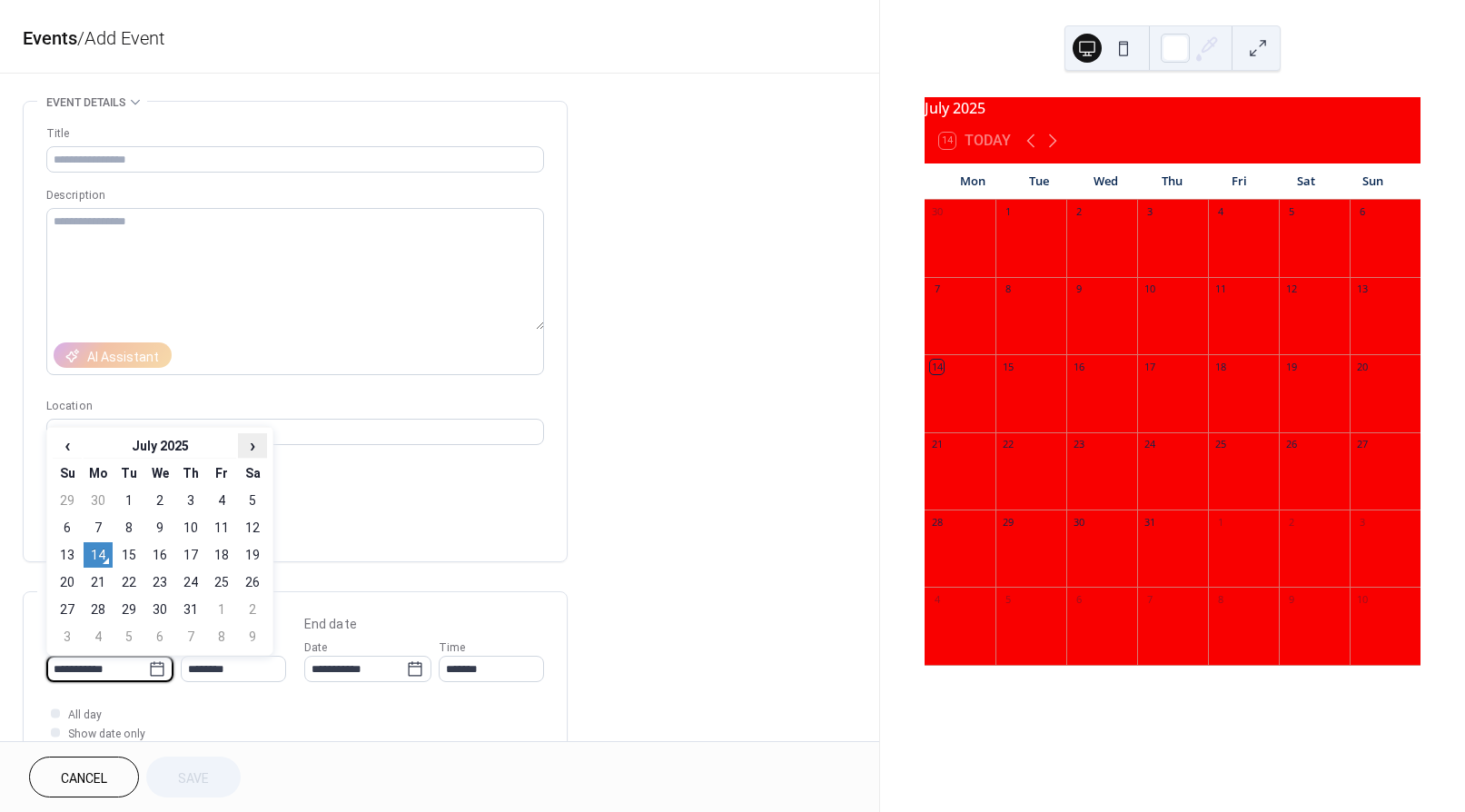 click on "›" at bounding box center (252, 445) 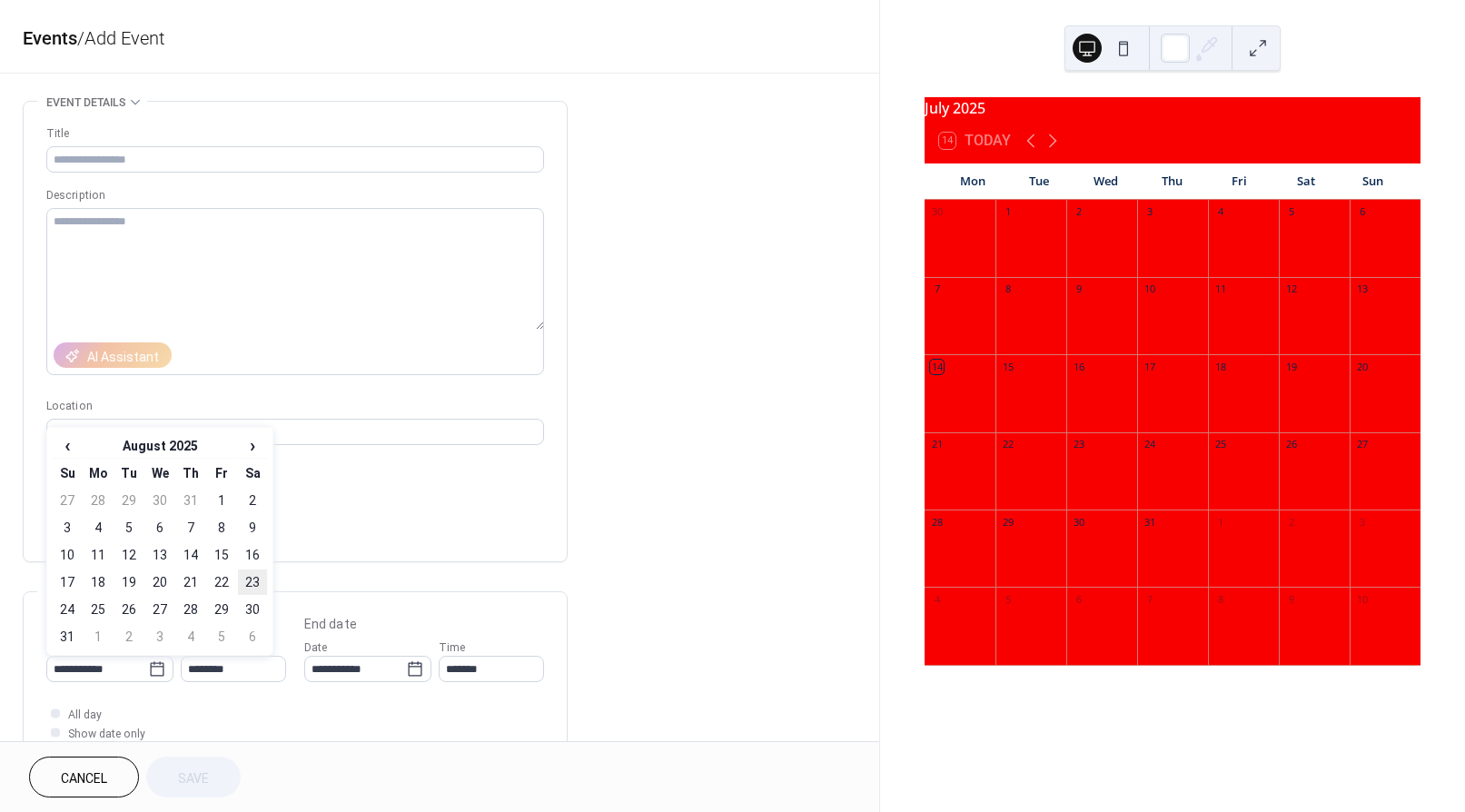 click on "23" at bounding box center [252, 582] 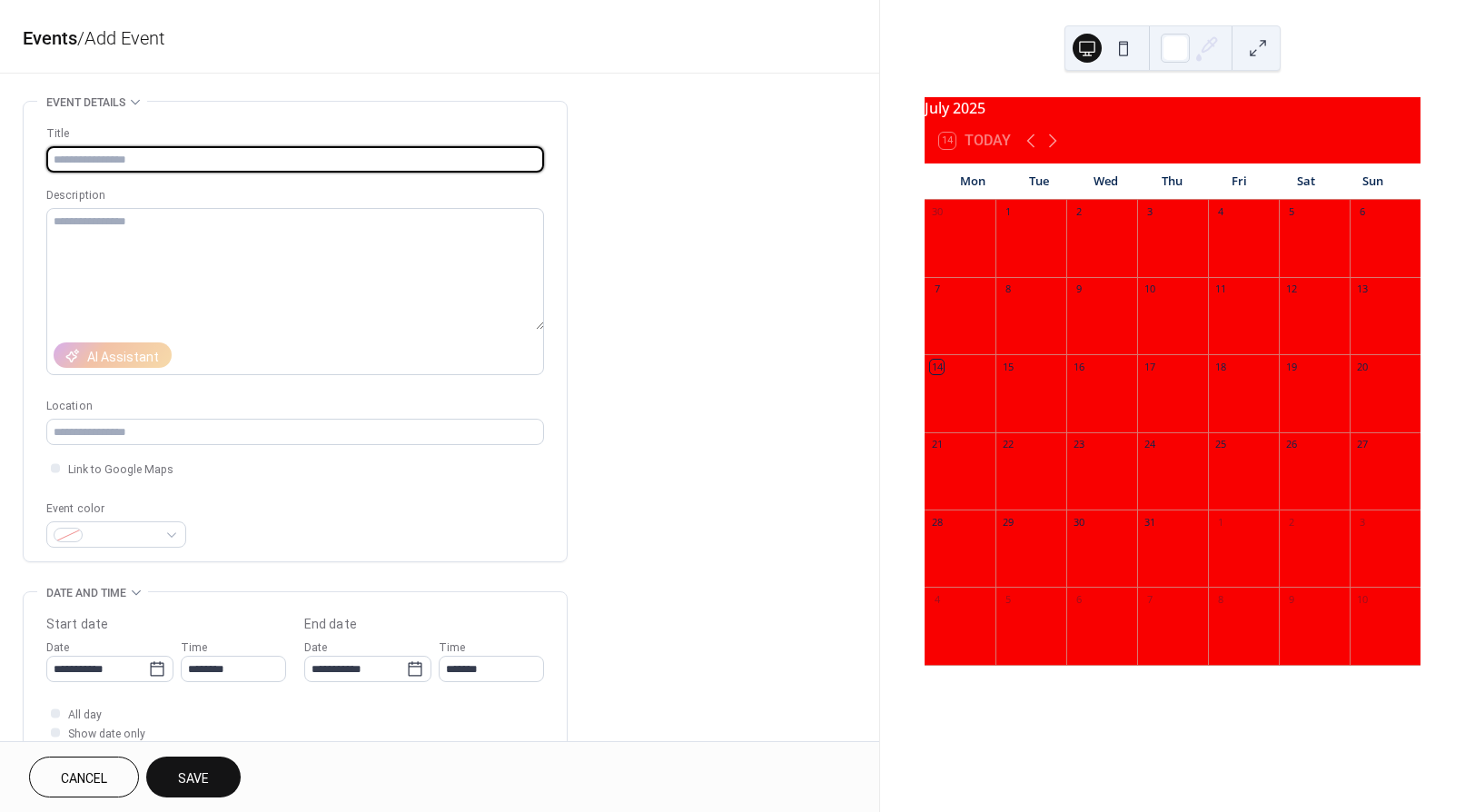 click at bounding box center [295, 159] 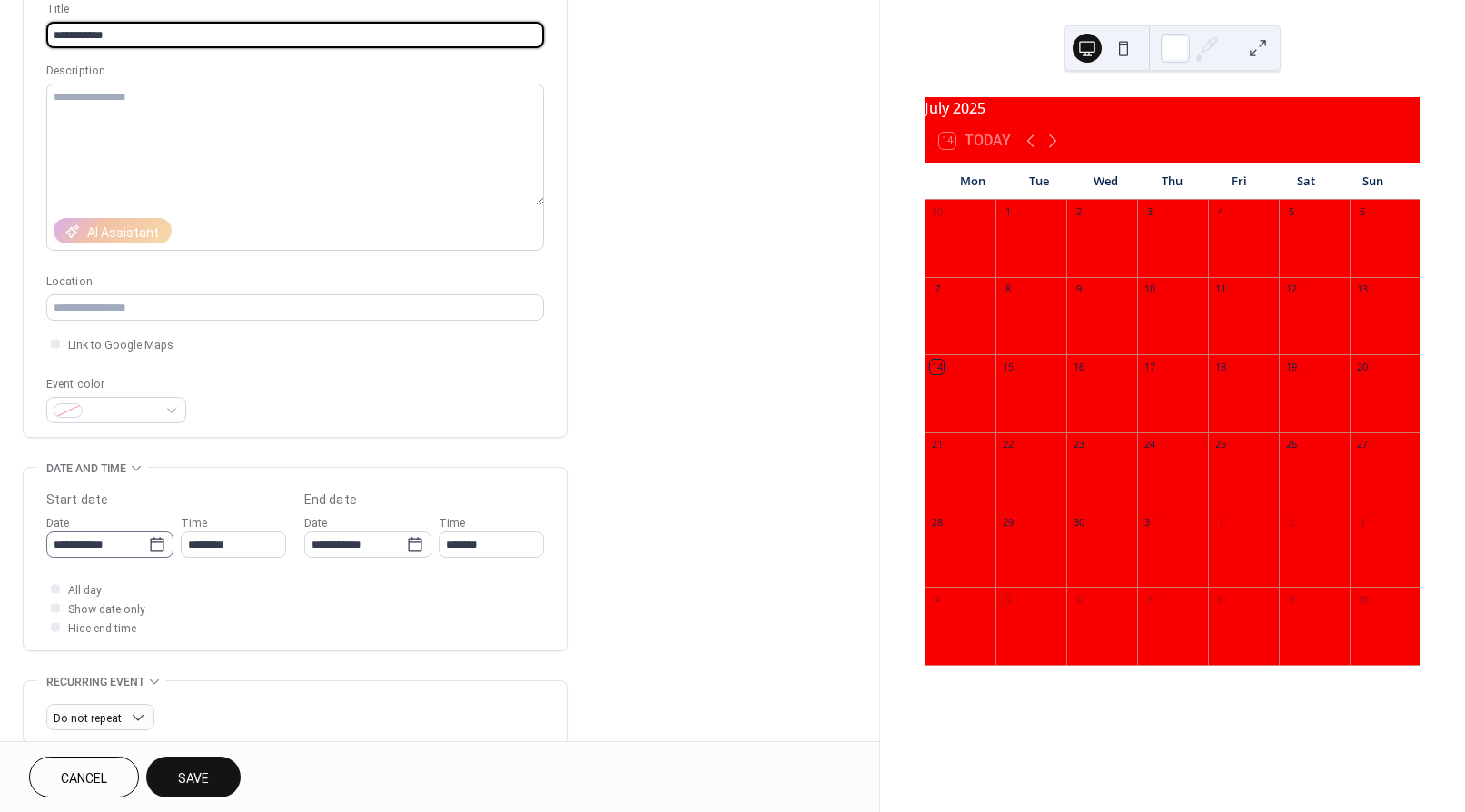 scroll, scrollTop: 131, scrollLeft: 0, axis: vertical 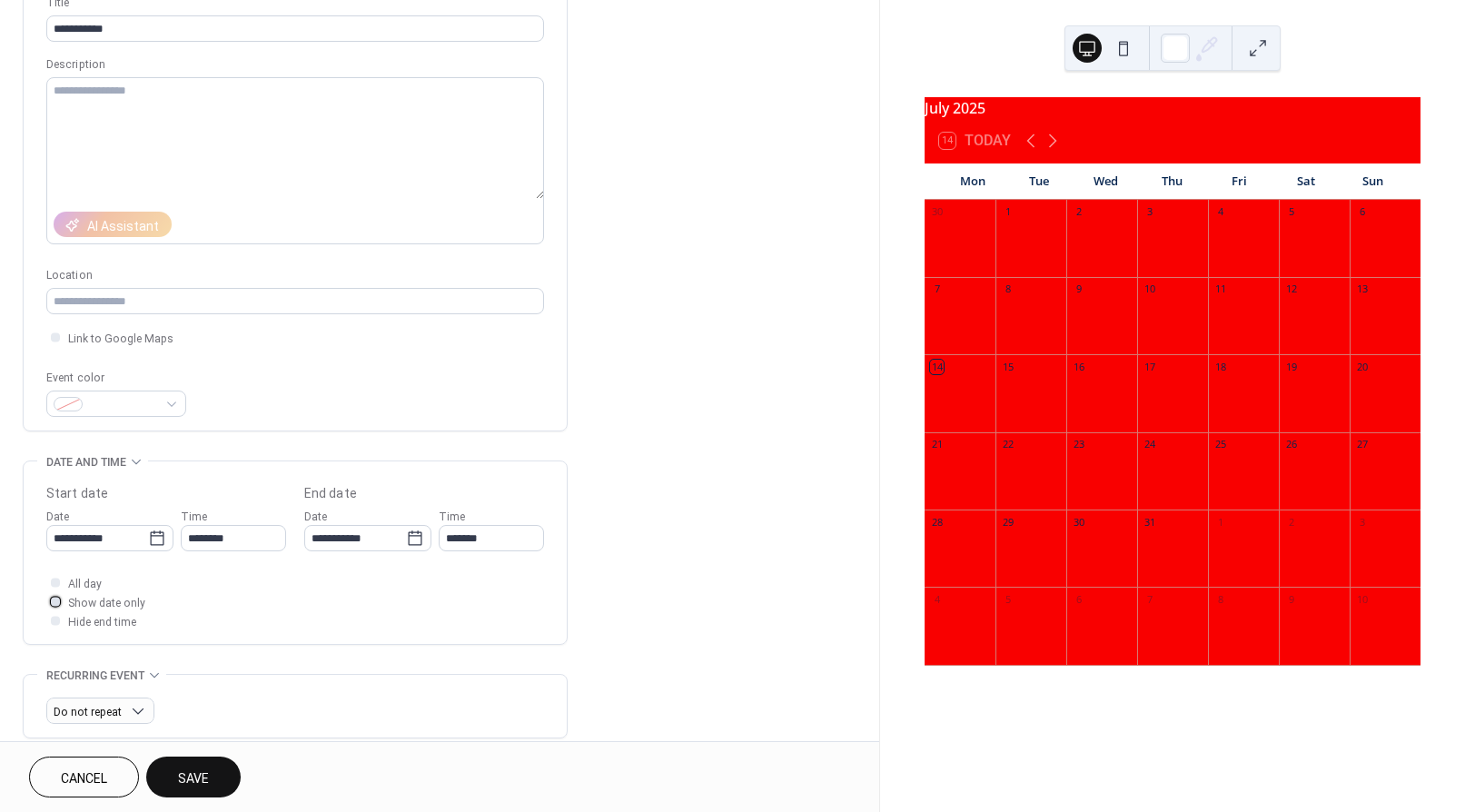 click at bounding box center [55, 601] 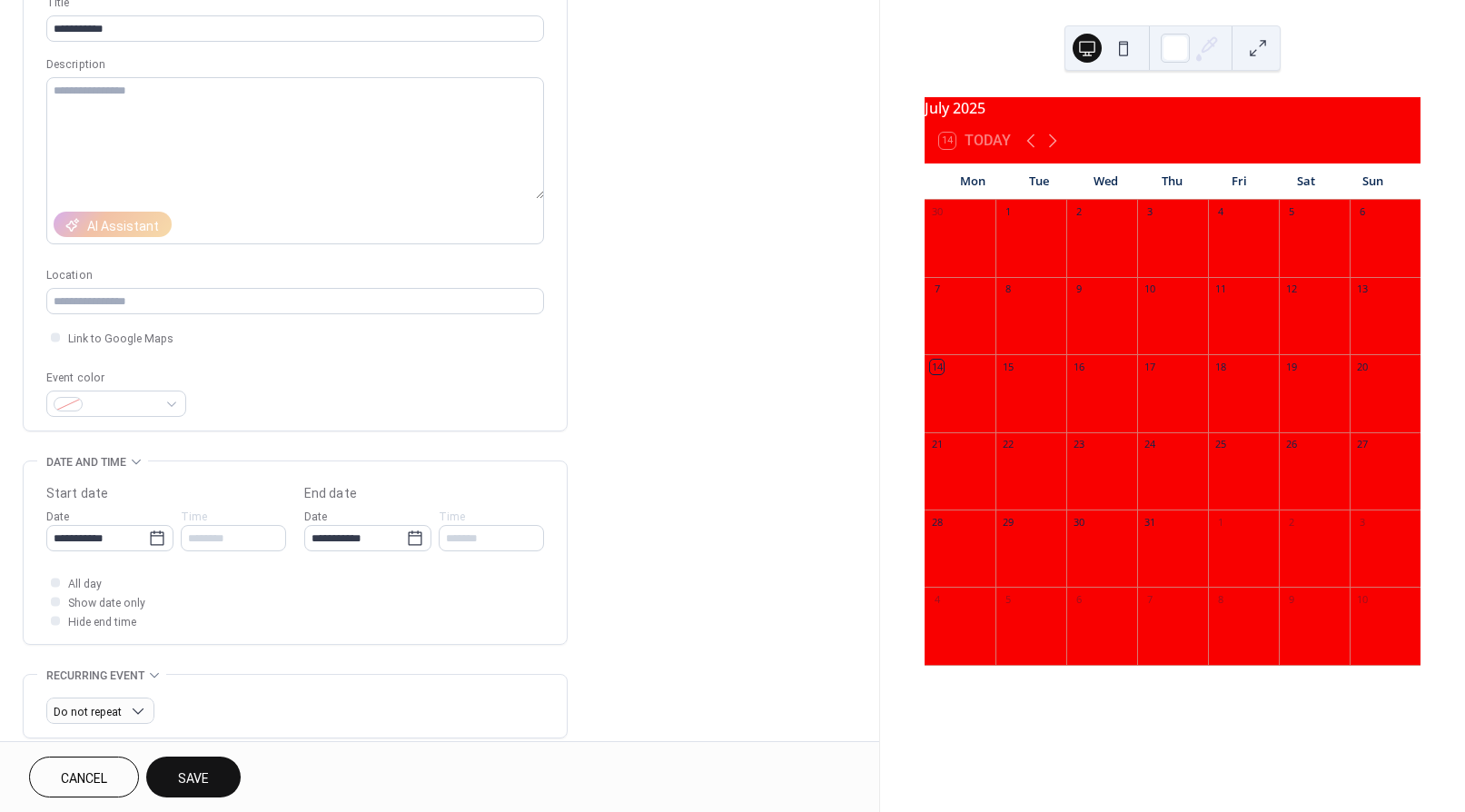 click on "**********" at bounding box center [295, 17] 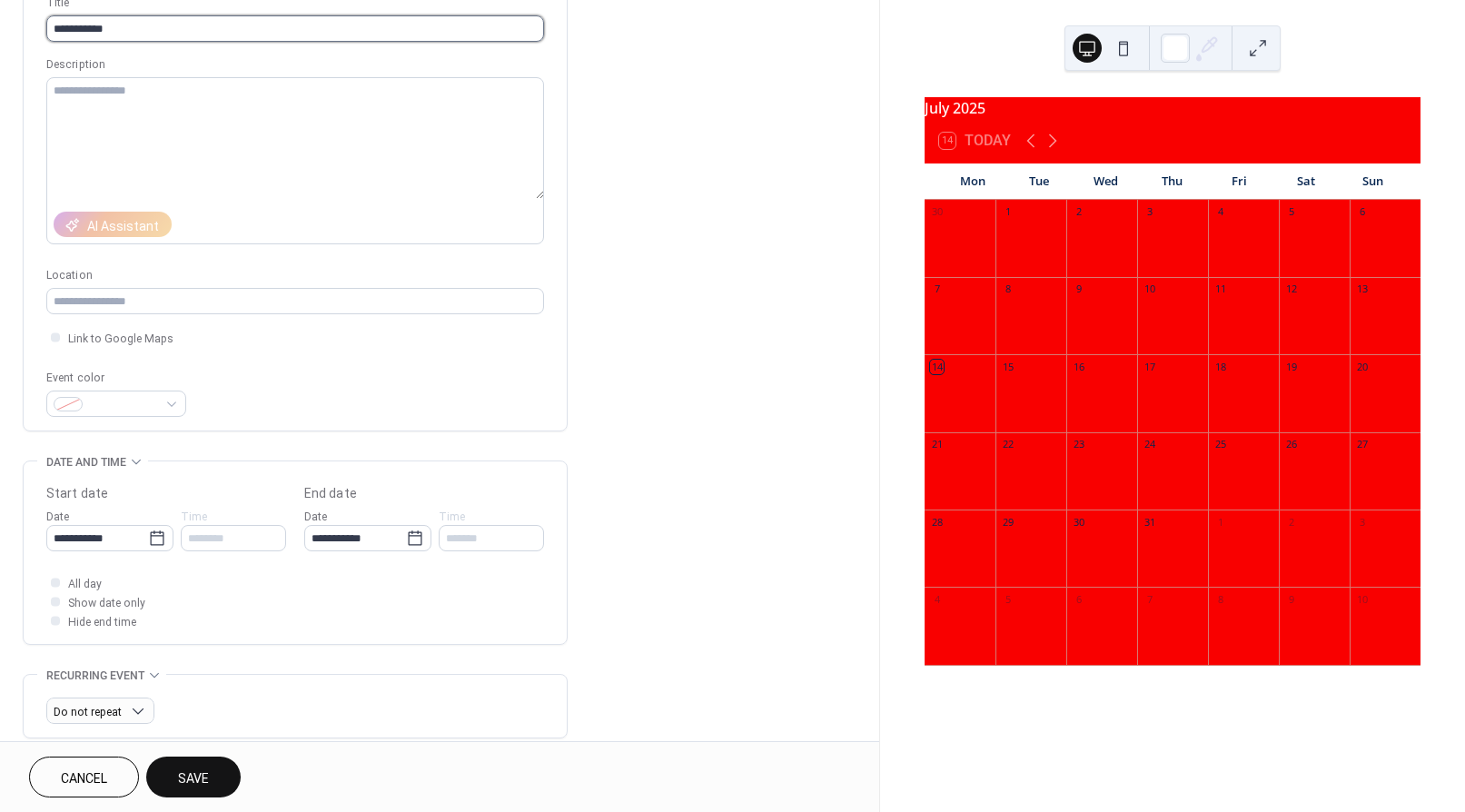 click on "**********" at bounding box center (295, 28) 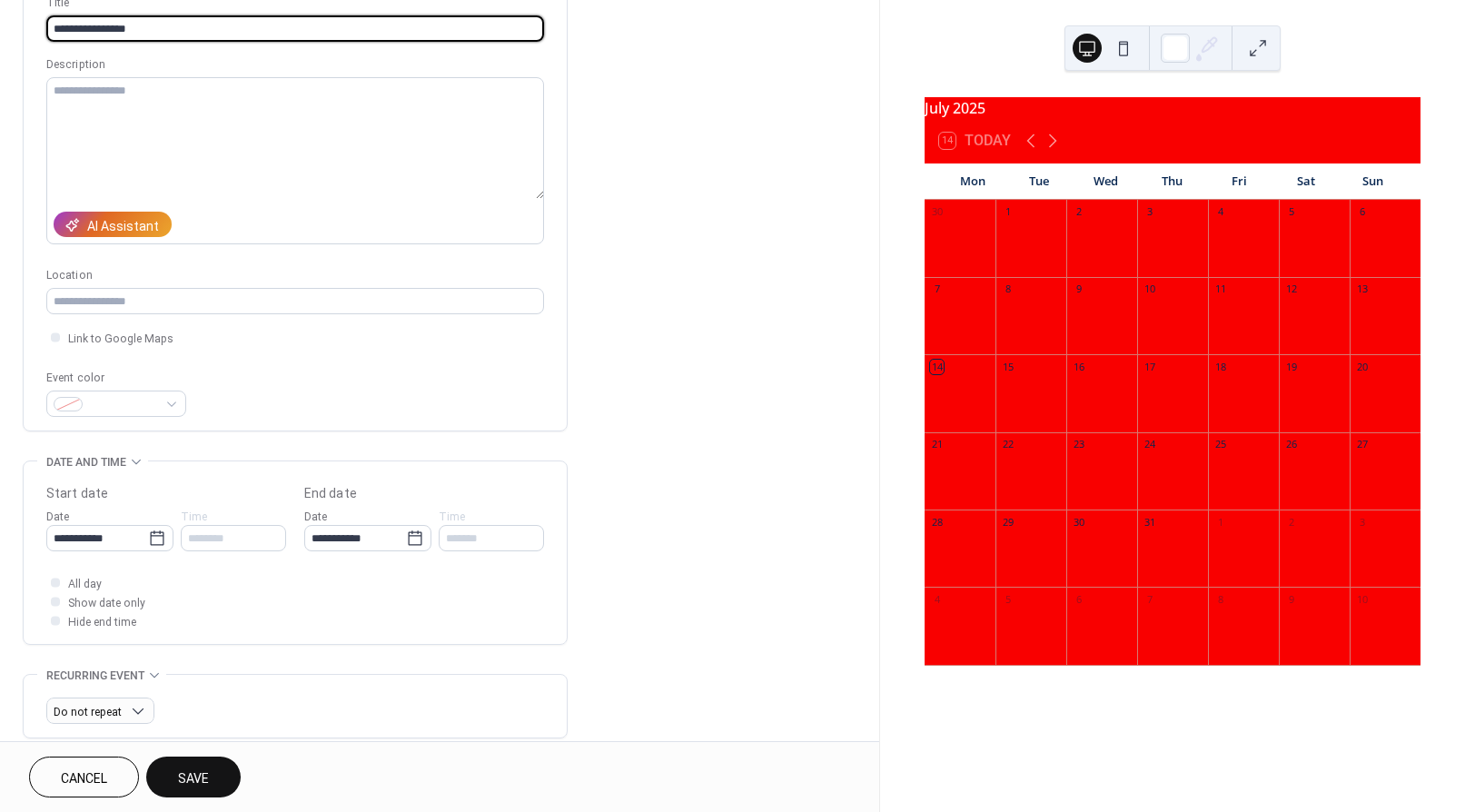 type on "**********" 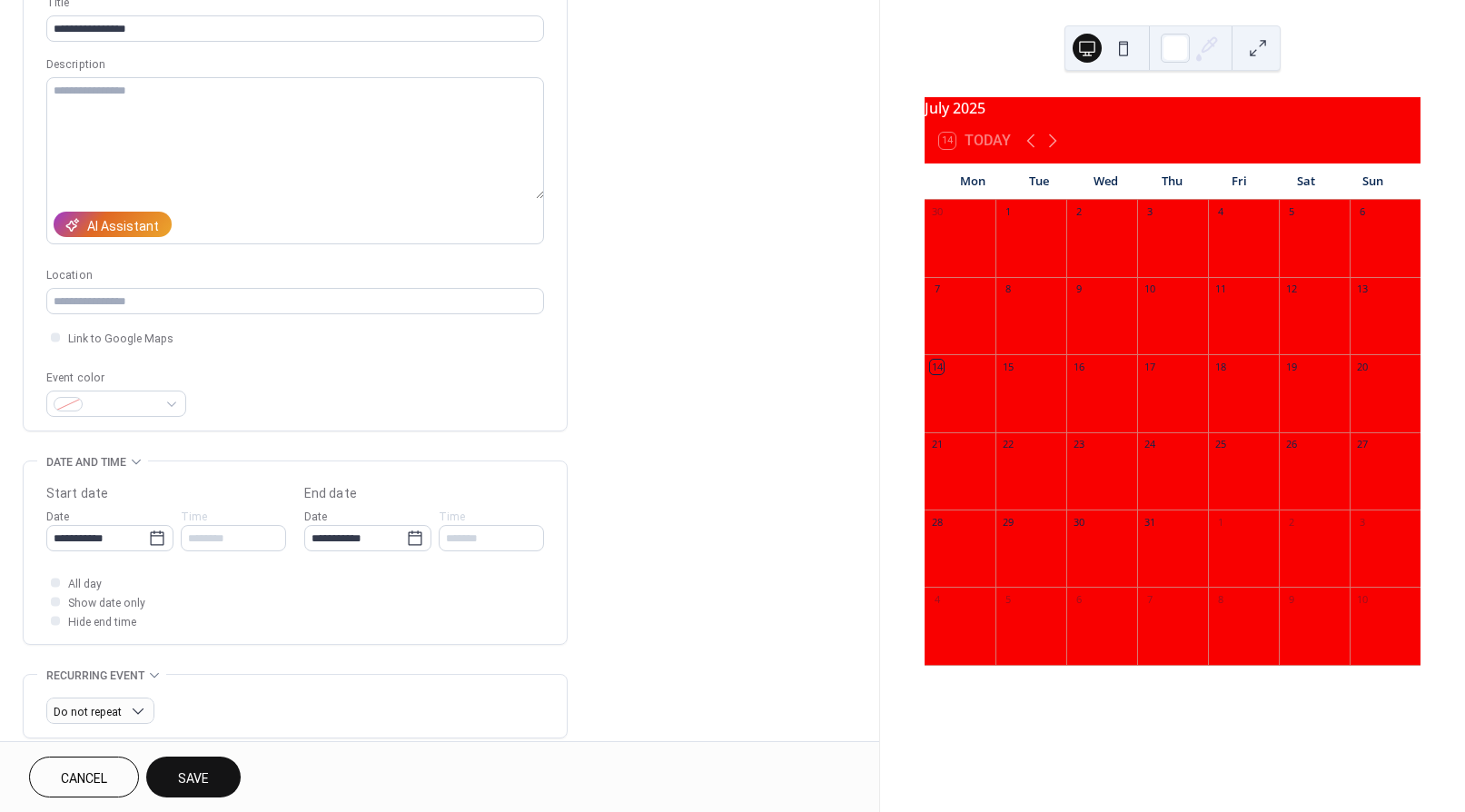 click on "Save" at bounding box center (193, 777) 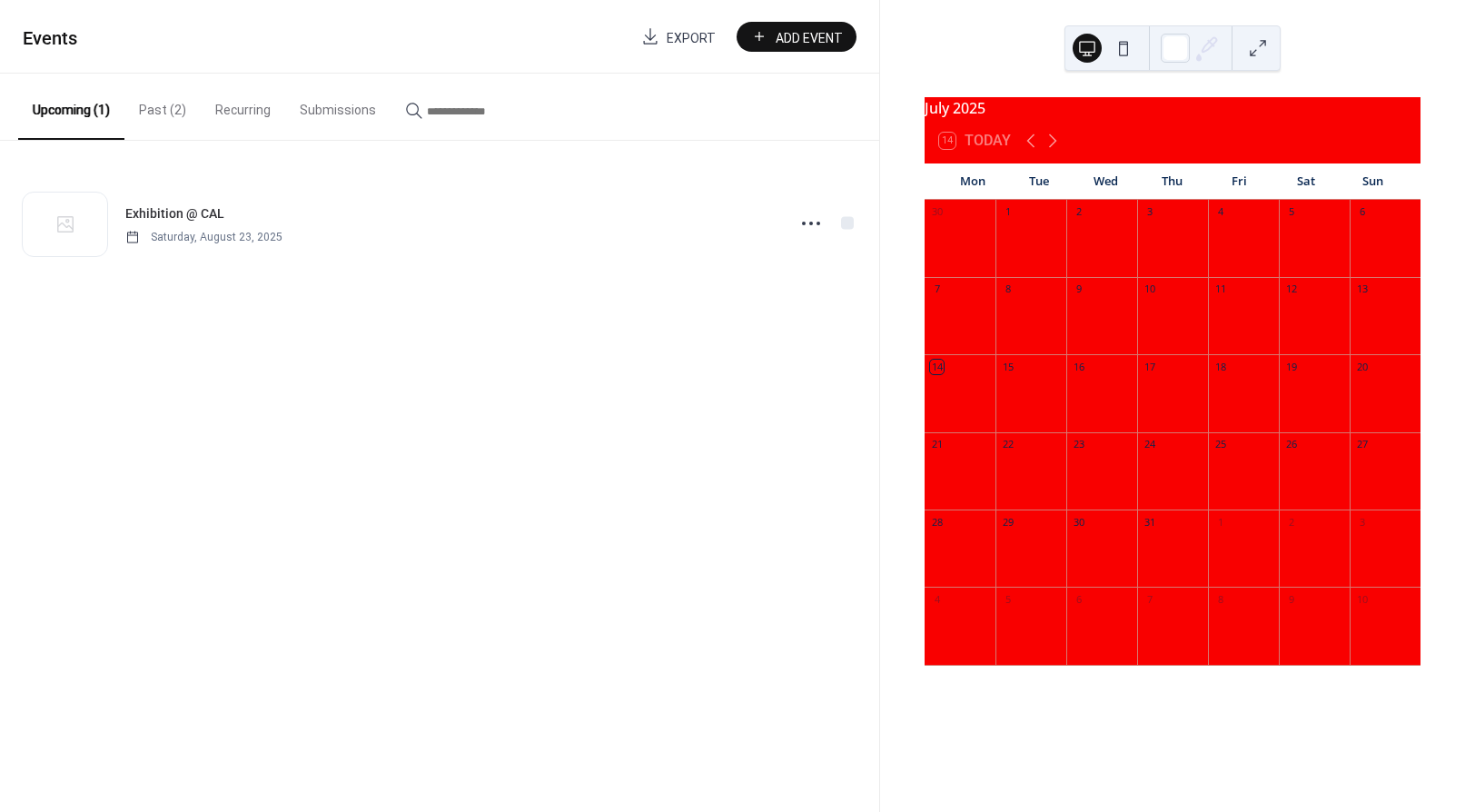 click on "Add Event" at bounding box center [809, 37] 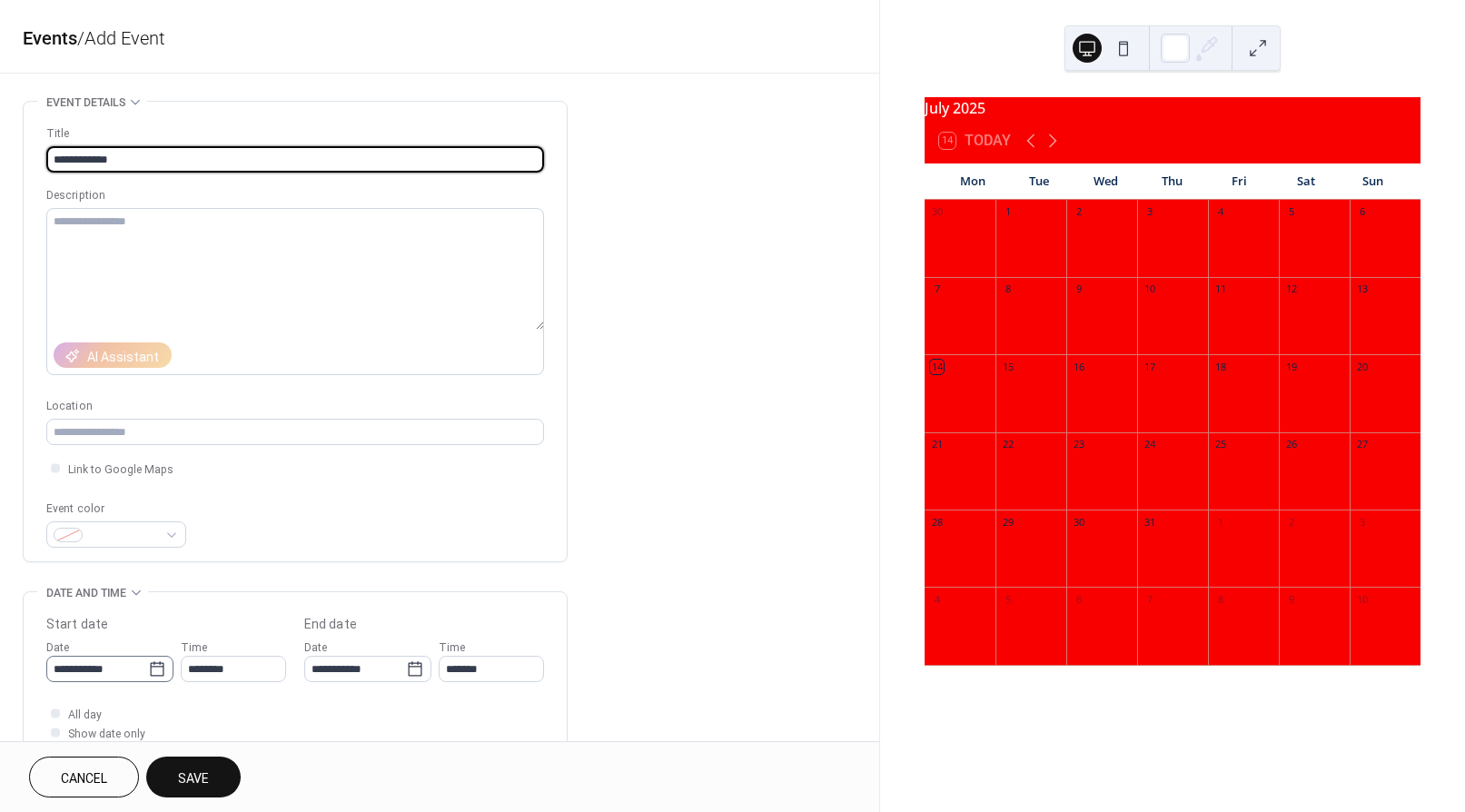 type on "**********" 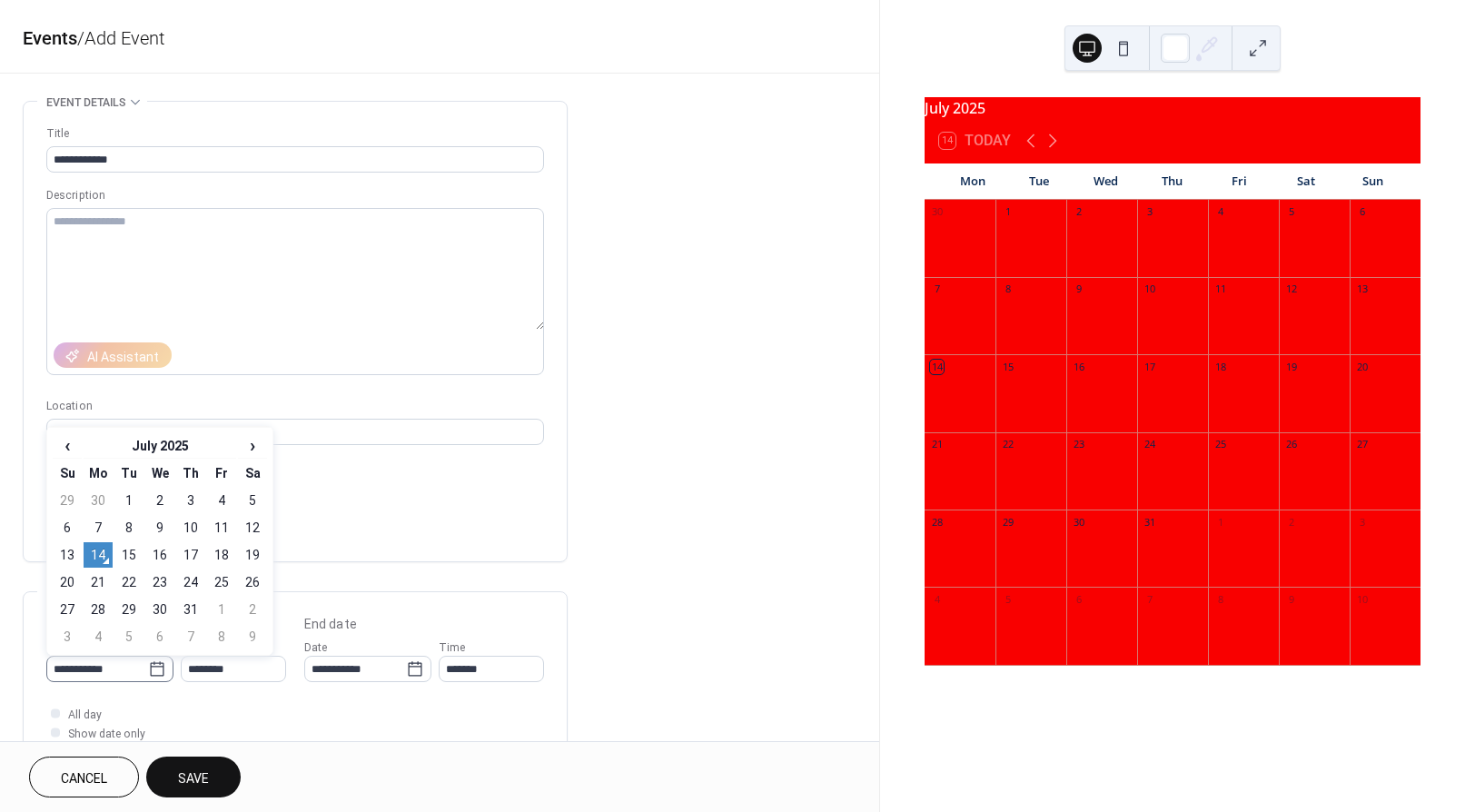 click 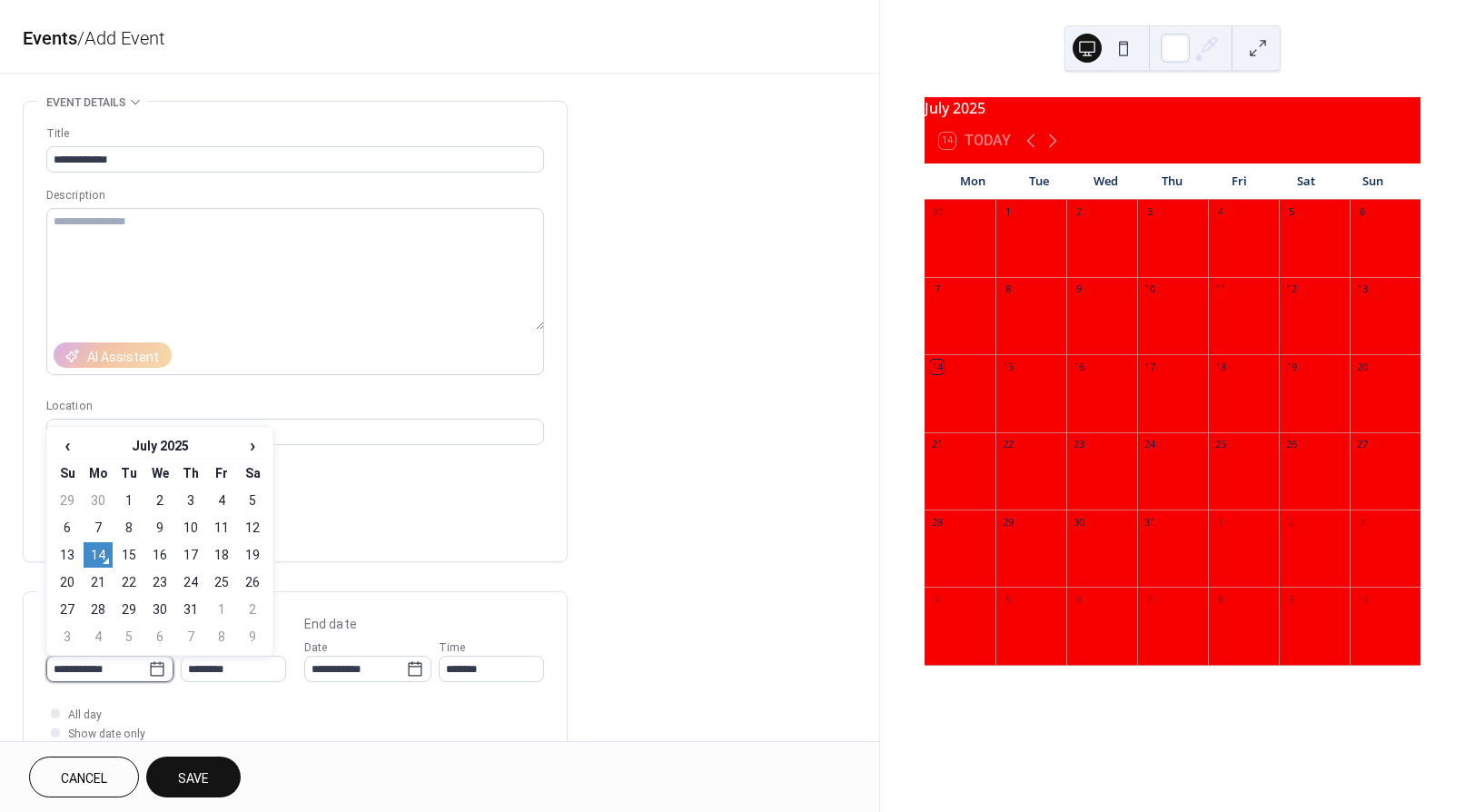 click on "**********" at bounding box center (97, 668) 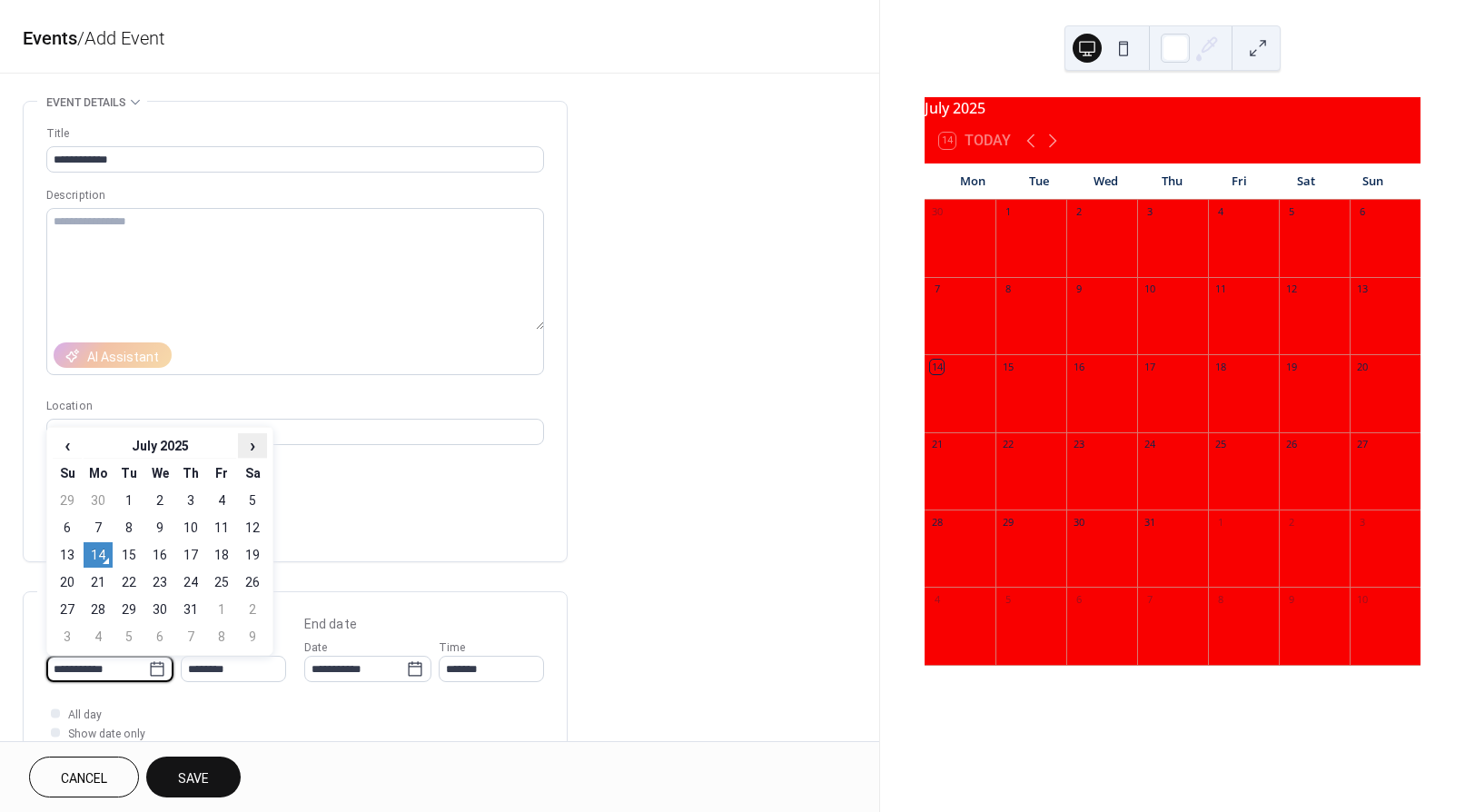 click on "›" at bounding box center (252, 445) 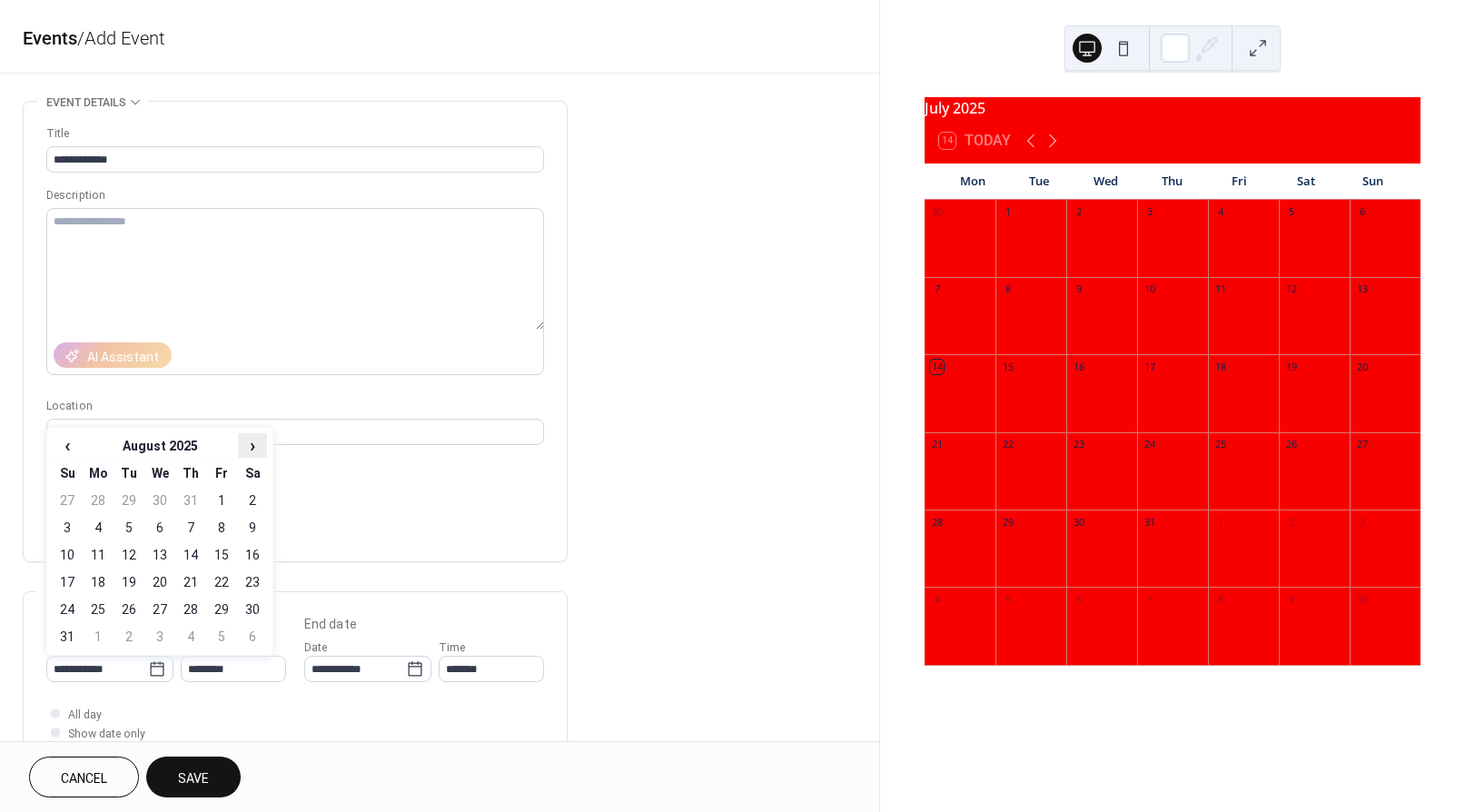 click on "›" at bounding box center [252, 445] 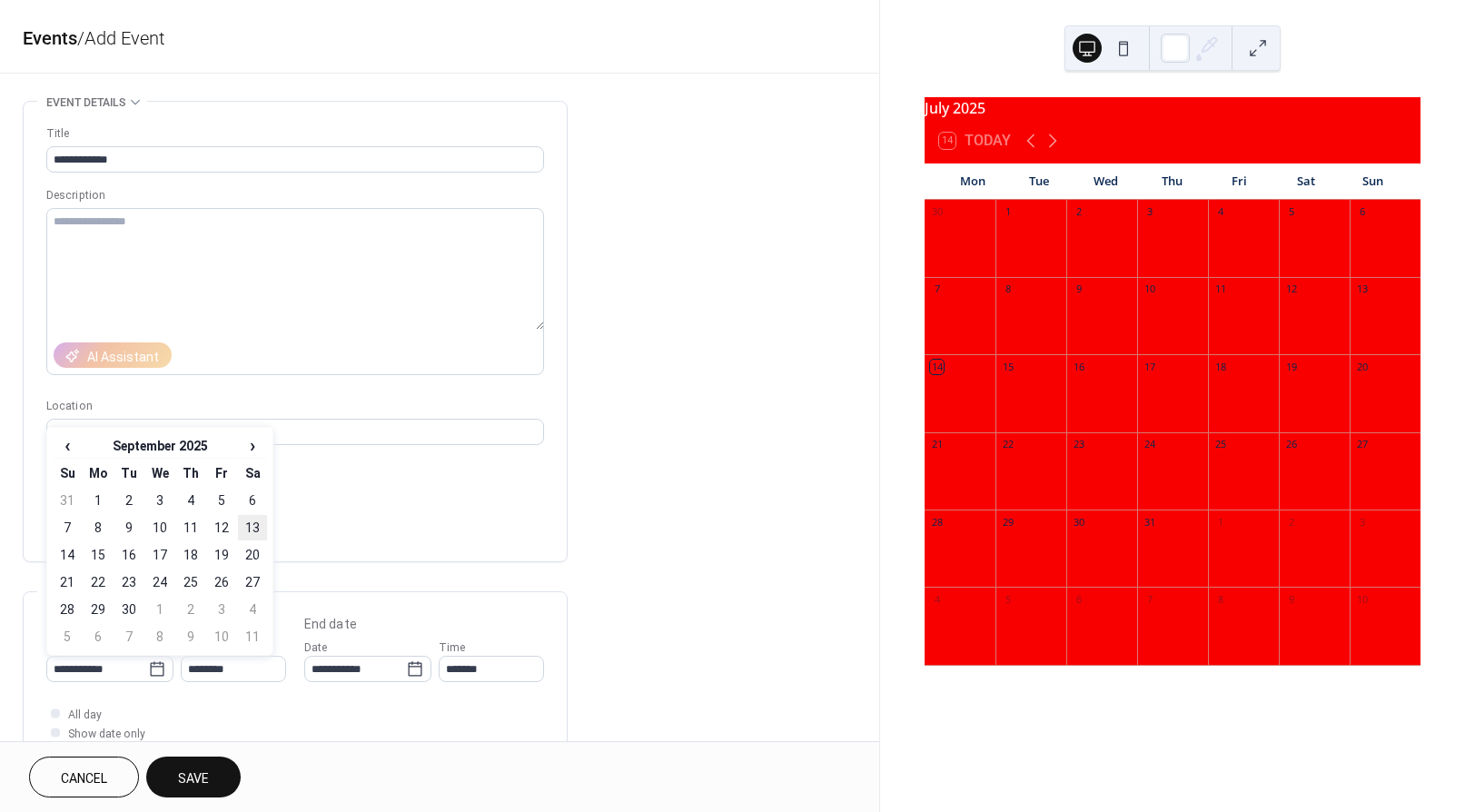 click on "13" at bounding box center (252, 528) 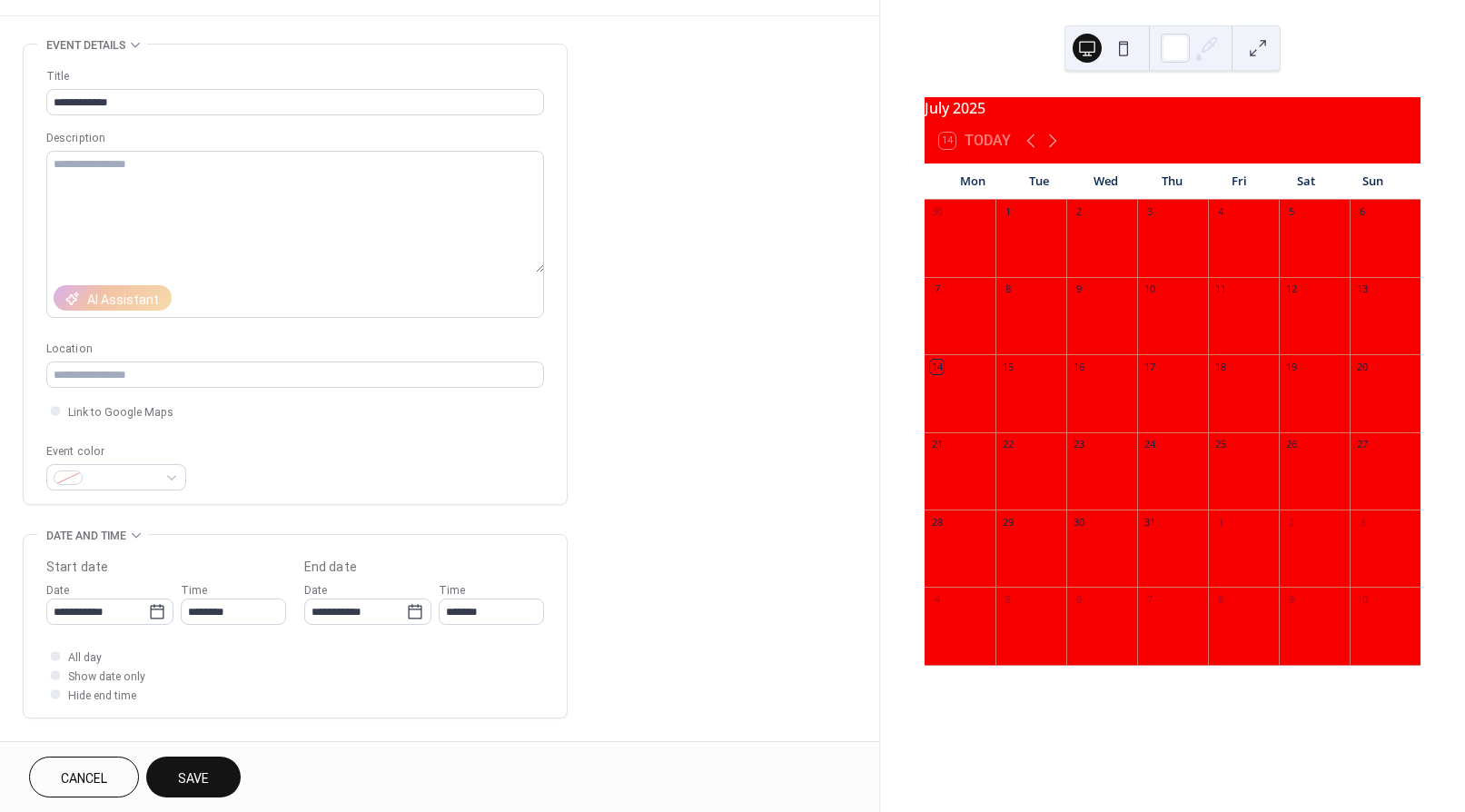 scroll, scrollTop: 91, scrollLeft: 0, axis: vertical 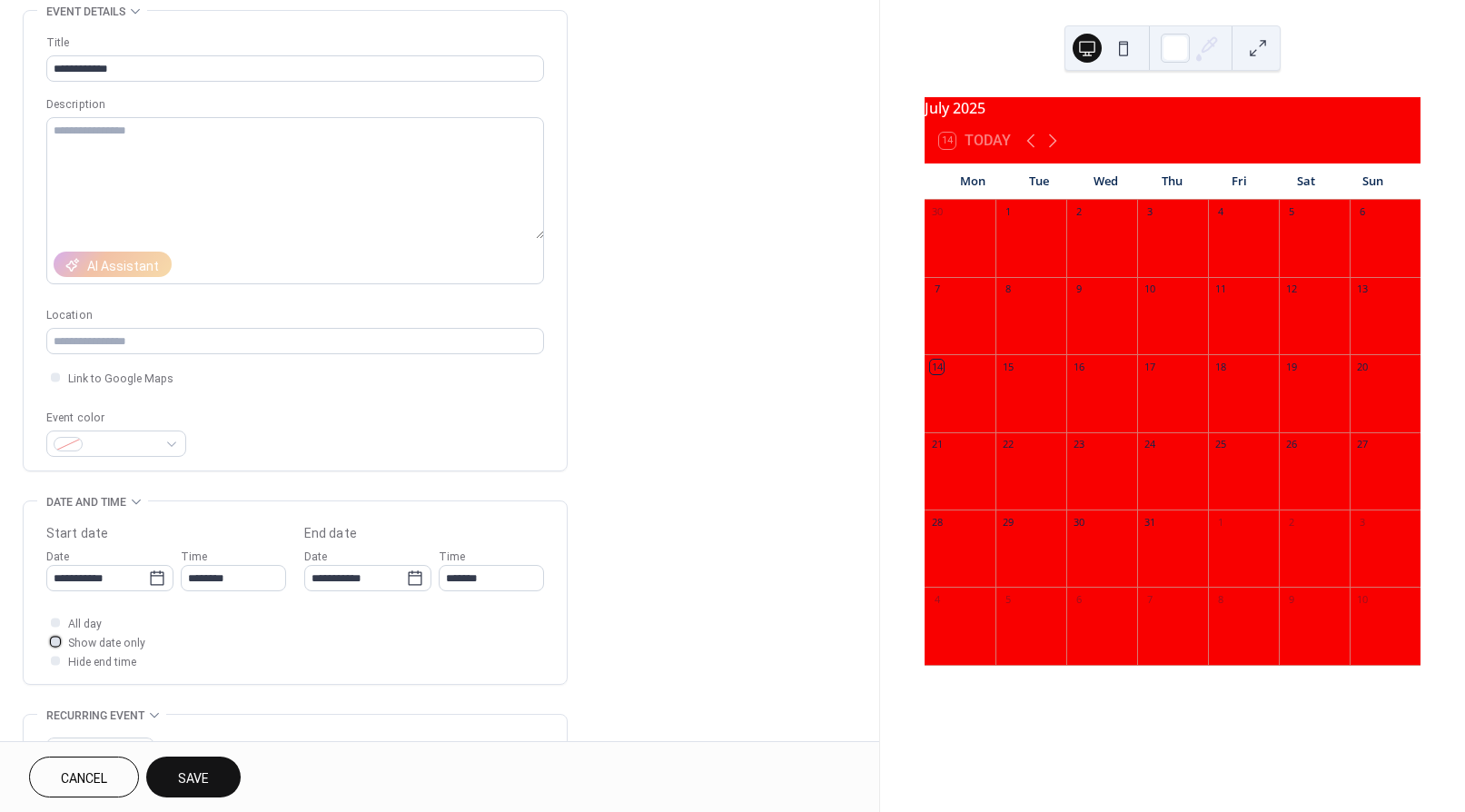 click at bounding box center [55, 641] 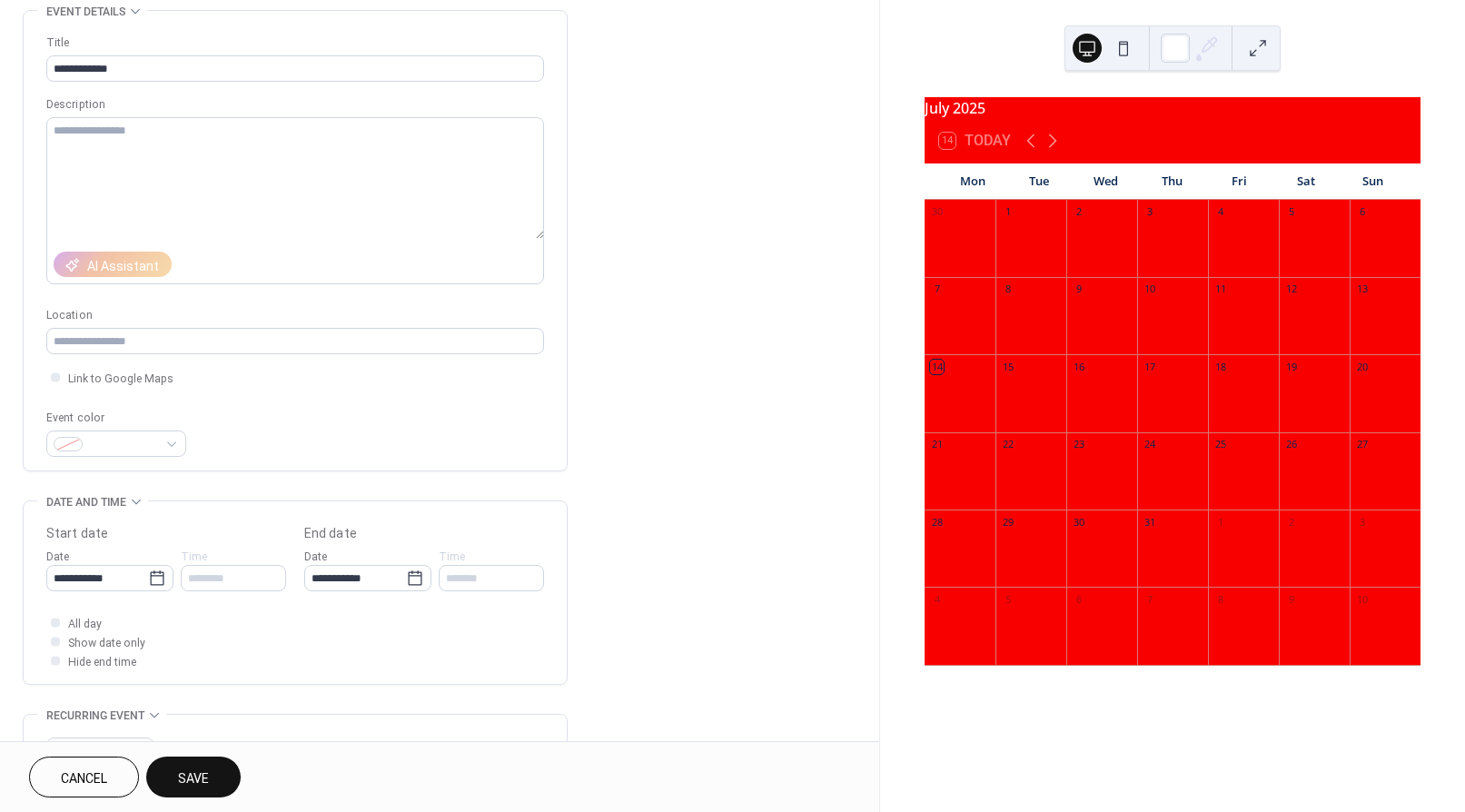 click on "Save" at bounding box center [193, 777] 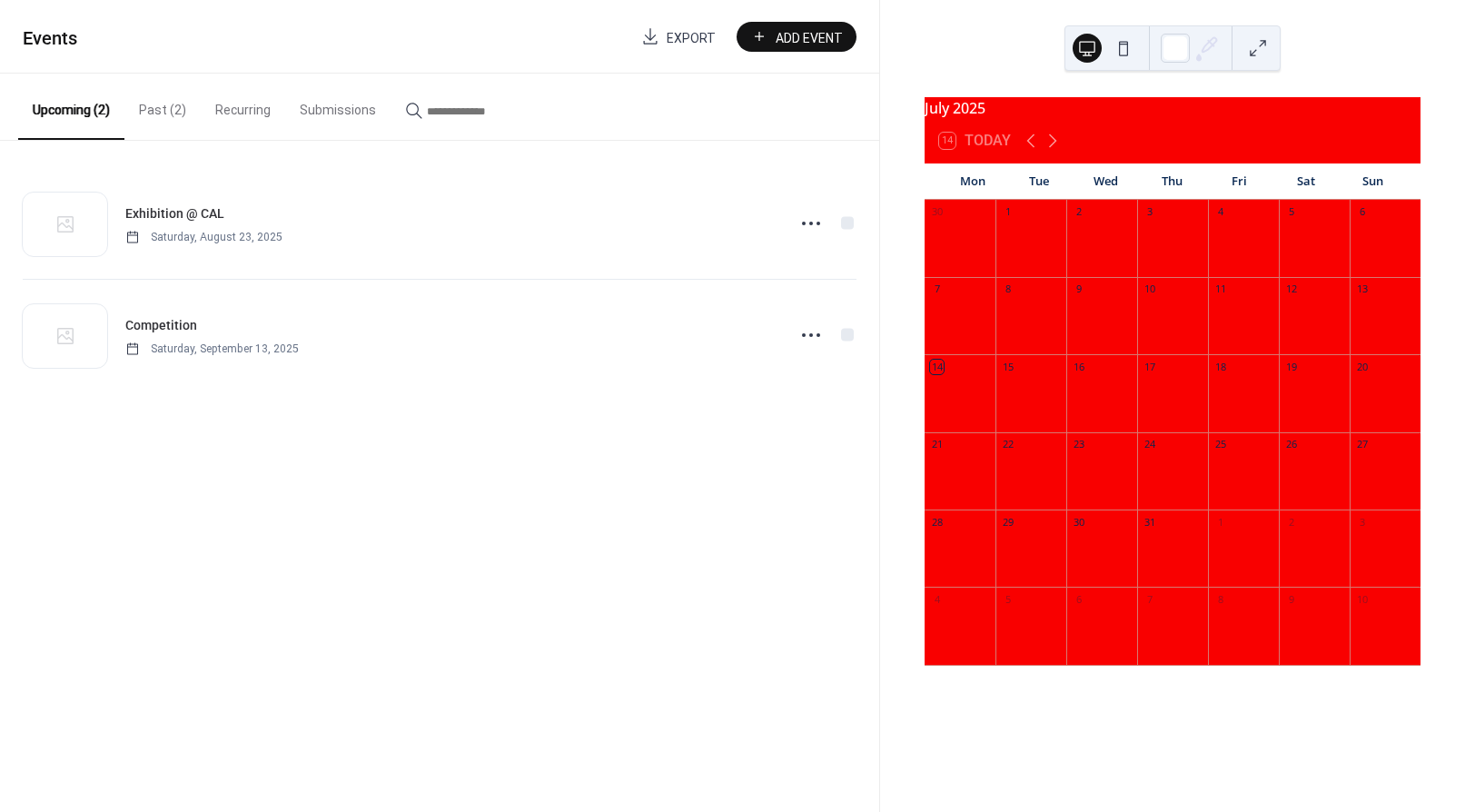 click on "Add Event" at bounding box center [809, 37] 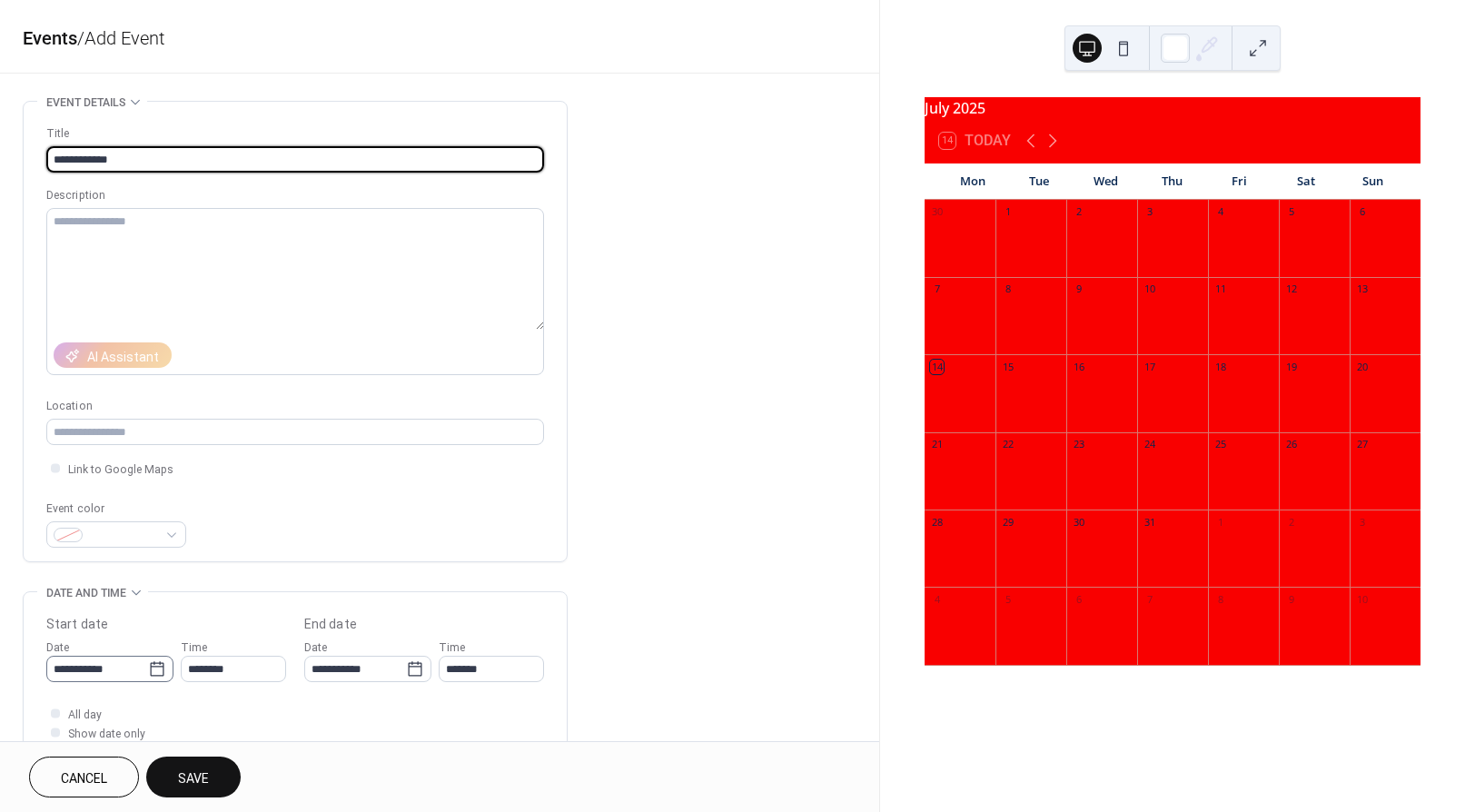 type on "**********" 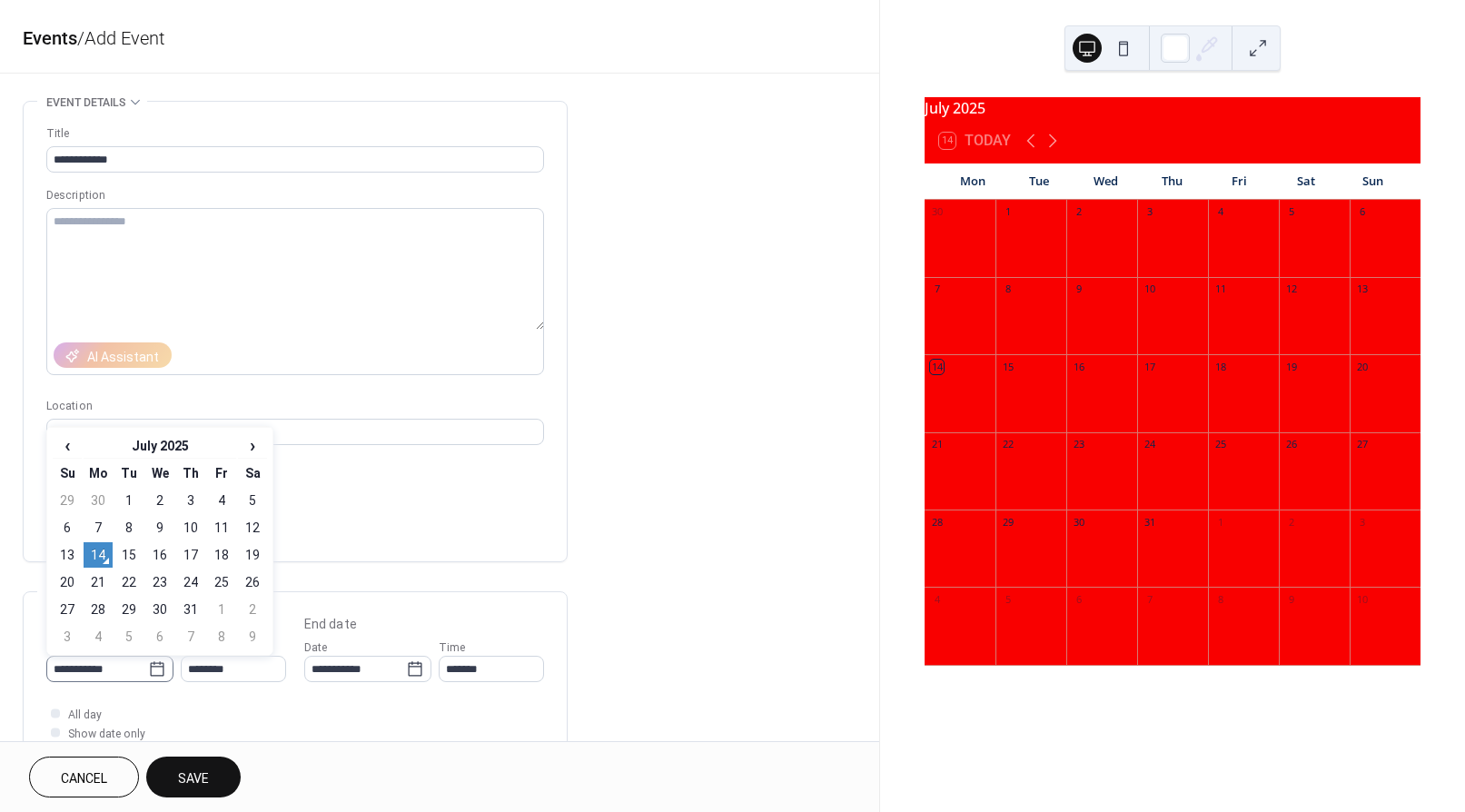 click 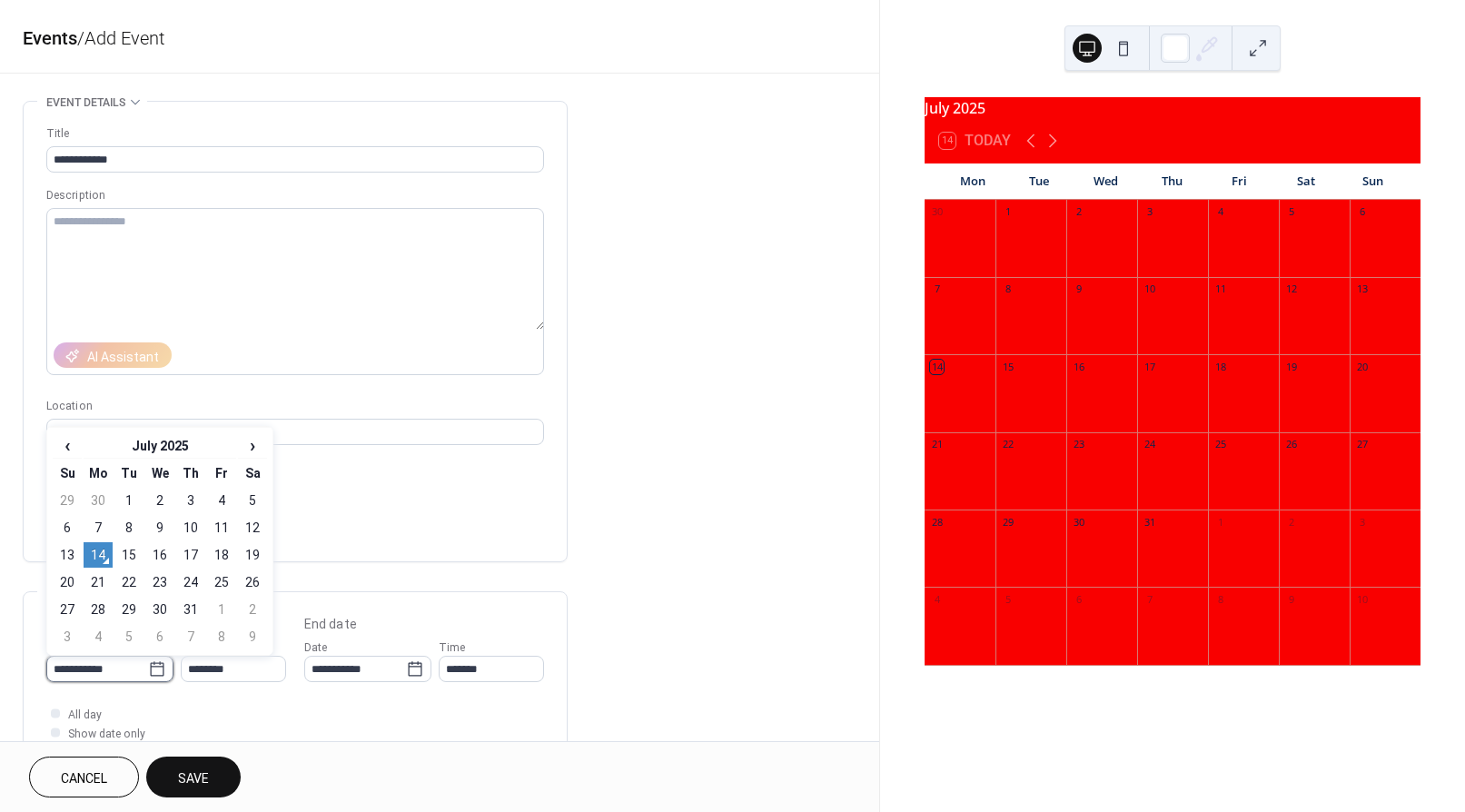 click on "**********" at bounding box center [97, 668] 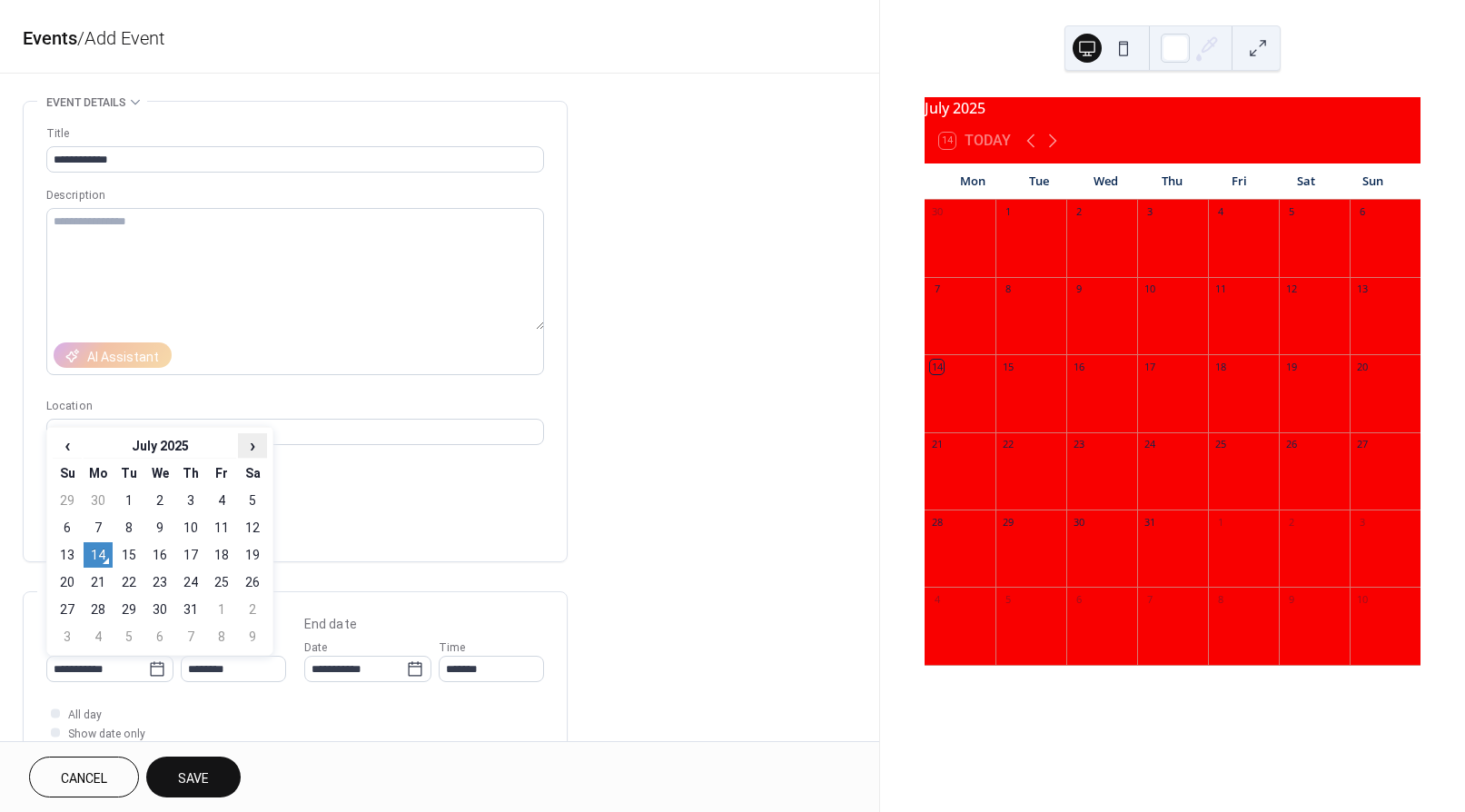 click on "›" at bounding box center (252, 445) 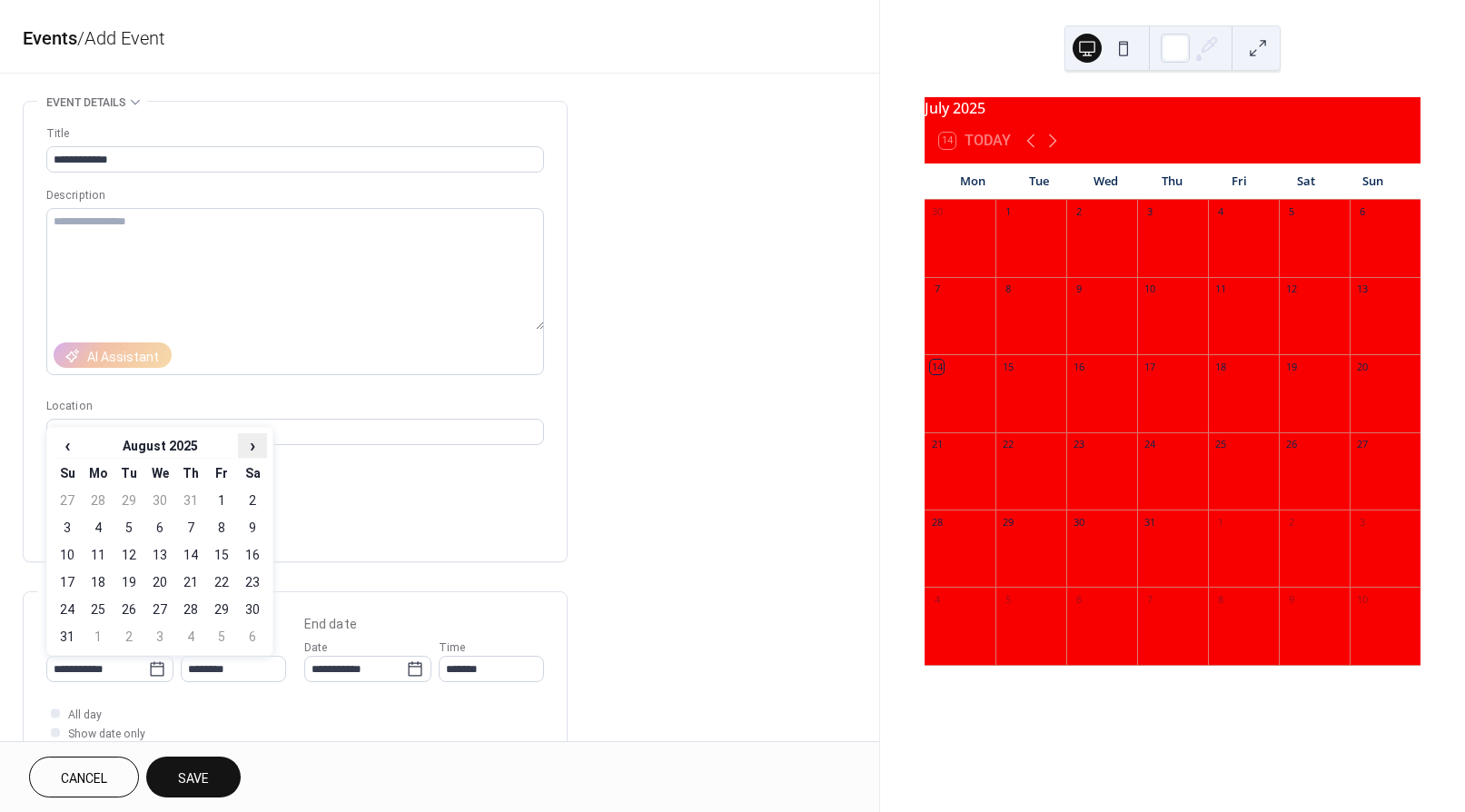 click on "›" at bounding box center (252, 445) 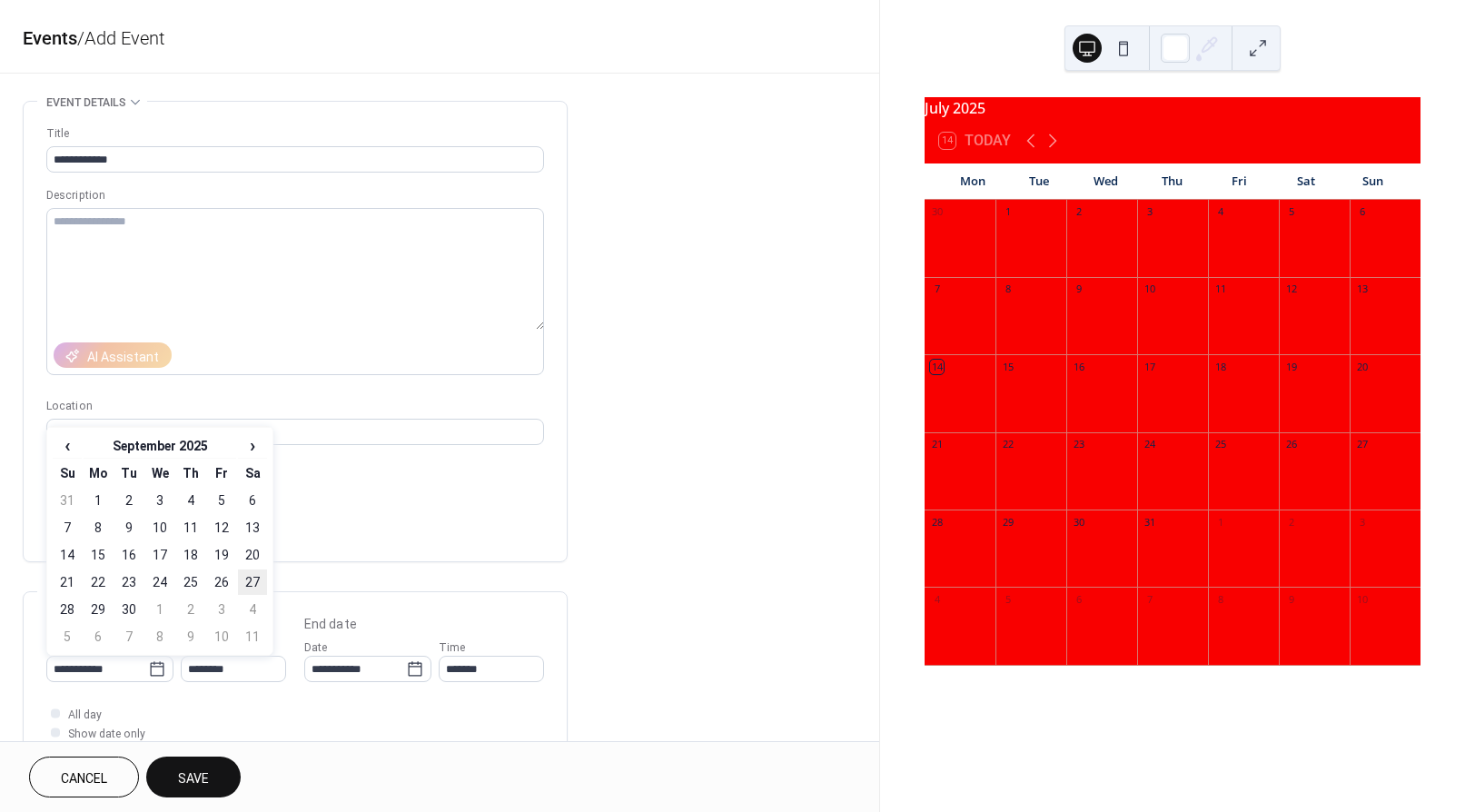 click on "27" at bounding box center (252, 582) 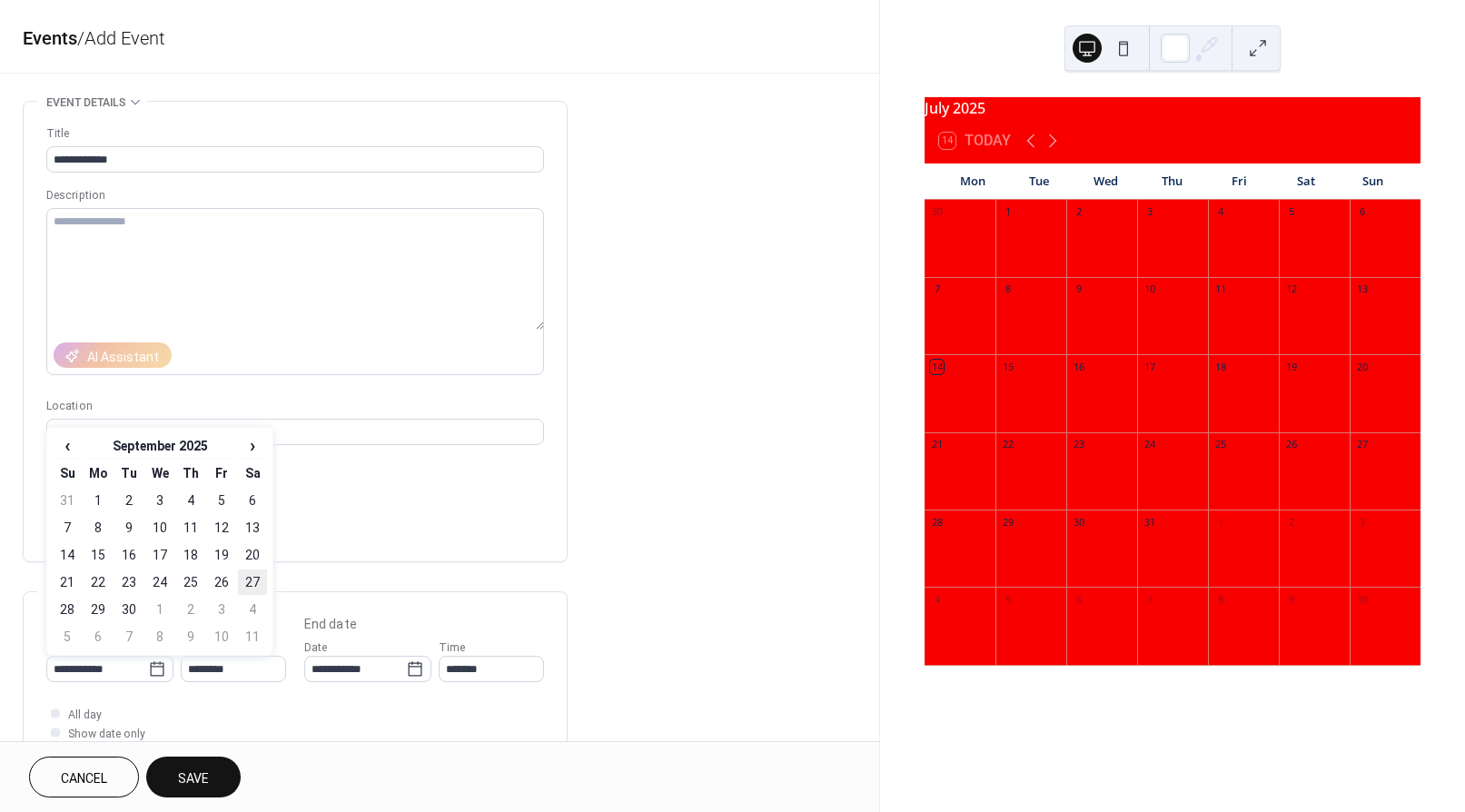 type on "**********" 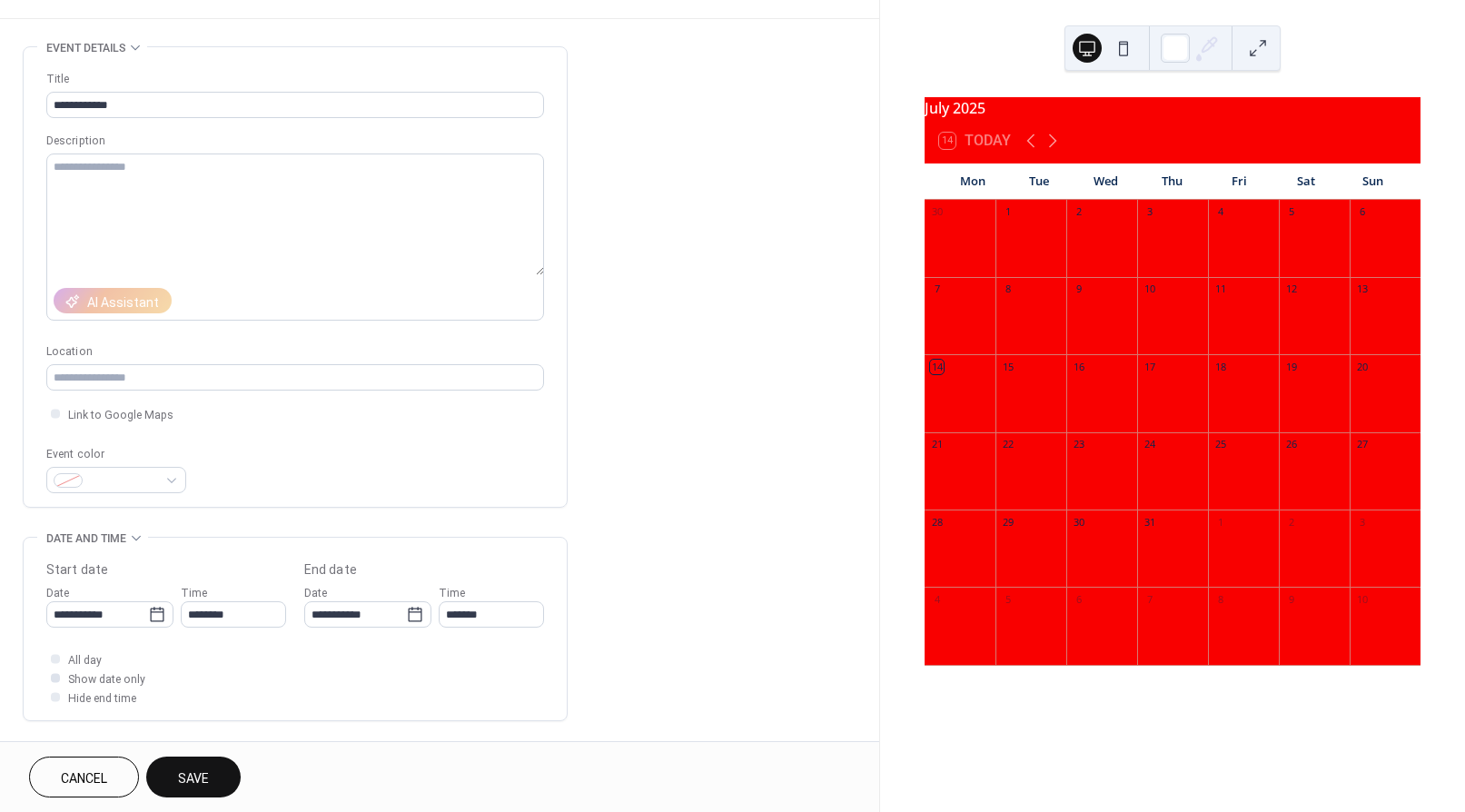 scroll, scrollTop: 58, scrollLeft: 0, axis: vertical 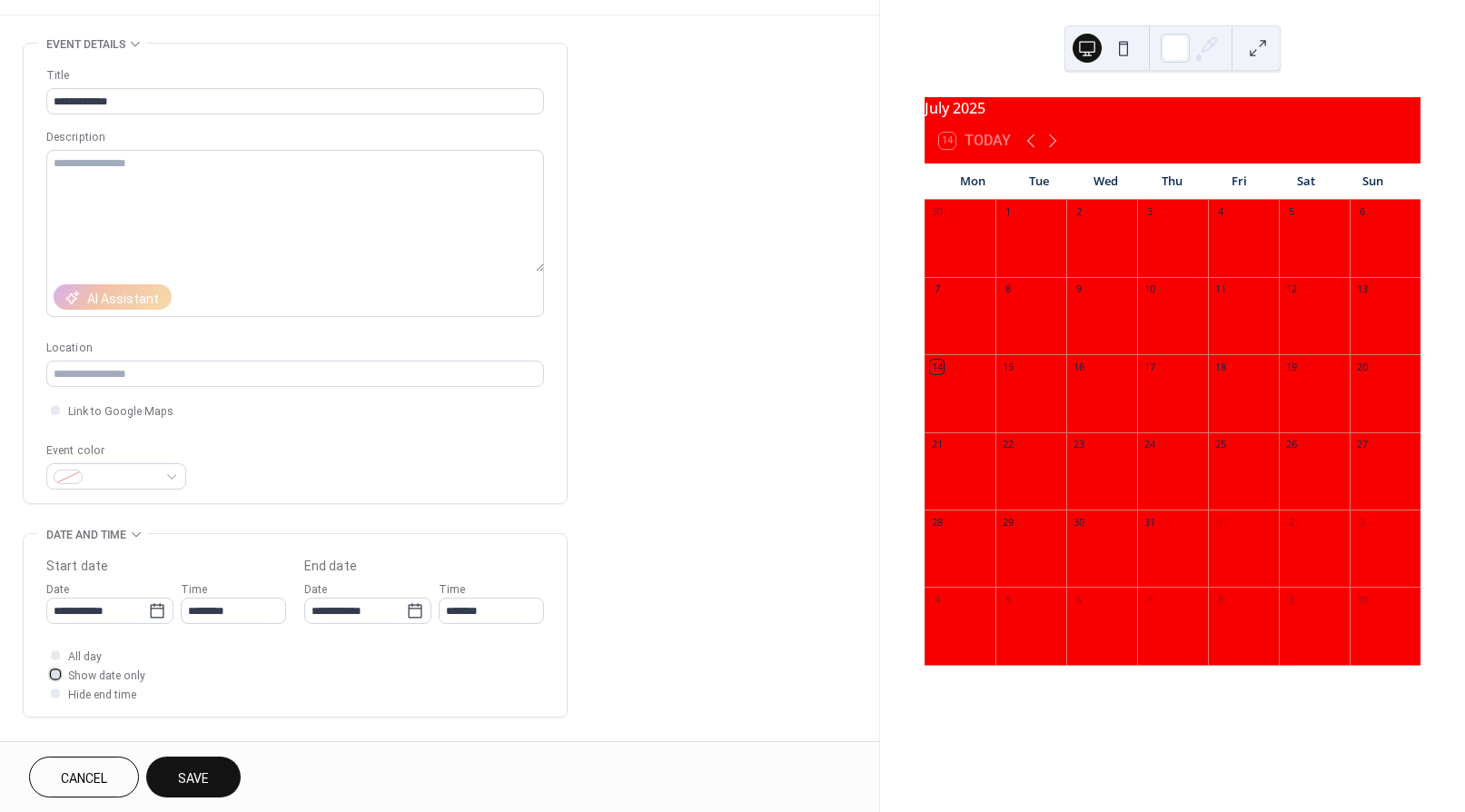 click on "Show date only" at bounding box center [106, 676] 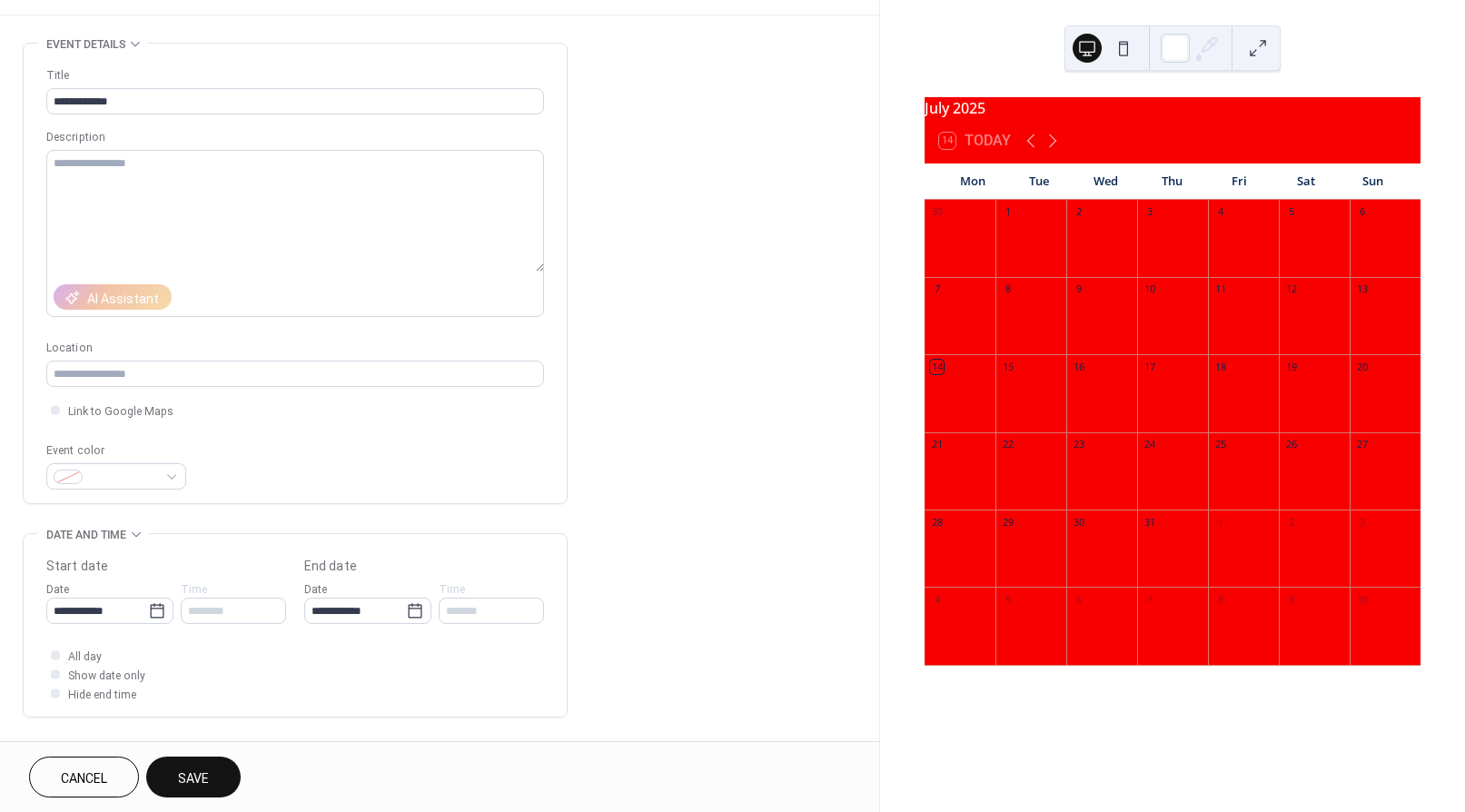 click on "Save" at bounding box center (193, 778) 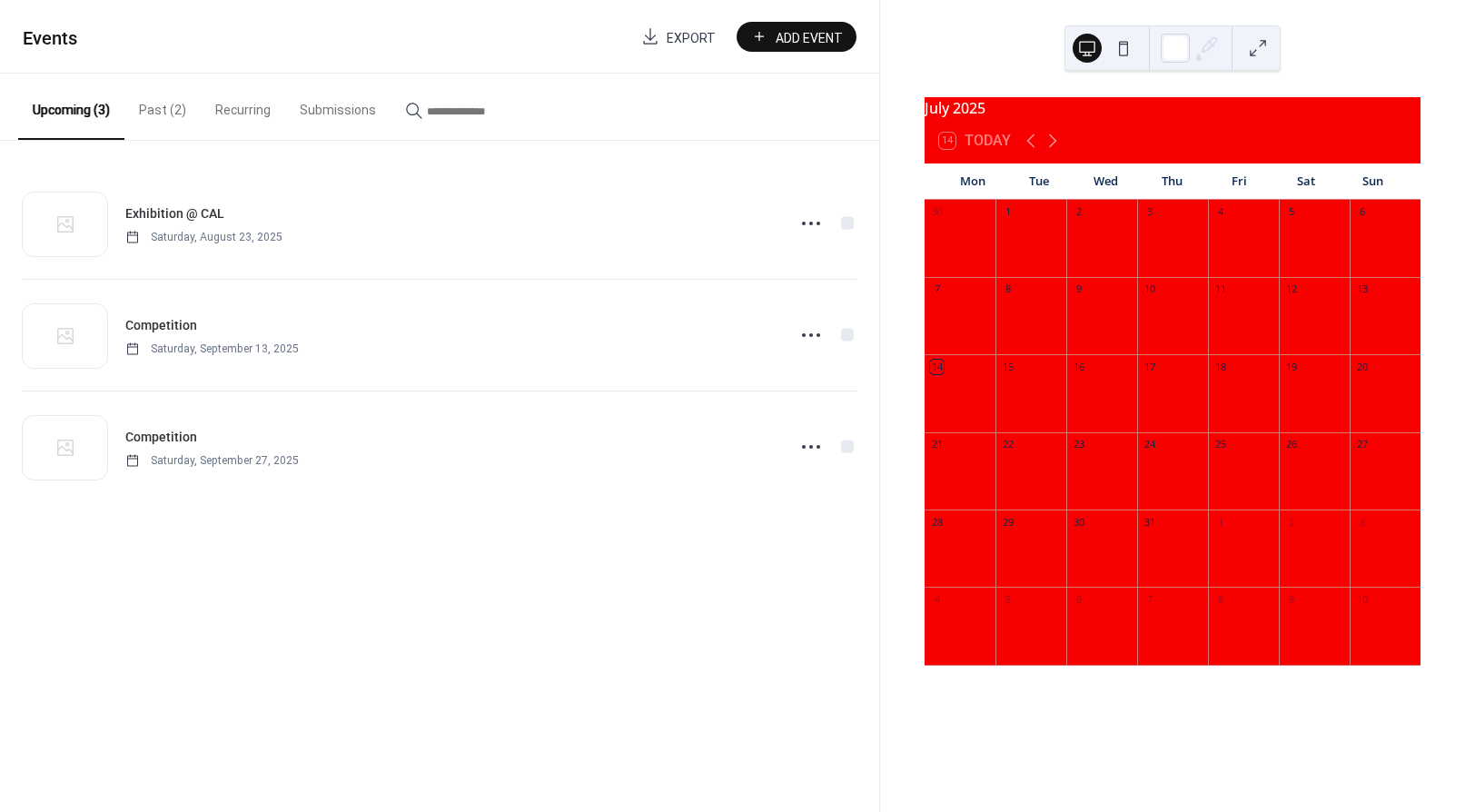 click on "Add Event" at bounding box center (797, 36) 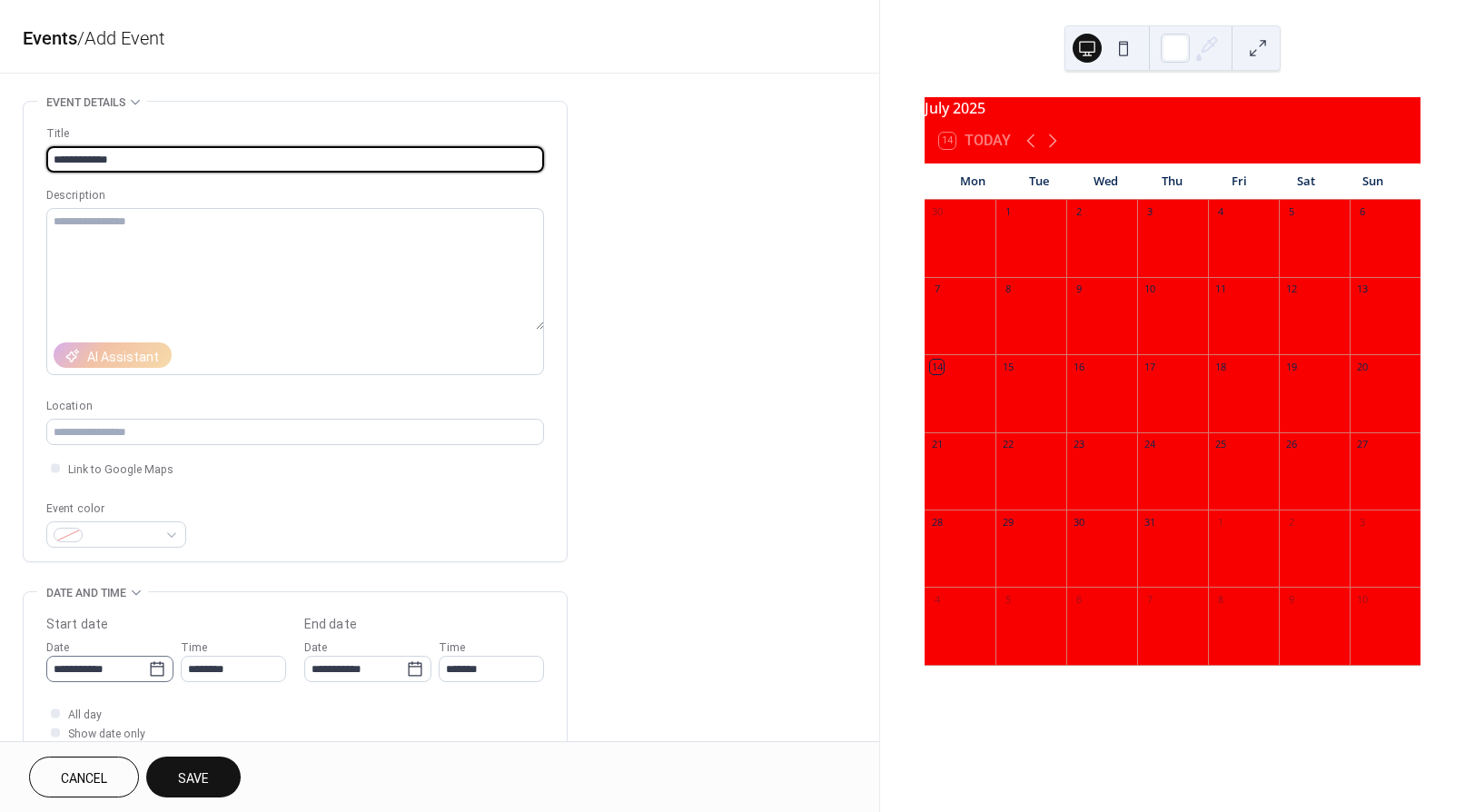 type on "**********" 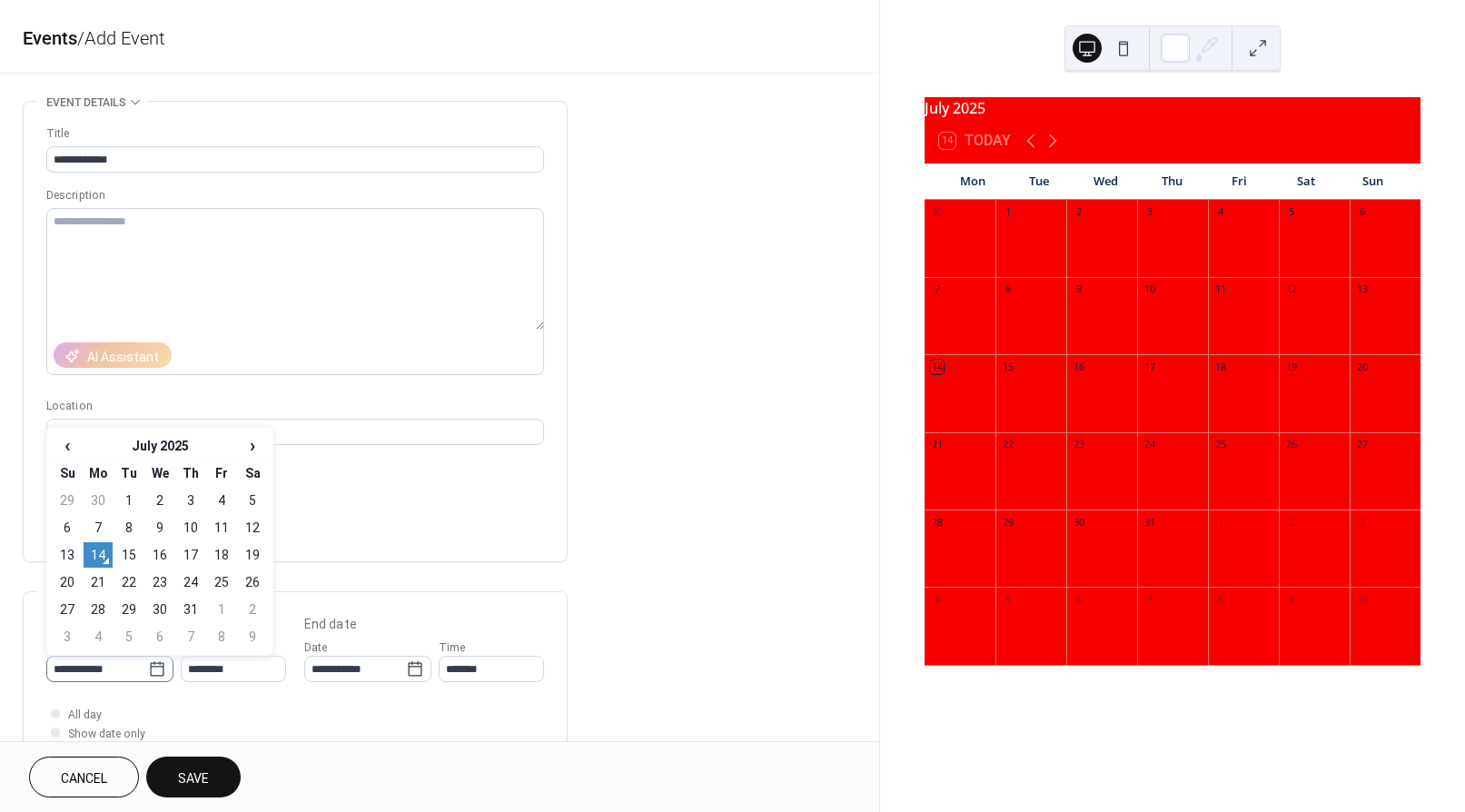 click 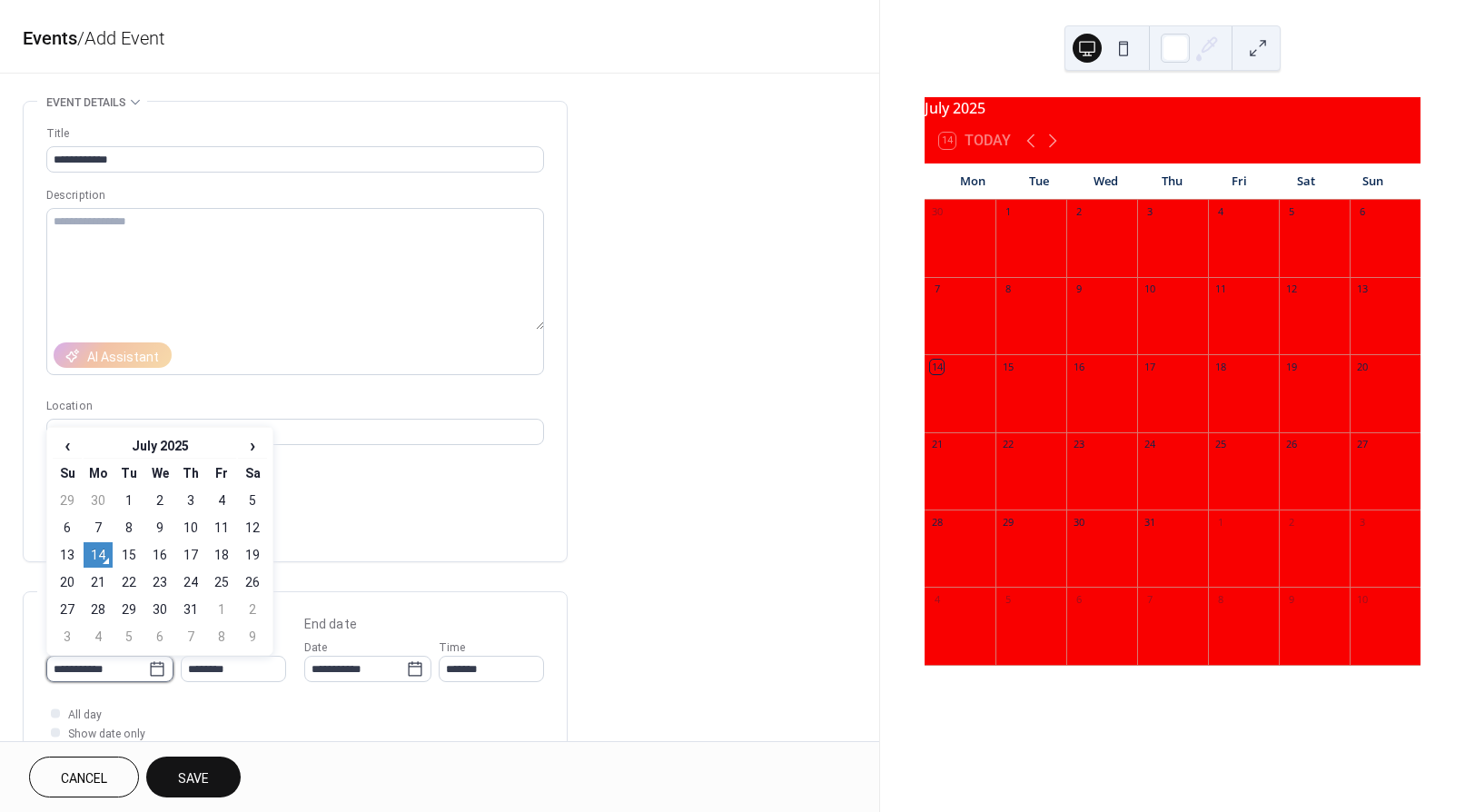click on "**********" at bounding box center [97, 668] 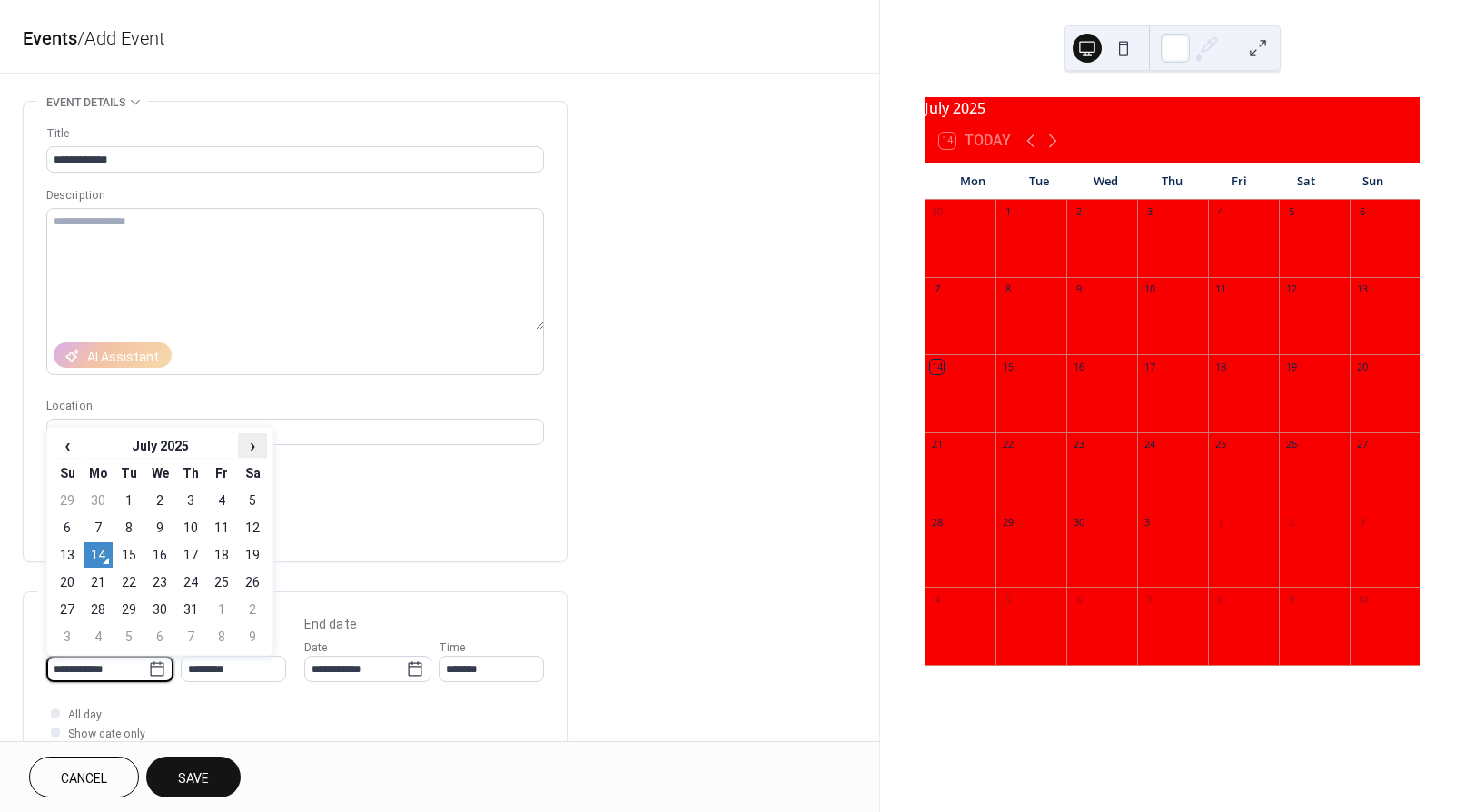 click on "›" at bounding box center [252, 445] 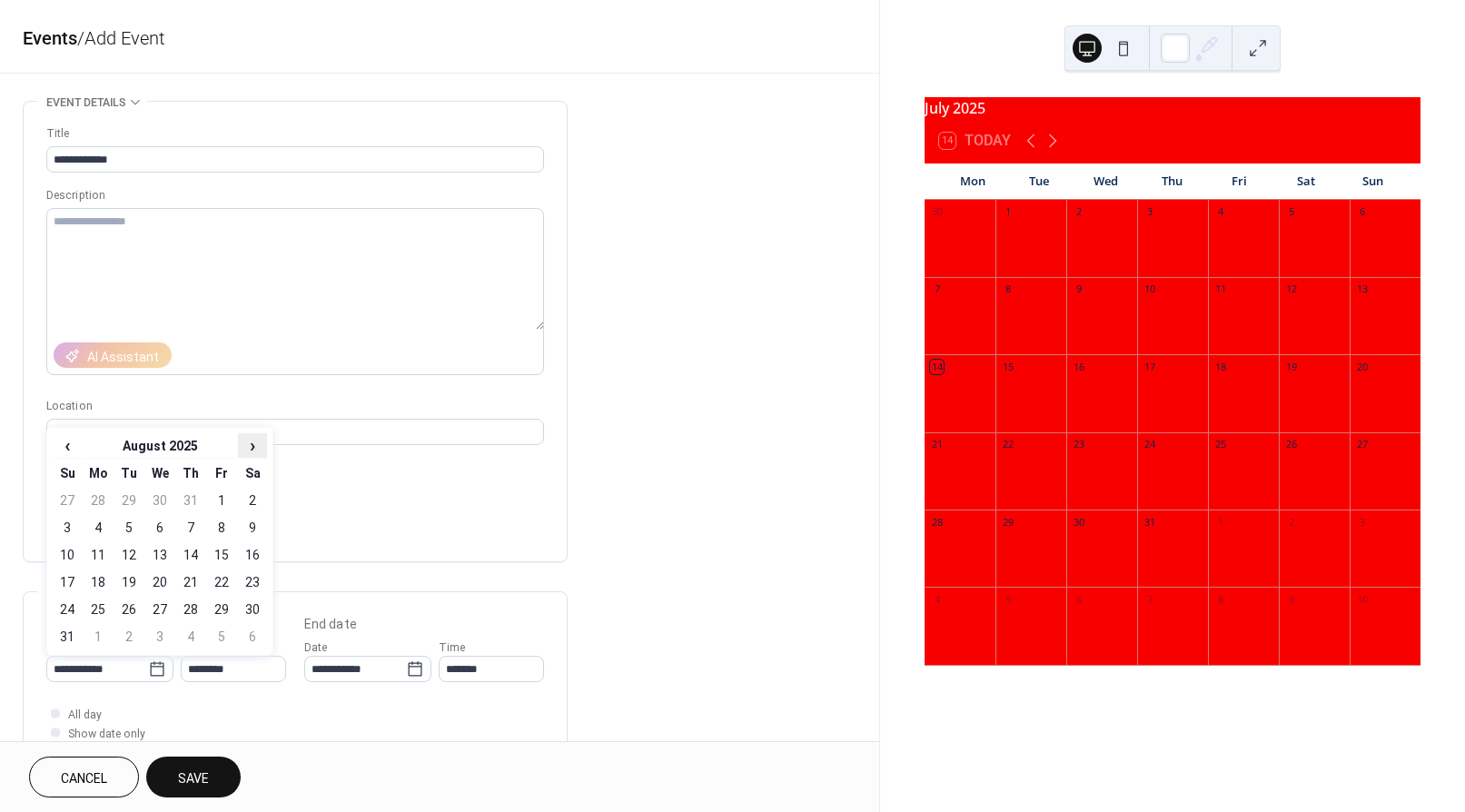 click on "›" at bounding box center [252, 445] 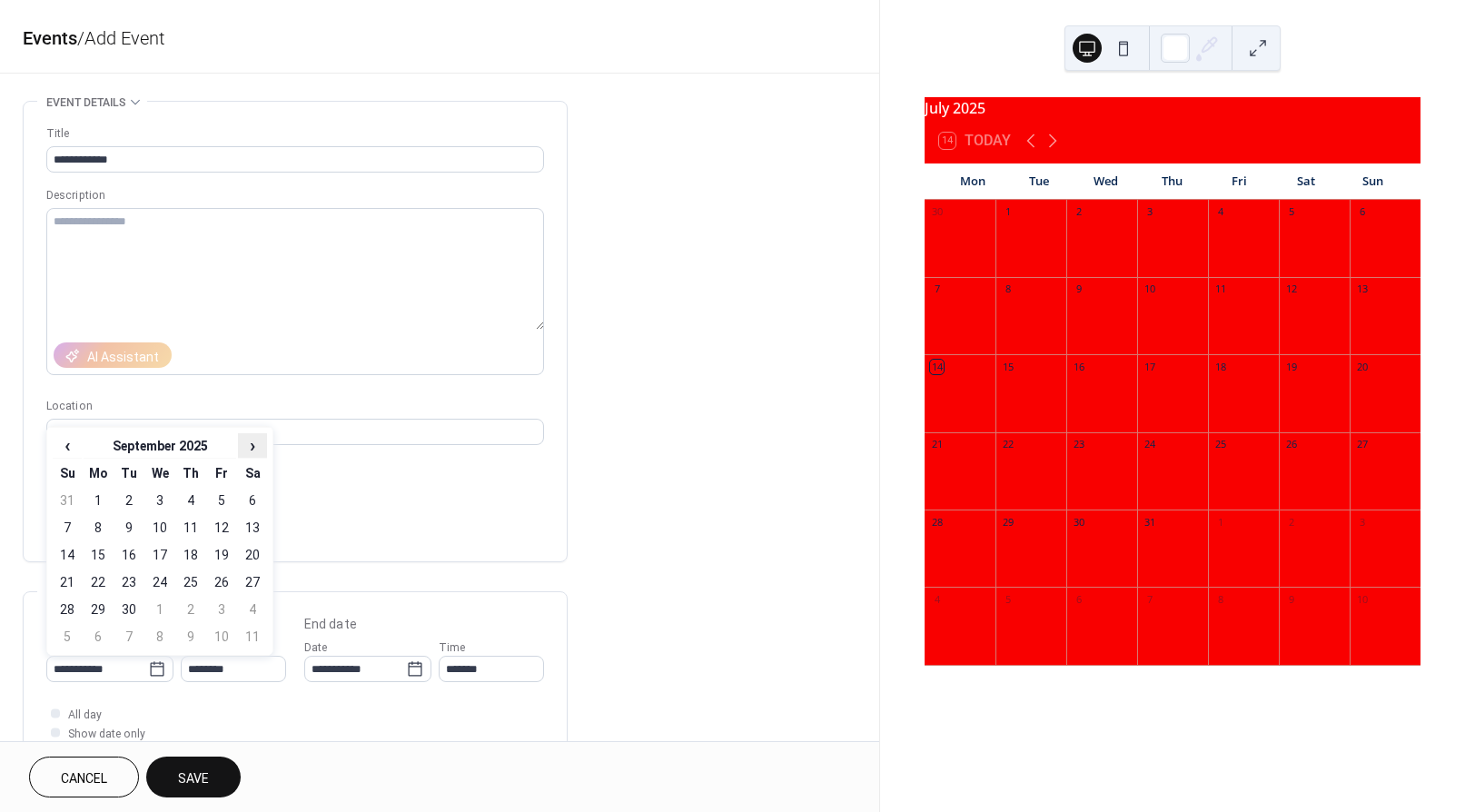 click on "›" at bounding box center [252, 445] 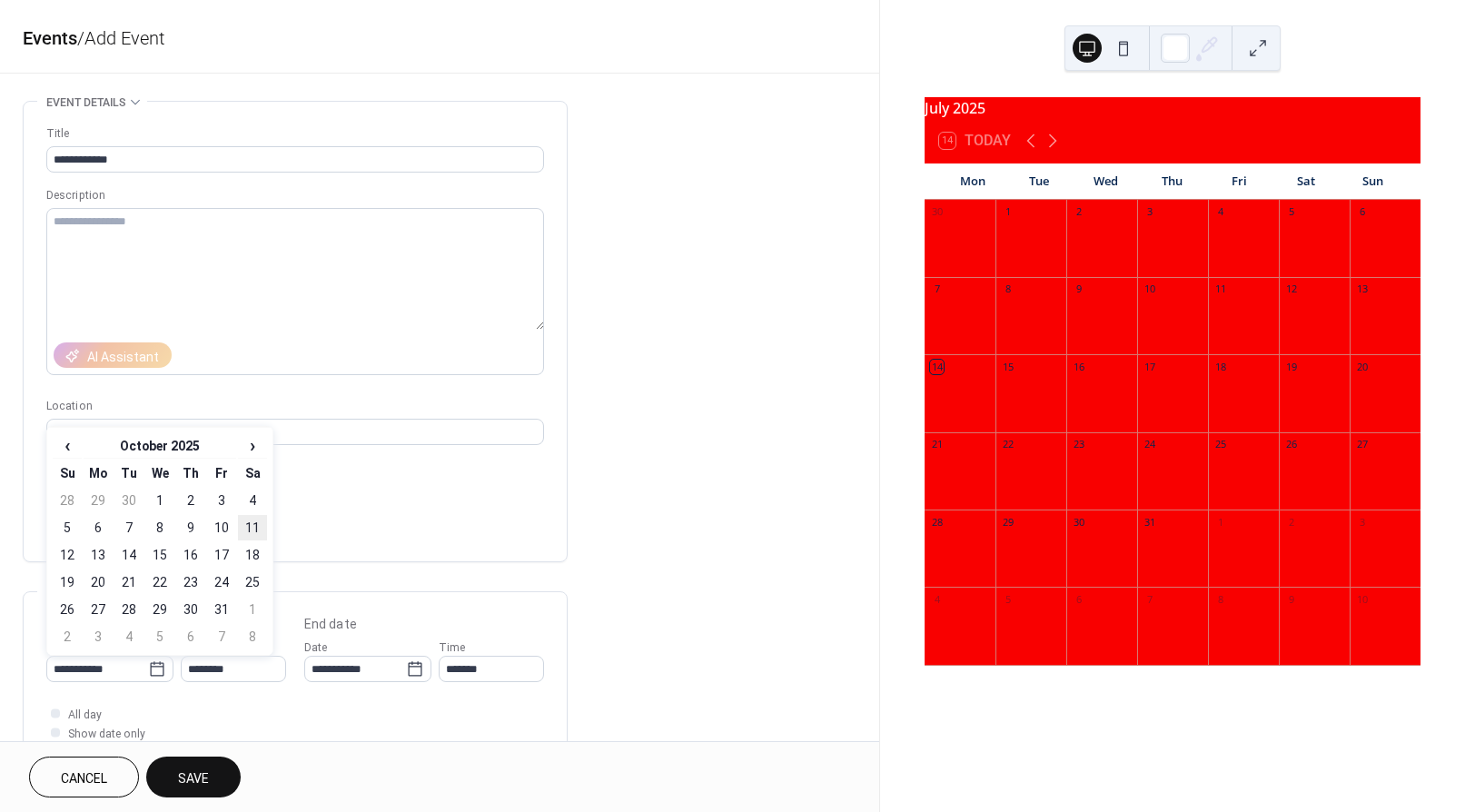 click on "11" at bounding box center [252, 528] 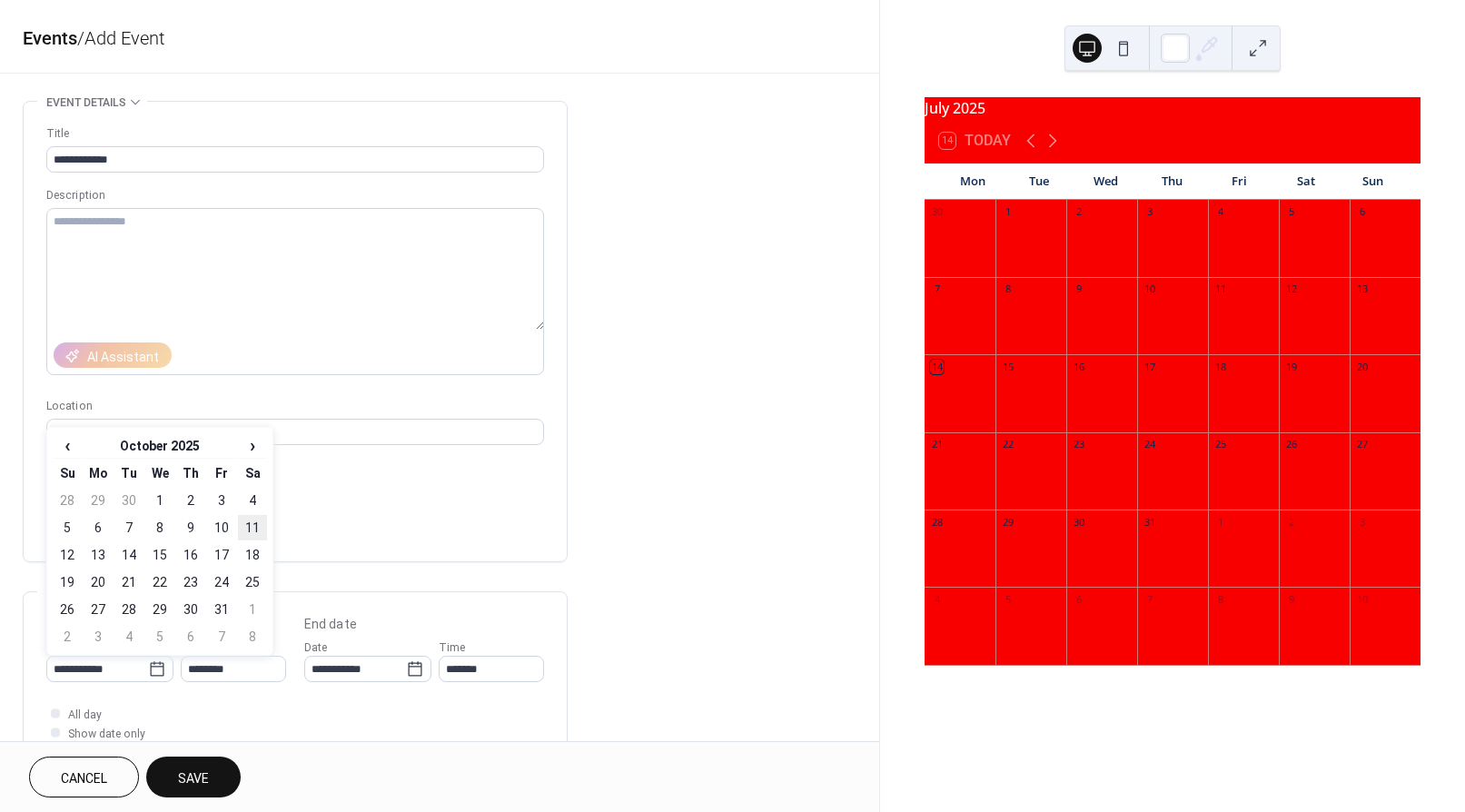type on "**********" 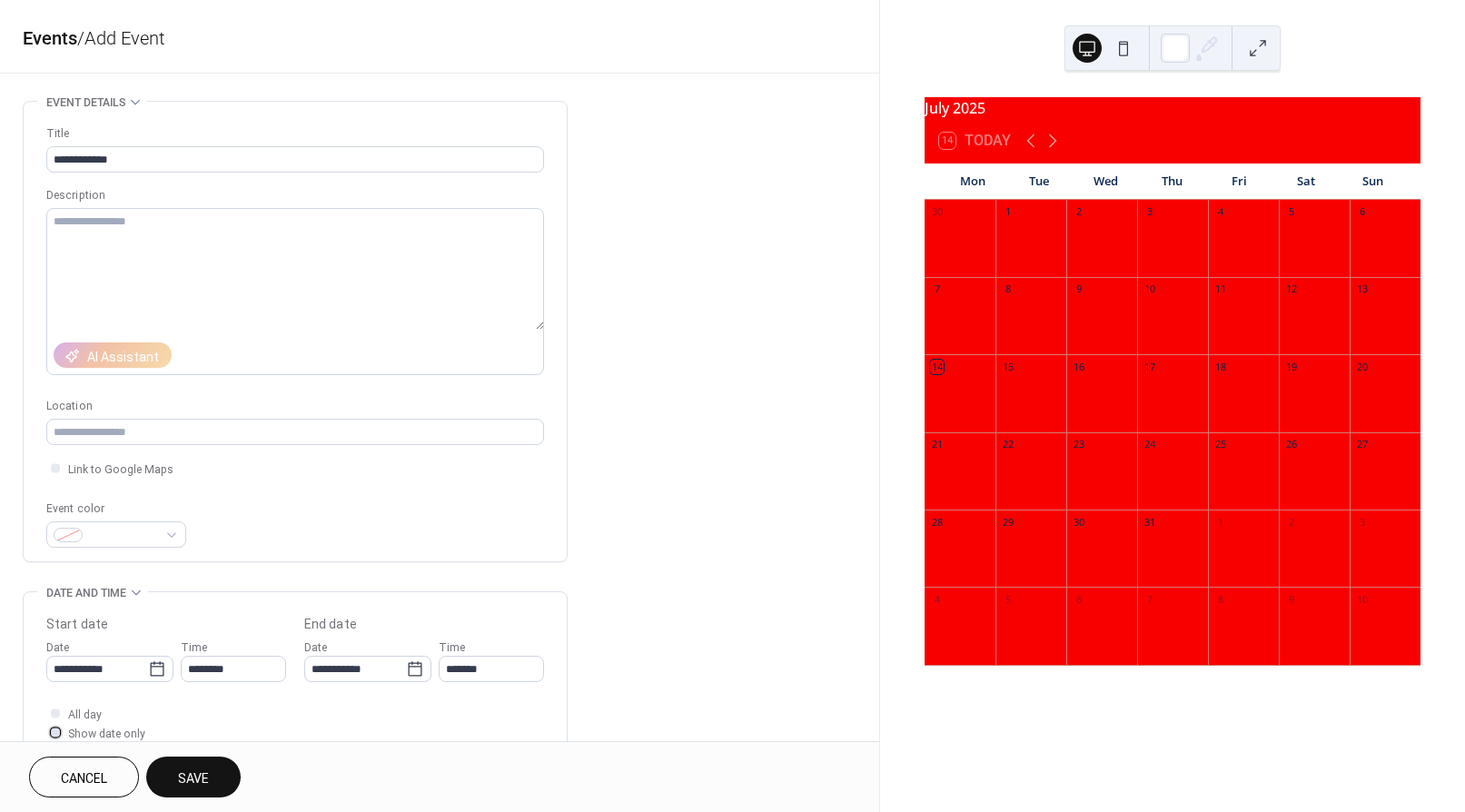 click on "Show date only" at bounding box center [106, 734] 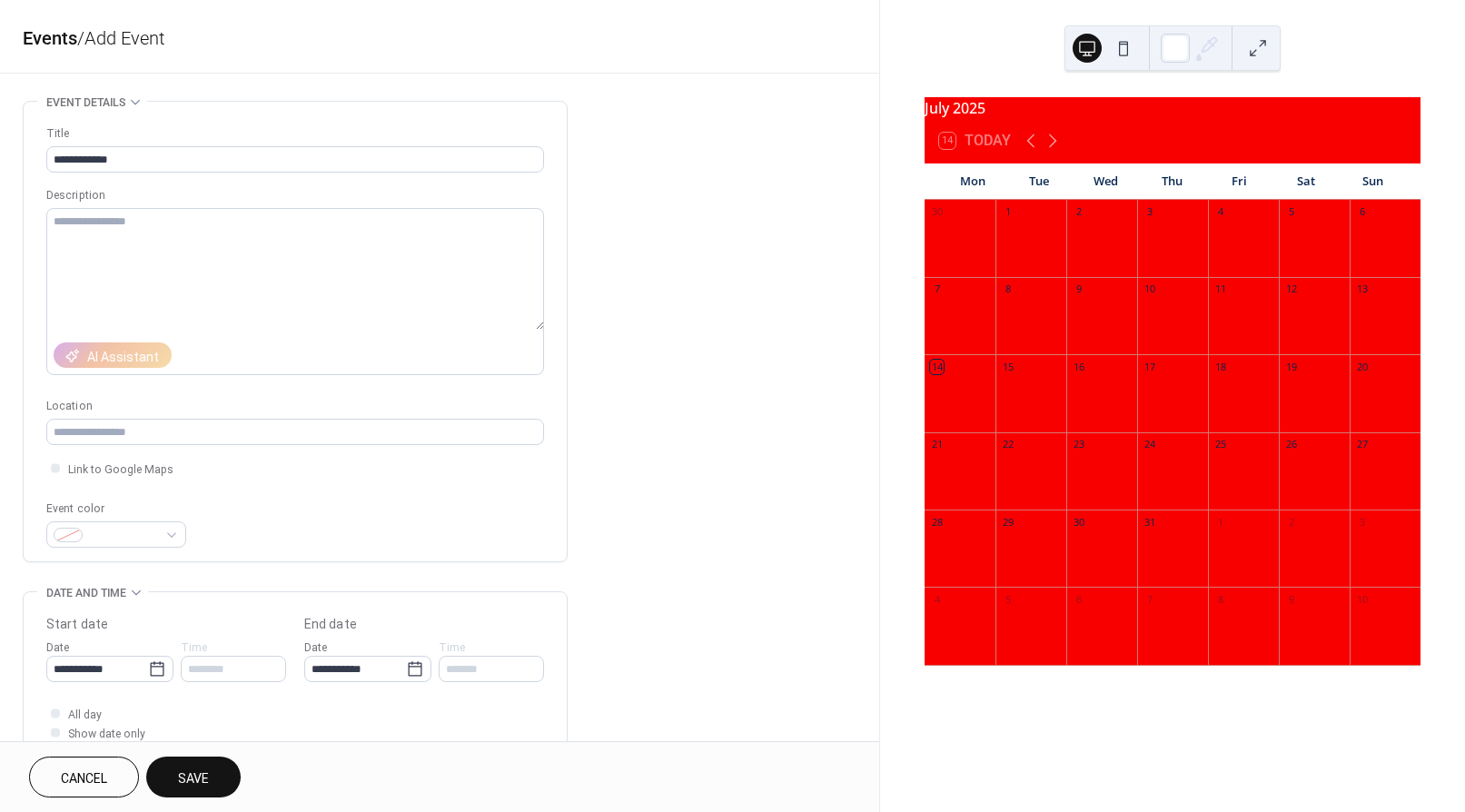 click on "Save" at bounding box center [193, 777] 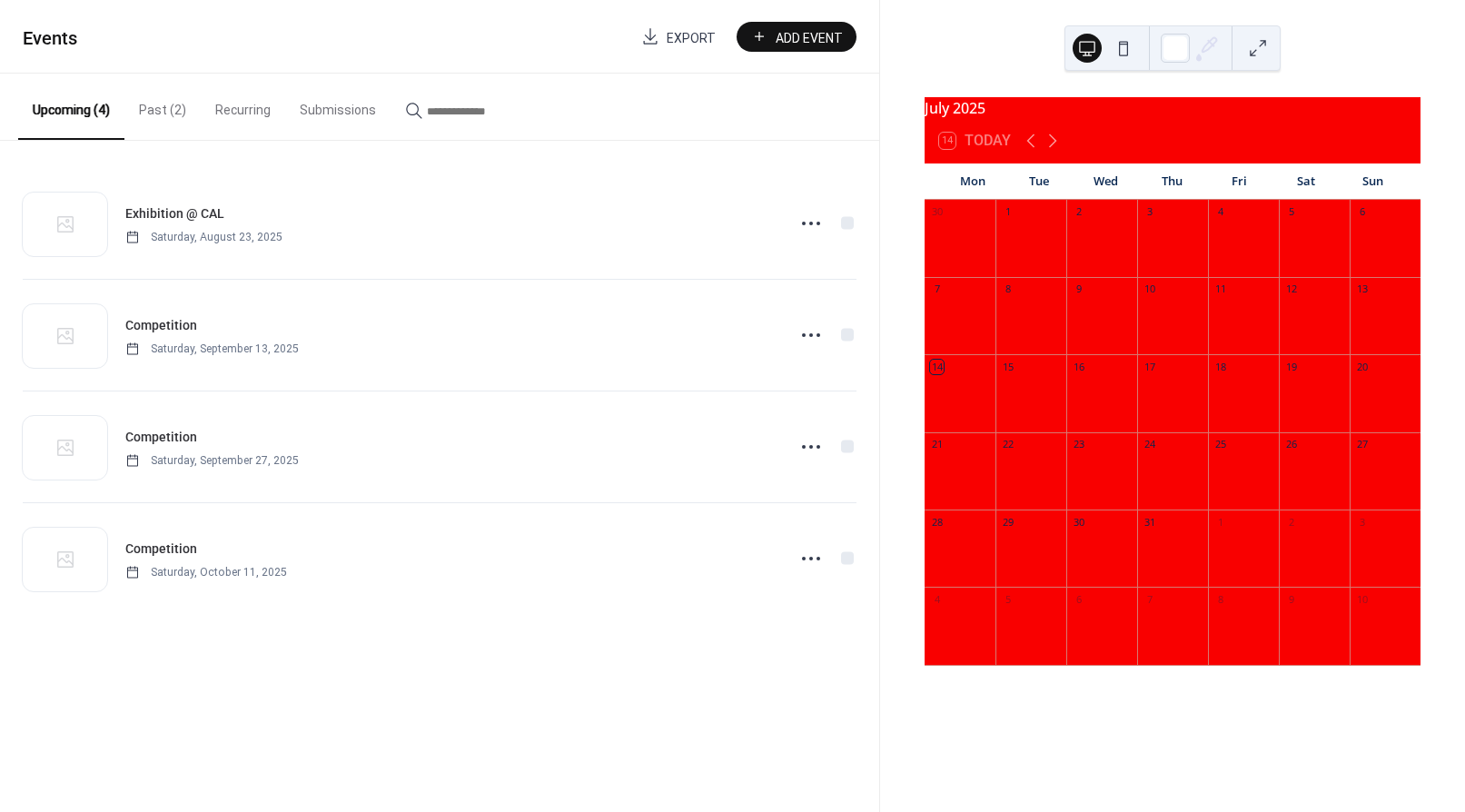 click on "Add Event" at bounding box center [809, 37] 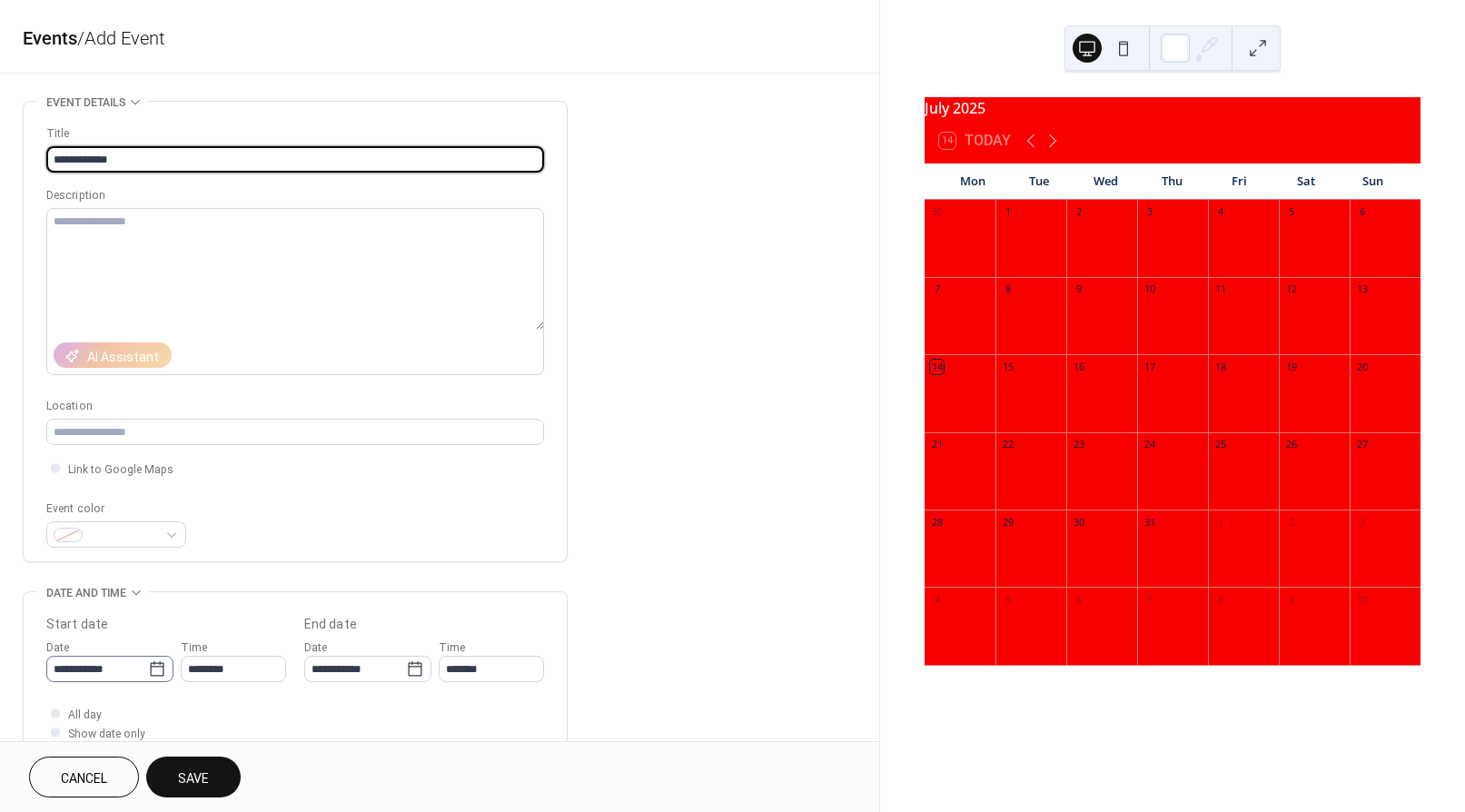 type on "**********" 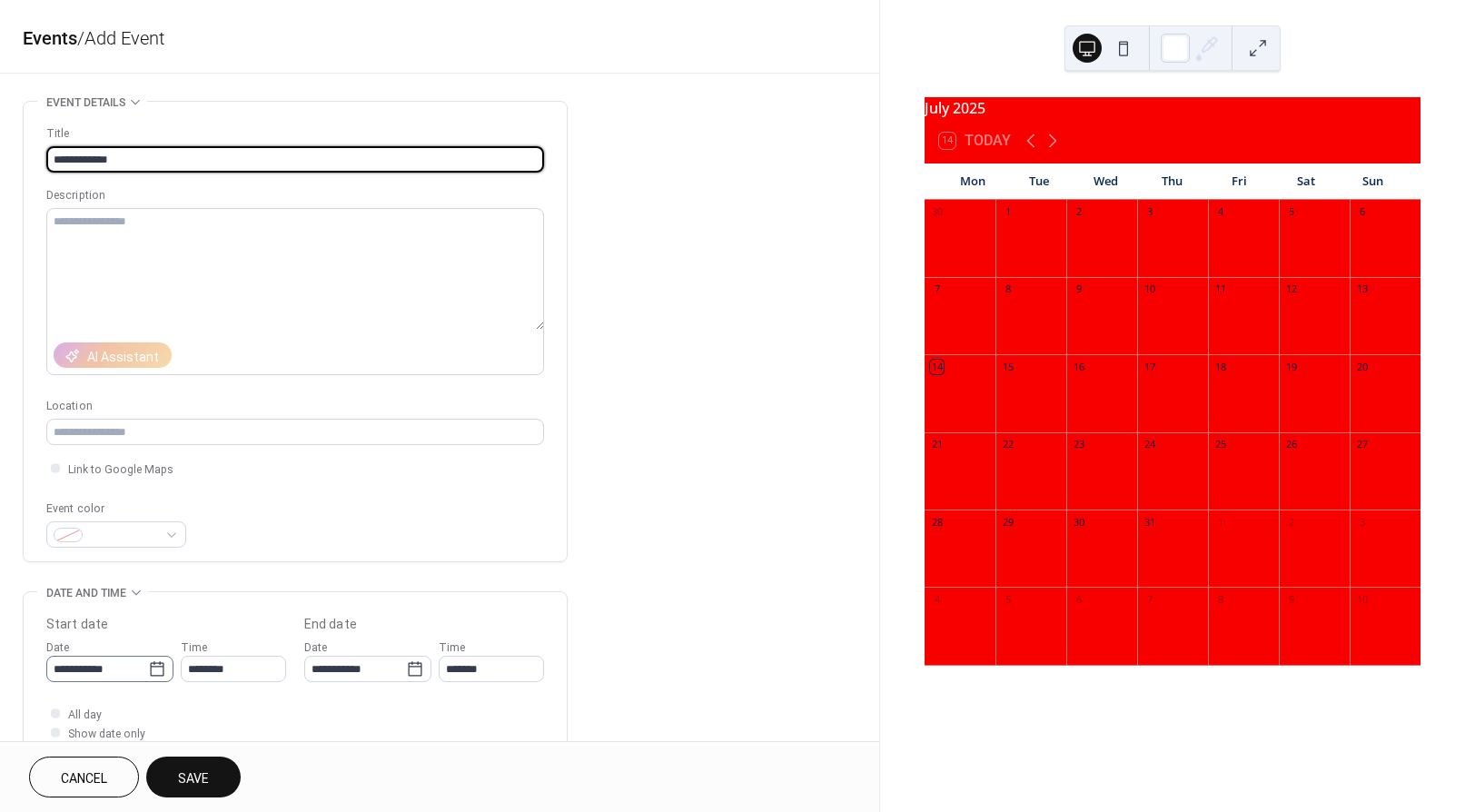 click 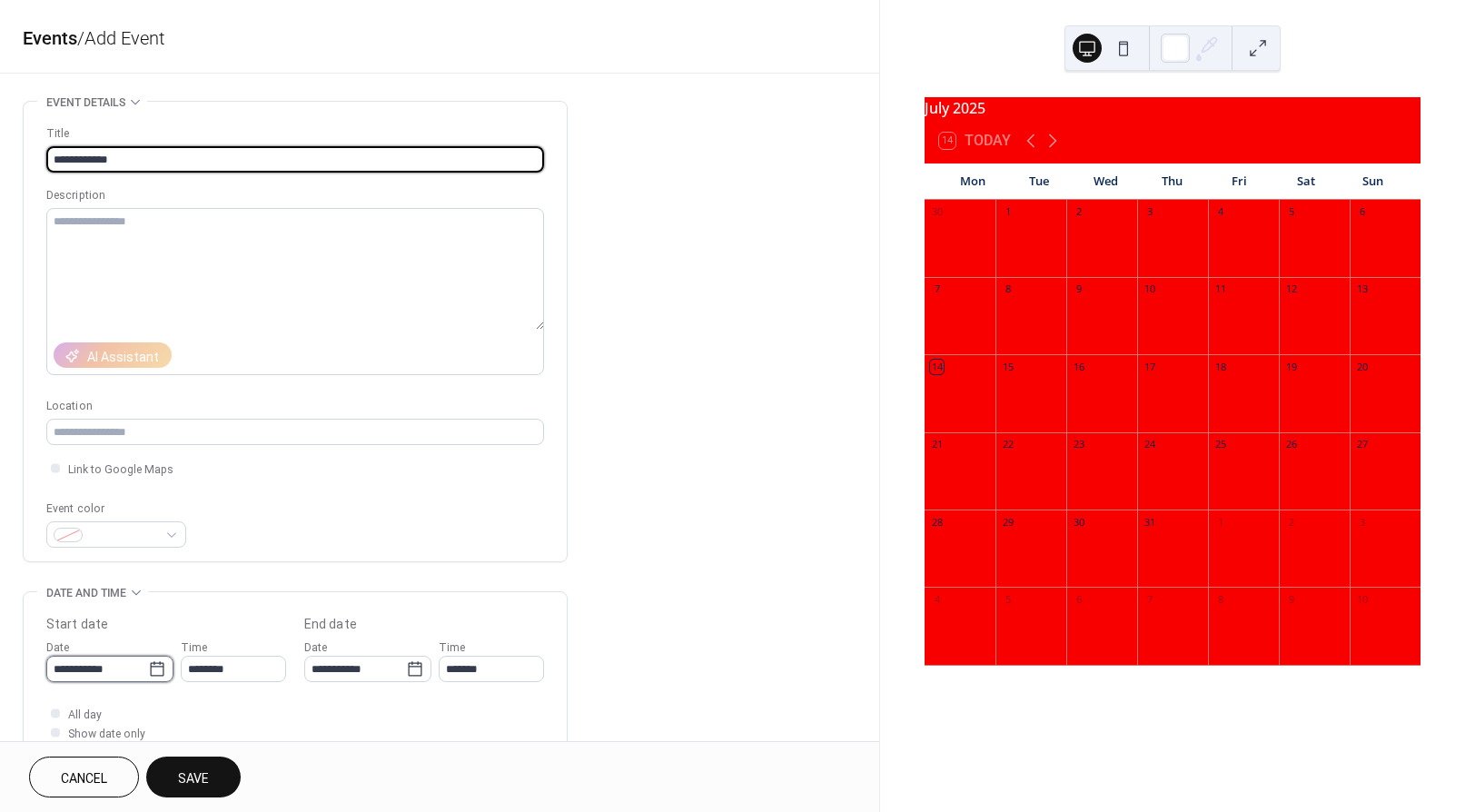 click on "**********" at bounding box center (97, 668) 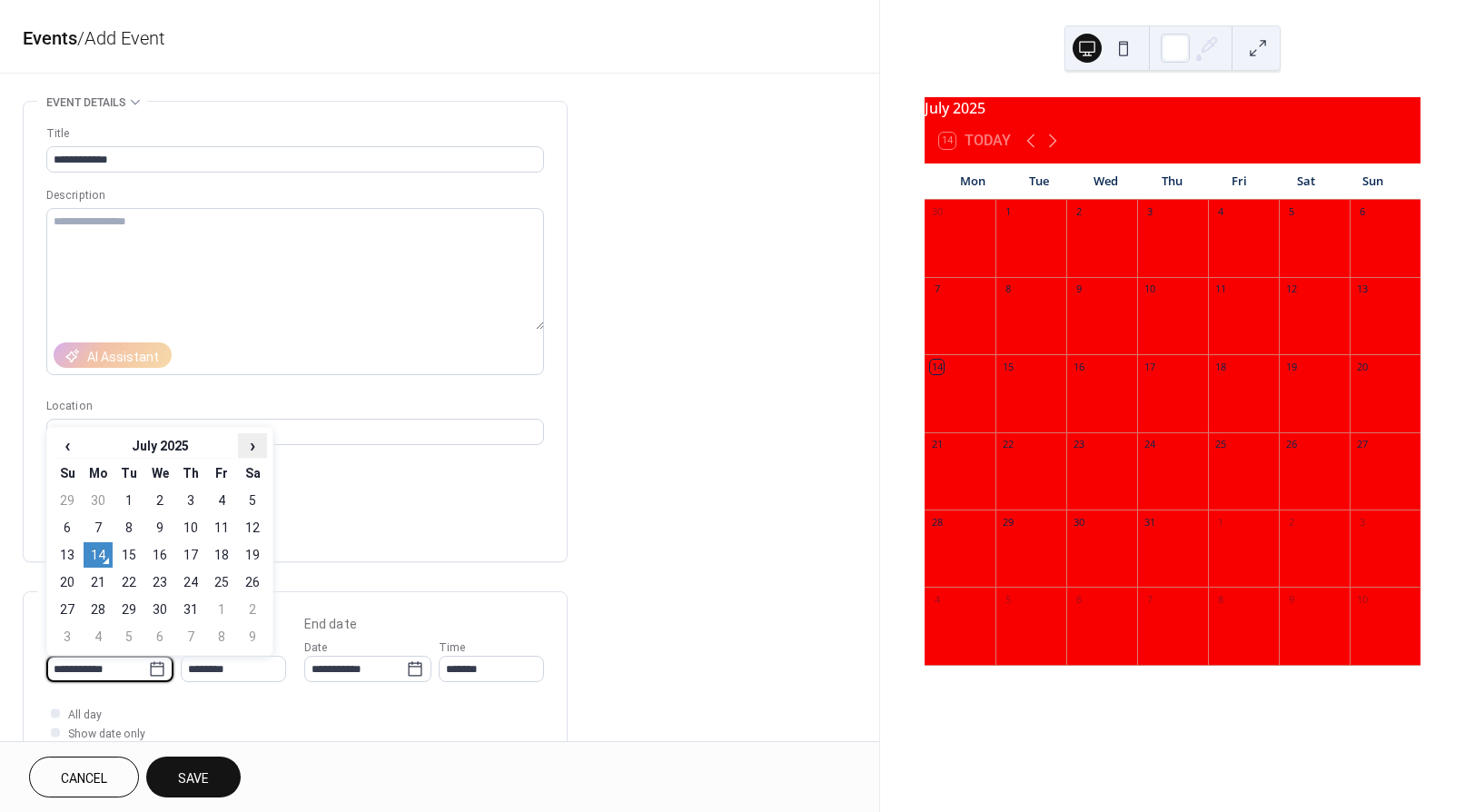 click on "›" at bounding box center (252, 445) 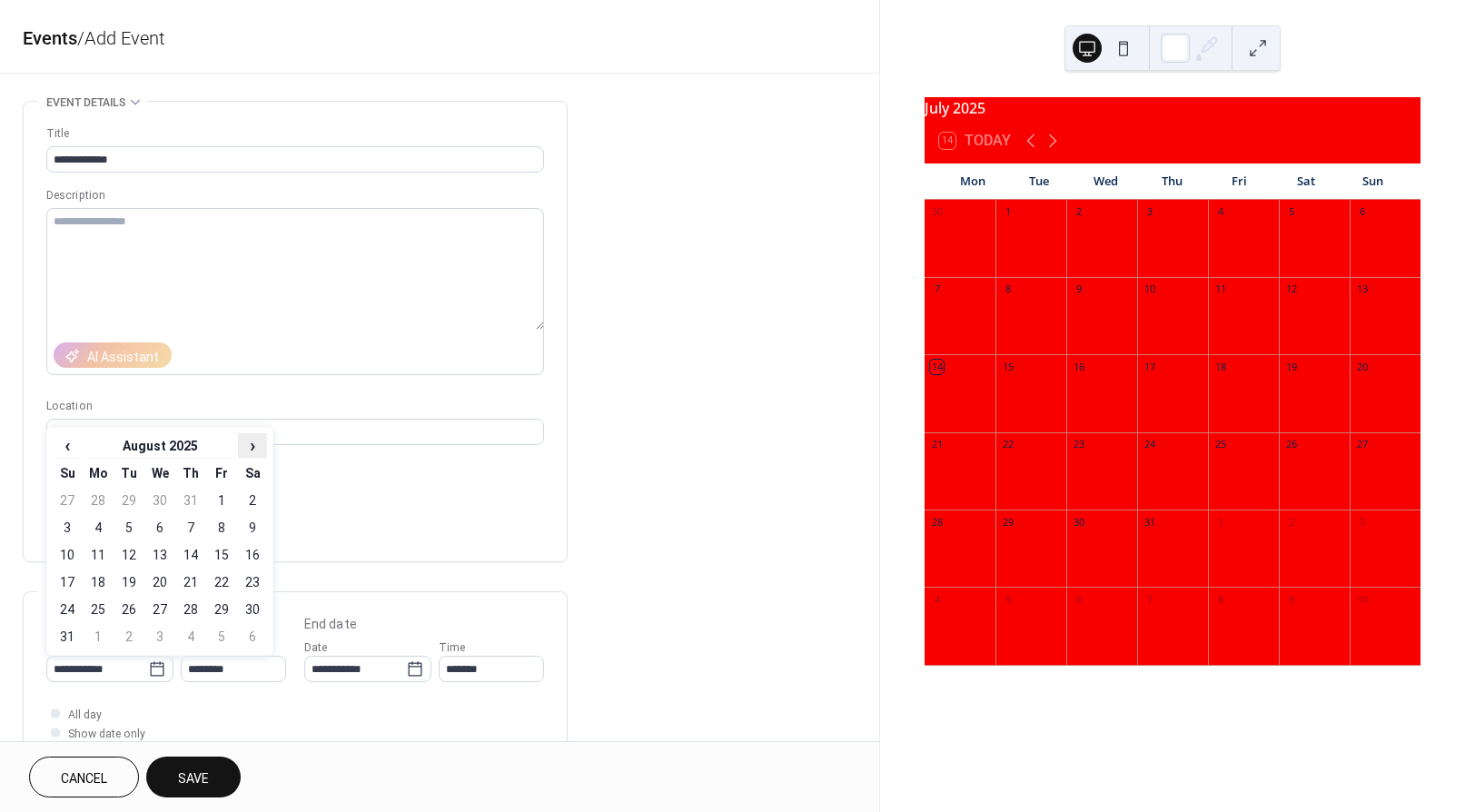click on "›" at bounding box center [252, 445] 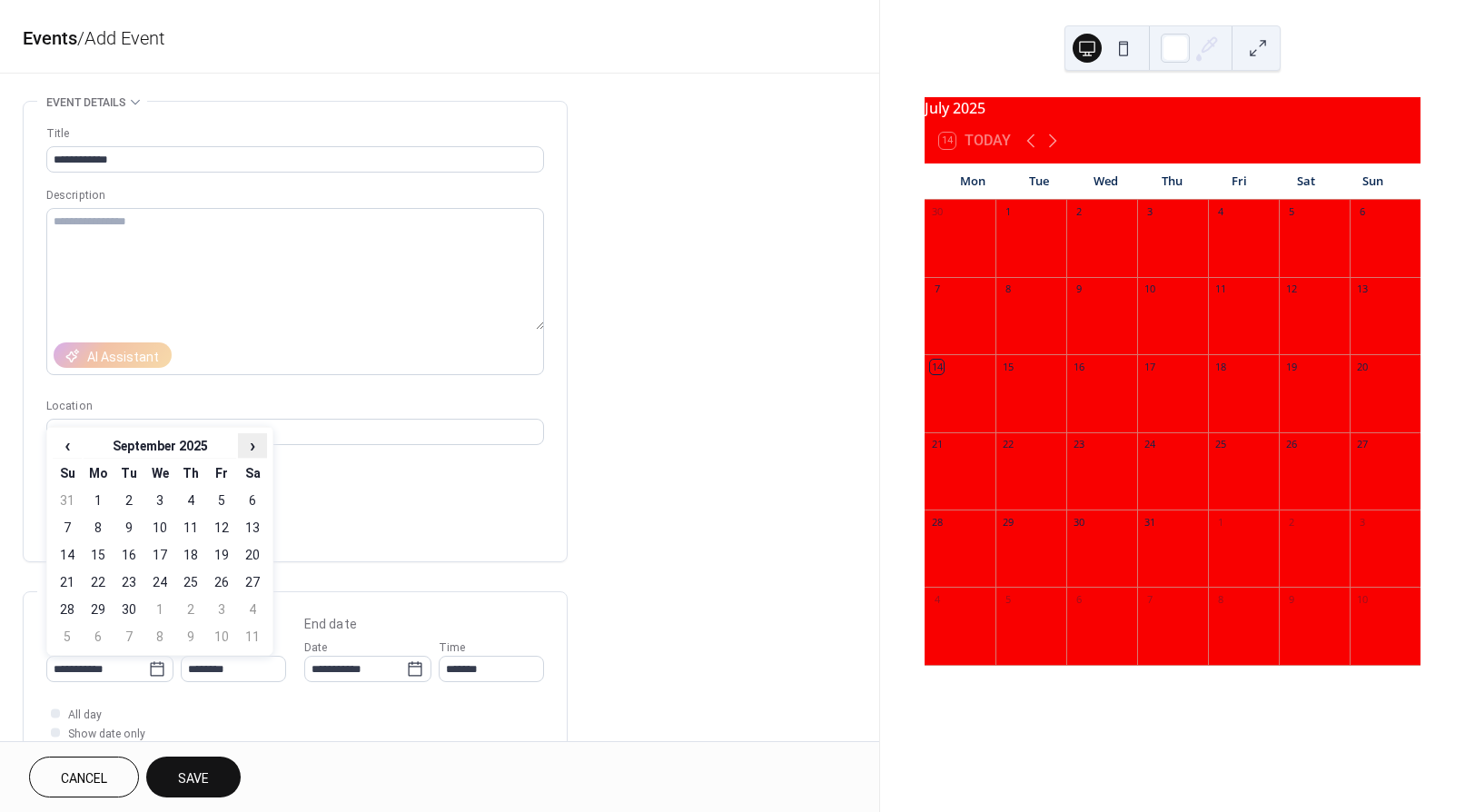 click on "›" at bounding box center (252, 445) 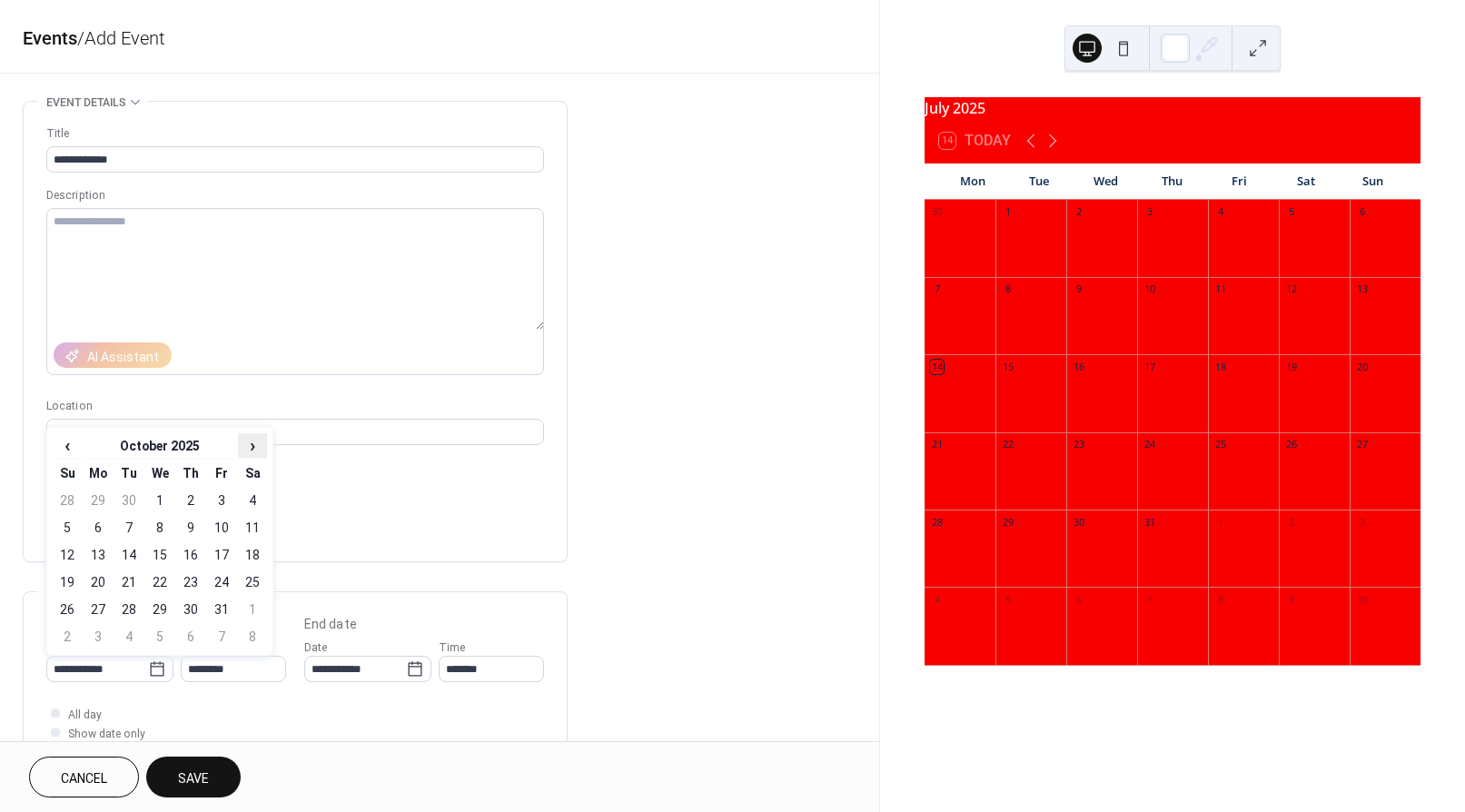 click on "›" at bounding box center [252, 445] 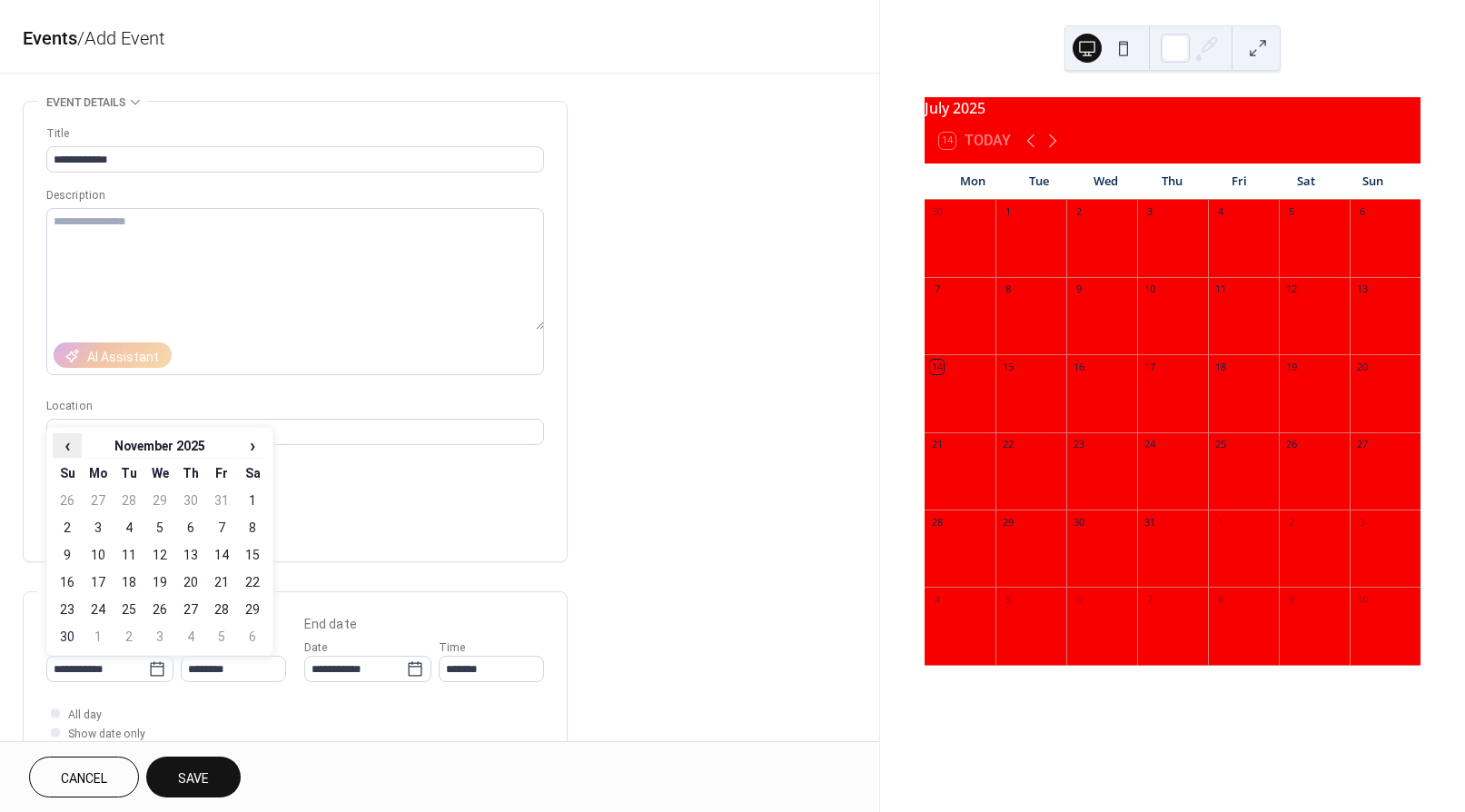 click on "‹" at bounding box center (67, 445) 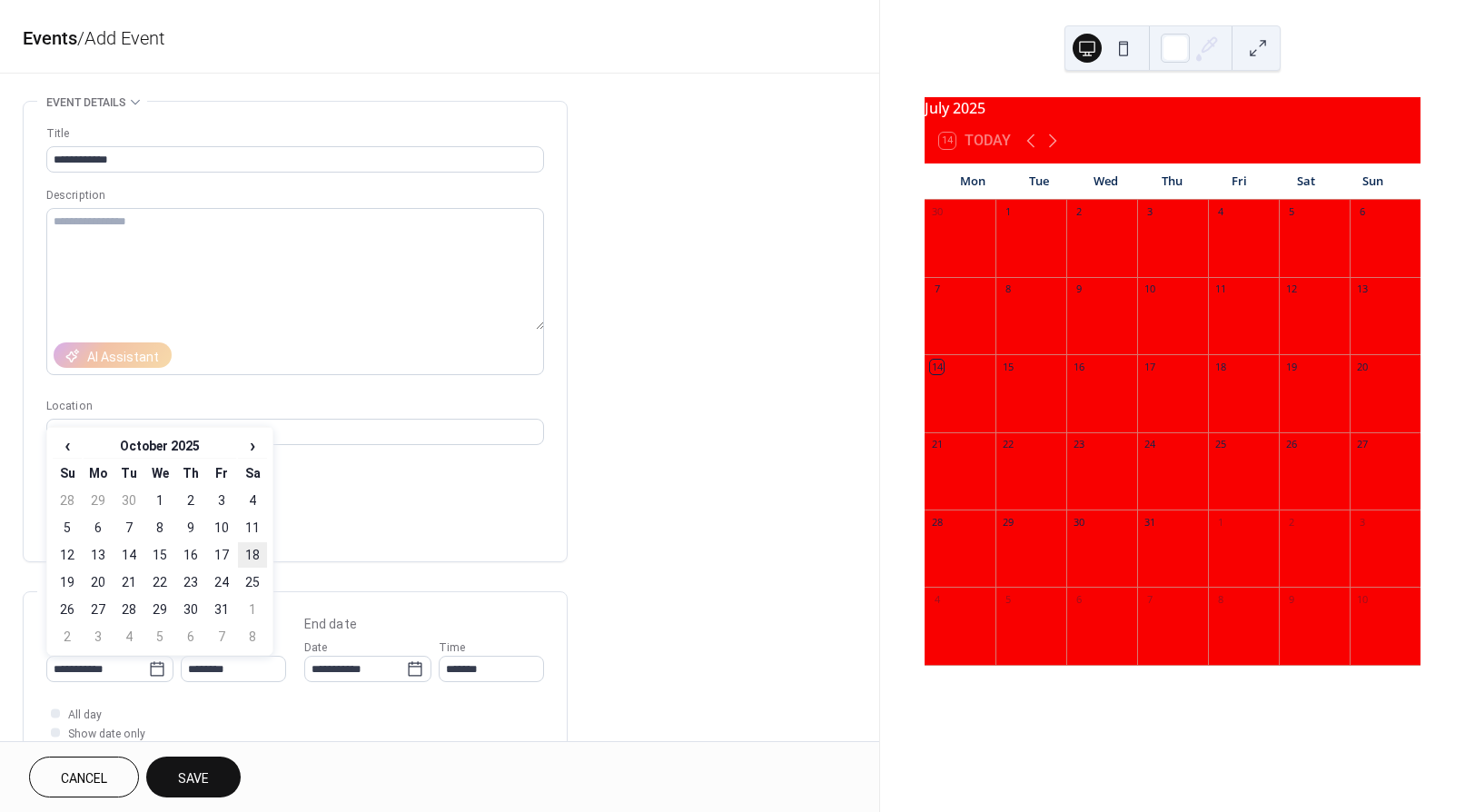 click on "18" at bounding box center (252, 555) 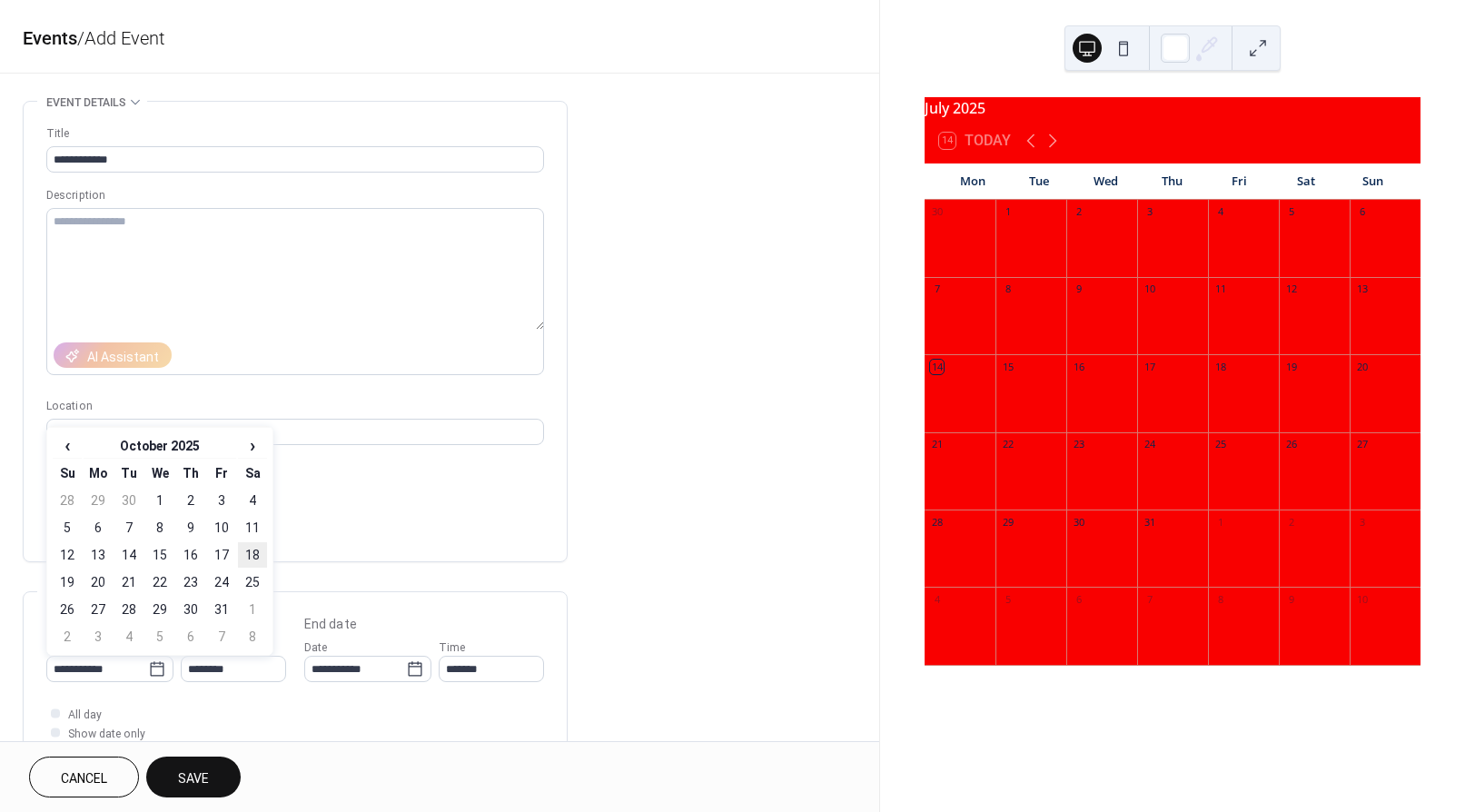 type on "**********" 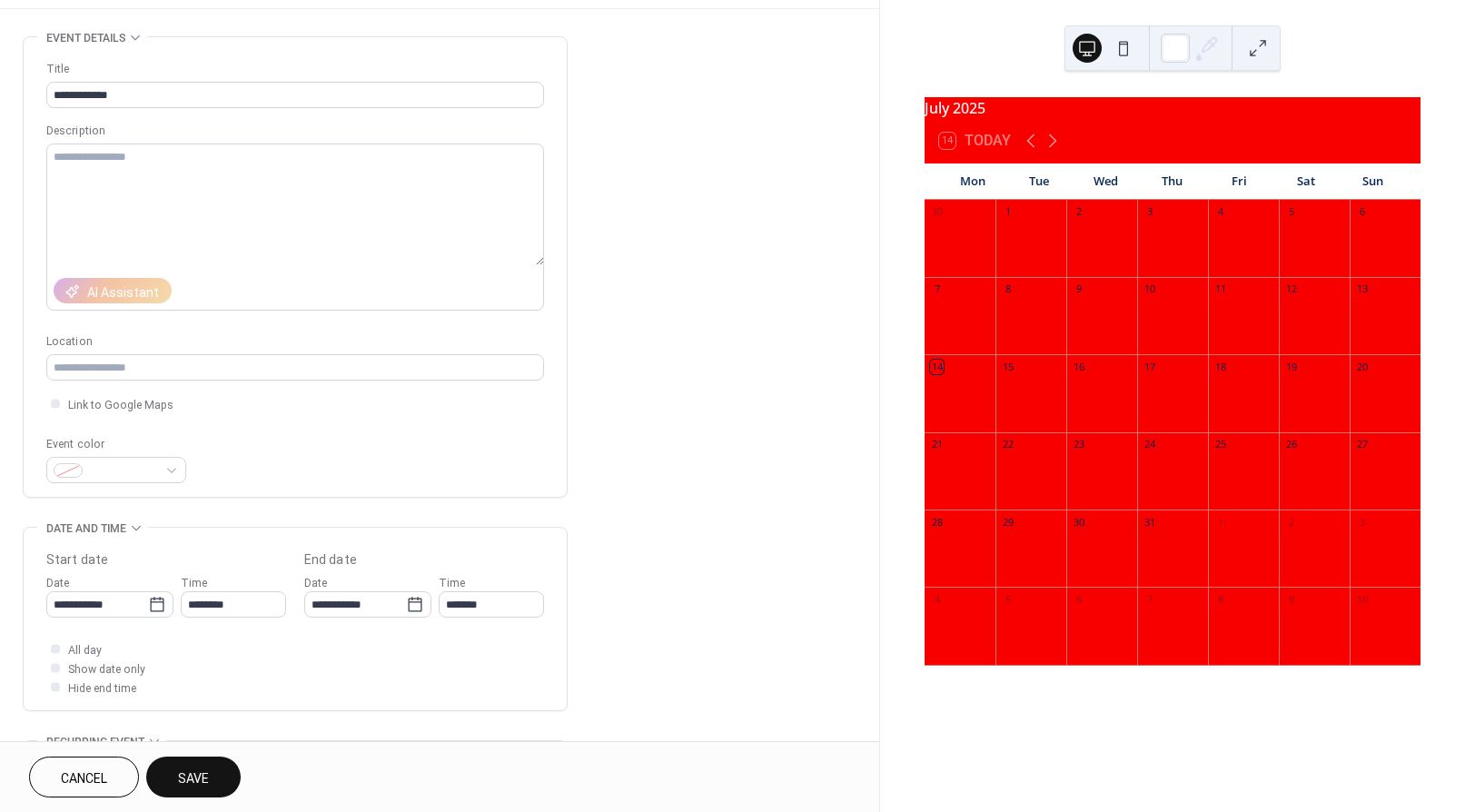 scroll, scrollTop: 69, scrollLeft: 0, axis: vertical 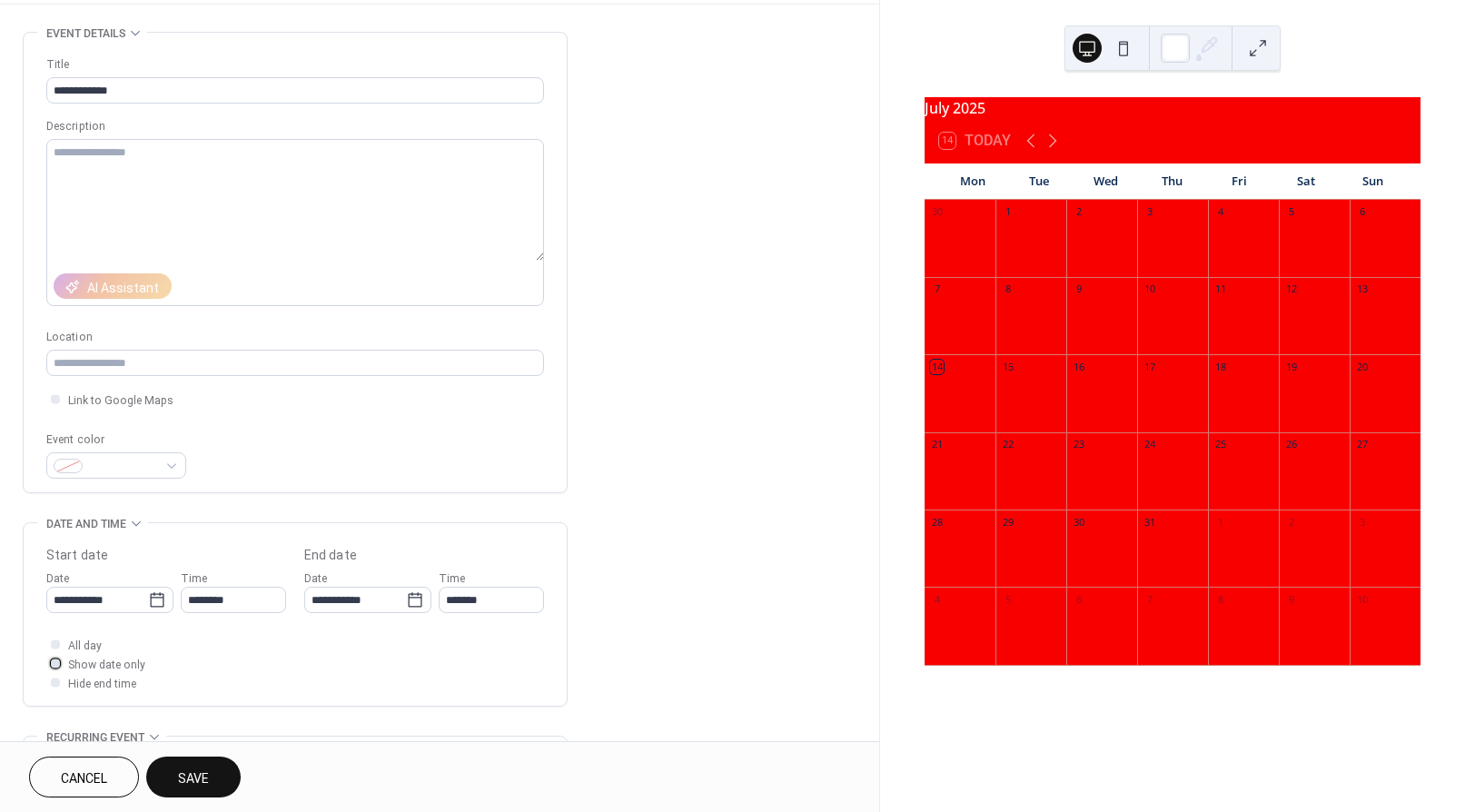 click on "Show date only" at bounding box center [106, 665] 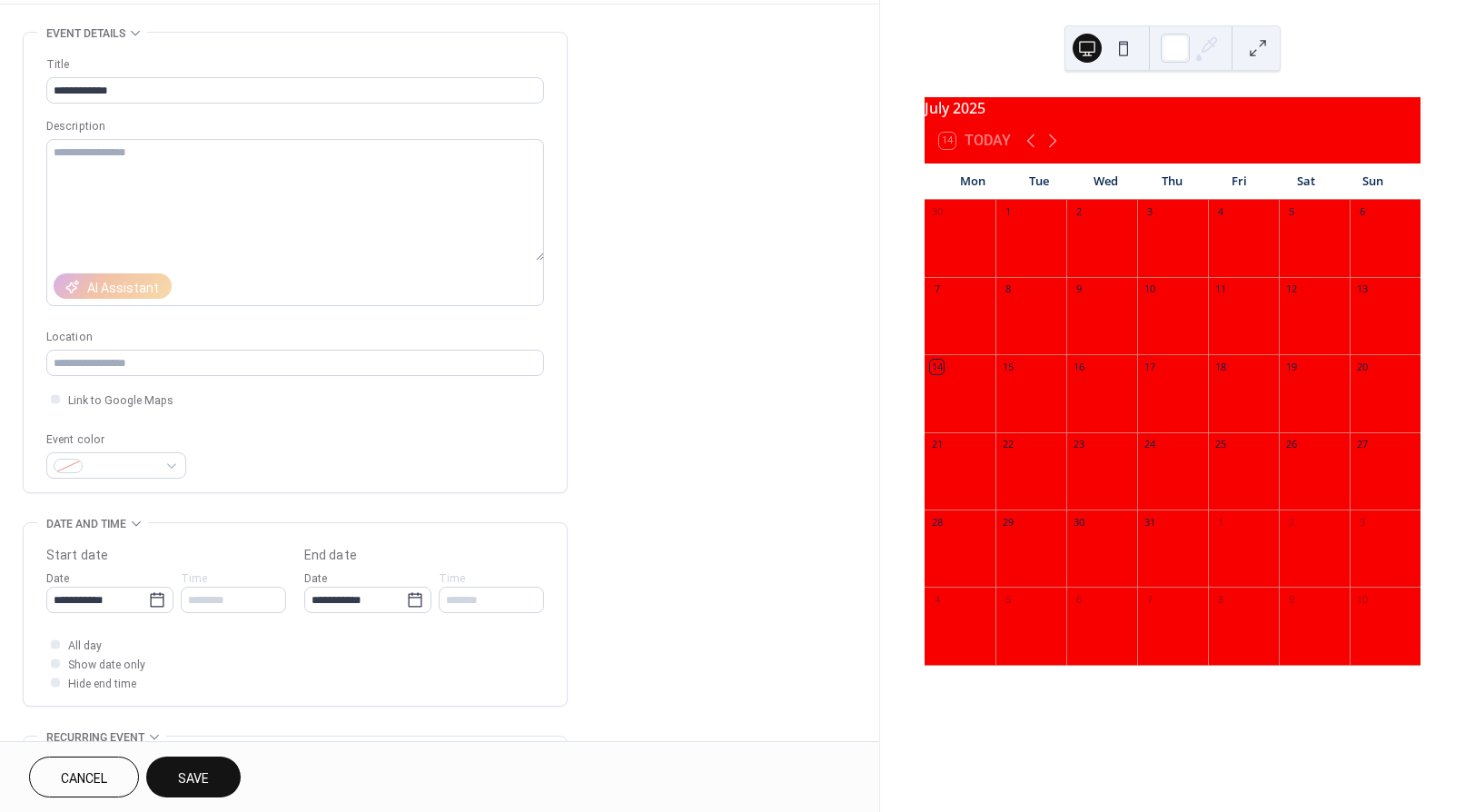 click on "Save" at bounding box center (193, 778) 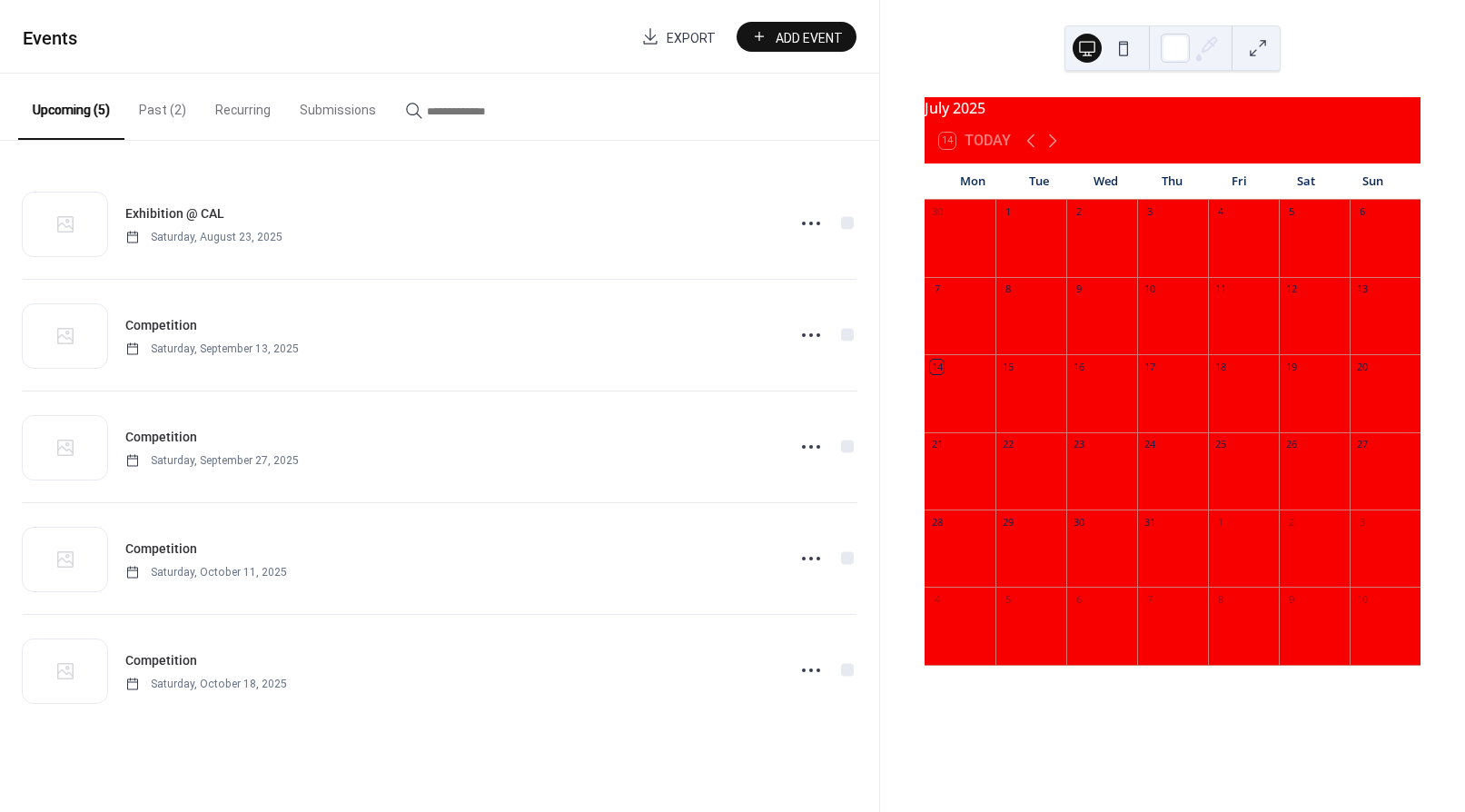 click on "Add Event" at bounding box center [809, 37] 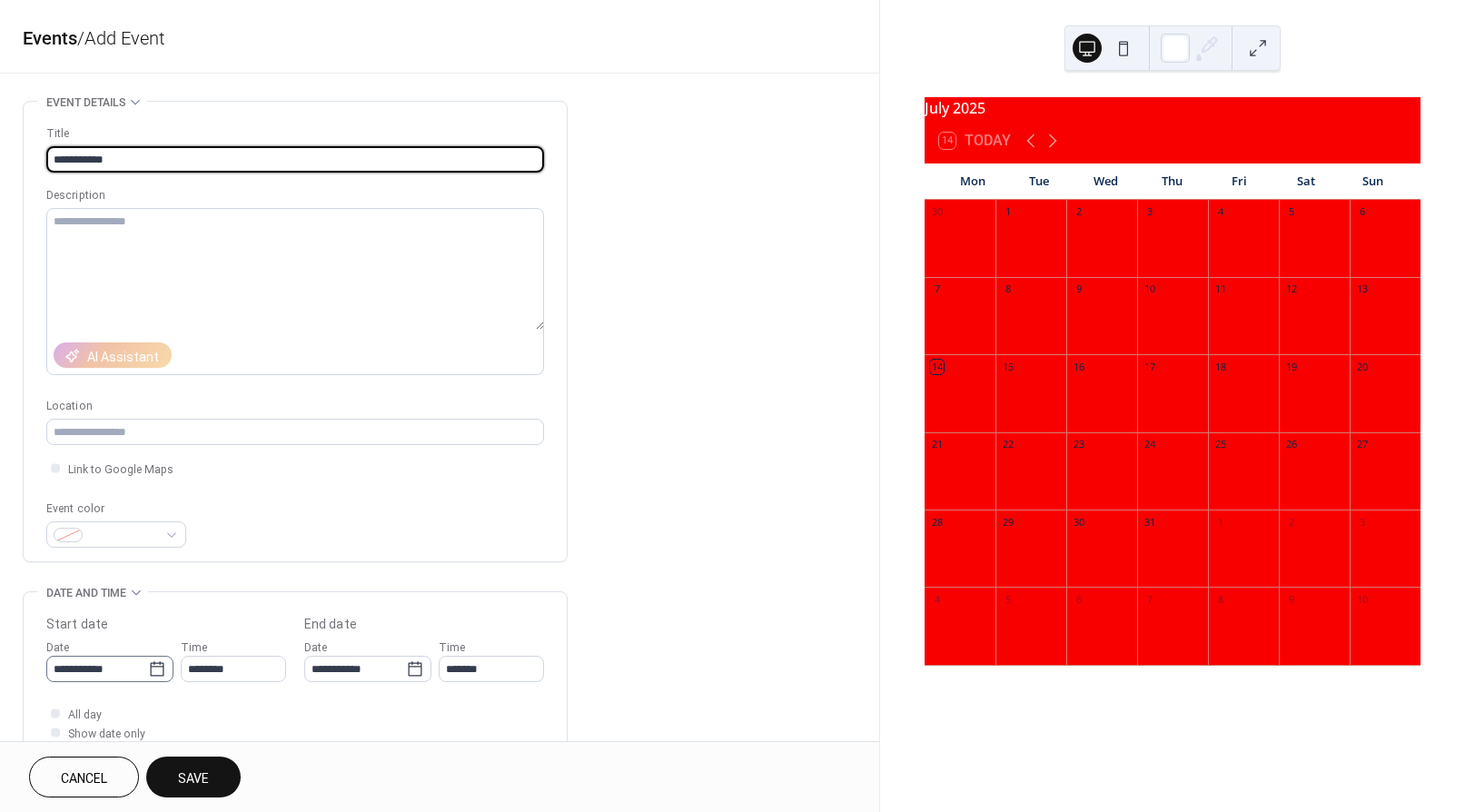 type on "**********" 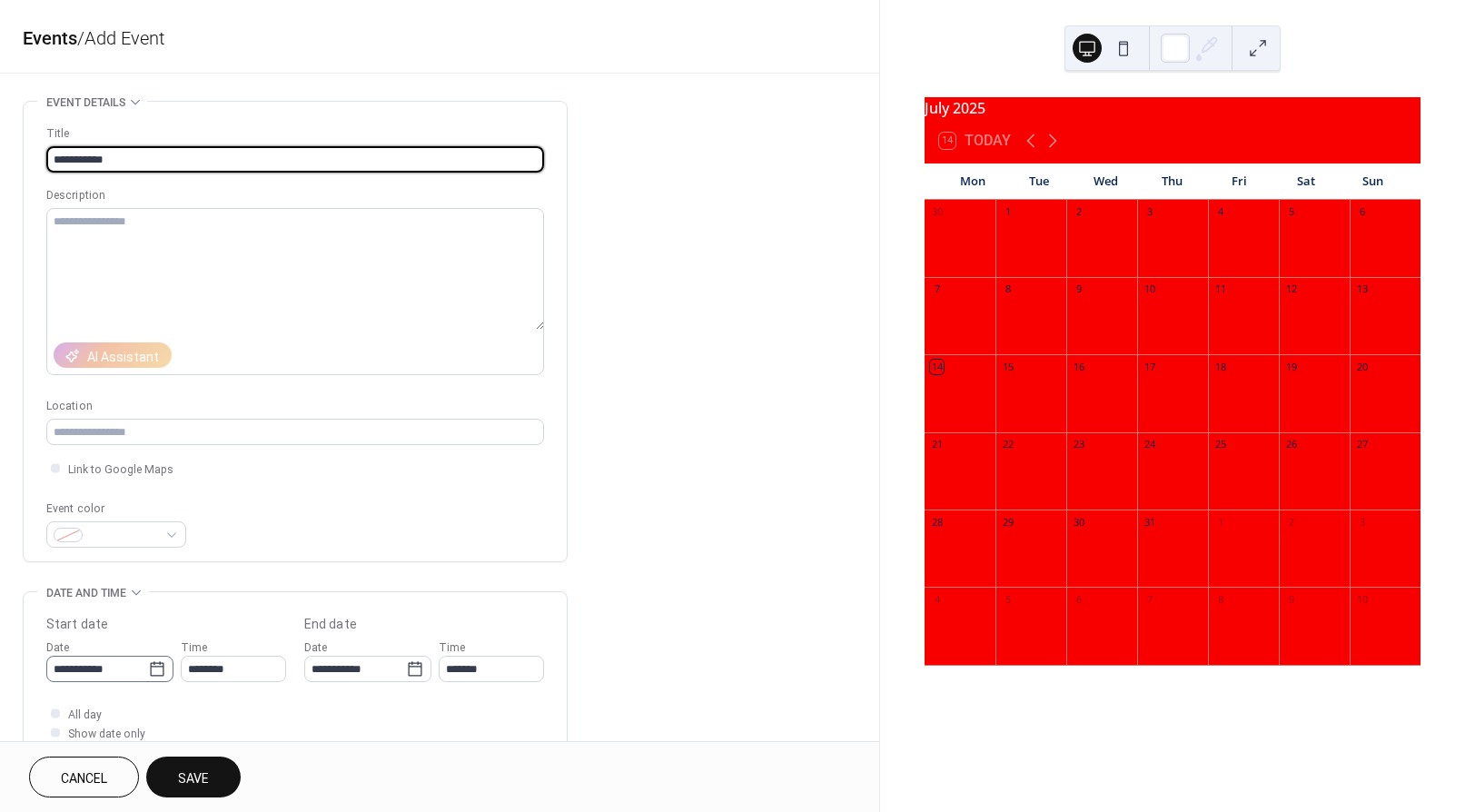 click 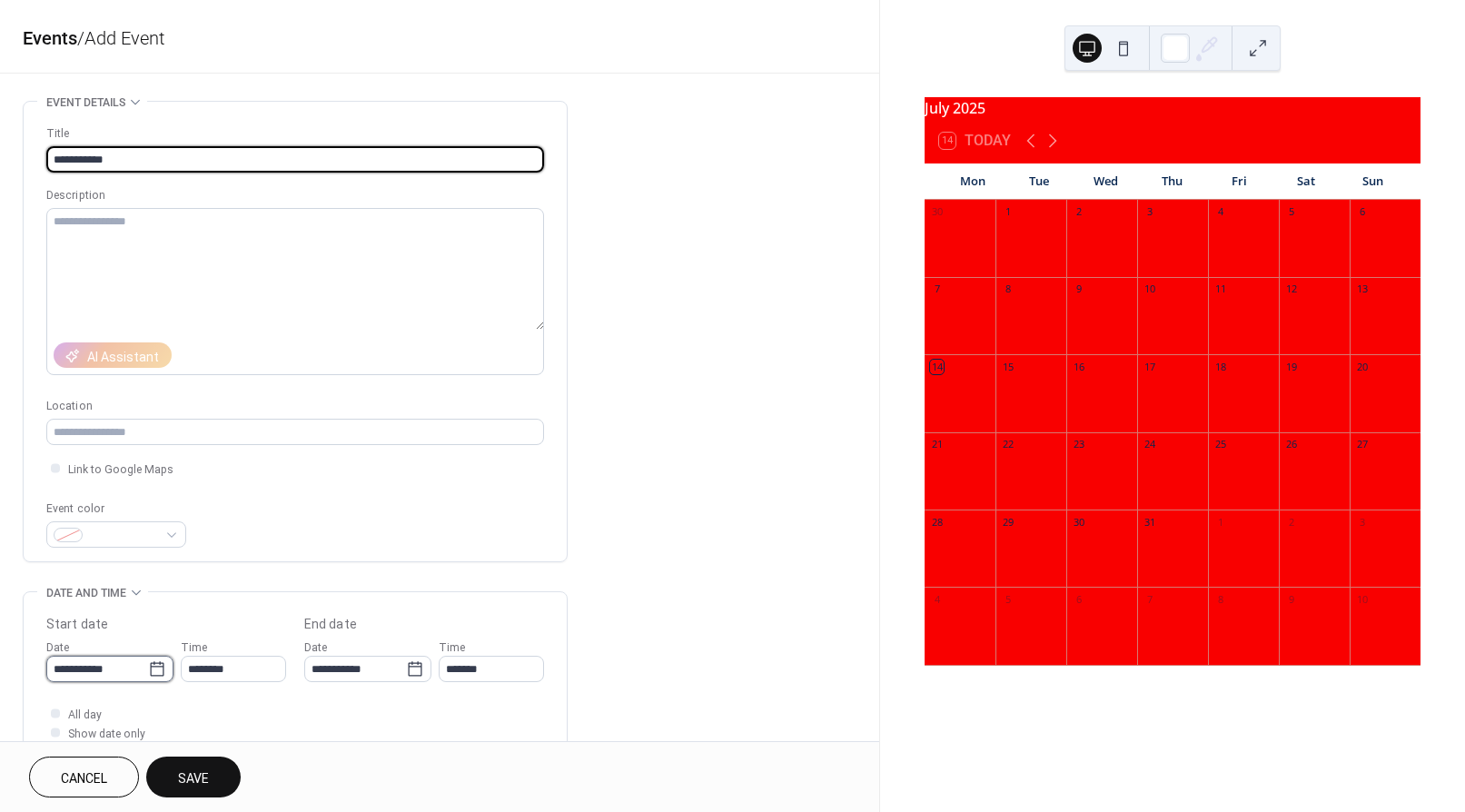 click on "**********" at bounding box center [97, 668] 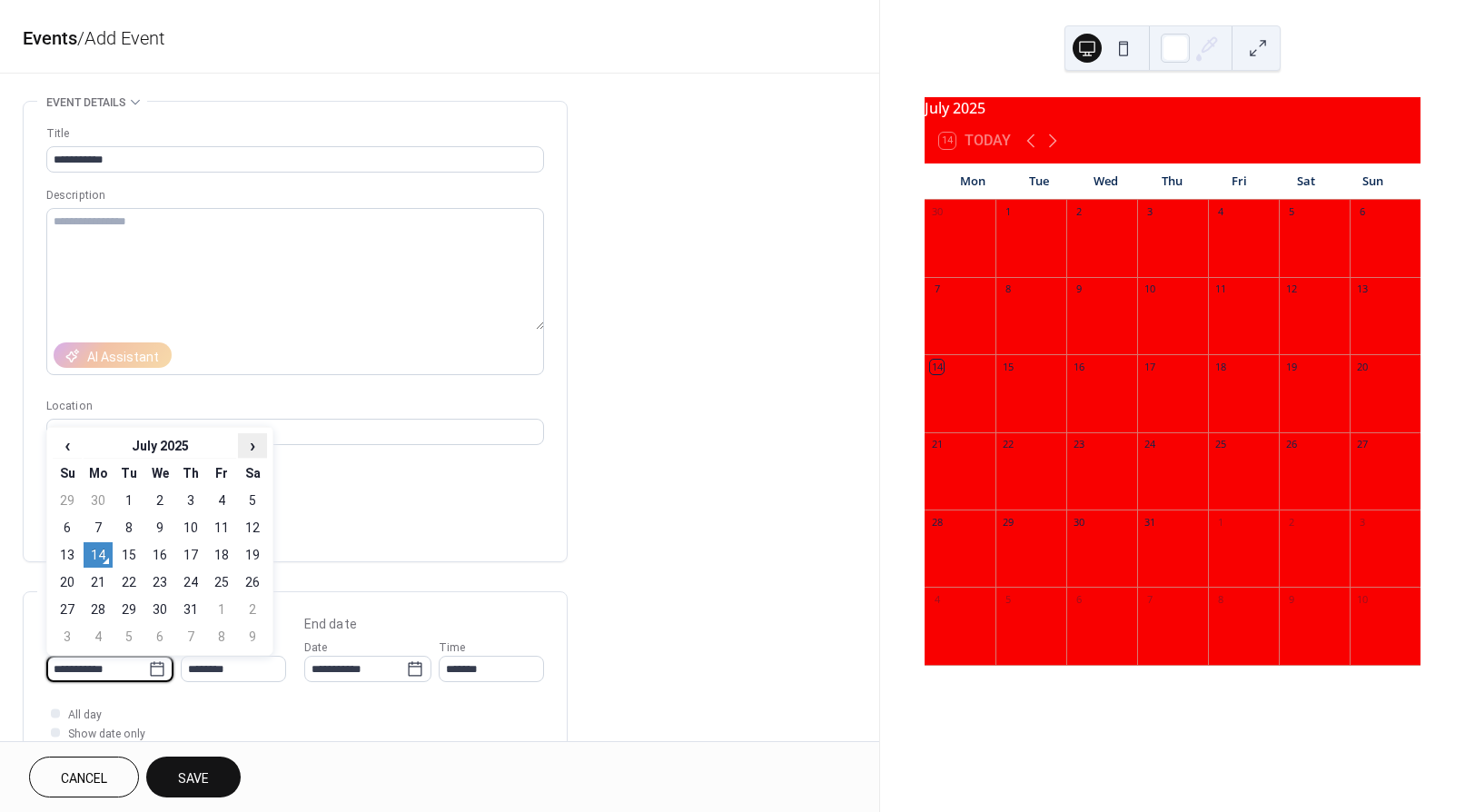 click on "›" at bounding box center (252, 445) 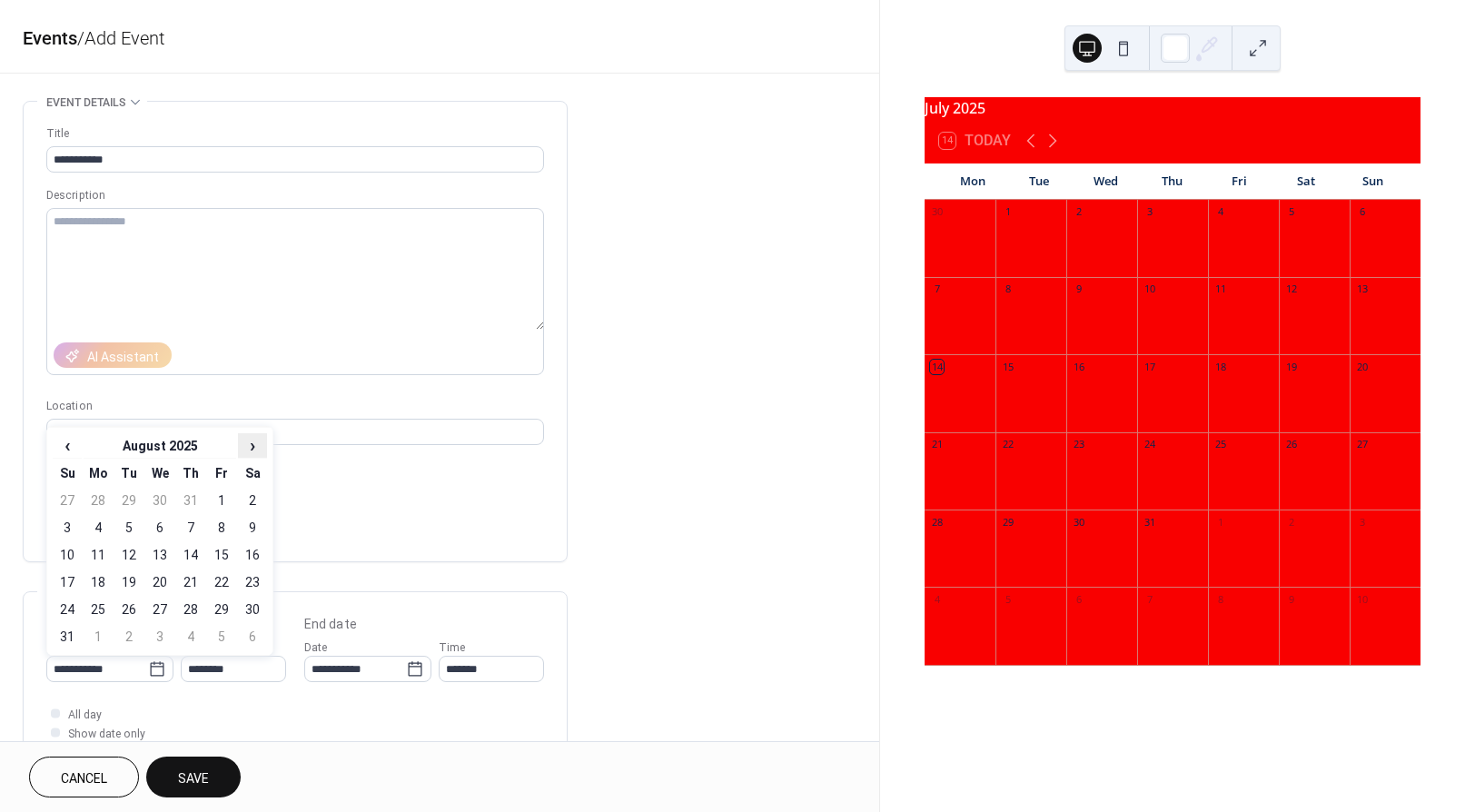 click on "›" at bounding box center (252, 445) 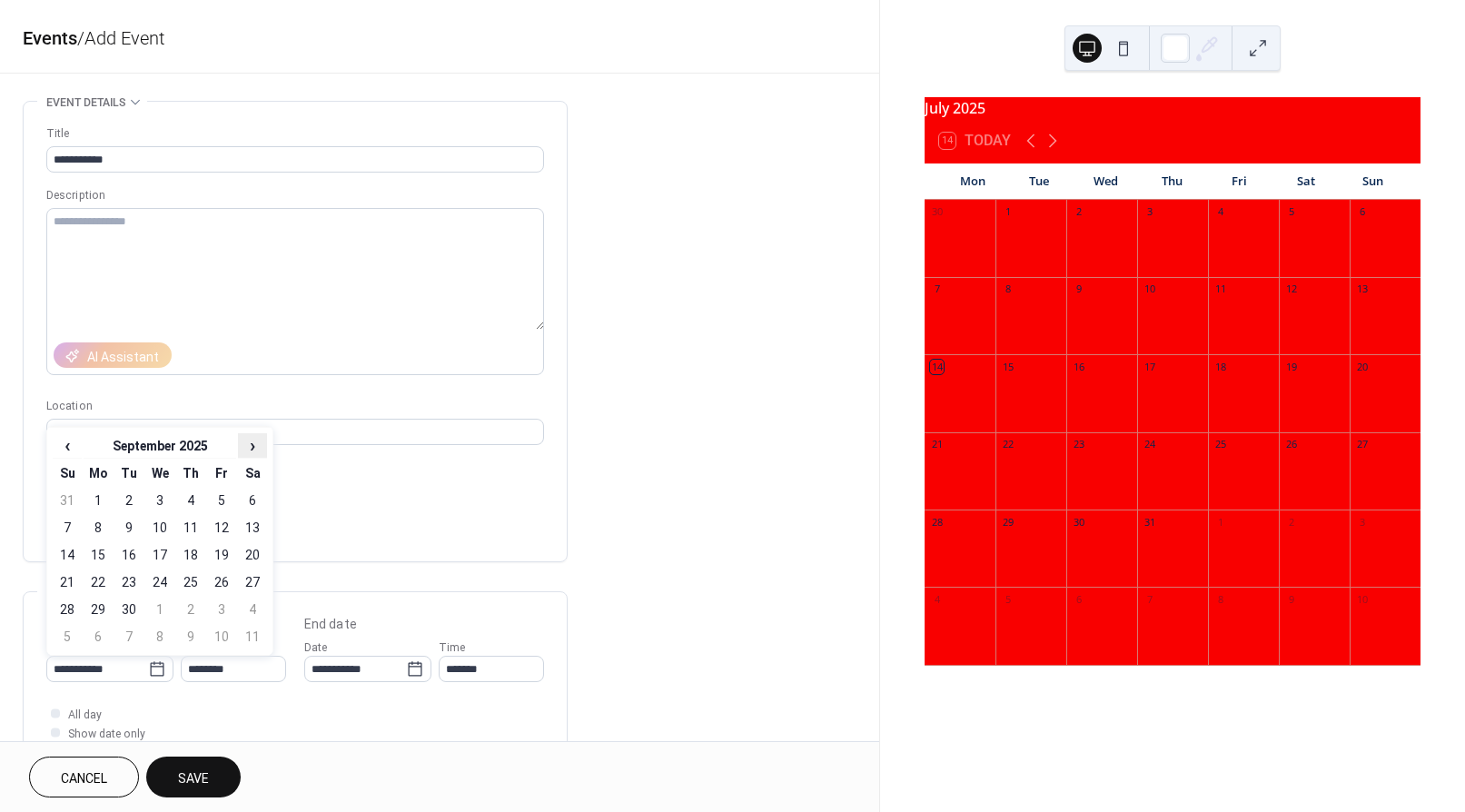 click on "›" at bounding box center (252, 445) 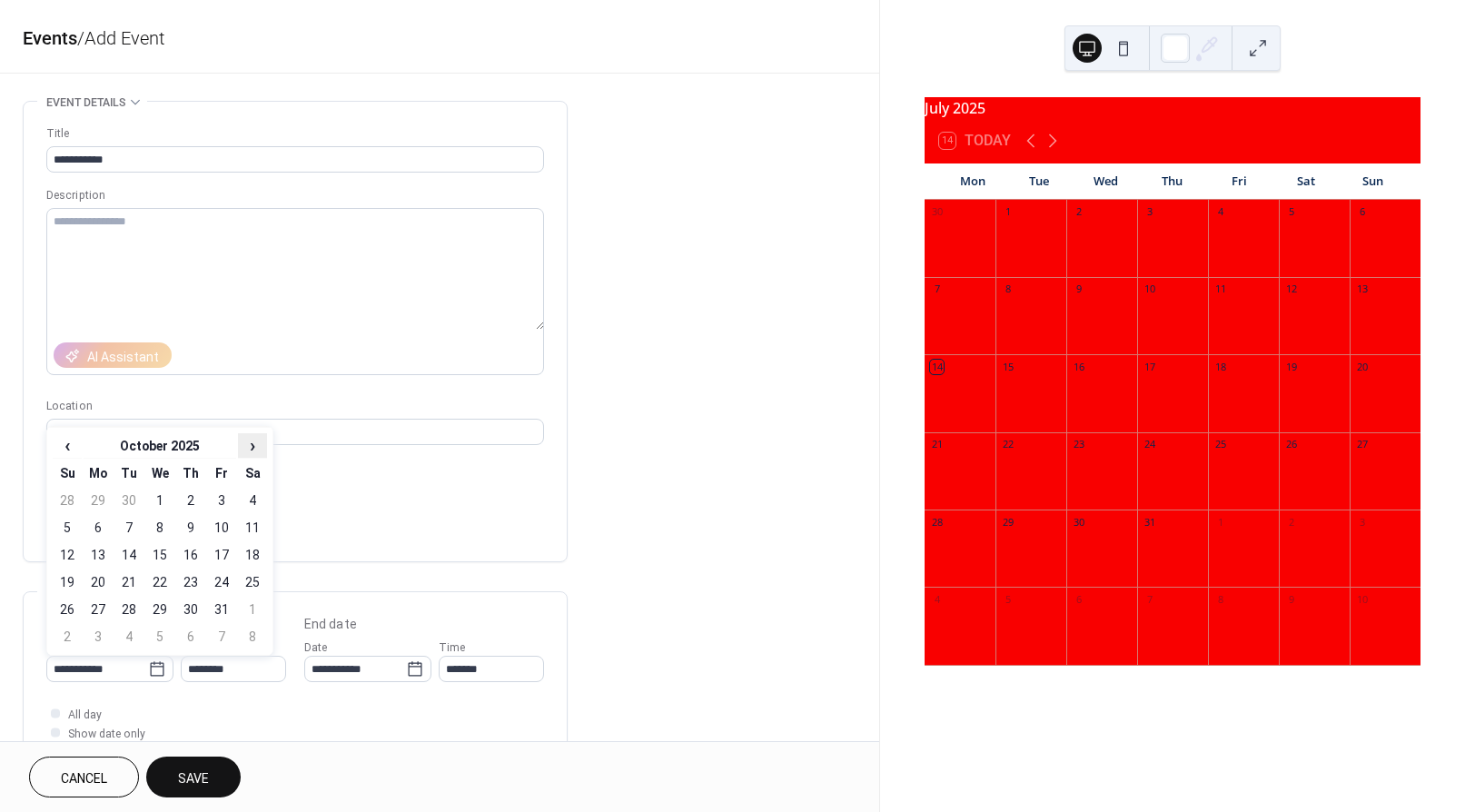 click on "›" at bounding box center [252, 445] 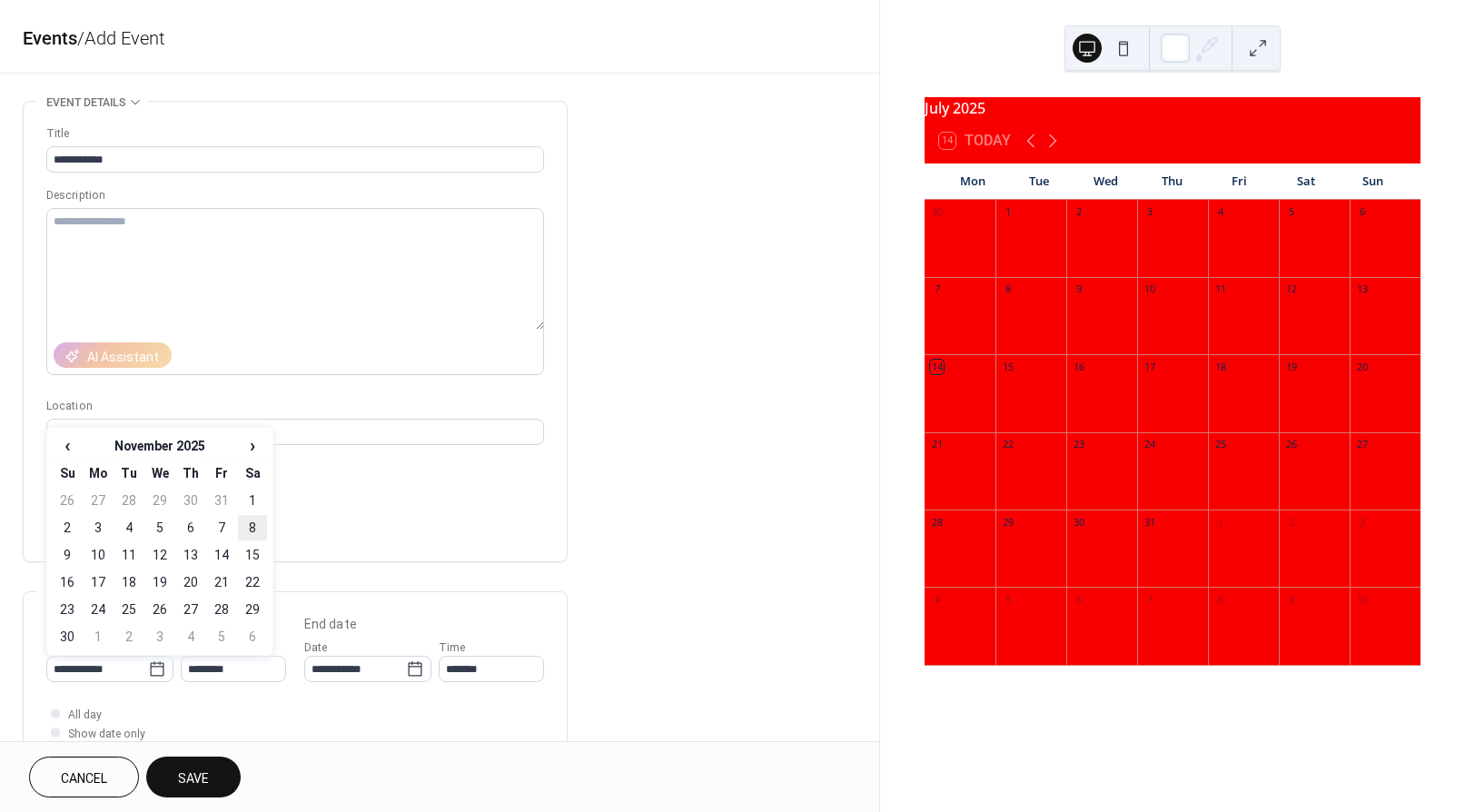 click on "8" at bounding box center (252, 528) 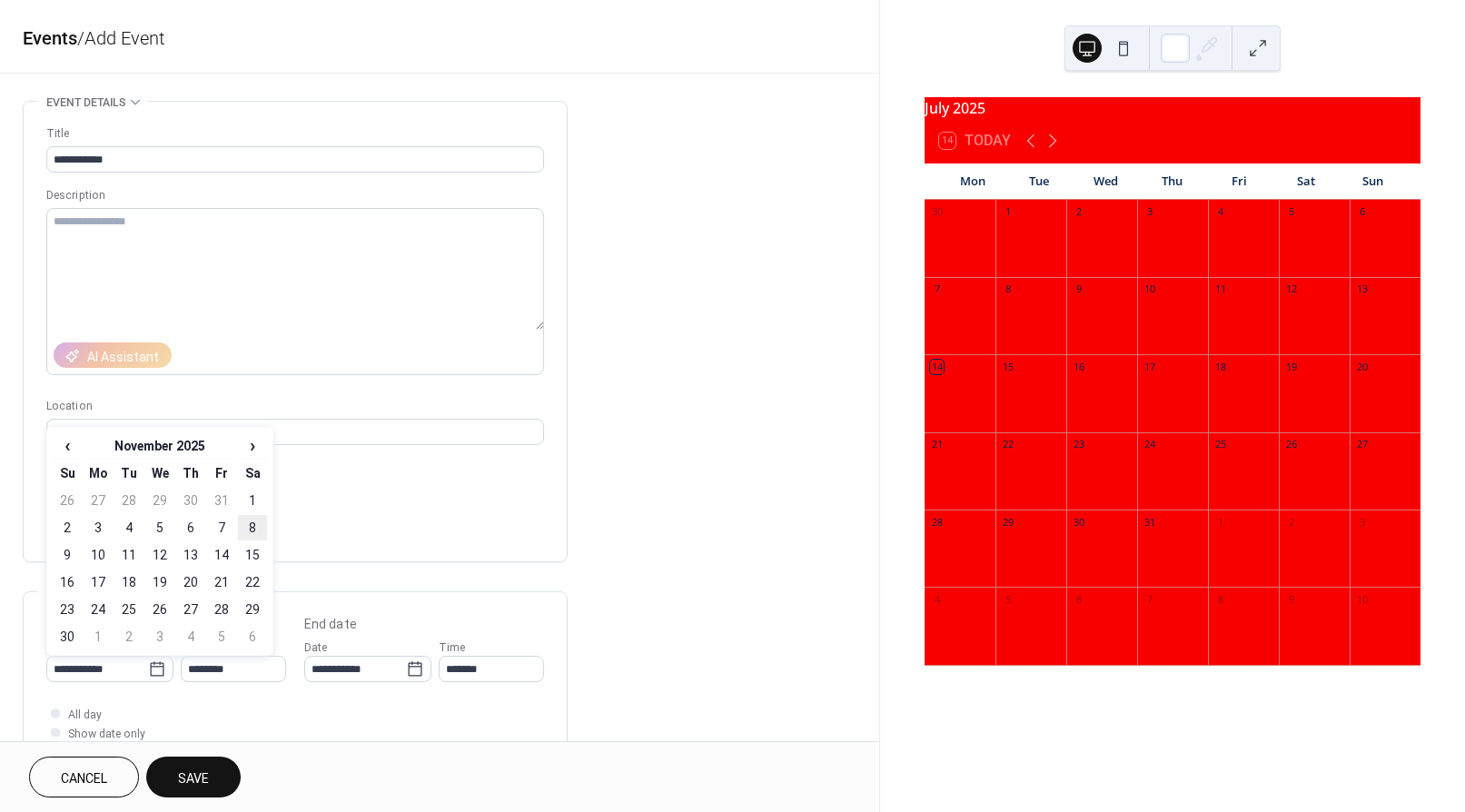 type on "**********" 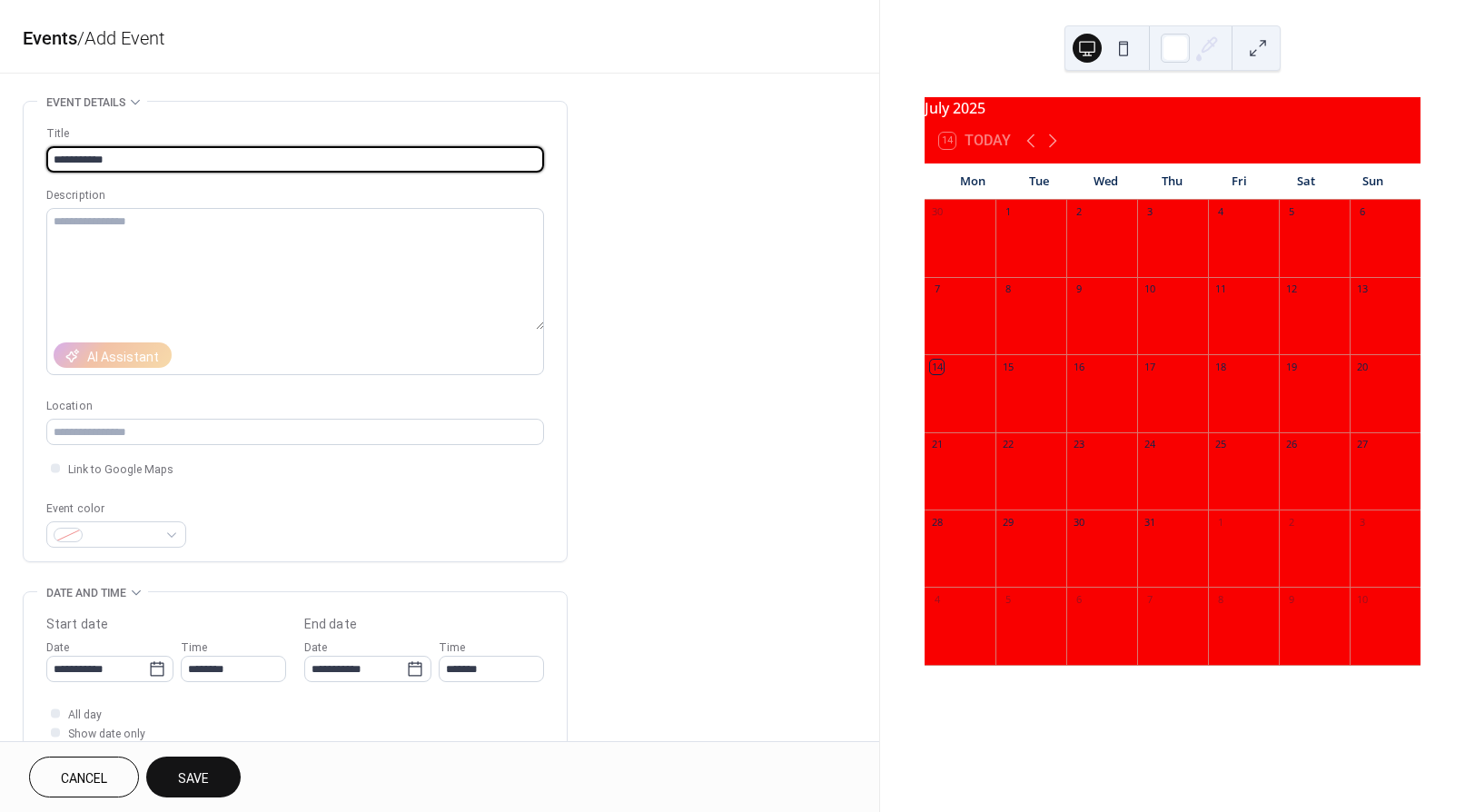 drag, startPoint x: 128, startPoint y: 168, endPoint x: 23, endPoint y: 148, distance: 106.88779 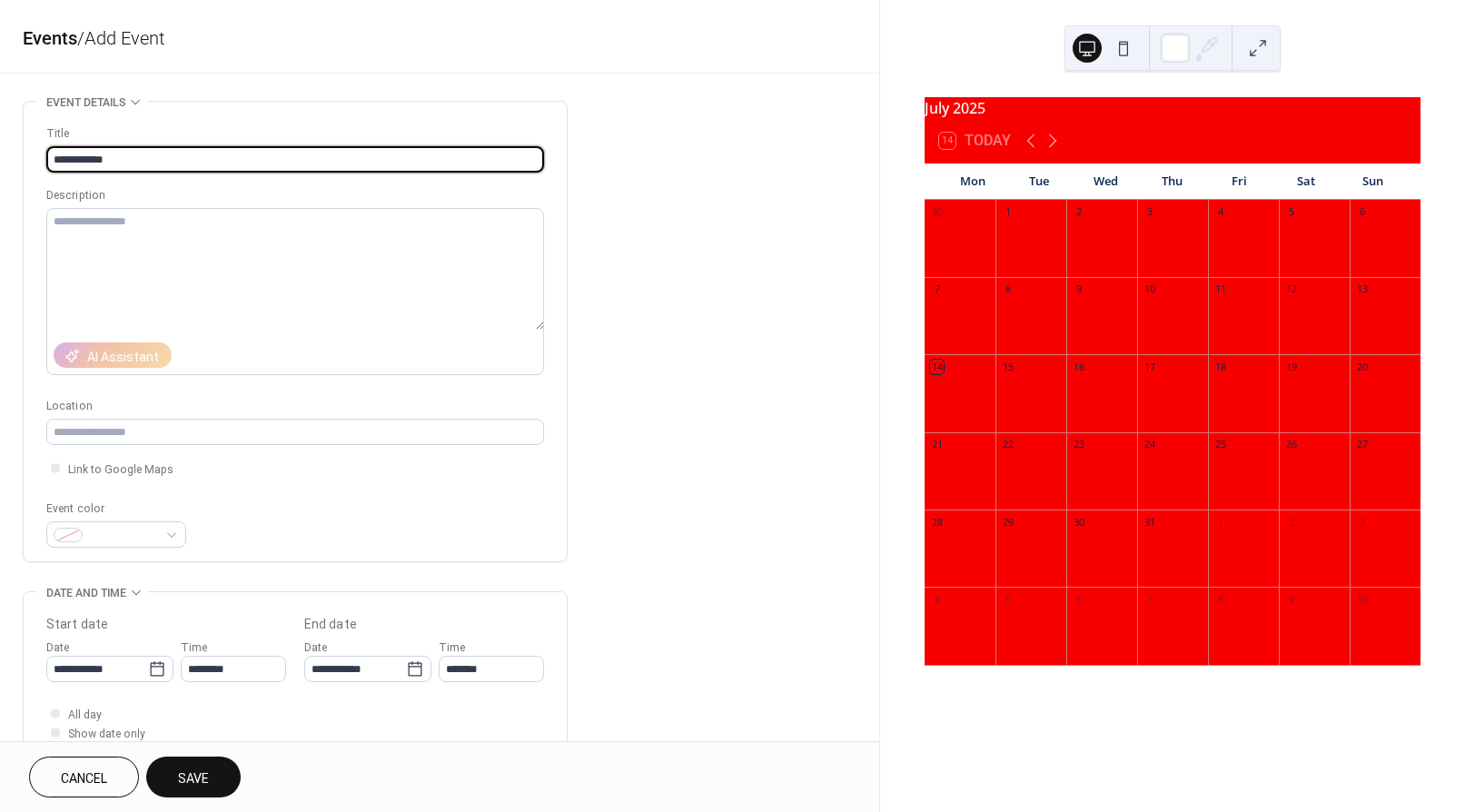 click on "**********" at bounding box center [295, 332] 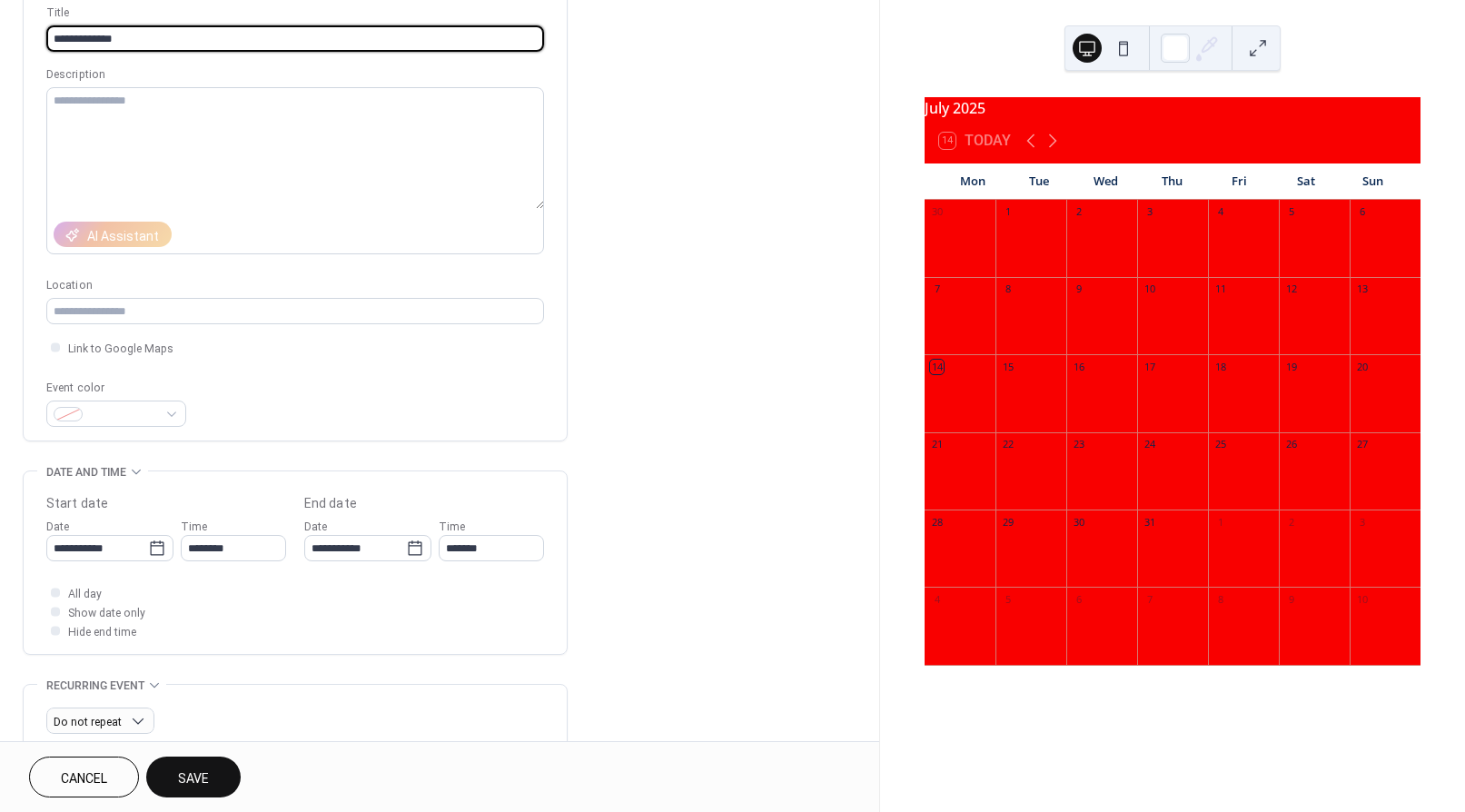 scroll, scrollTop: 125, scrollLeft: 0, axis: vertical 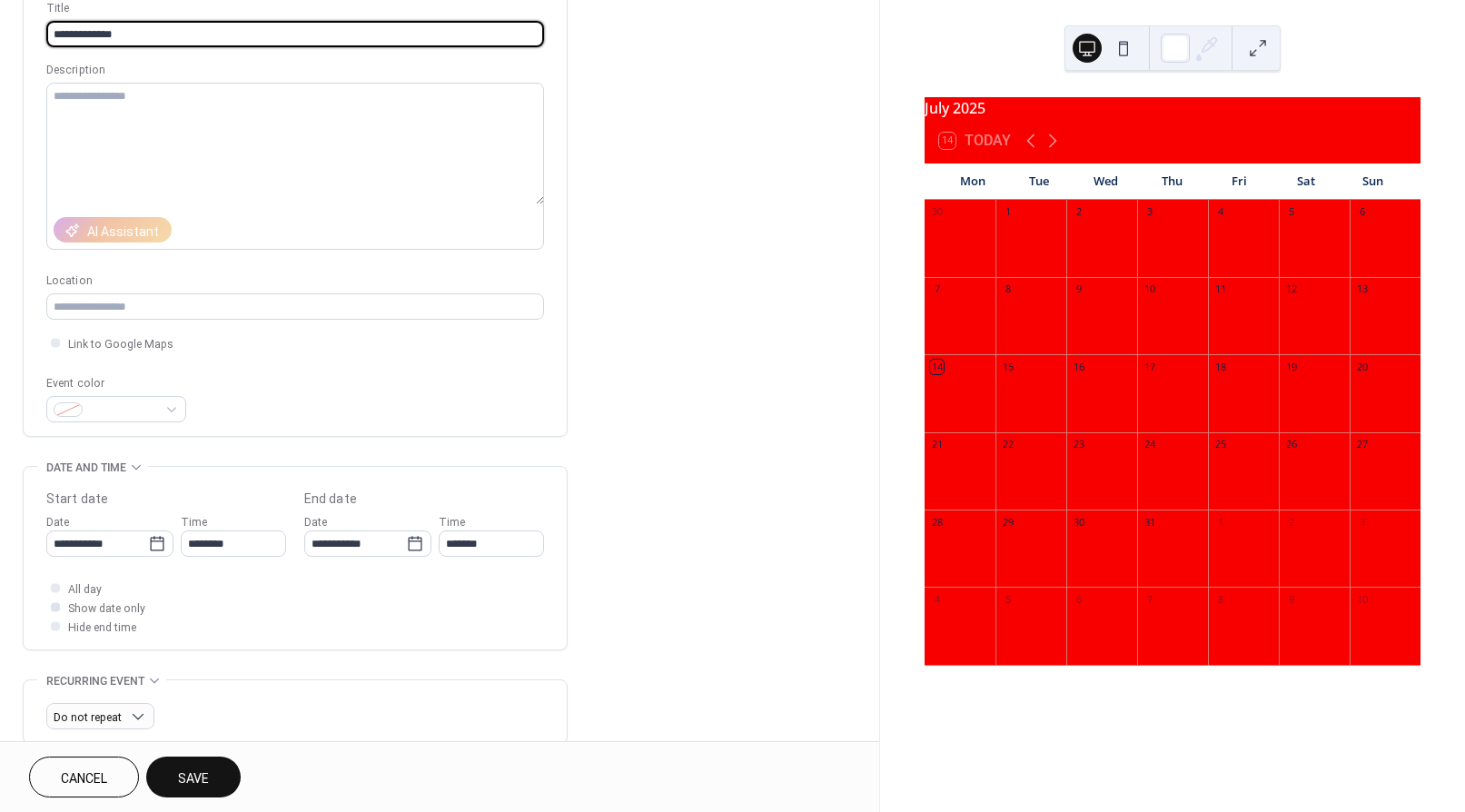 type on "**********" 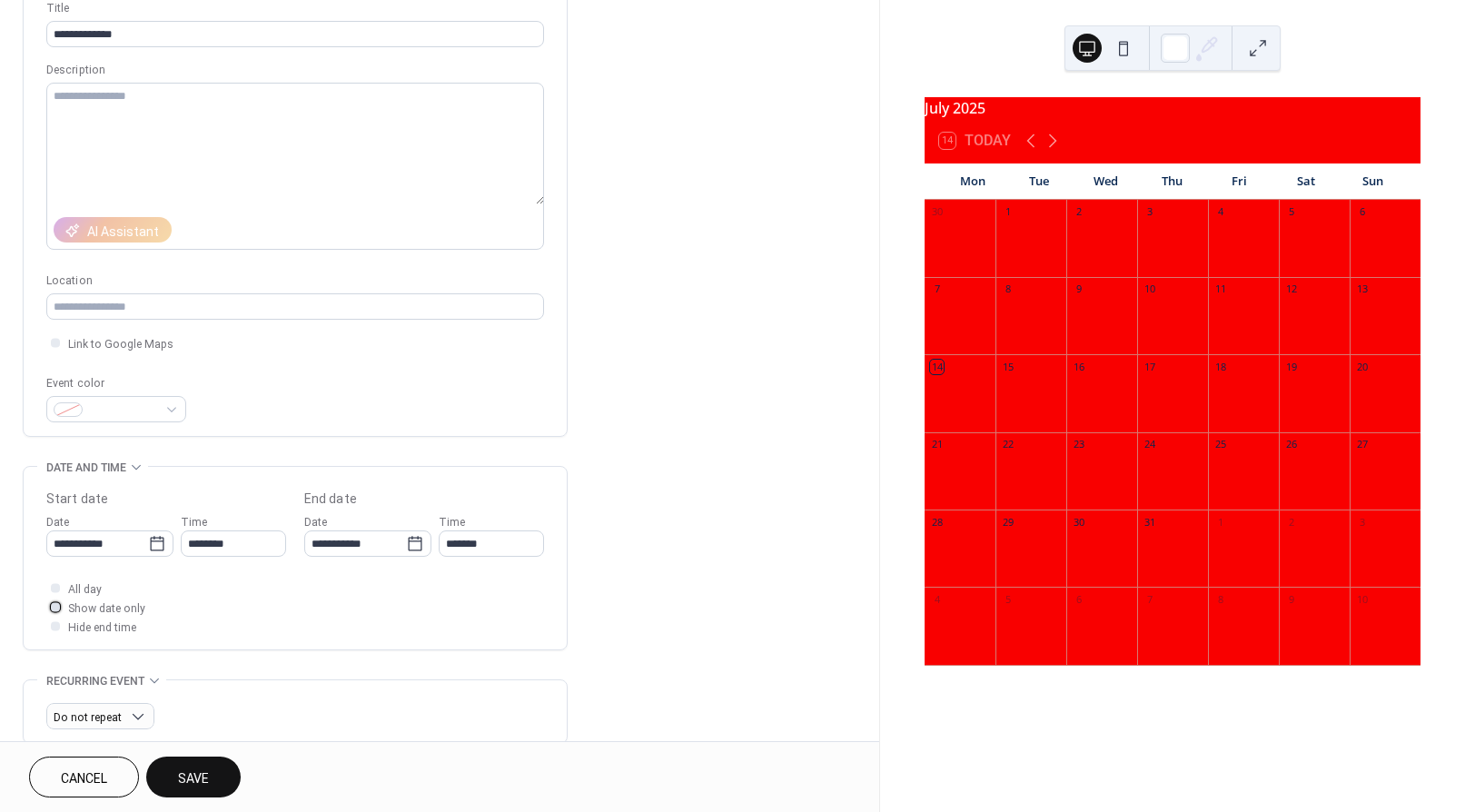 click on "Show date only" at bounding box center (106, 609) 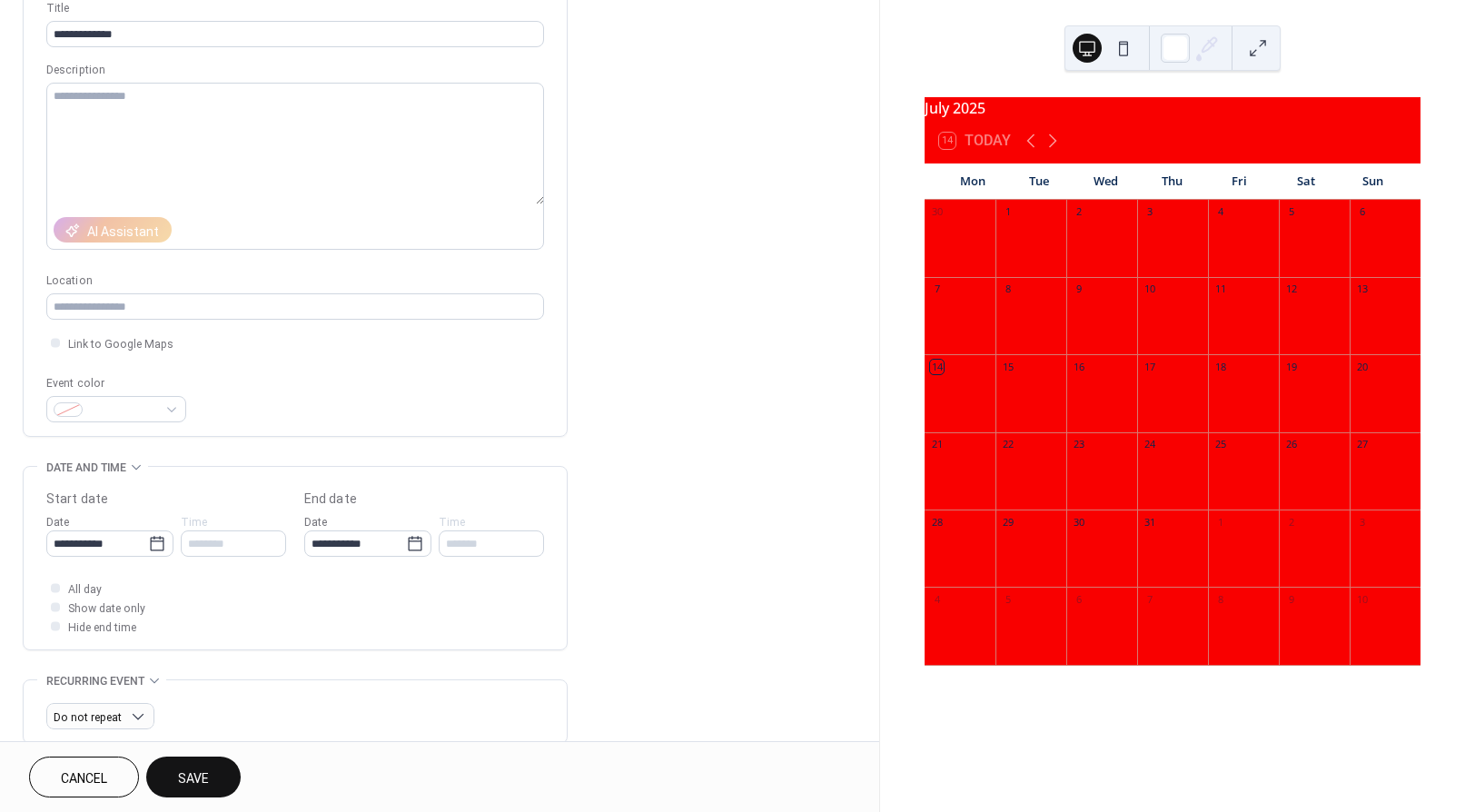 click on "Save" at bounding box center (193, 778) 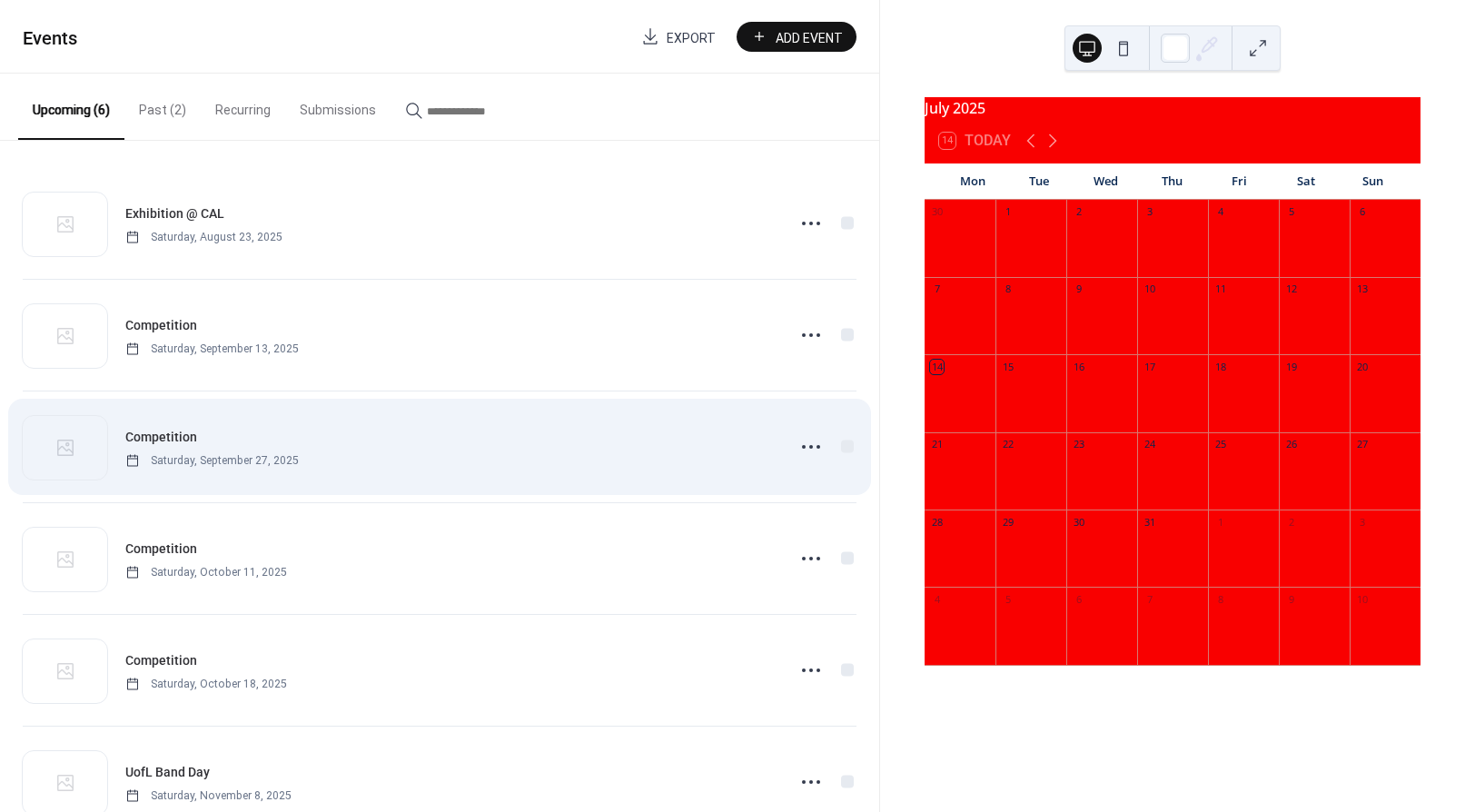 scroll, scrollTop: 53, scrollLeft: 0, axis: vertical 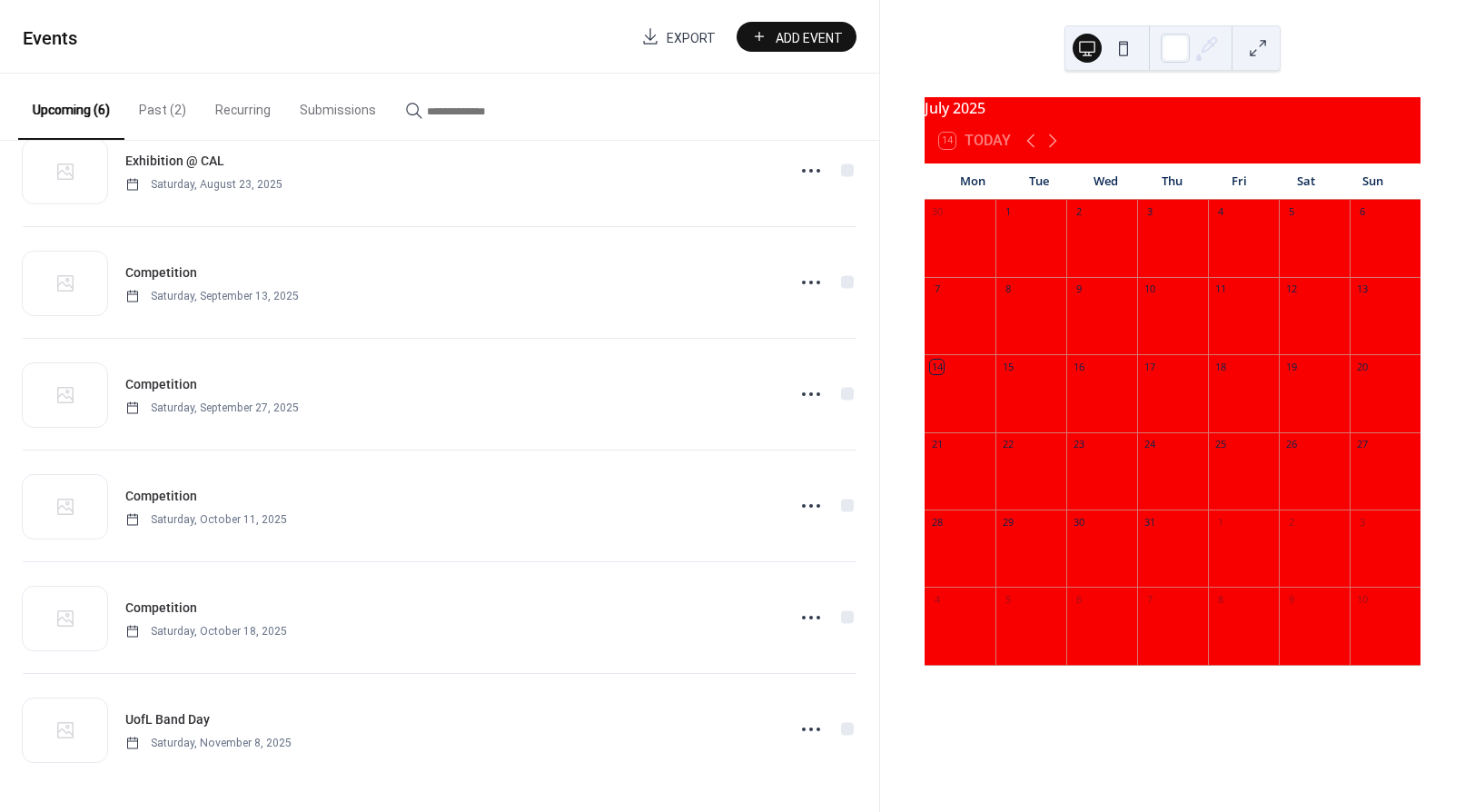 click on "Add Event" at bounding box center [809, 37] 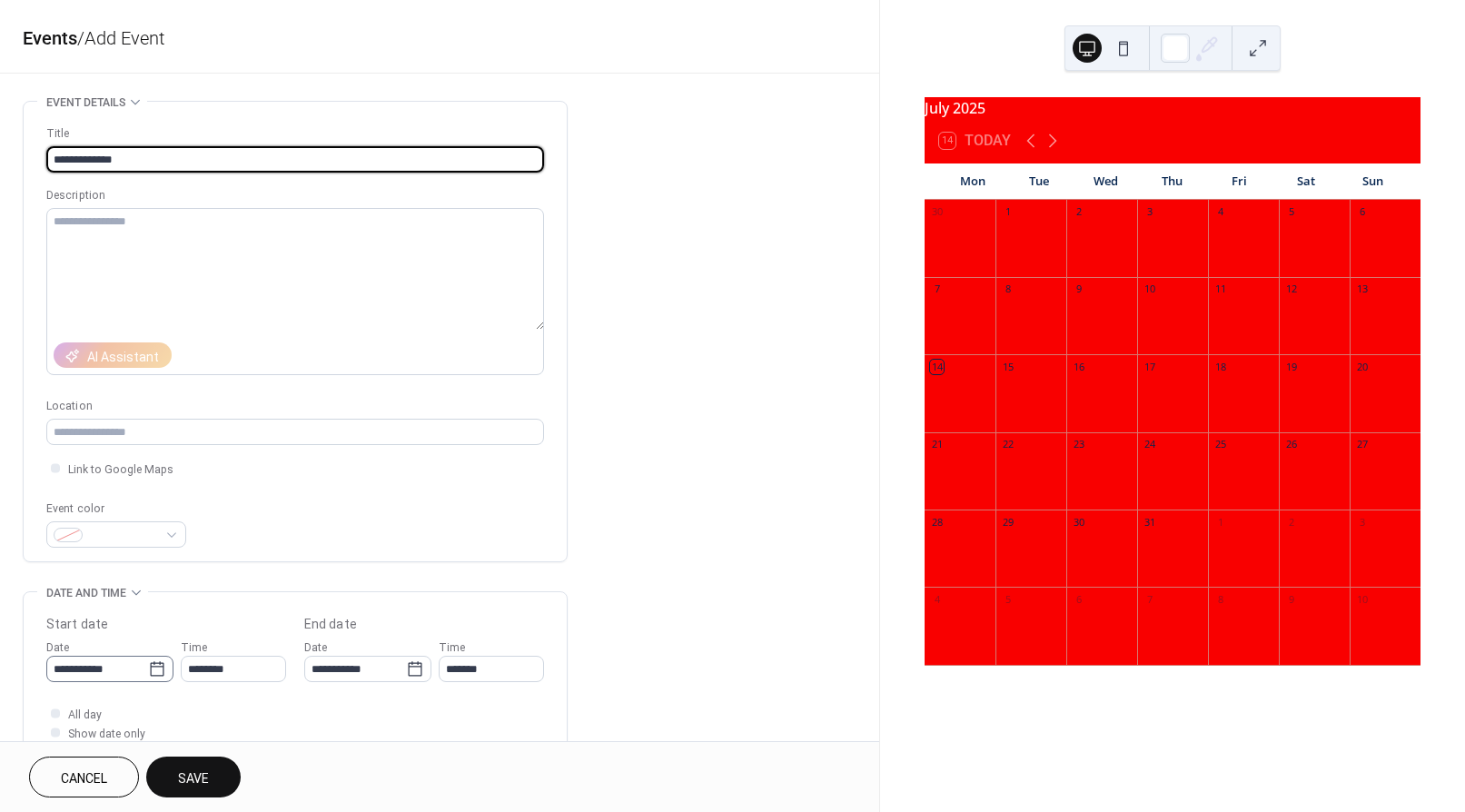 type on "**********" 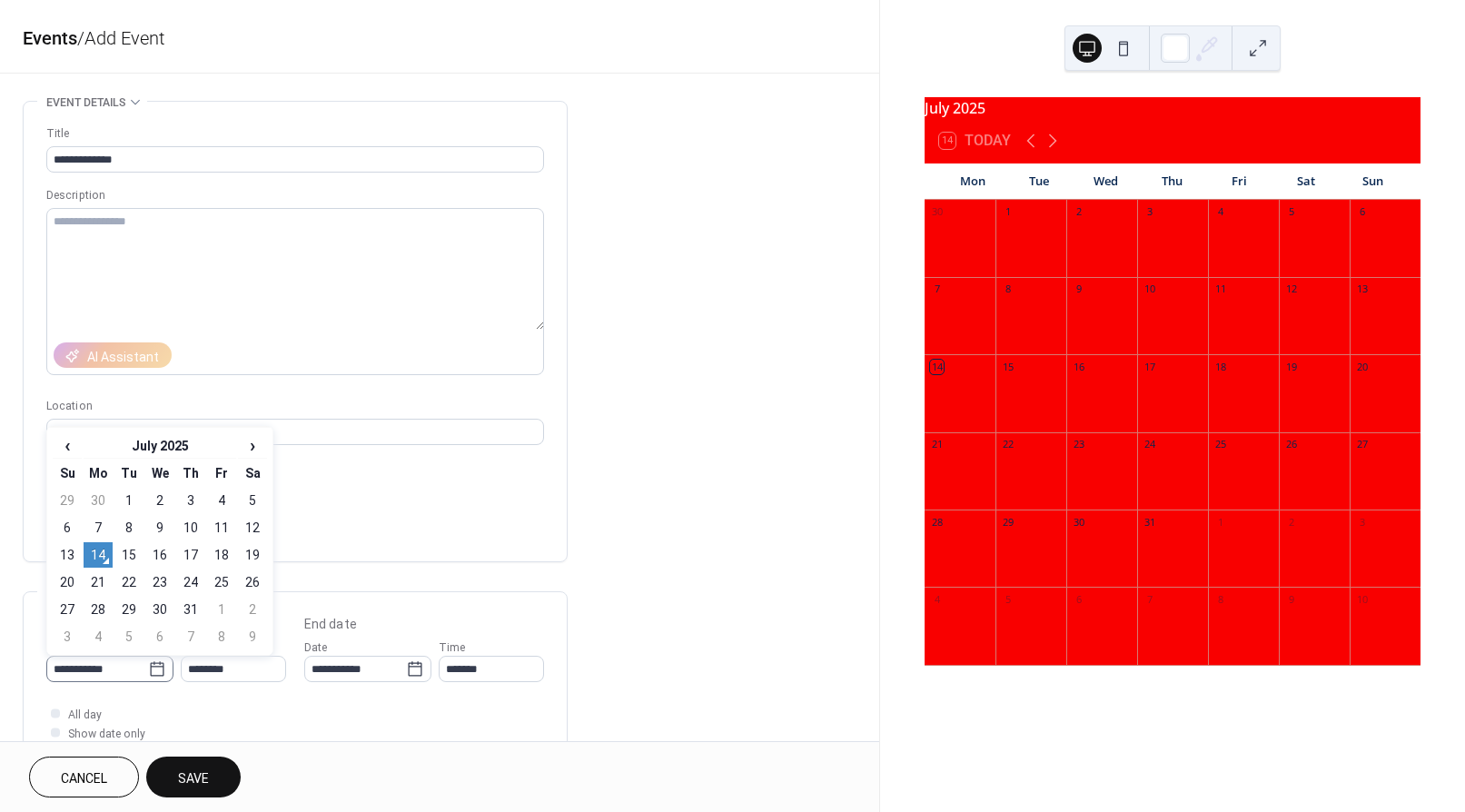 click 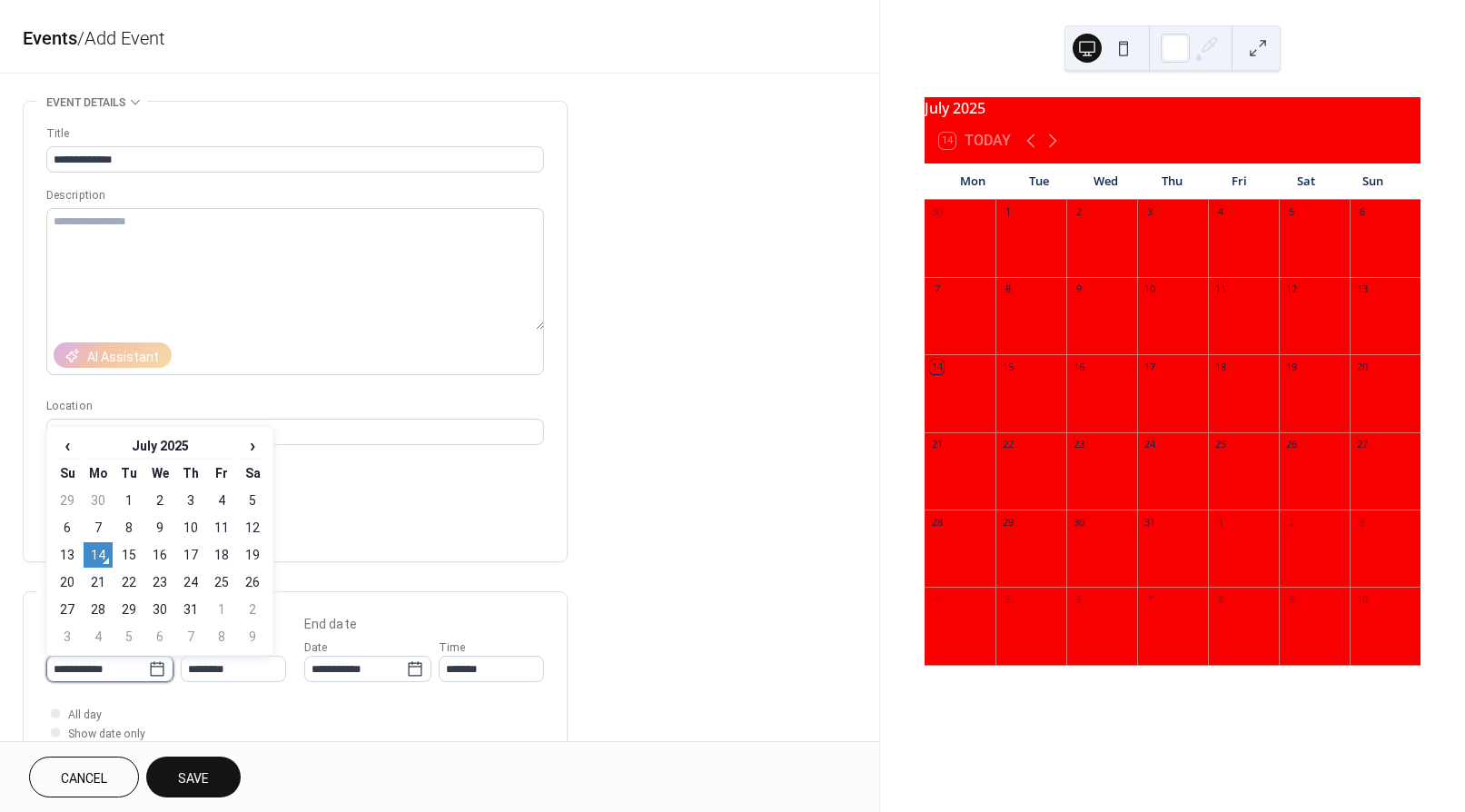 click on "**********" at bounding box center (97, 668) 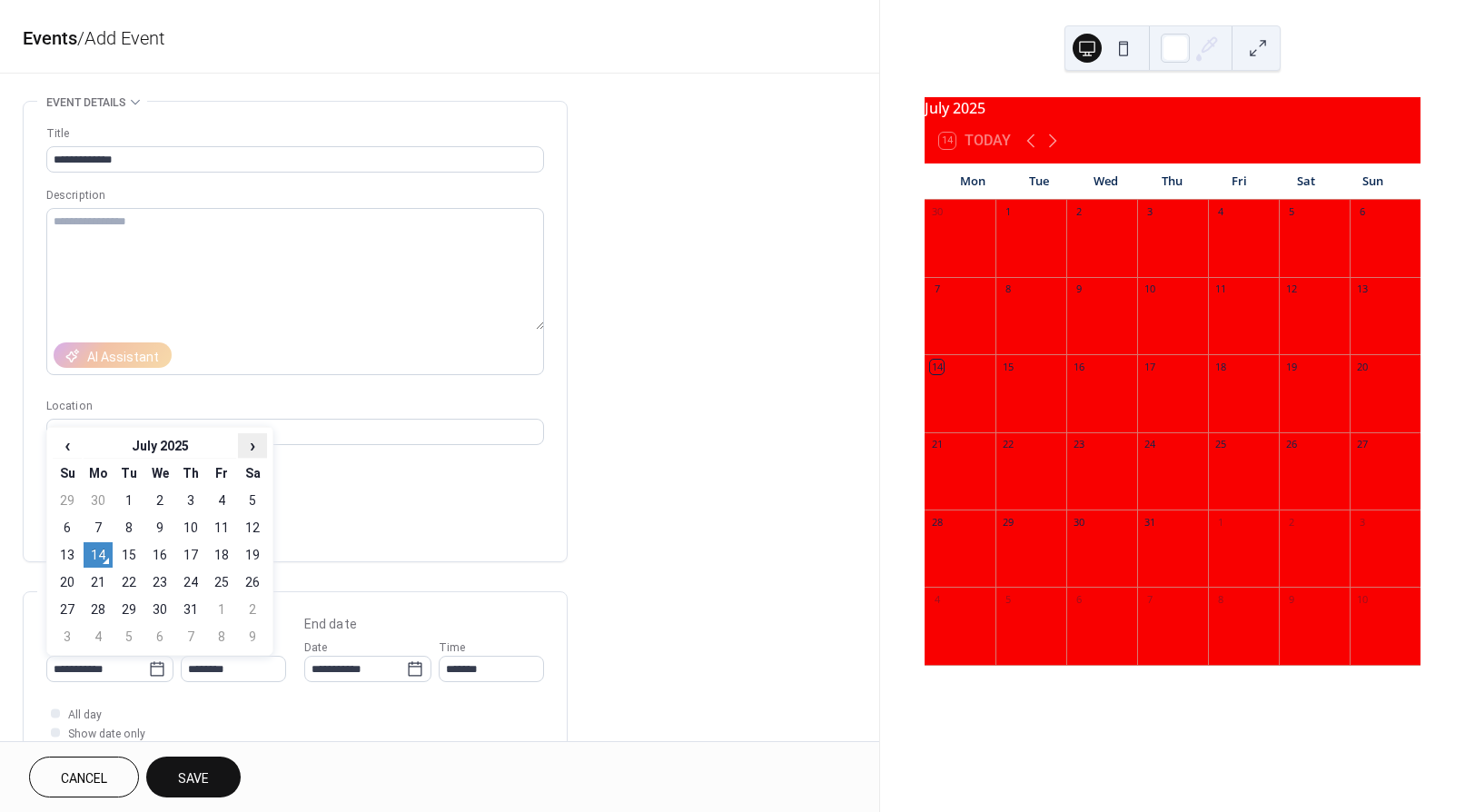 click on "›" at bounding box center (252, 445) 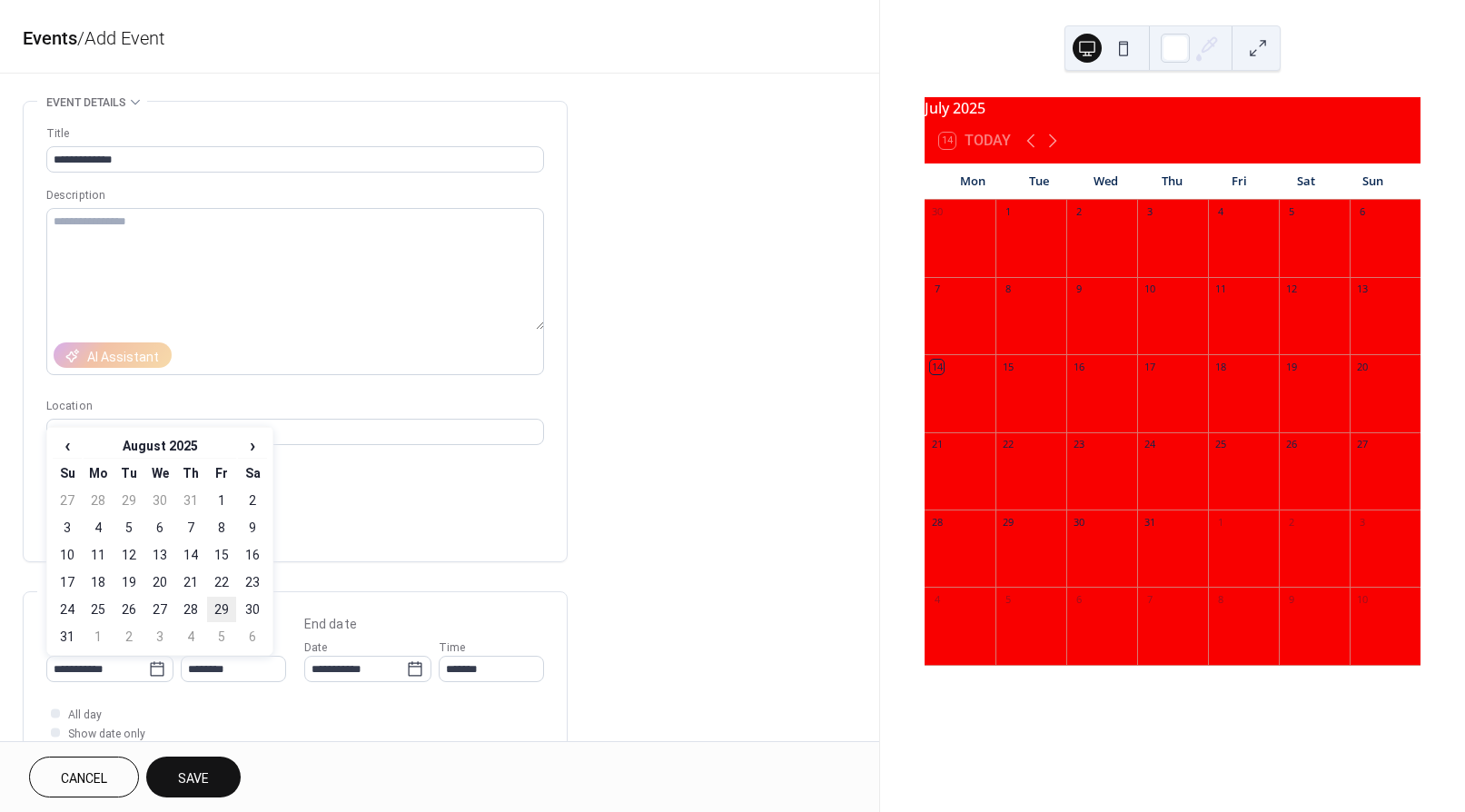 click on "29" at bounding box center (222, 609) 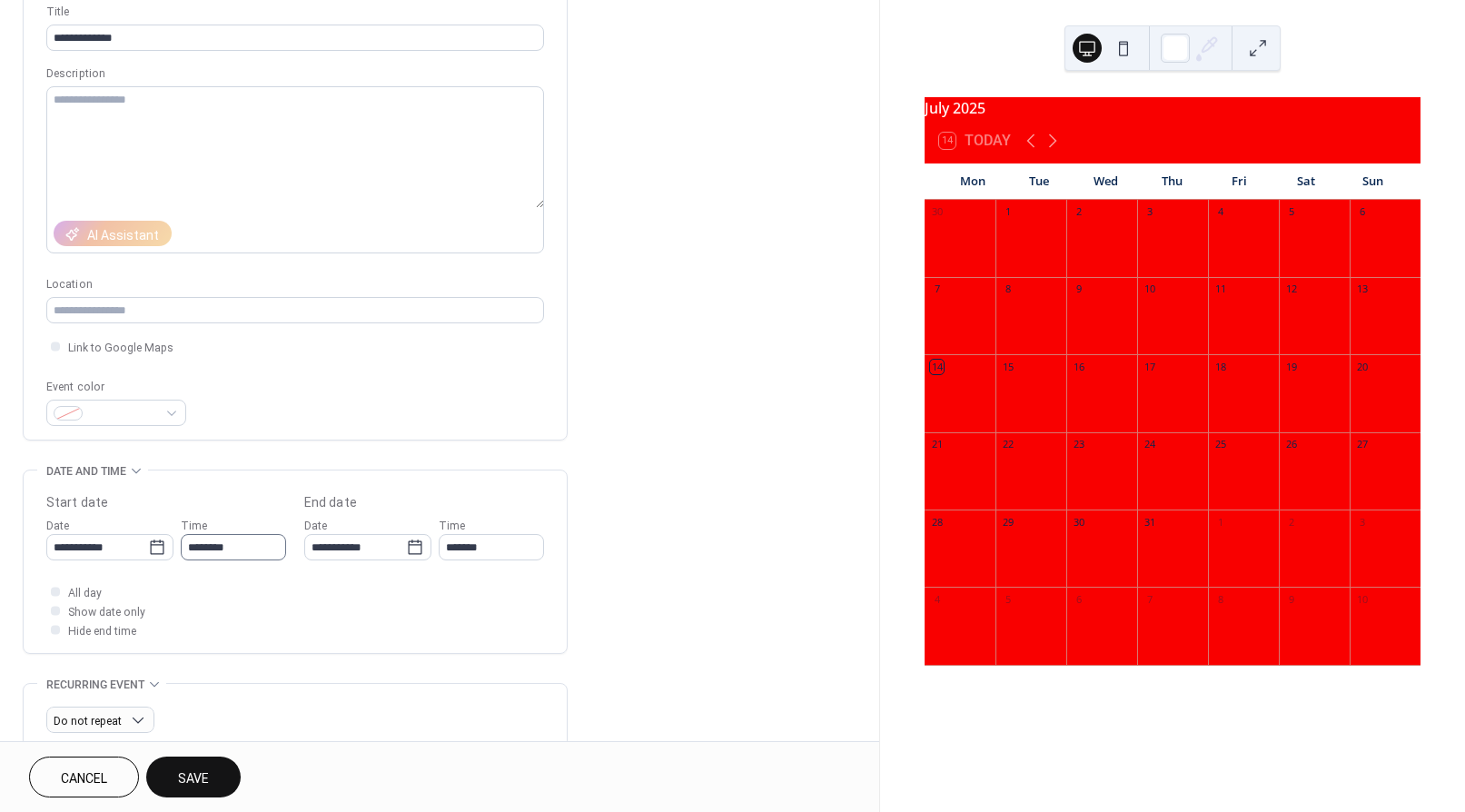 scroll, scrollTop: 123, scrollLeft: 0, axis: vertical 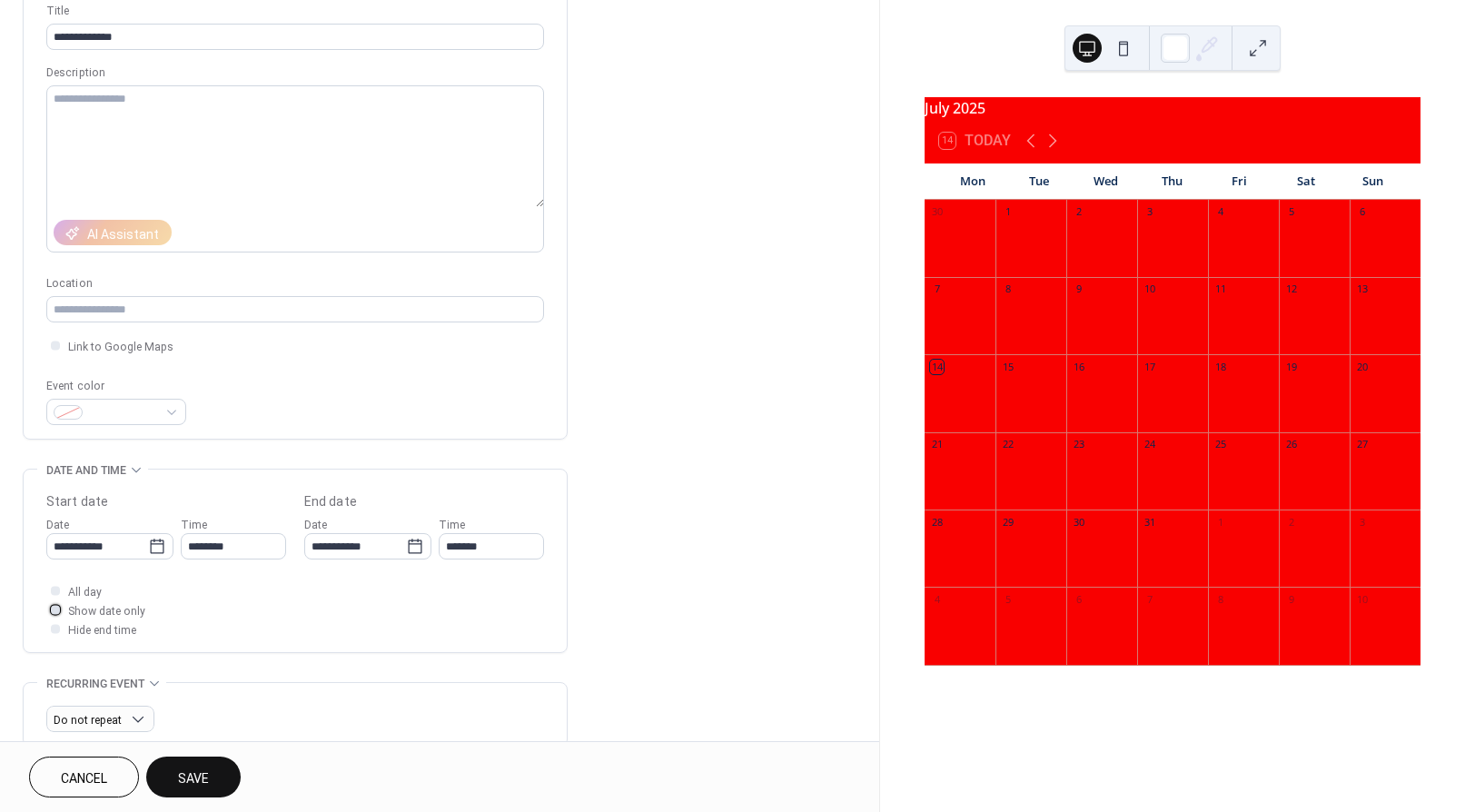 click on "Show date only" at bounding box center [106, 611] 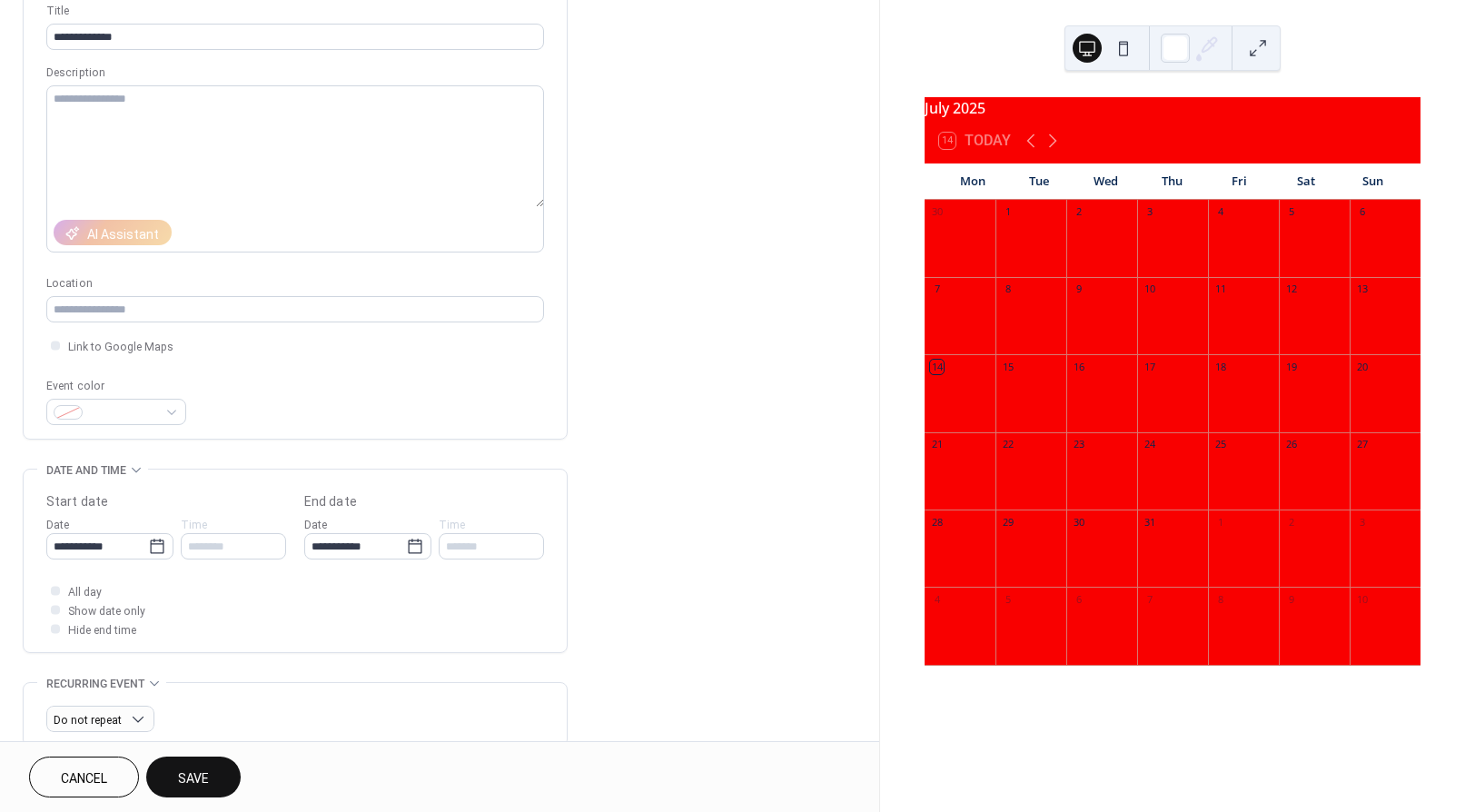 click on "Save" at bounding box center (193, 778) 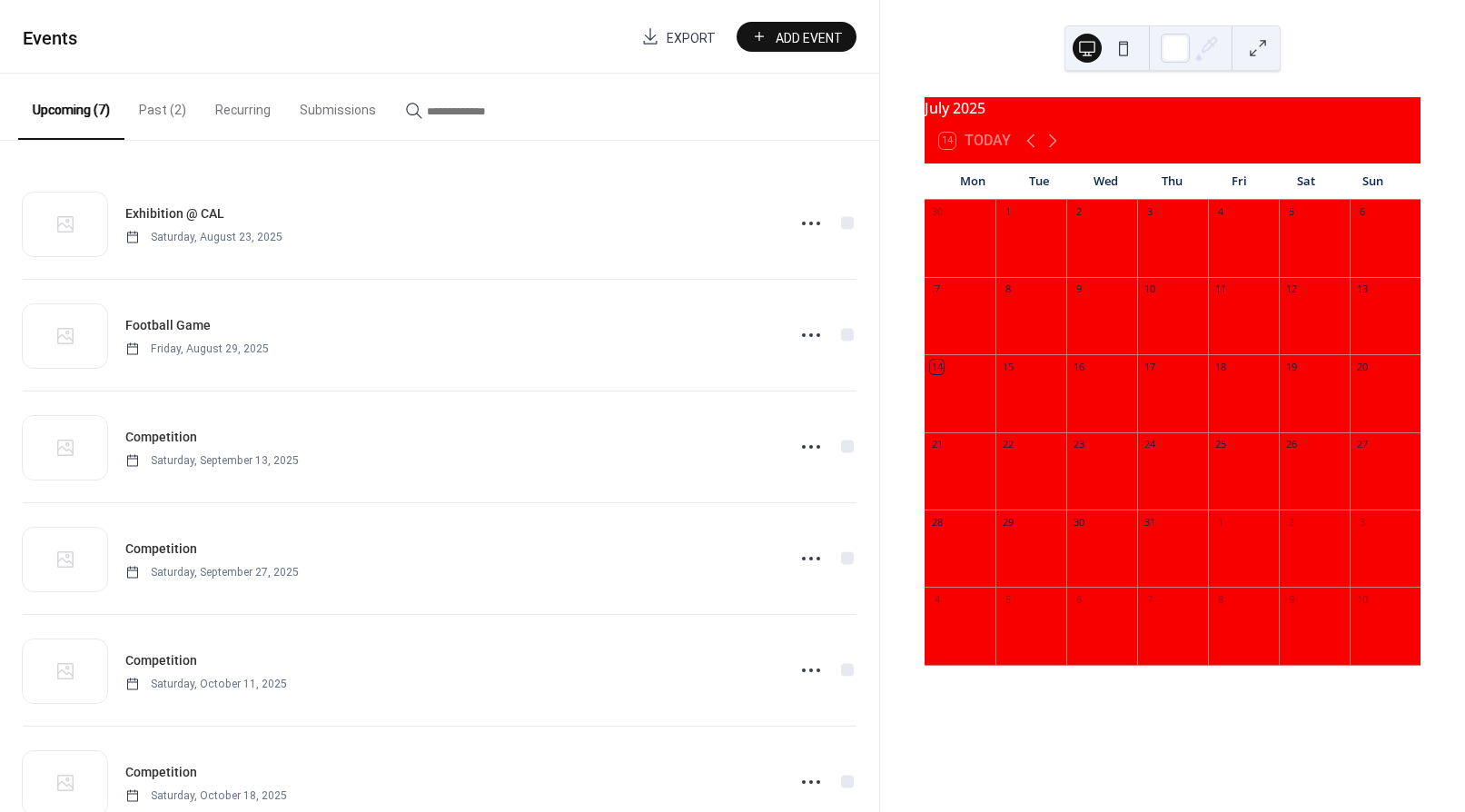 click on "Add Event" at bounding box center (809, 37) 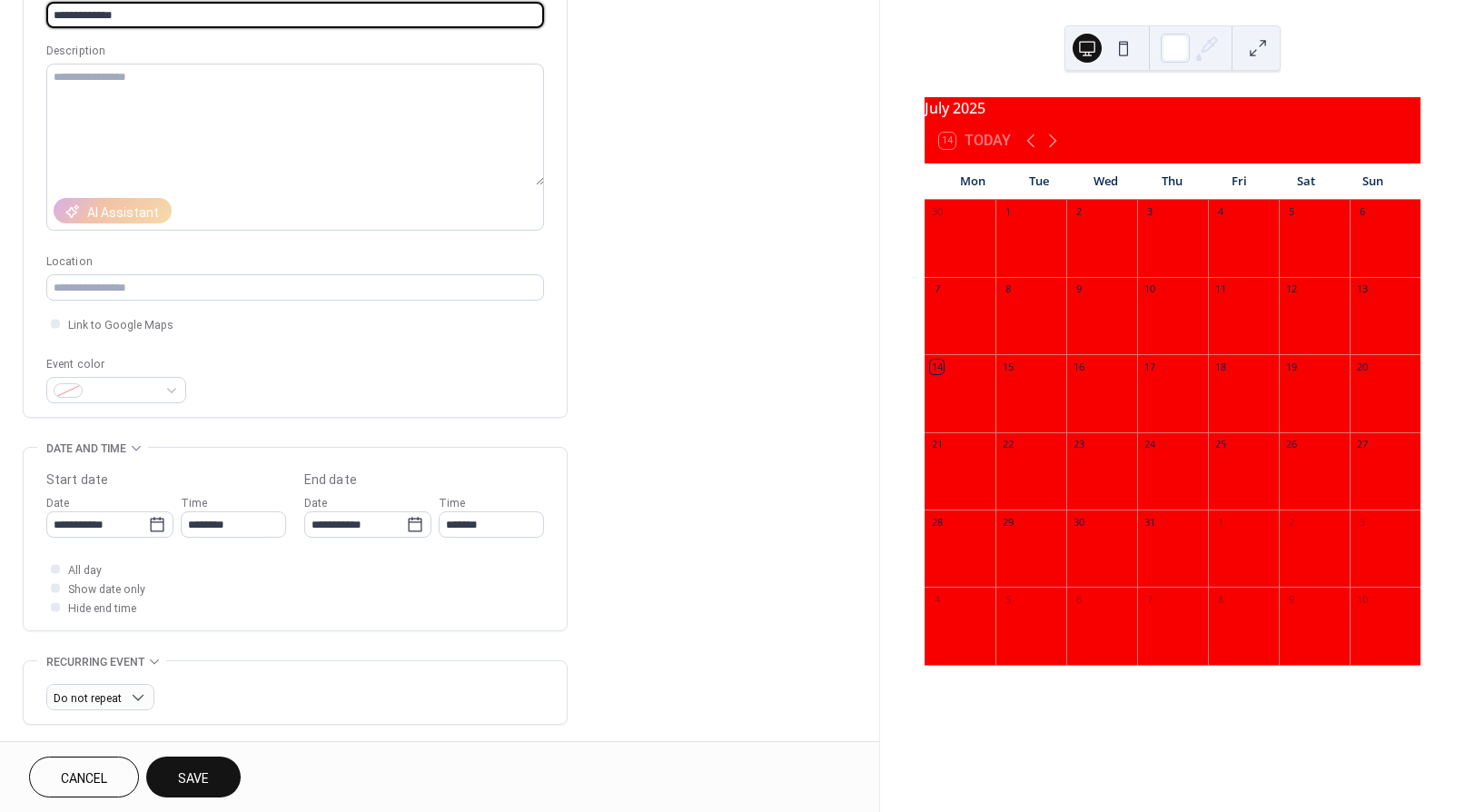scroll, scrollTop: 147, scrollLeft: 0, axis: vertical 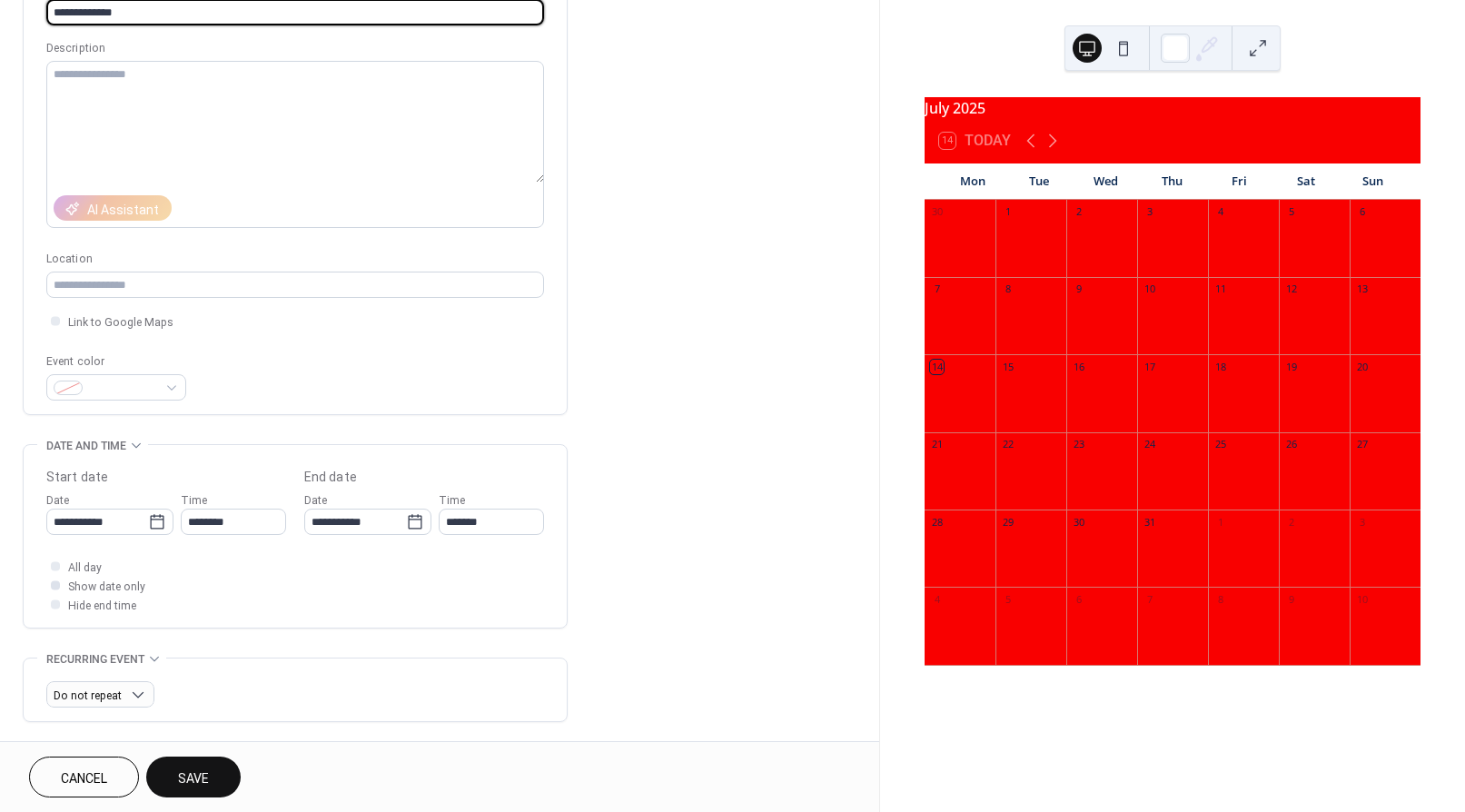 type on "**********" 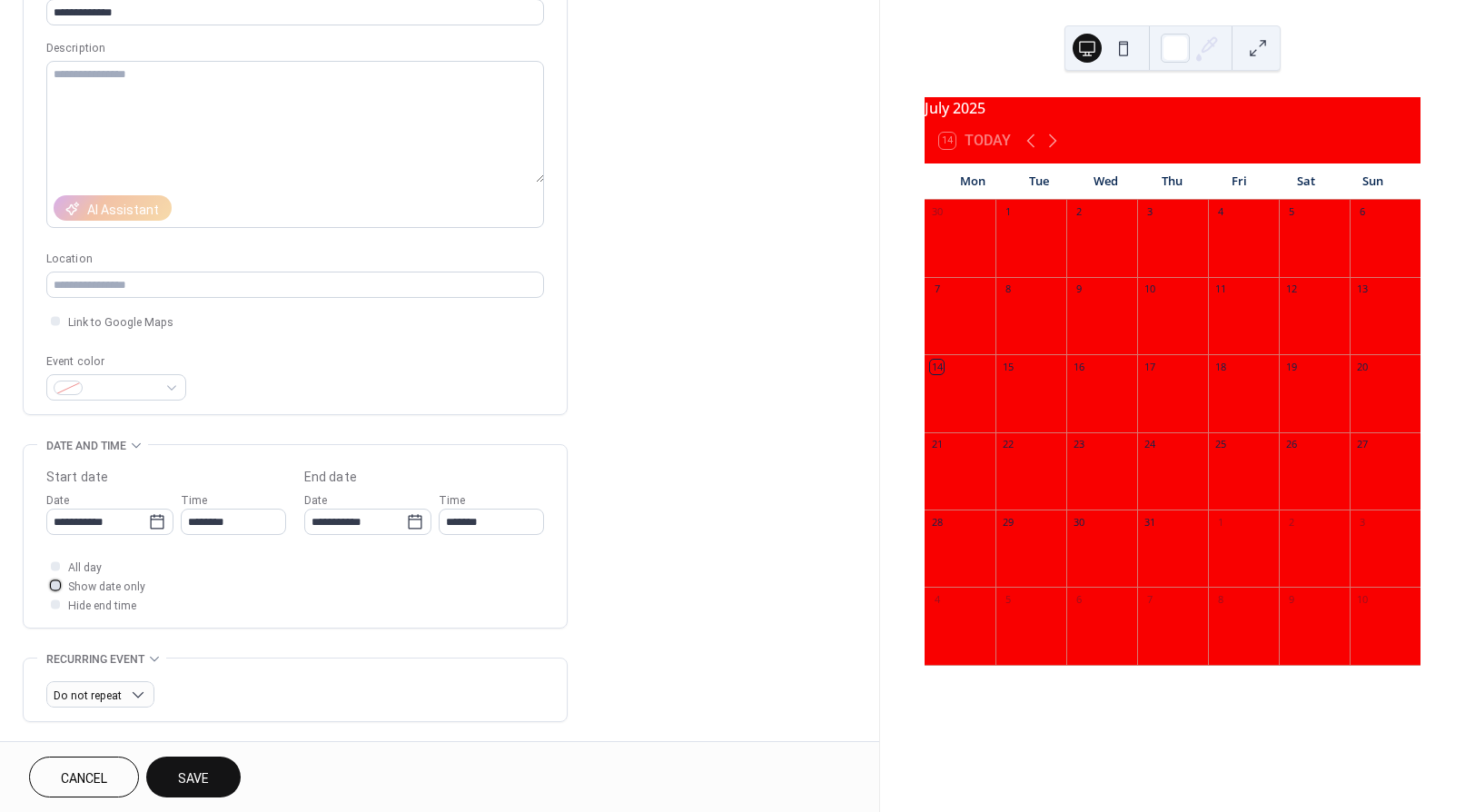 click on "Show date only" at bounding box center (106, 587) 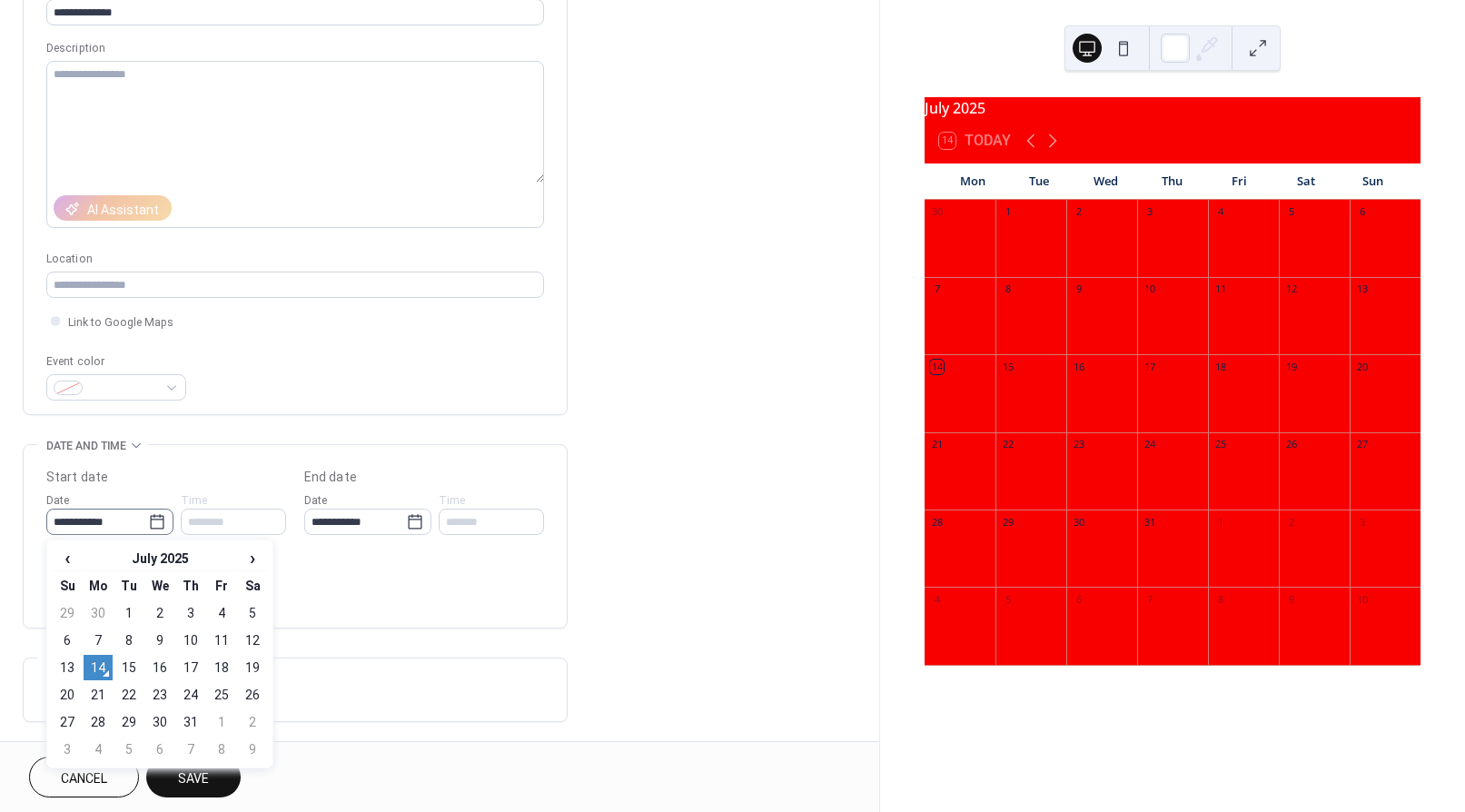 click 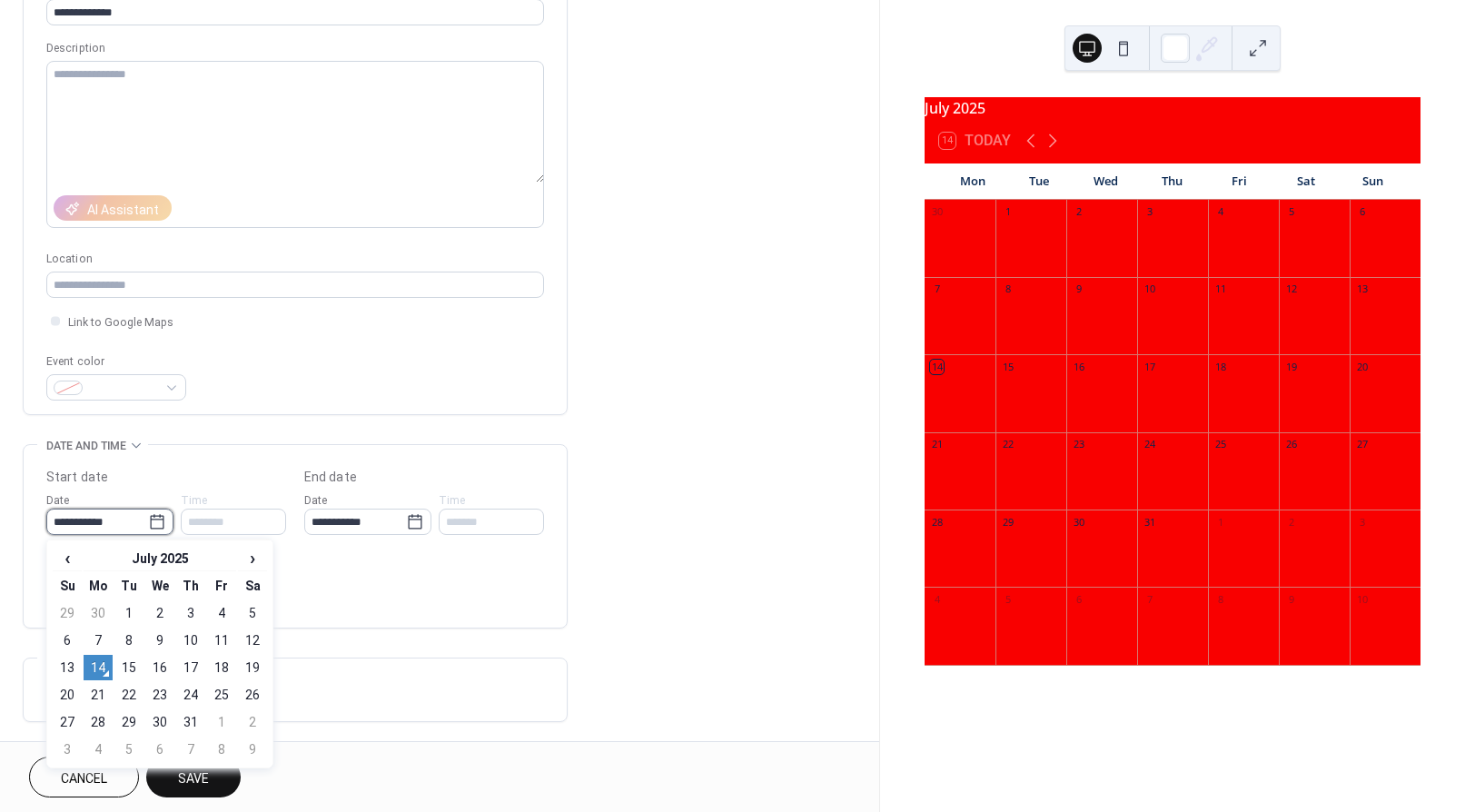 click on "**********" at bounding box center [97, 521] 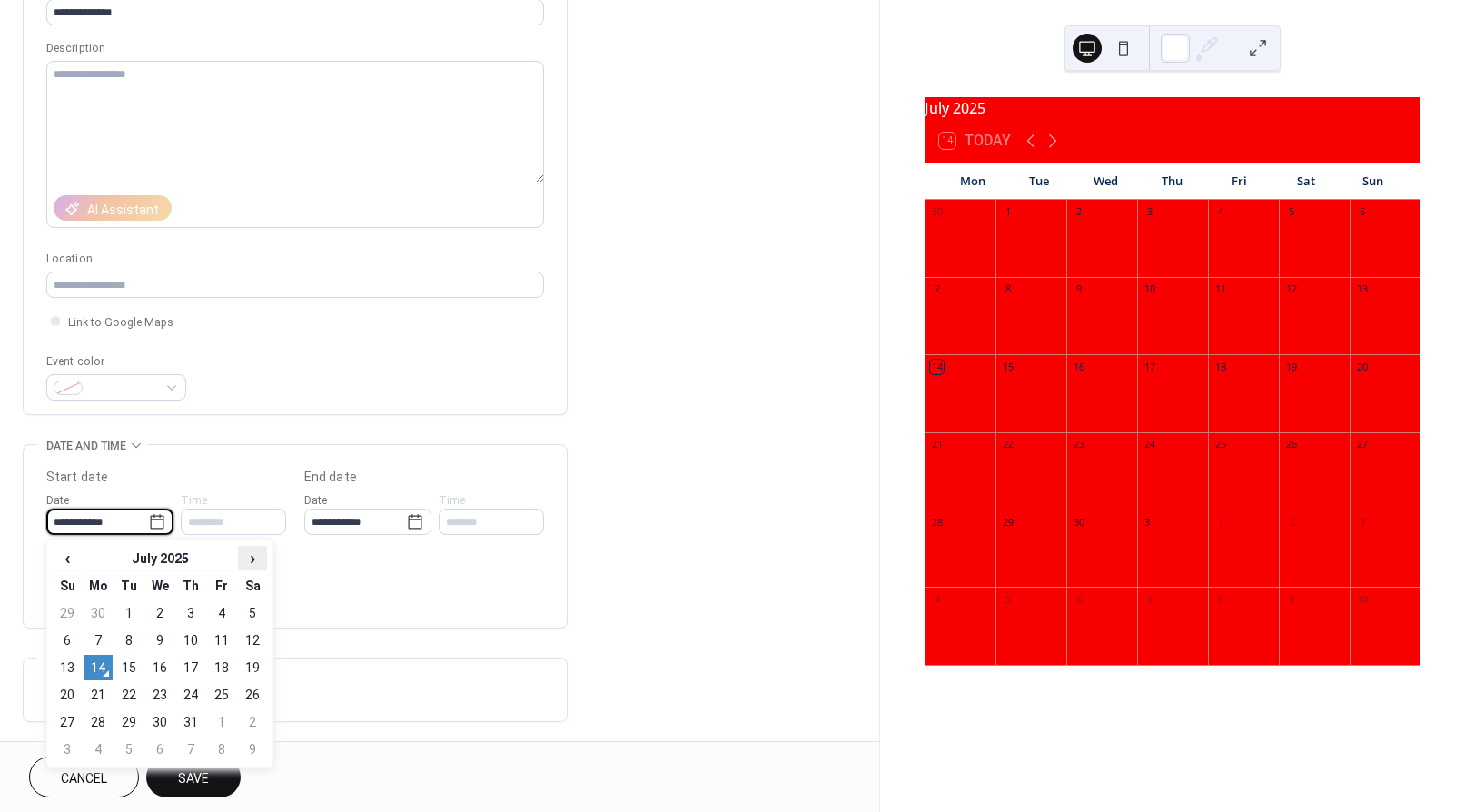 click on "›" at bounding box center (252, 558) 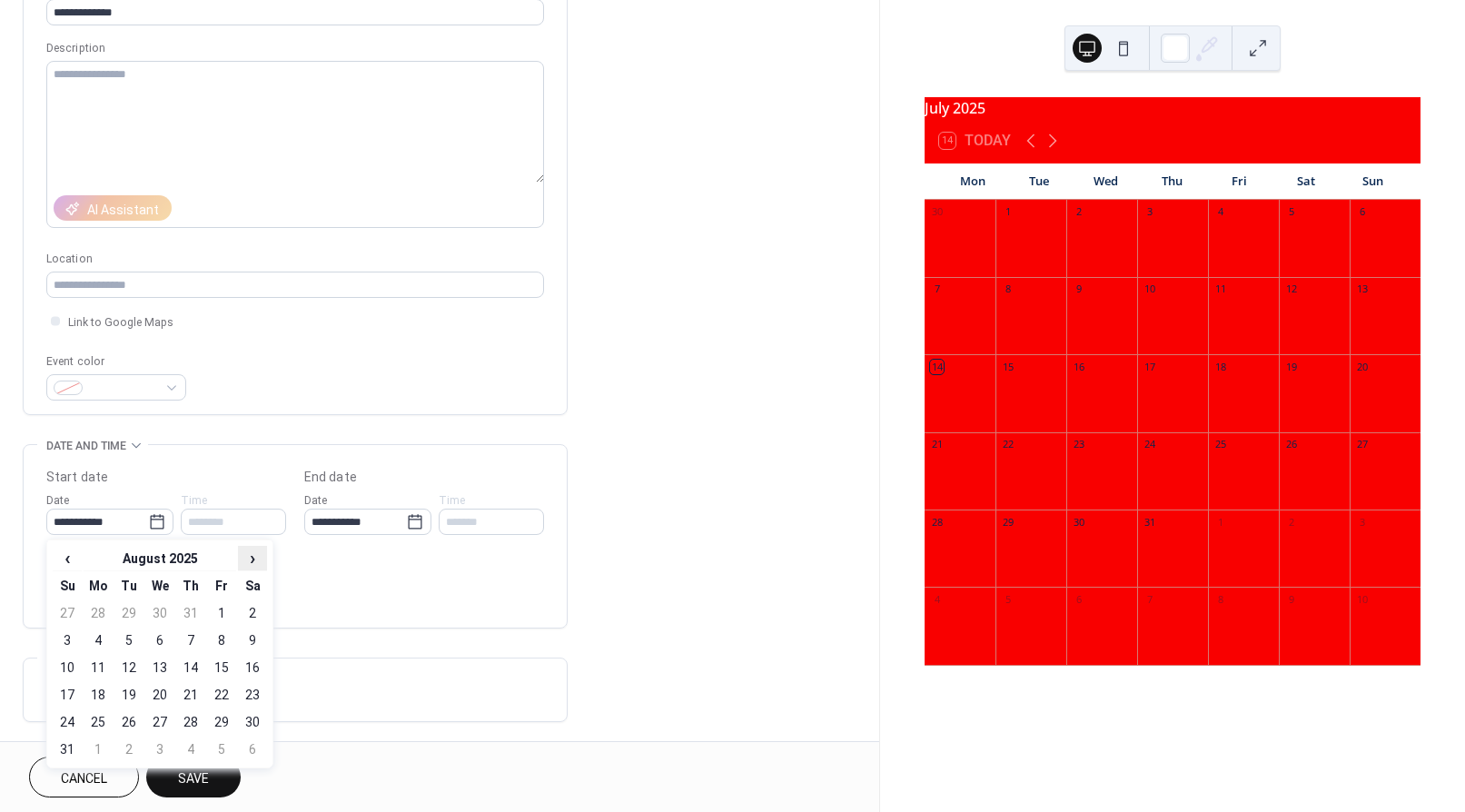 click on "›" at bounding box center [252, 558] 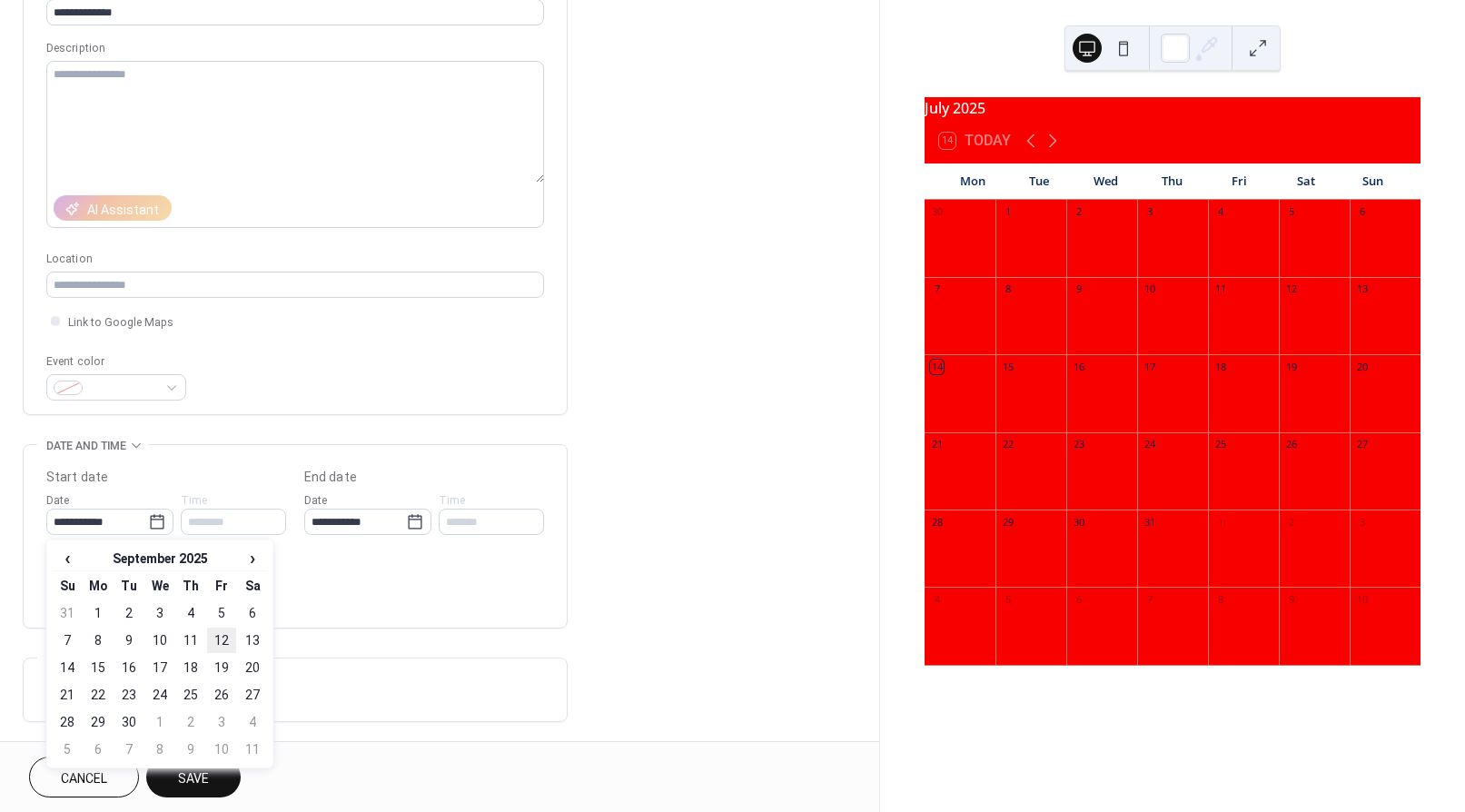 click on "12" at bounding box center [222, 640] 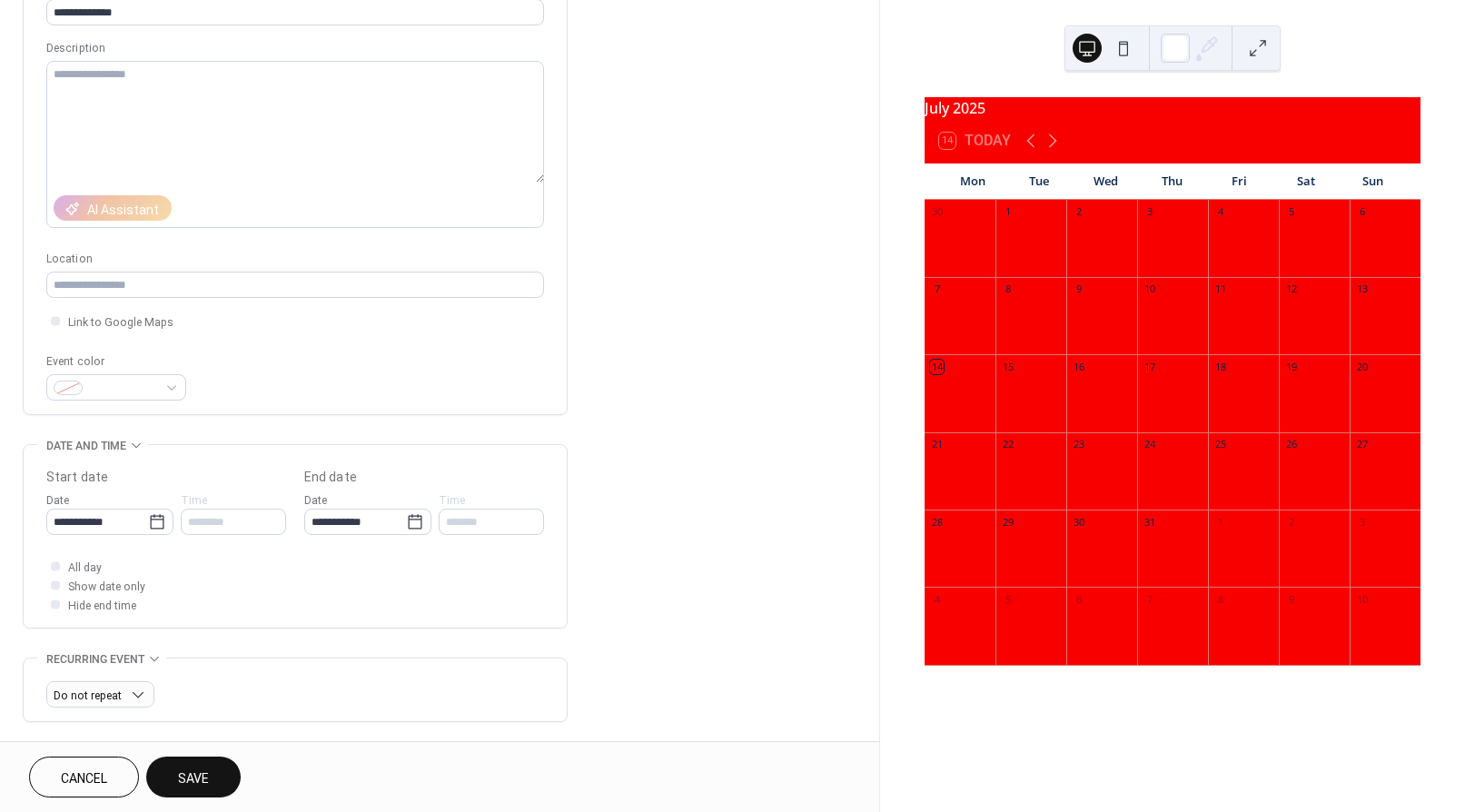 click on "Save" at bounding box center (193, 778) 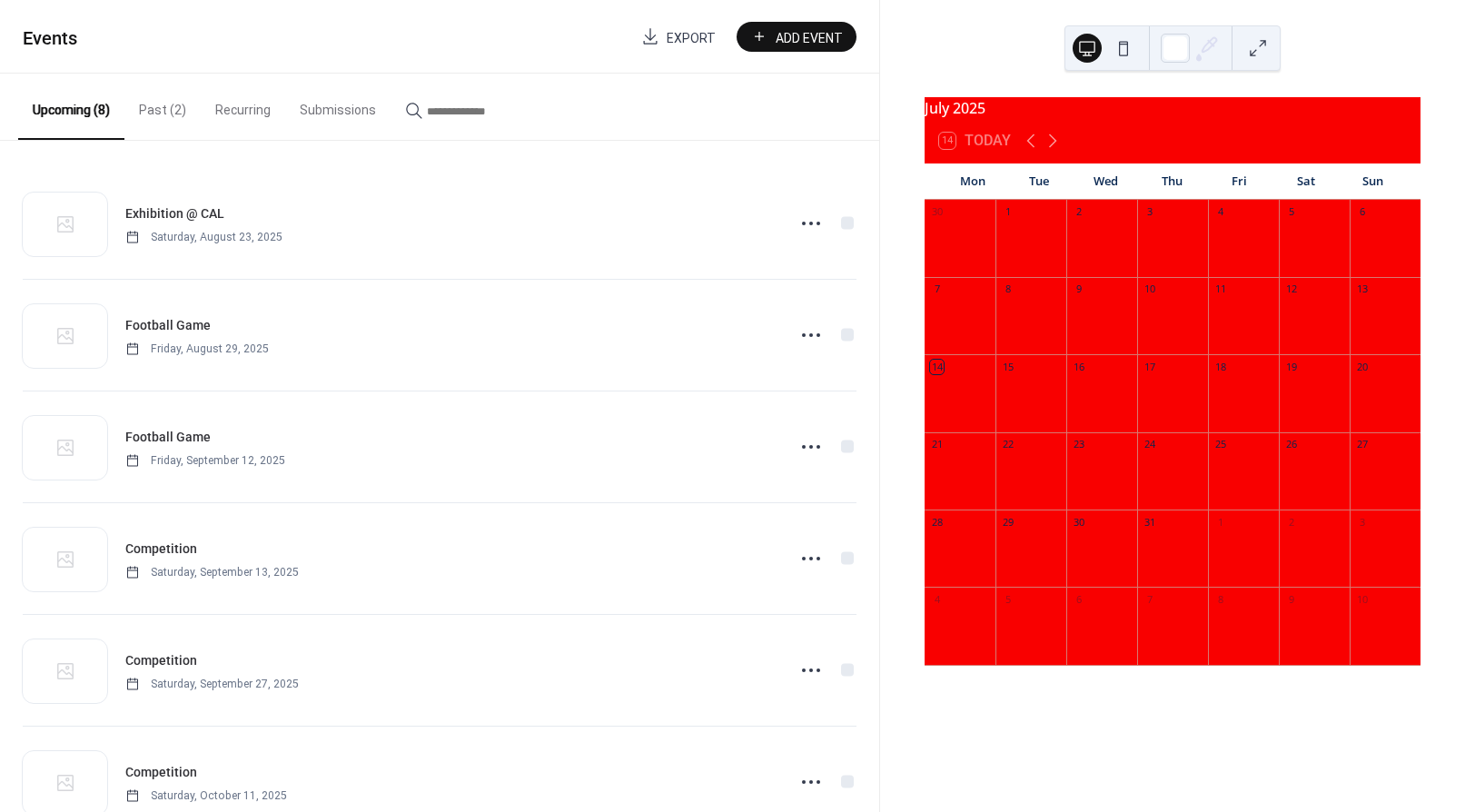 click on "Add Event" at bounding box center (809, 37) 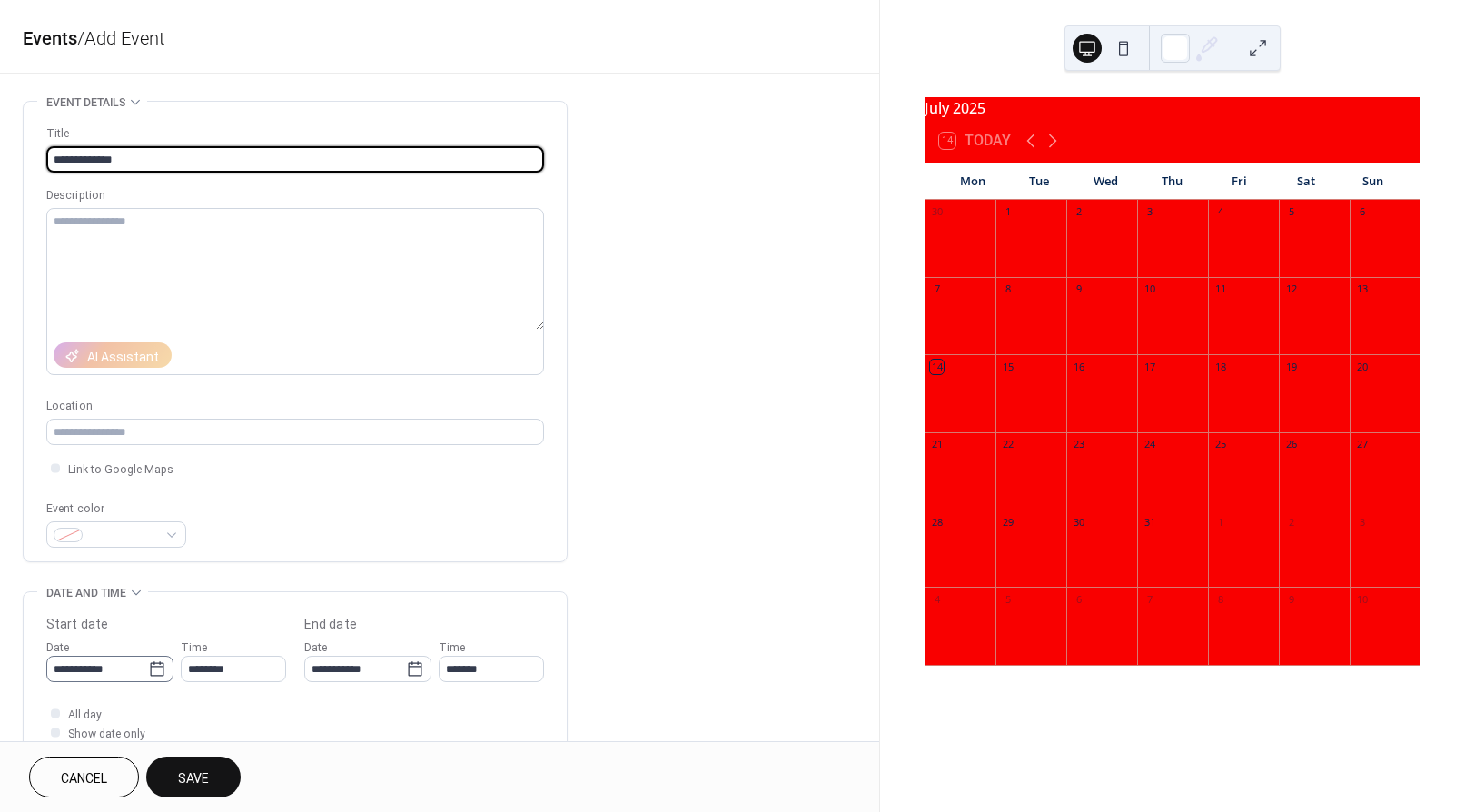 type on "**********" 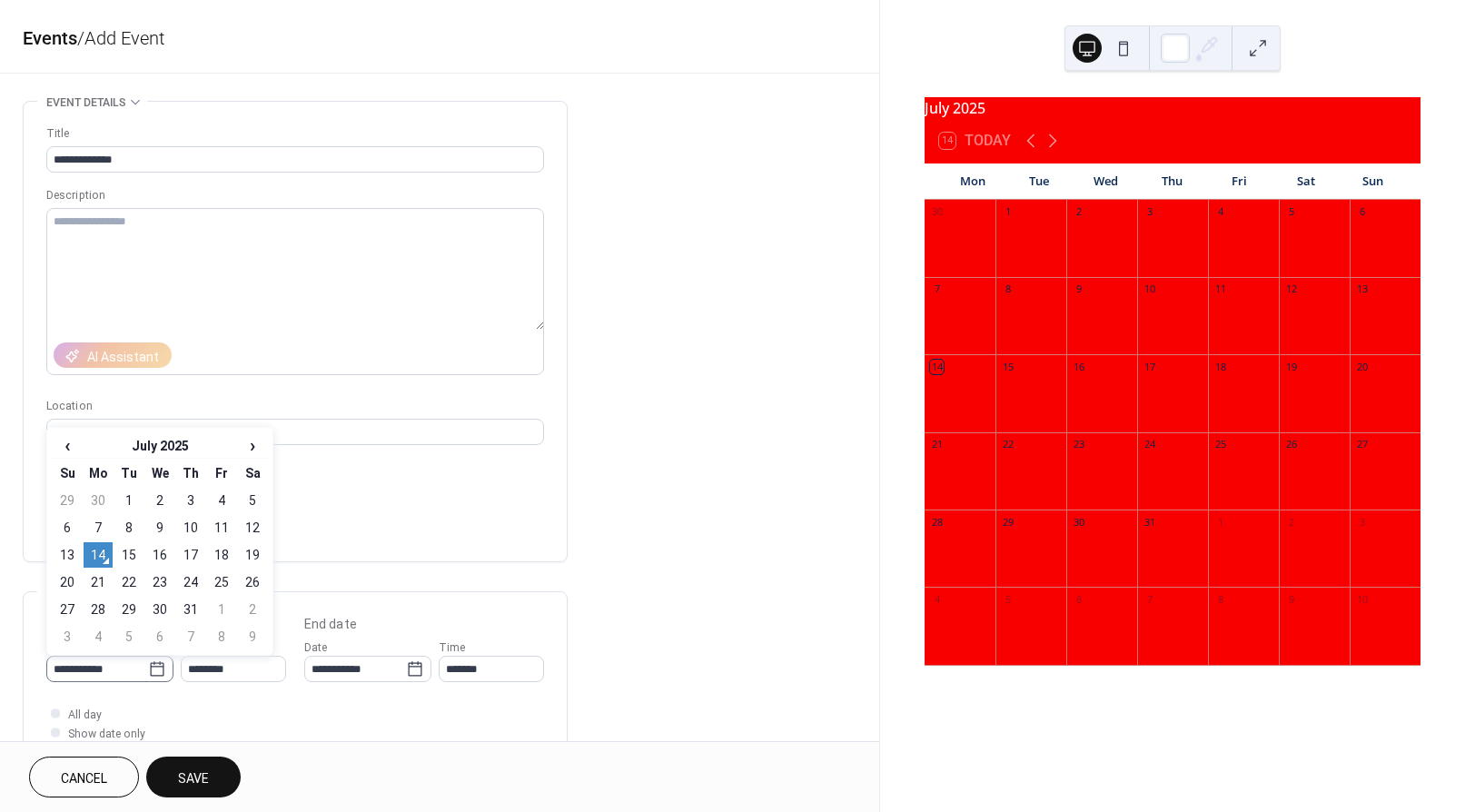 click 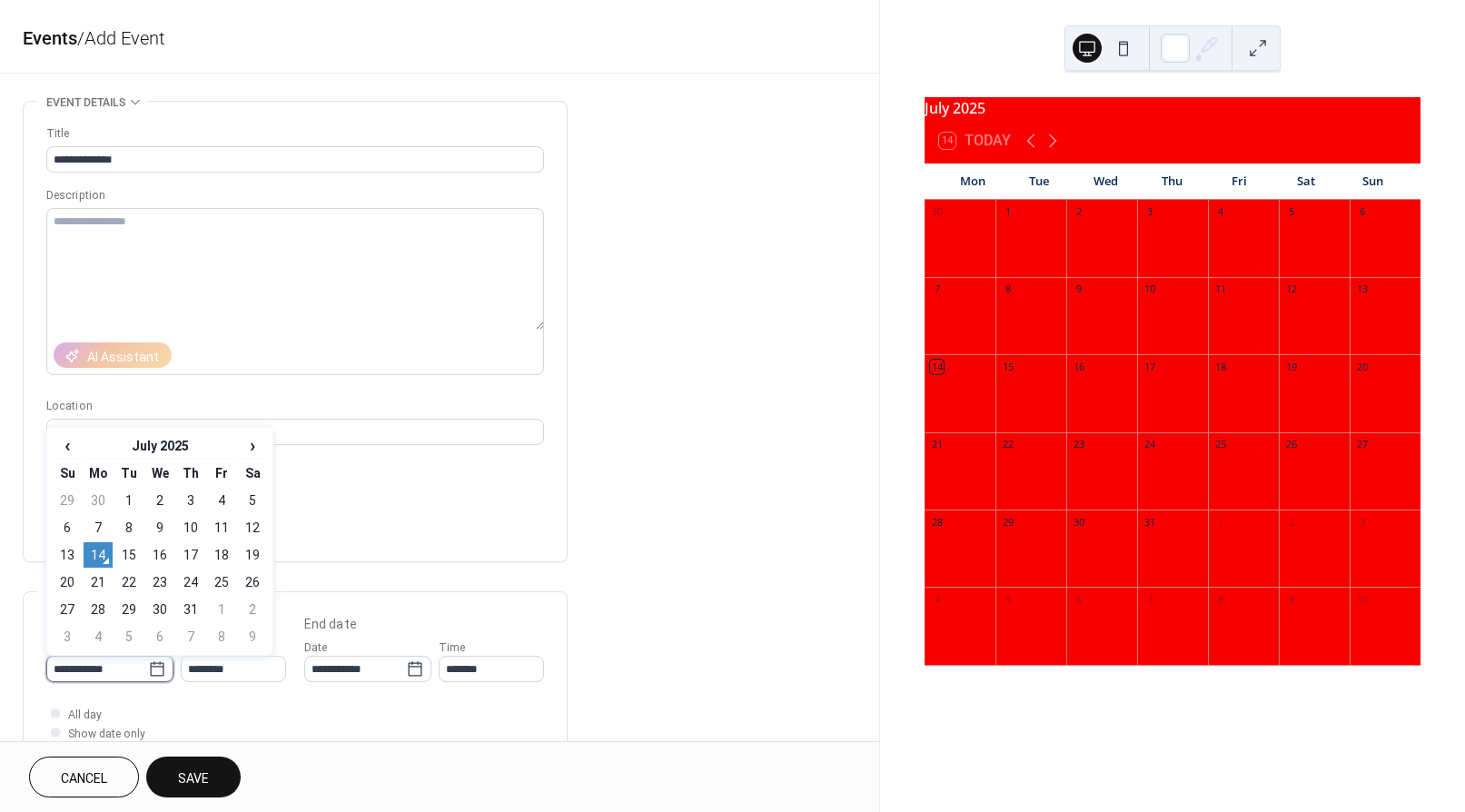 click on "**********" at bounding box center [97, 668] 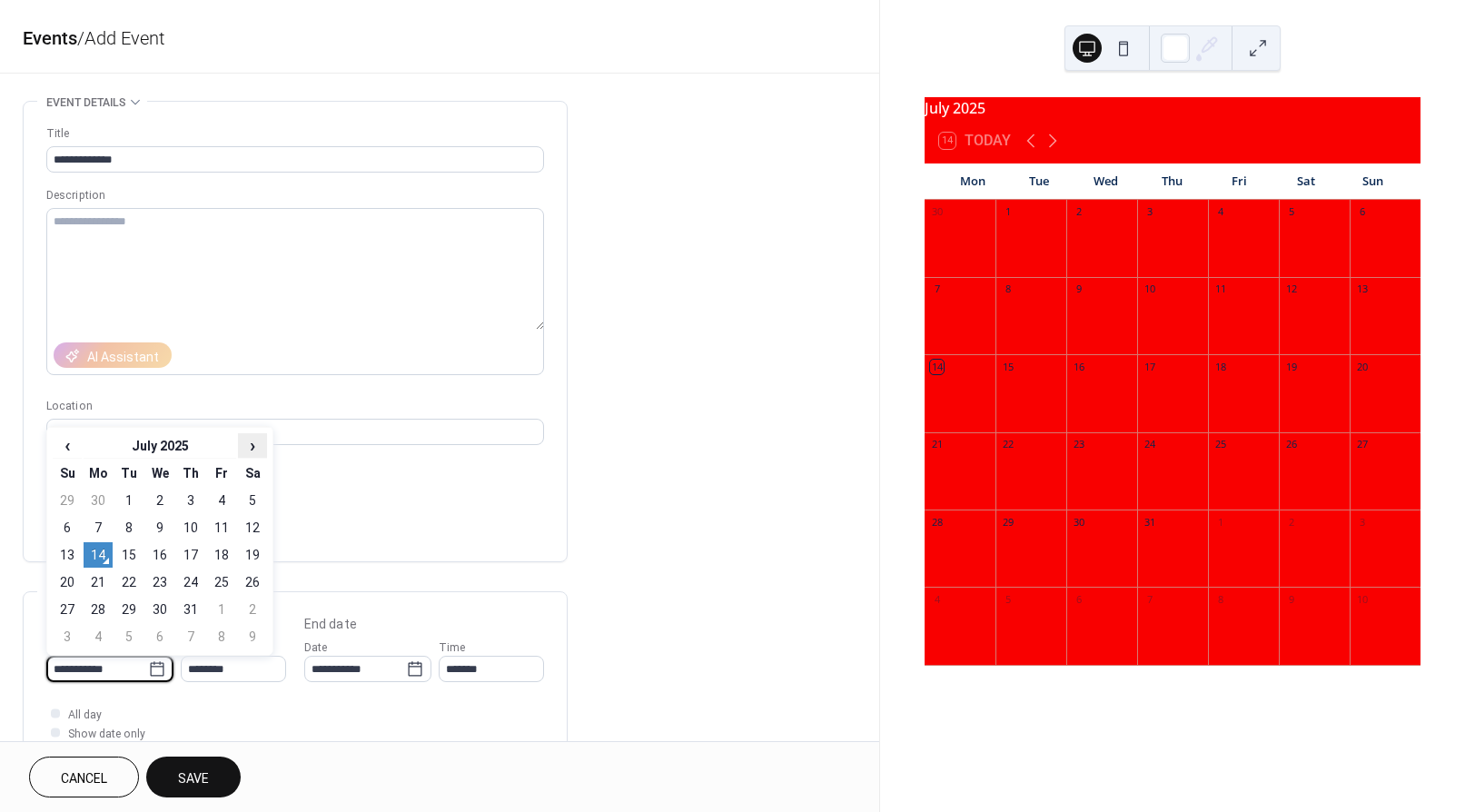 click on "›" at bounding box center (252, 445) 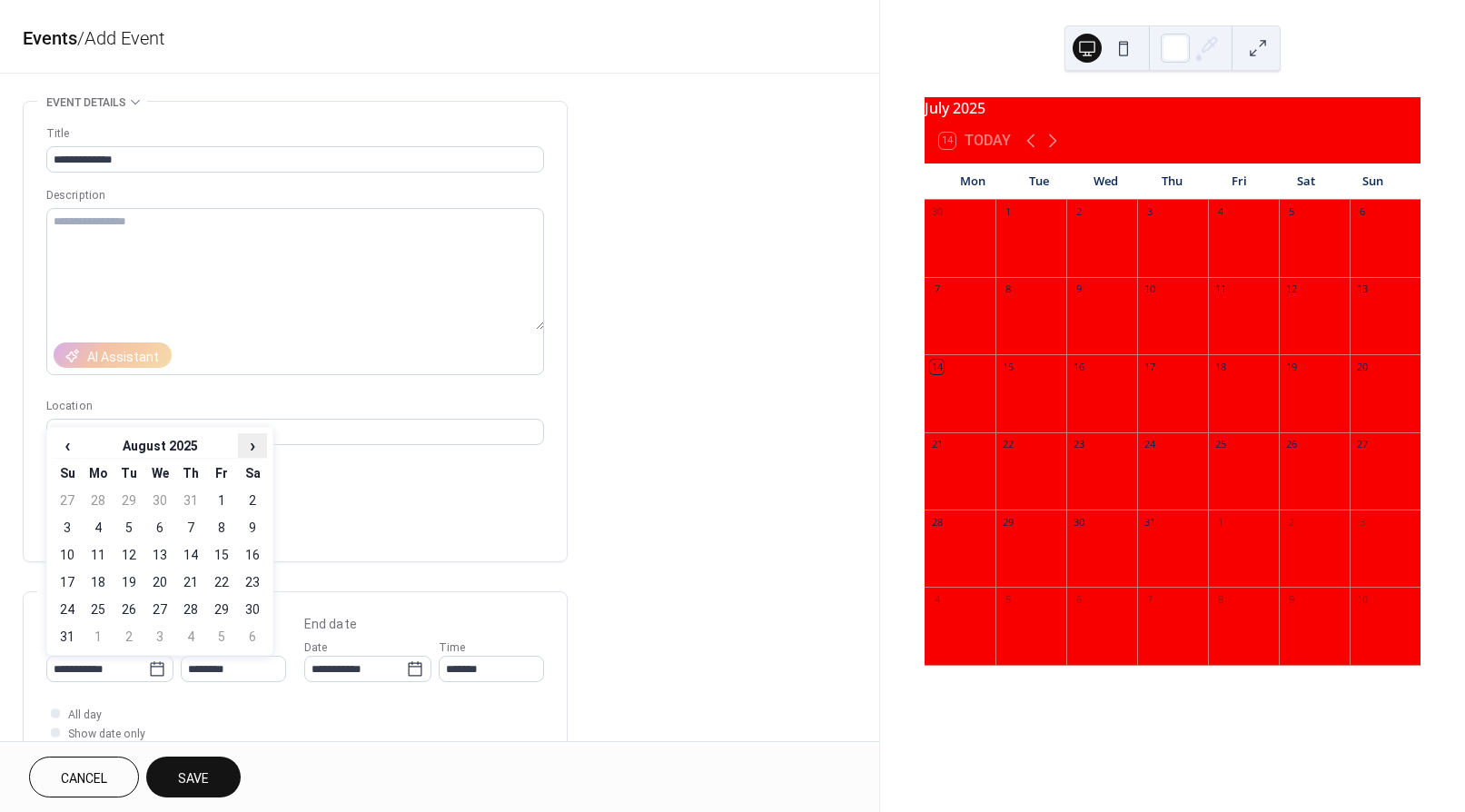 click on "›" at bounding box center [252, 445] 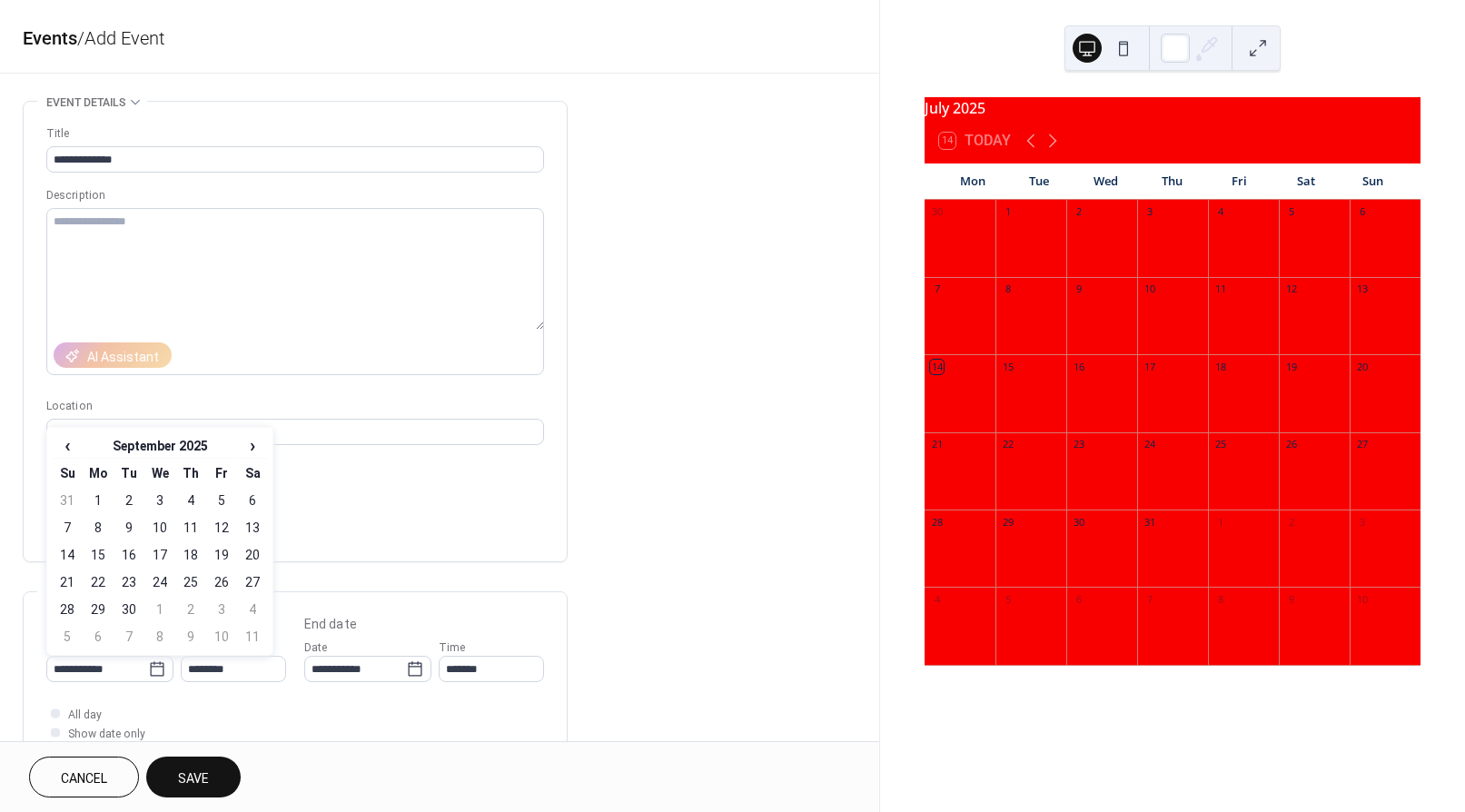 click on "Cancel" at bounding box center [84, 777] 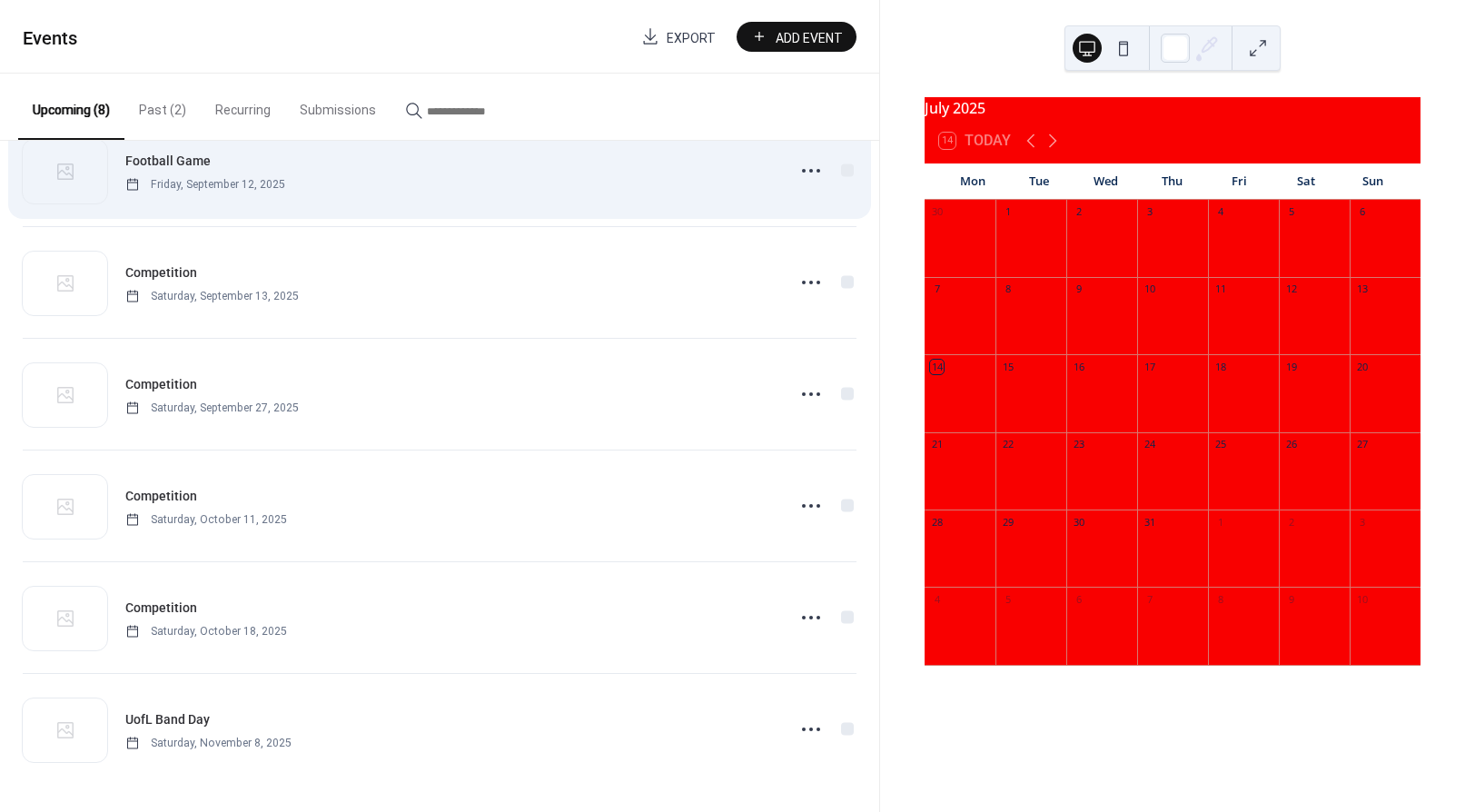 scroll, scrollTop: 275, scrollLeft: 0, axis: vertical 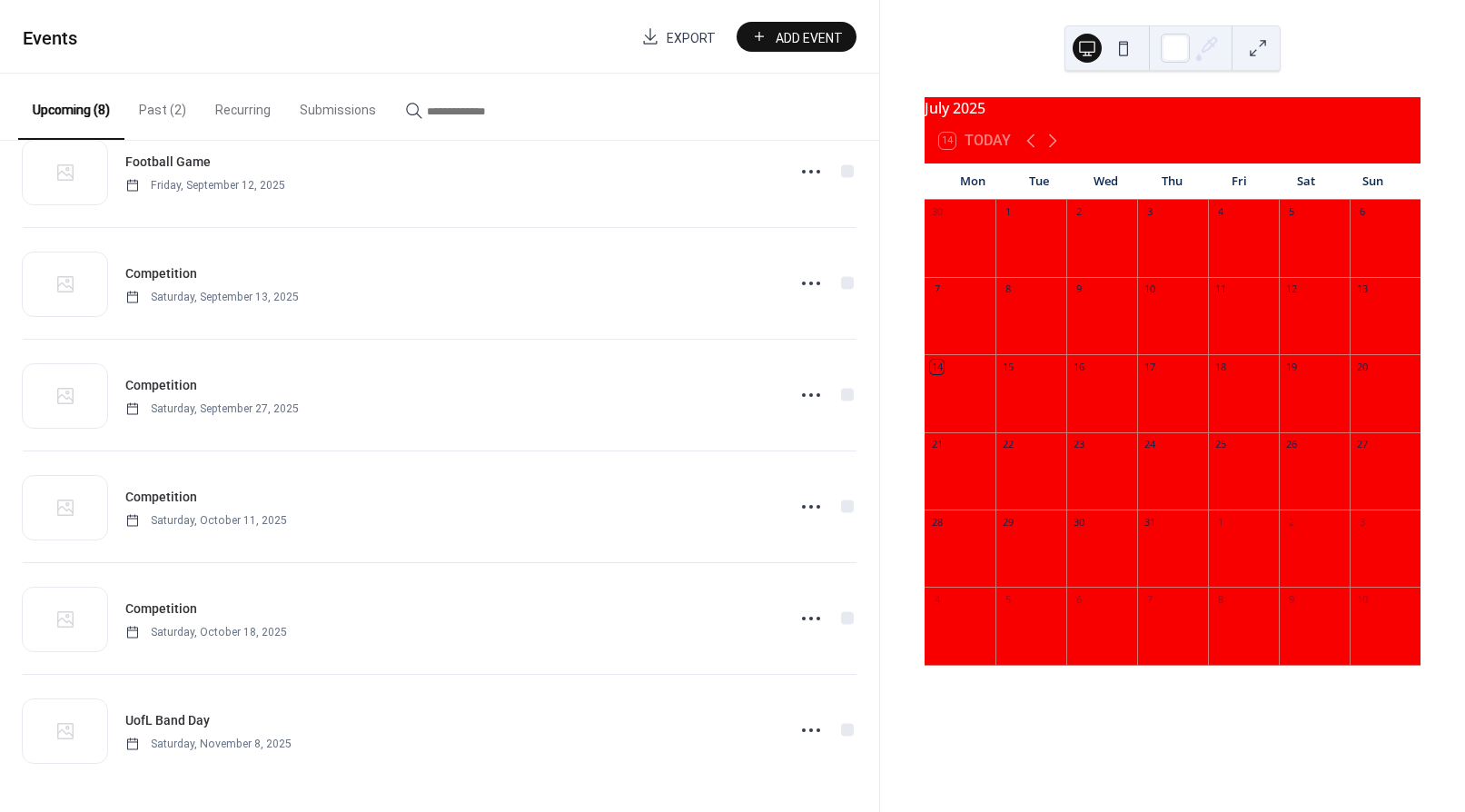 click on "Add Event" at bounding box center [809, 37] 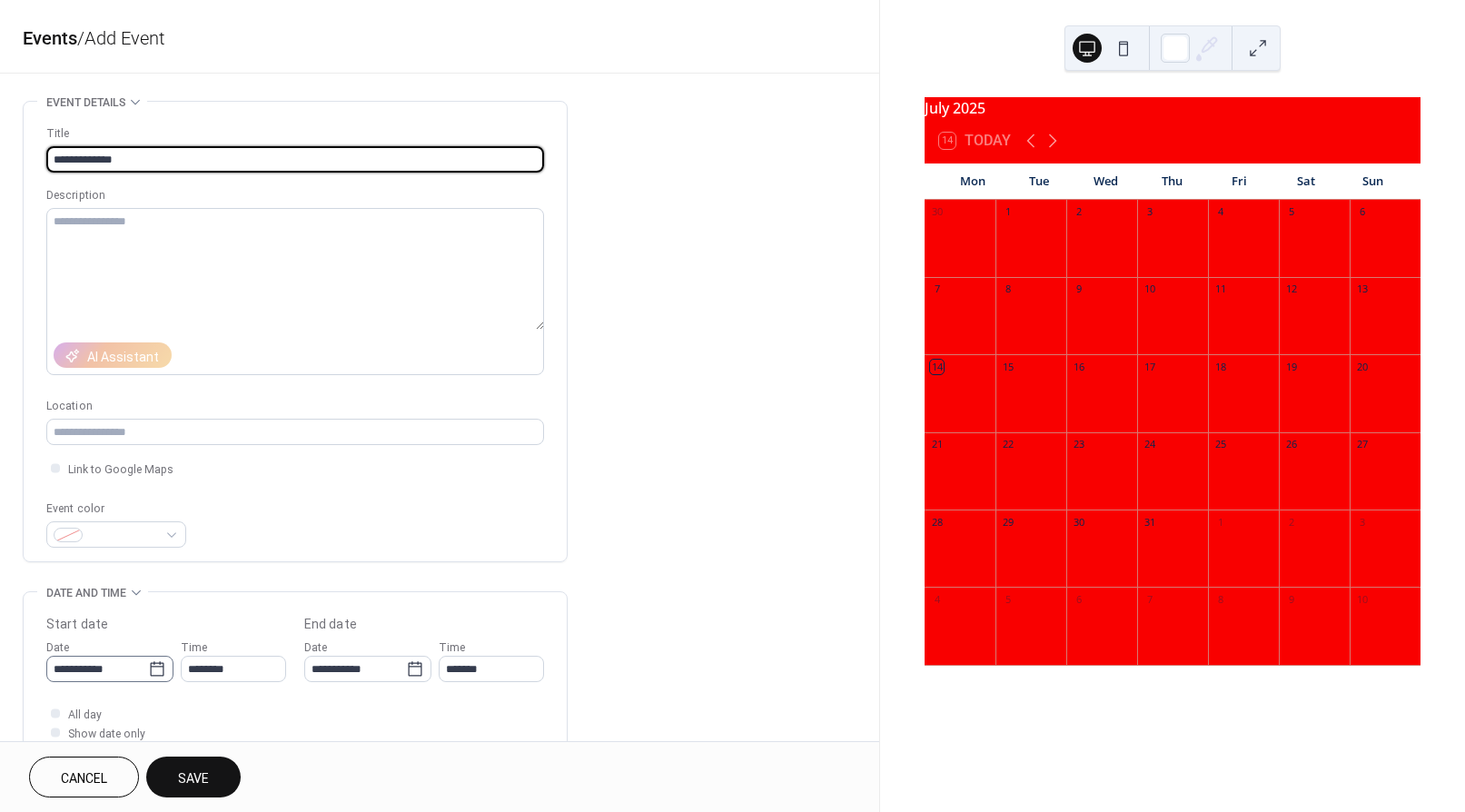 type on "**********" 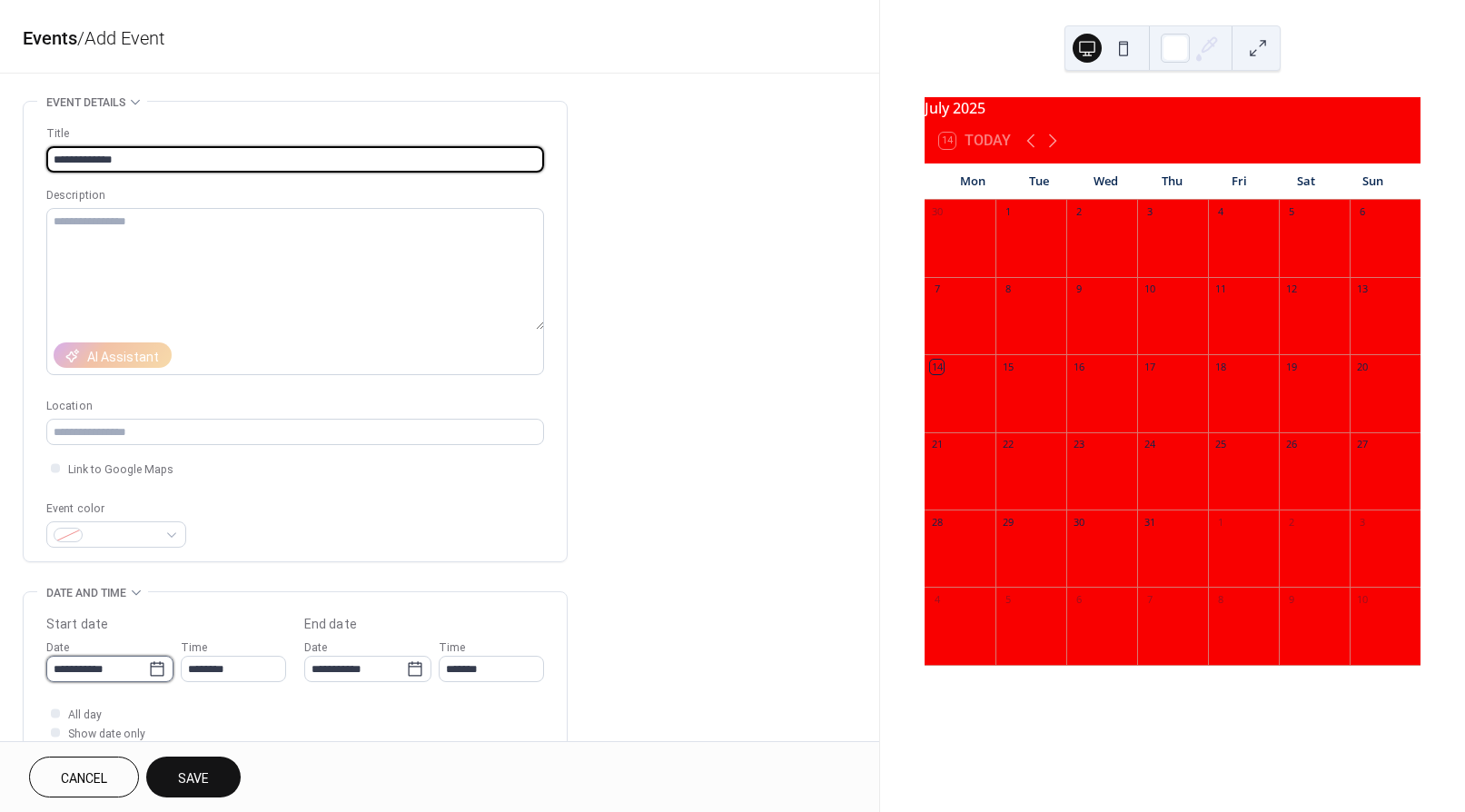 click on "**********" at bounding box center (97, 668) 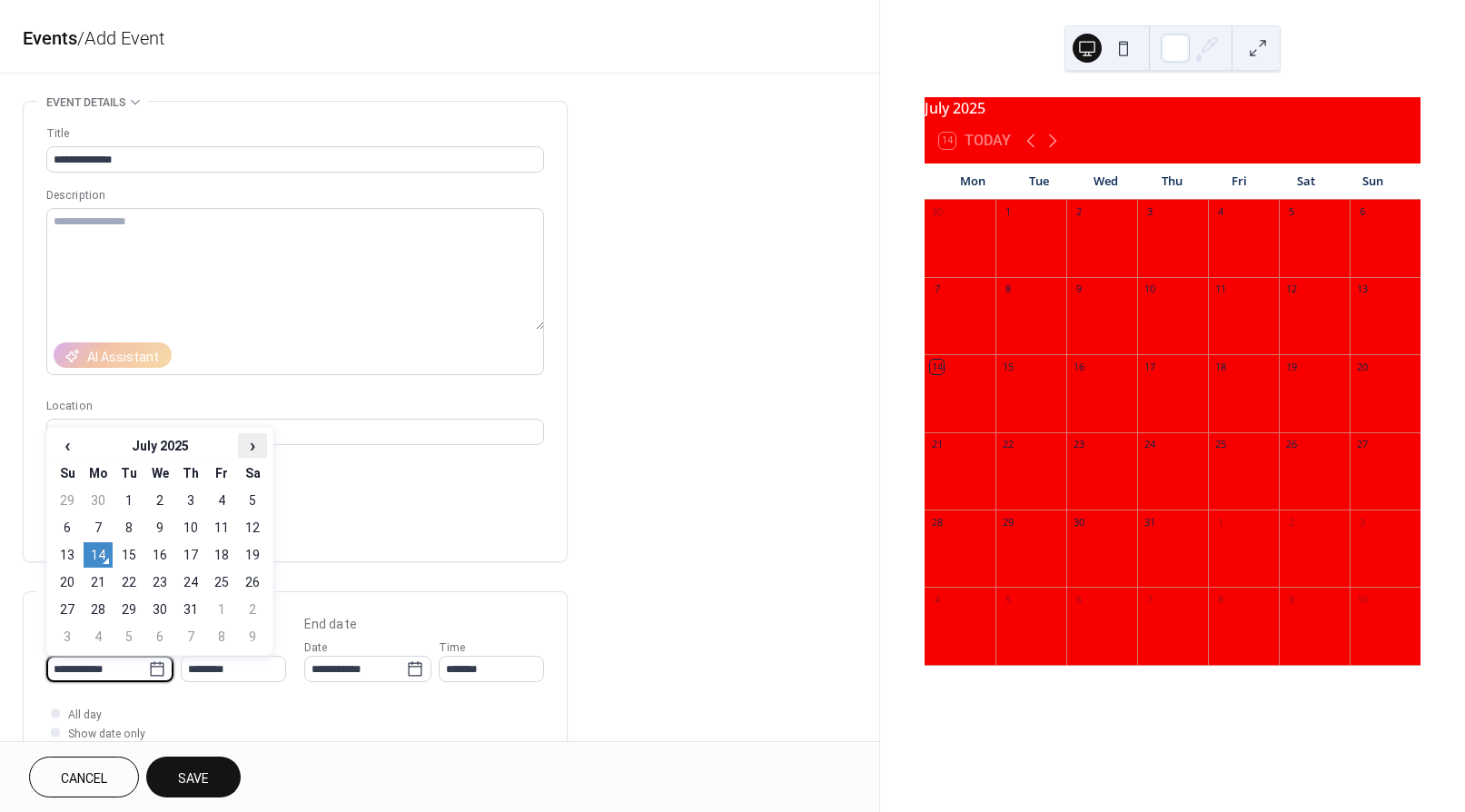 click on "›" at bounding box center (252, 445) 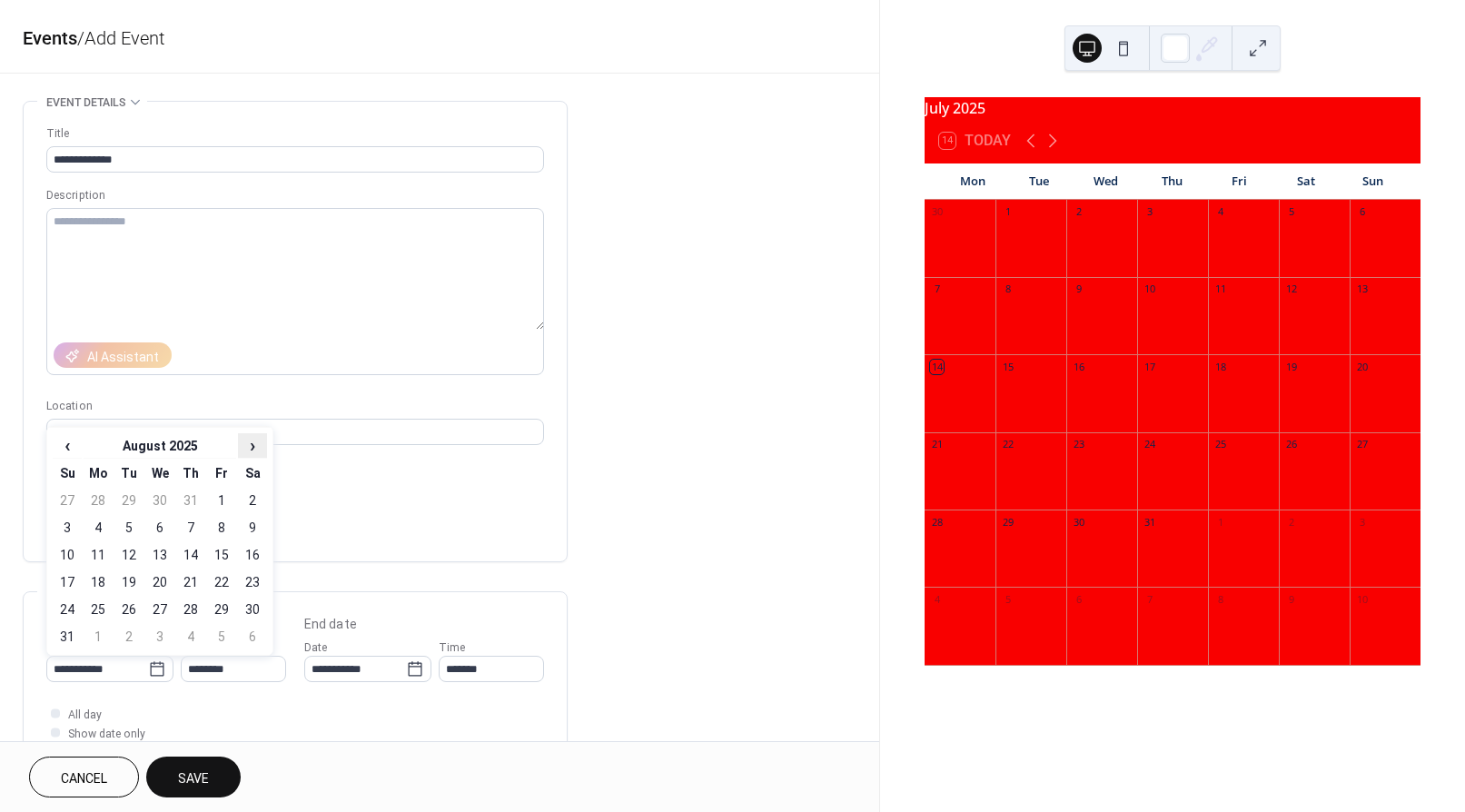 click on "›" at bounding box center [252, 445] 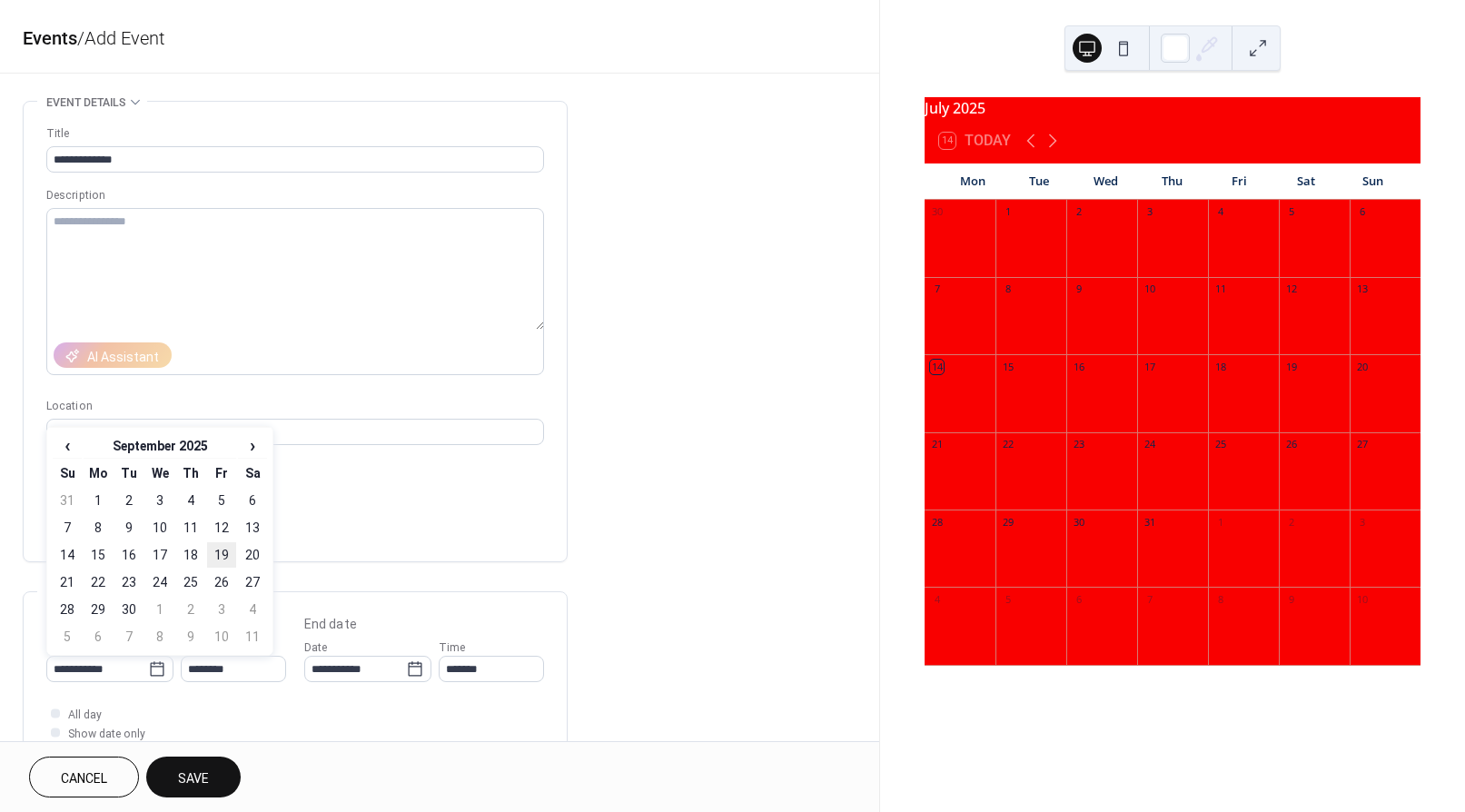 click on "19" at bounding box center [222, 555] 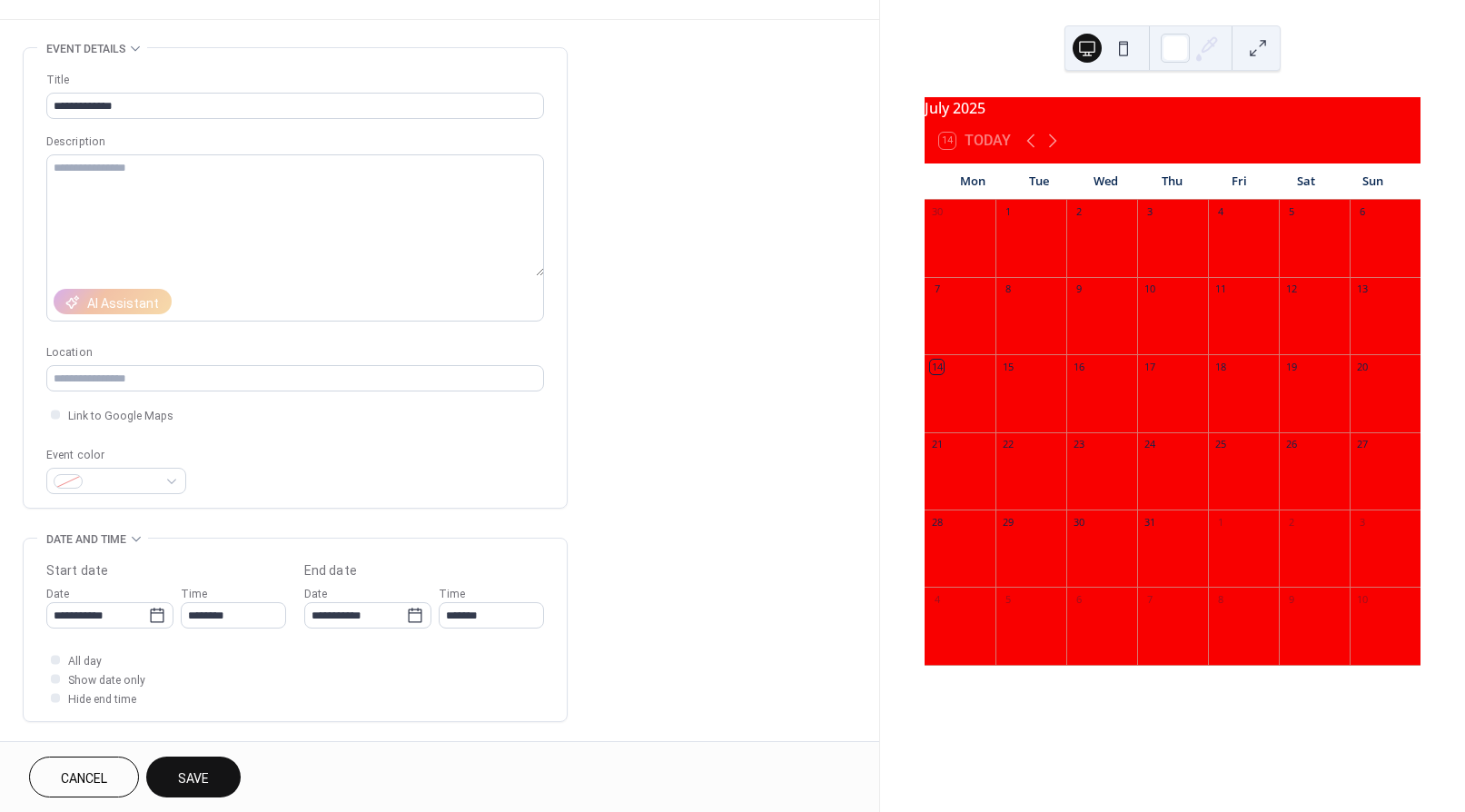 scroll, scrollTop: 61, scrollLeft: 0, axis: vertical 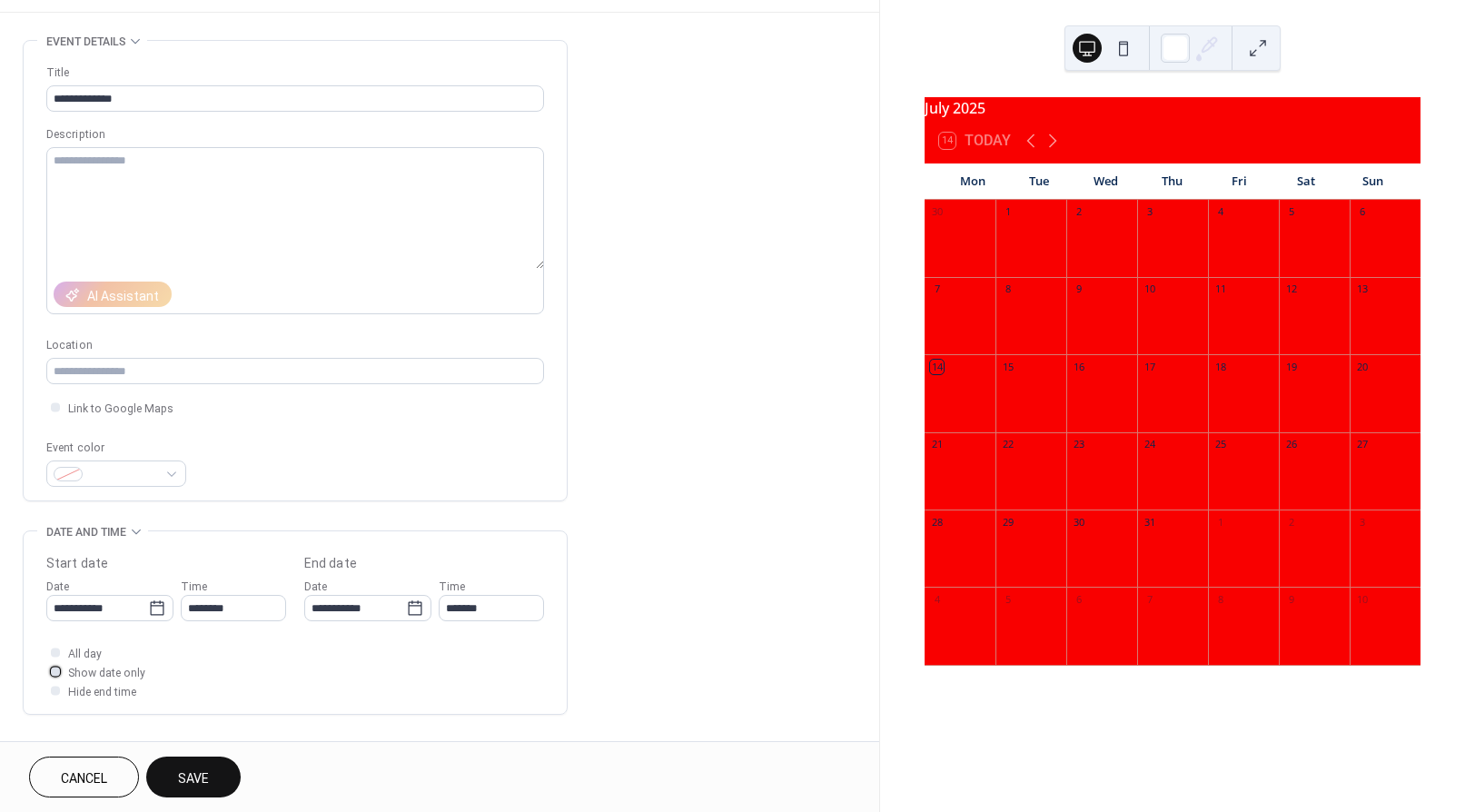 click on "Show date only" at bounding box center (106, 673) 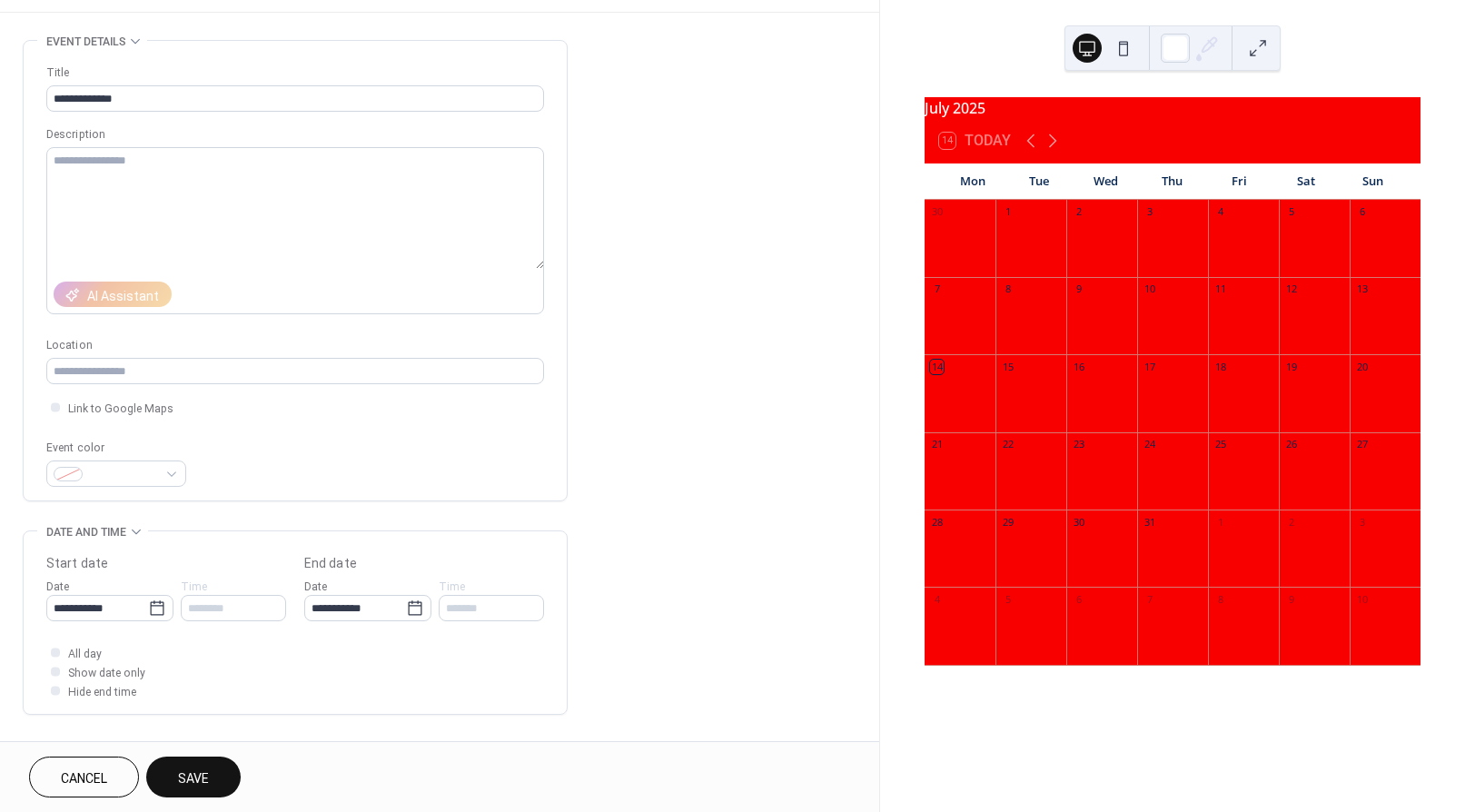 click on "Save" at bounding box center (193, 778) 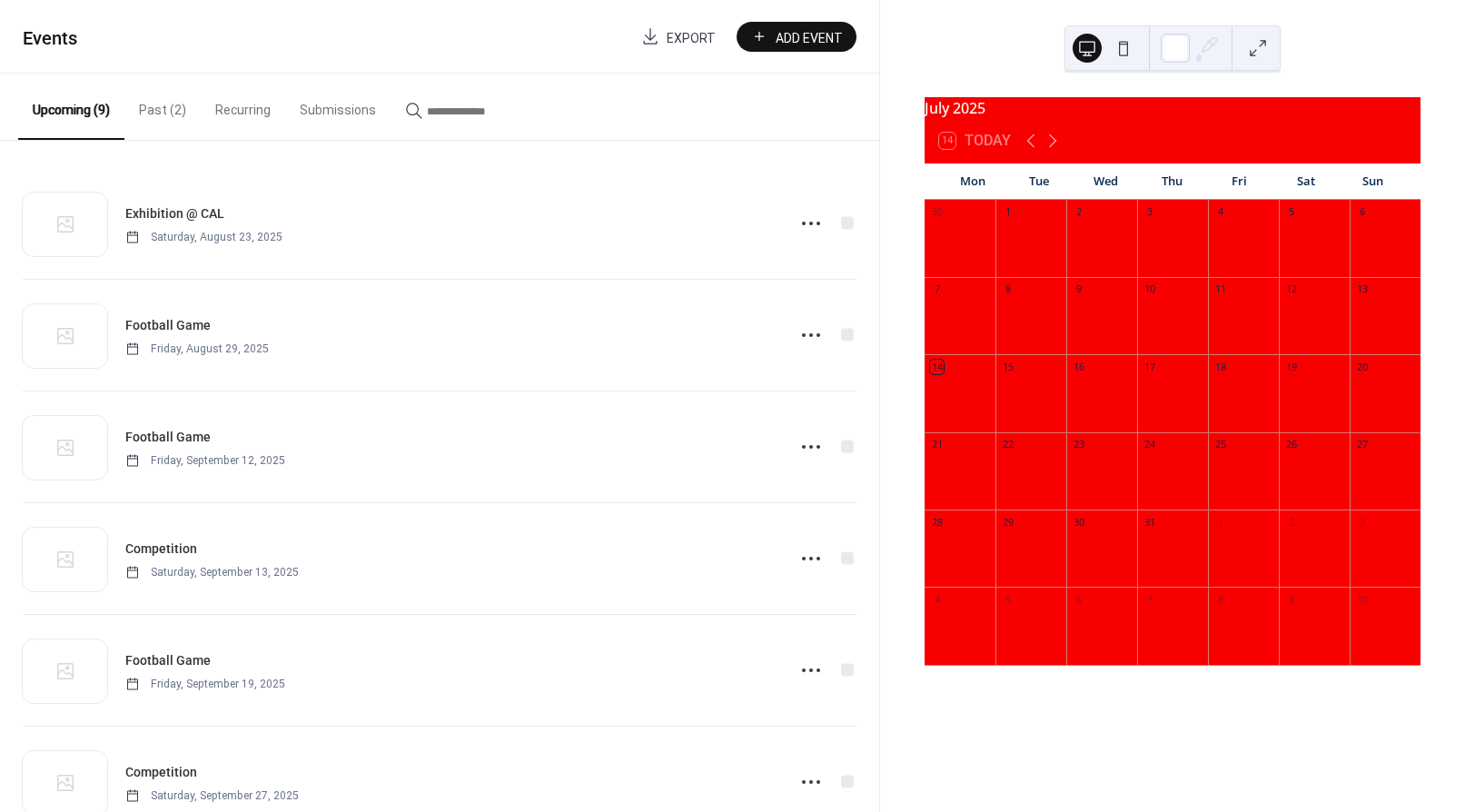 click on "Add Event" at bounding box center [809, 37] 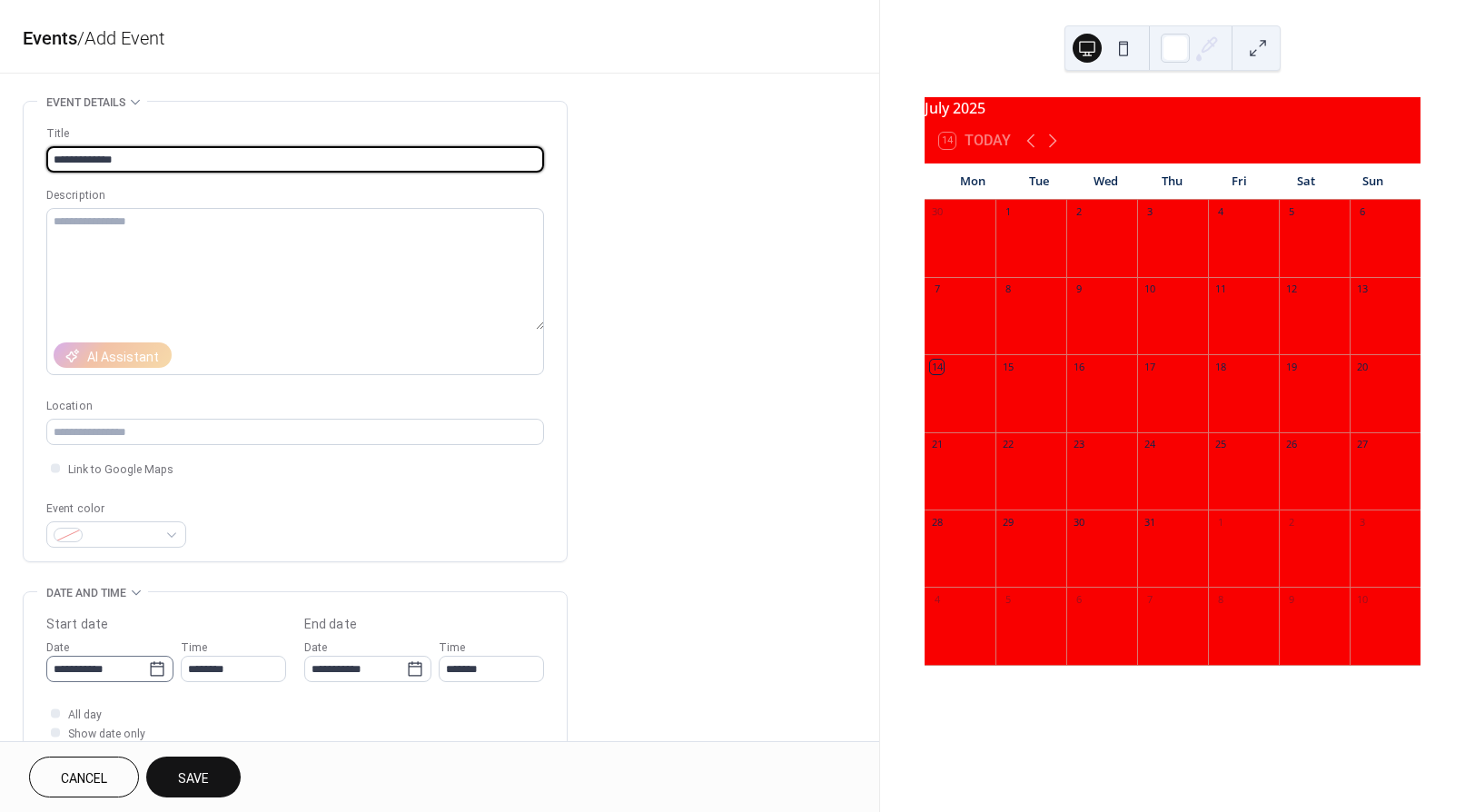 type on "**********" 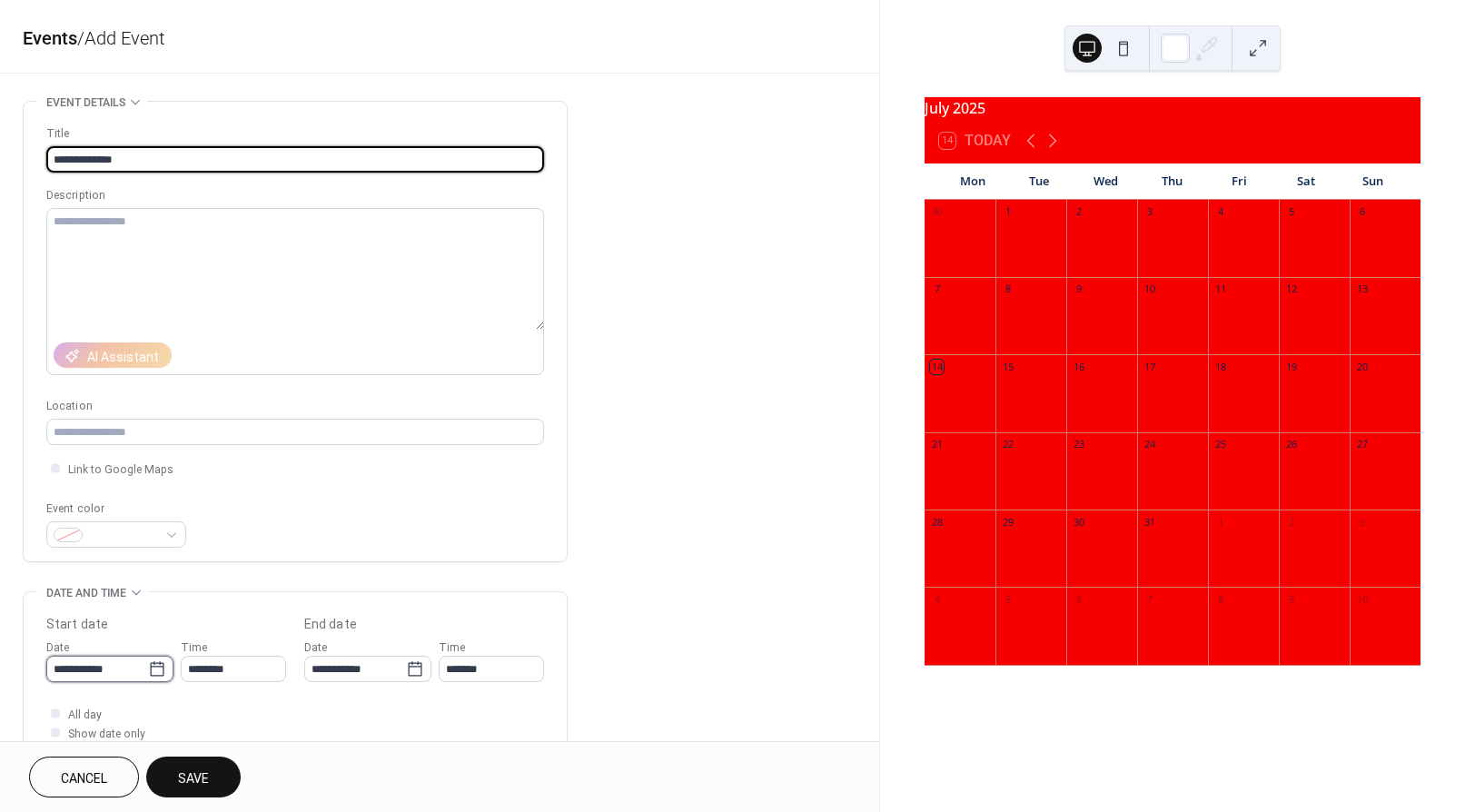 click on "**********" at bounding box center (97, 668) 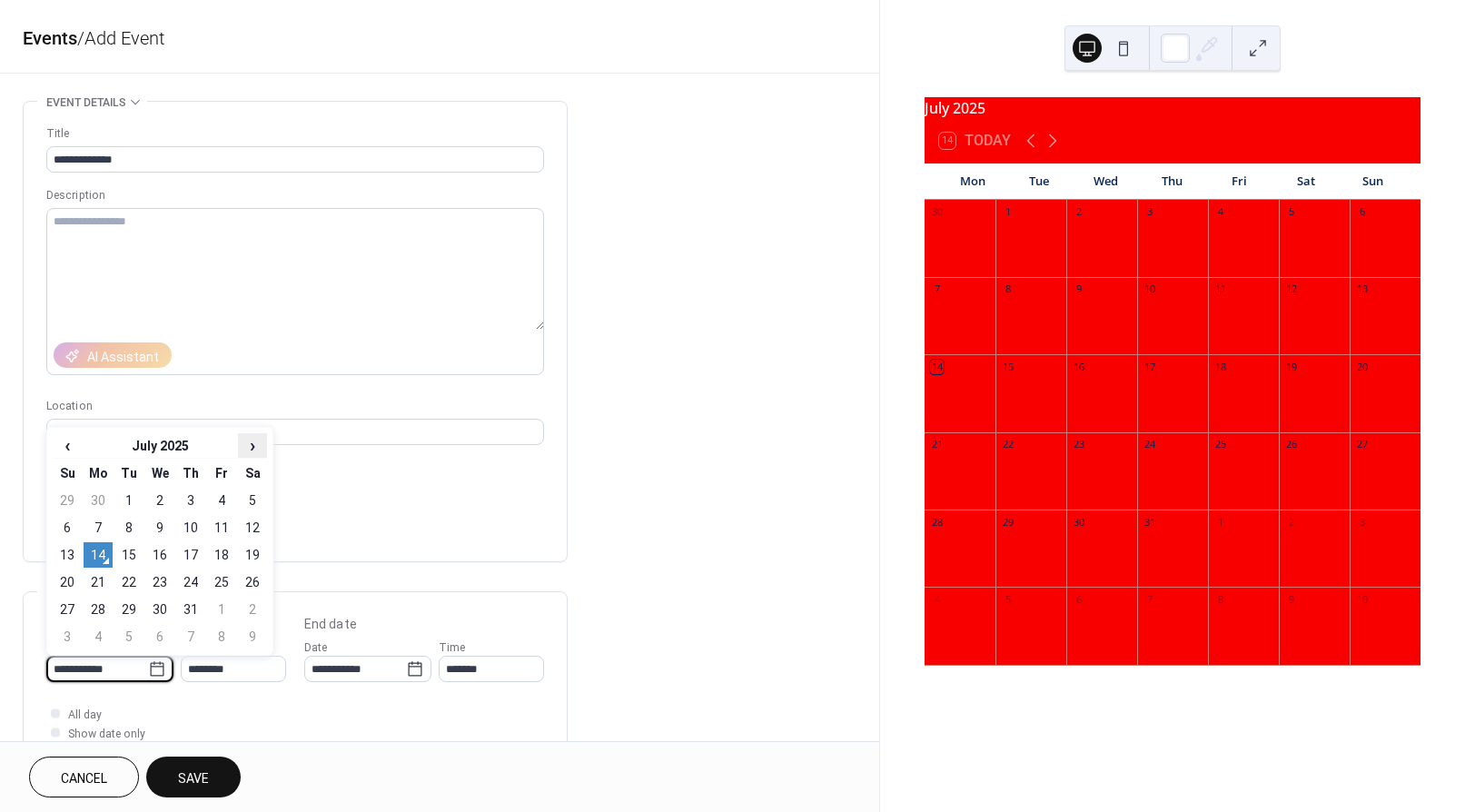 click on "›" at bounding box center [252, 445] 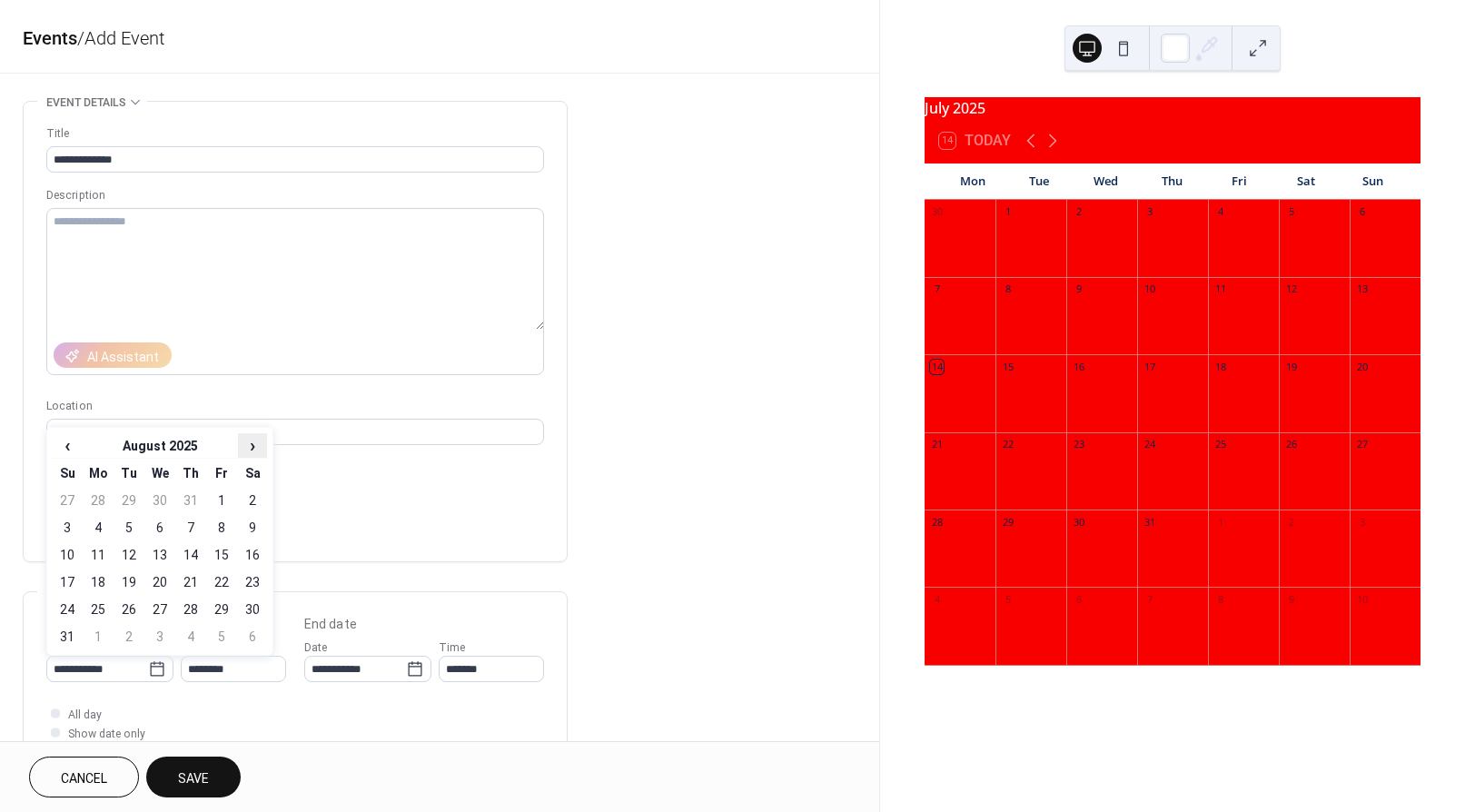 click on "›" at bounding box center [252, 445] 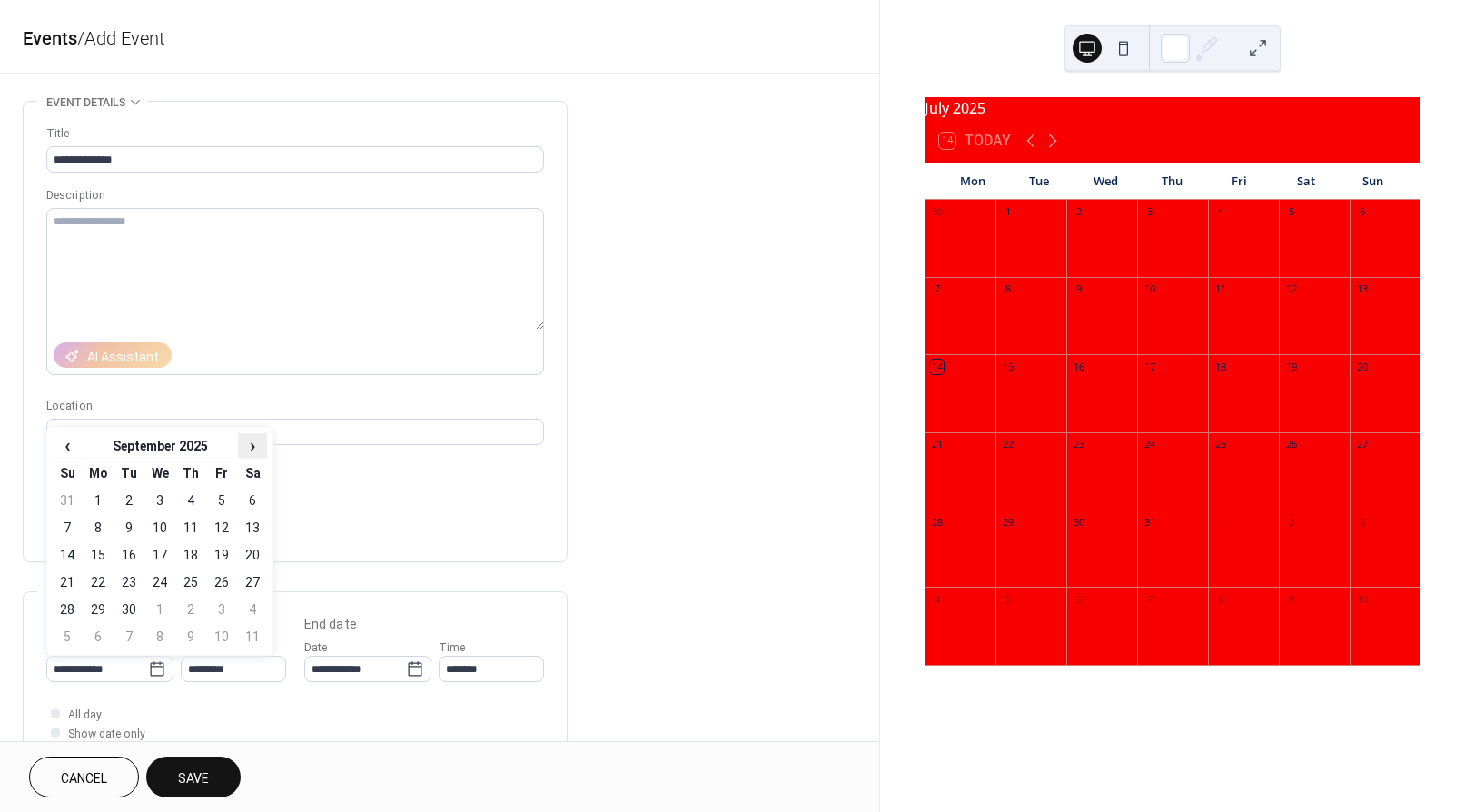 click on "›" at bounding box center (252, 445) 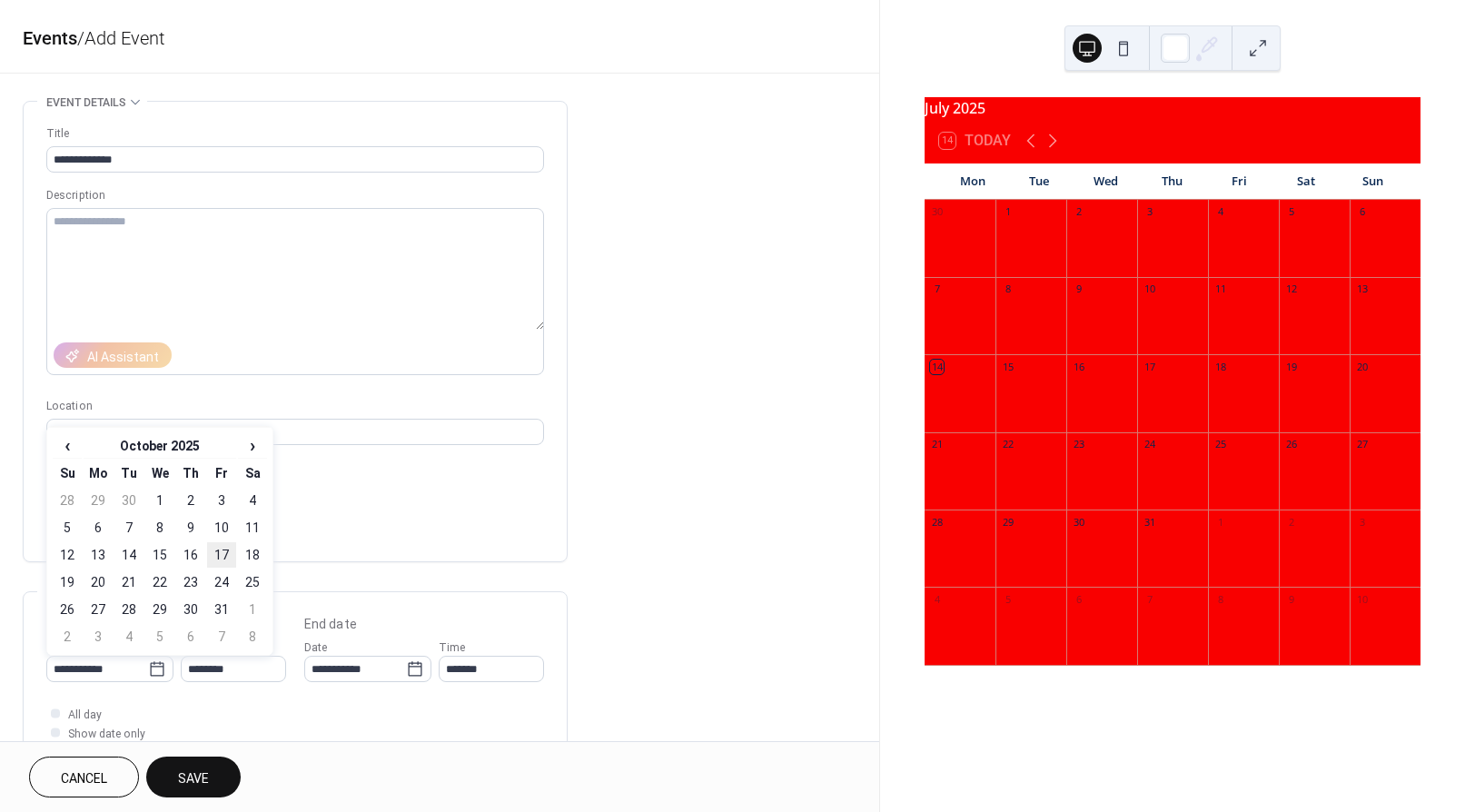 click on "17" at bounding box center (222, 555) 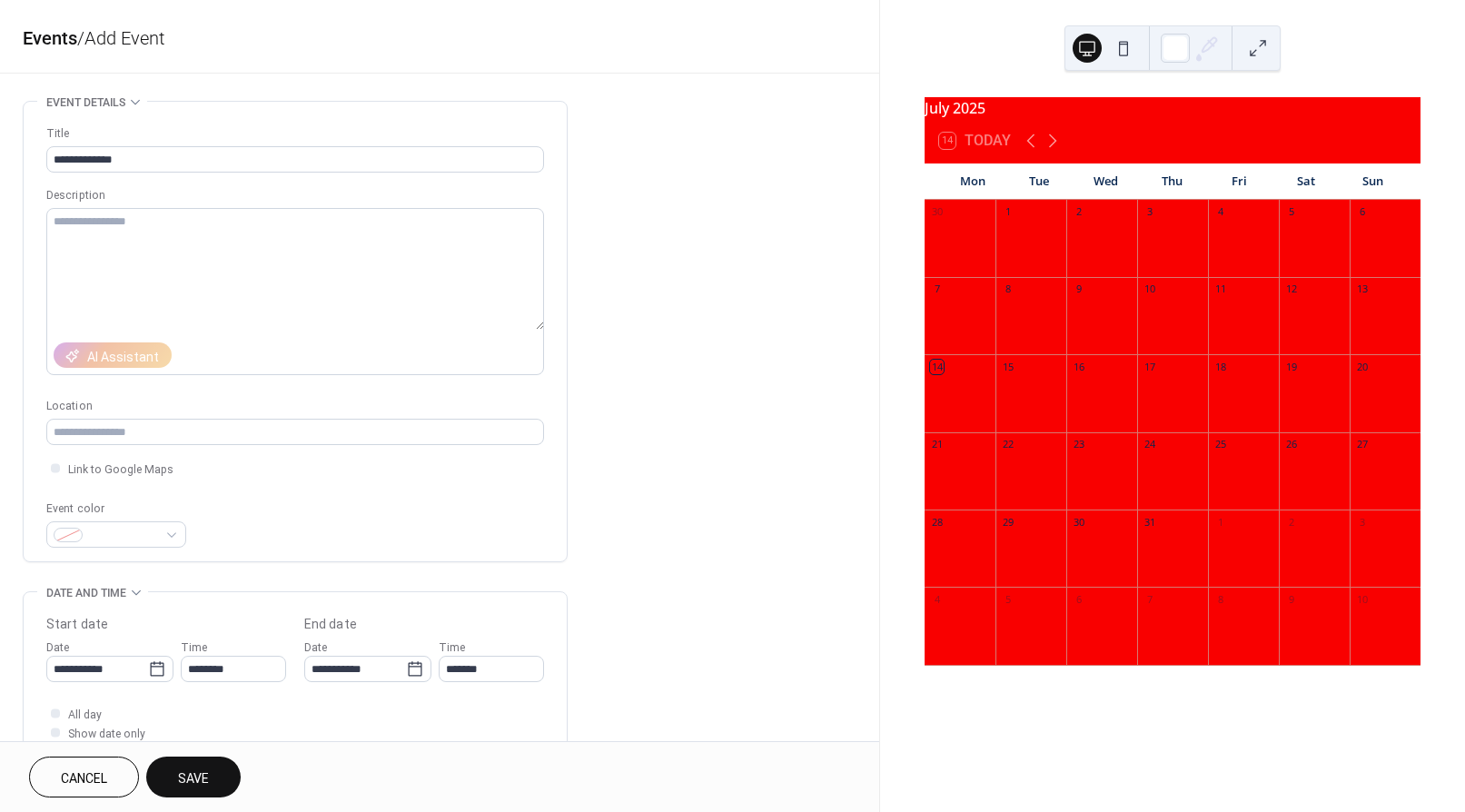 scroll, scrollTop: 37, scrollLeft: 0, axis: vertical 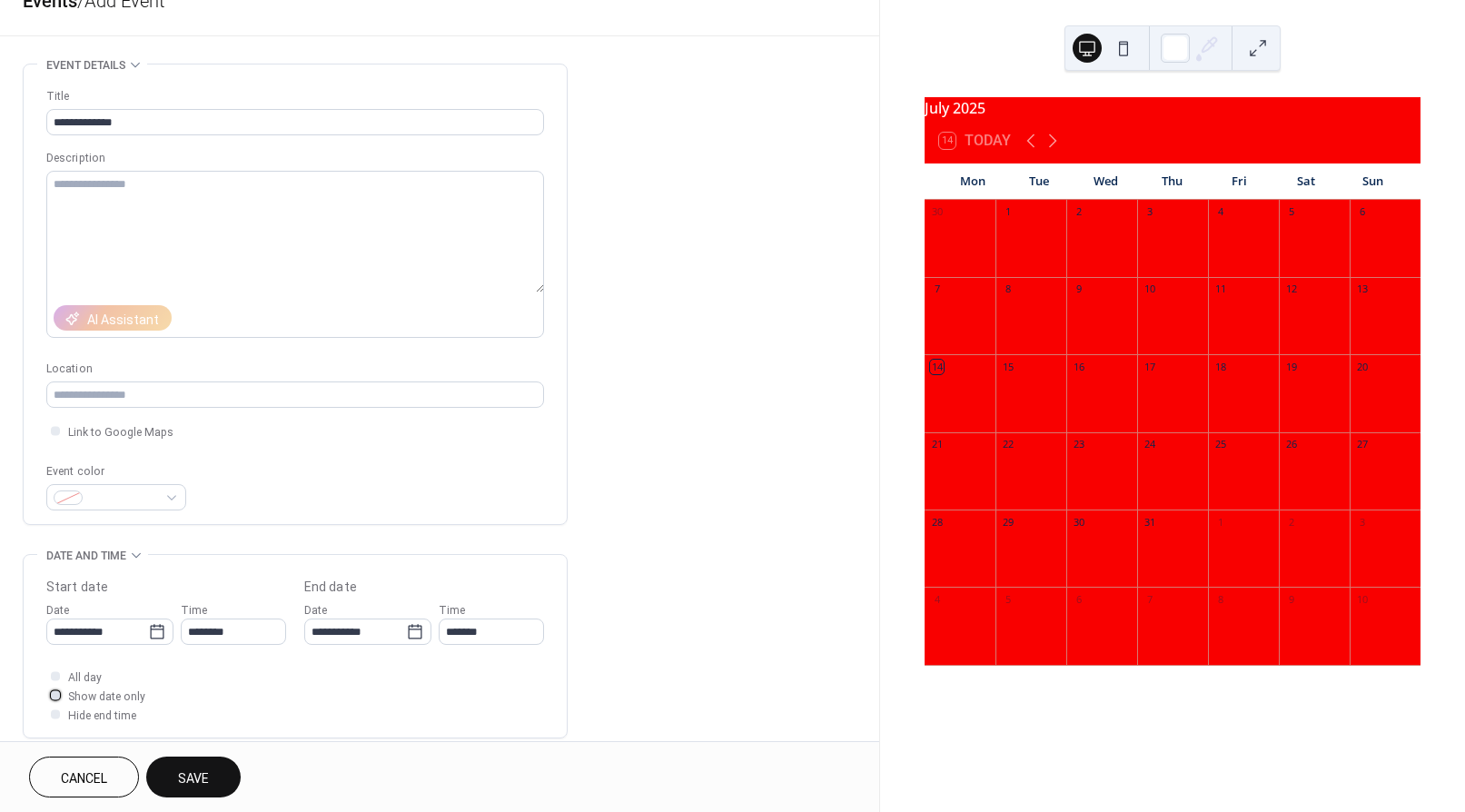 click on "Show date only" at bounding box center (106, 697) 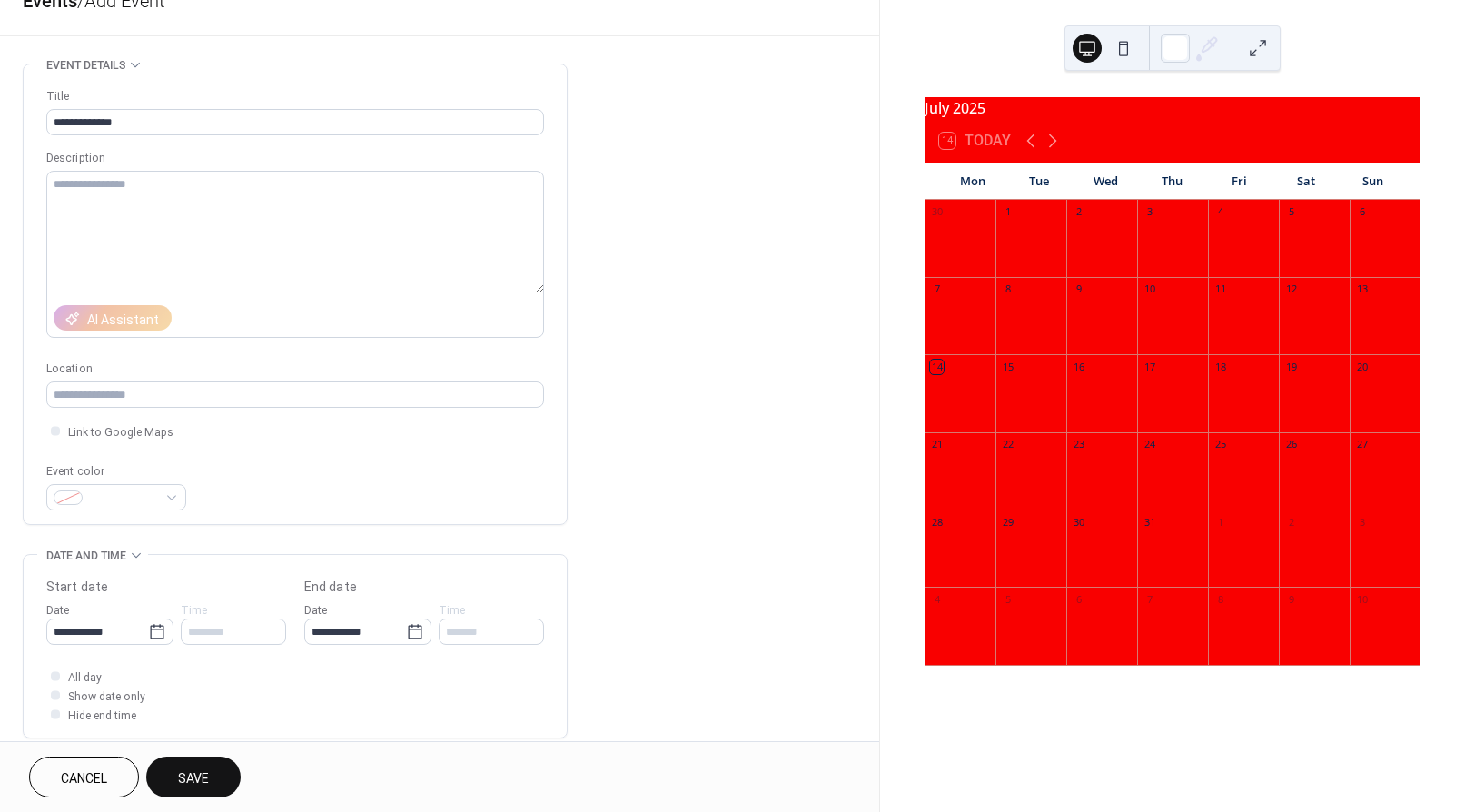 click on "Save" at bounding box center (193, 778) 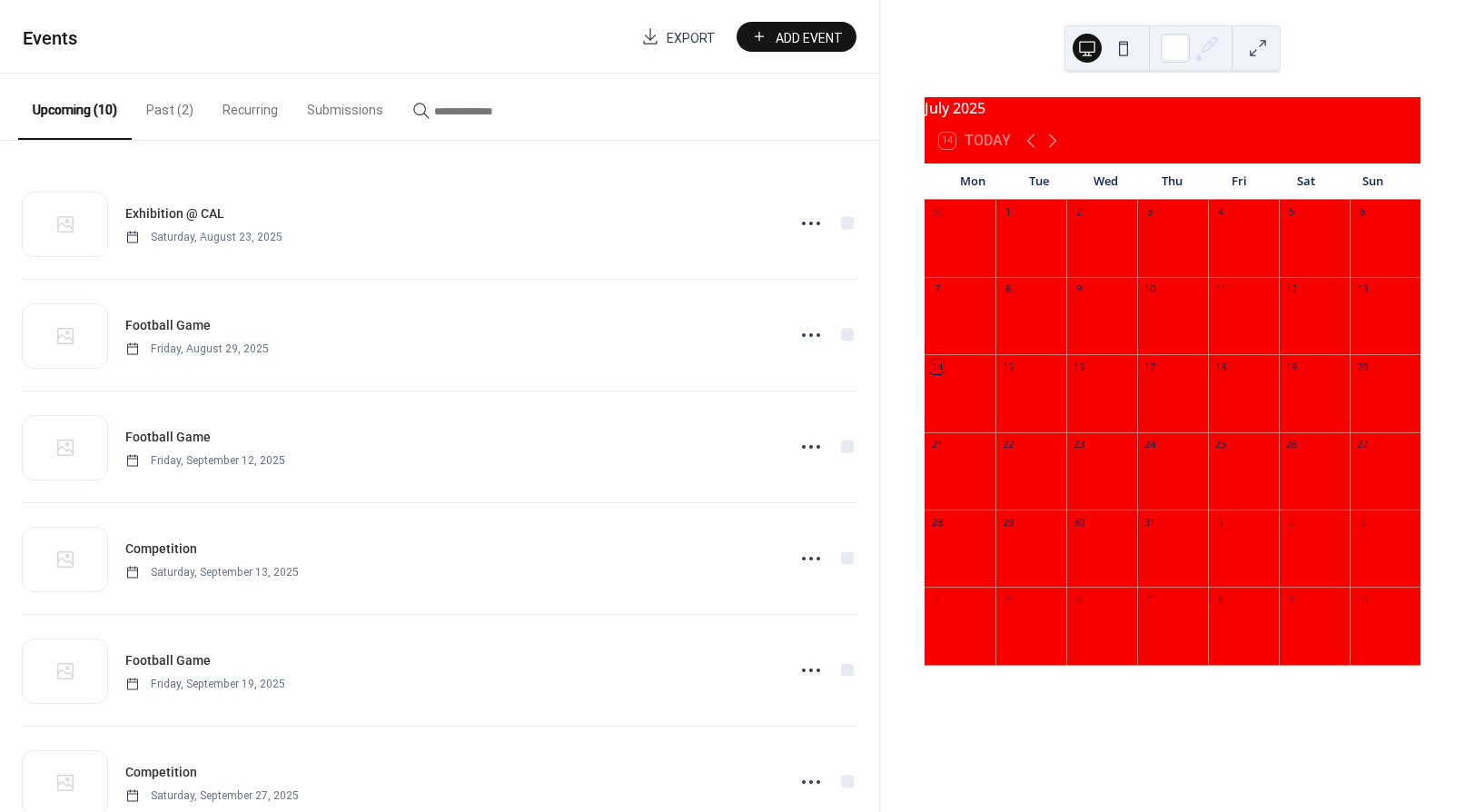 click on "Add Event" at bounding box center (797, 36) 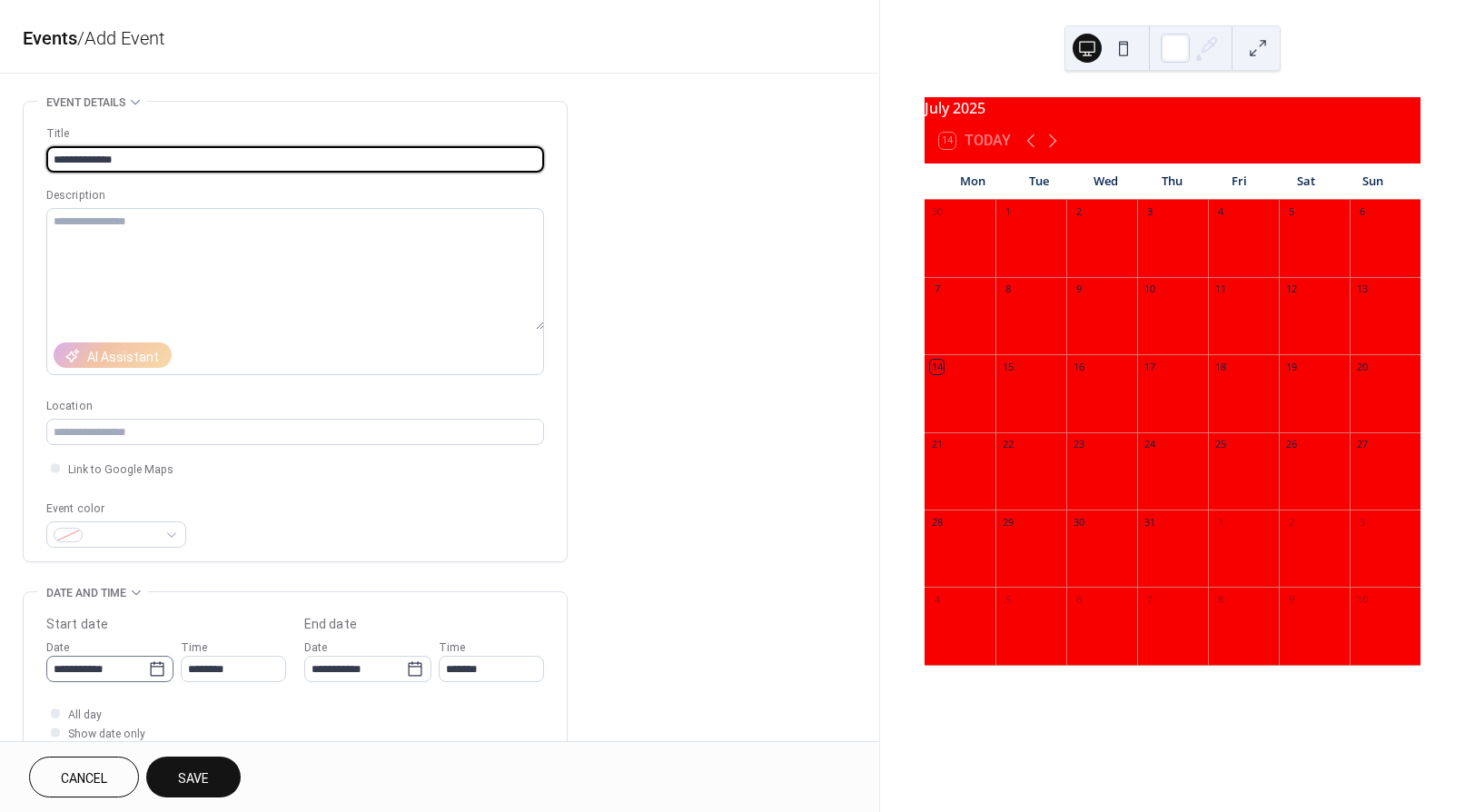 type on "**********" 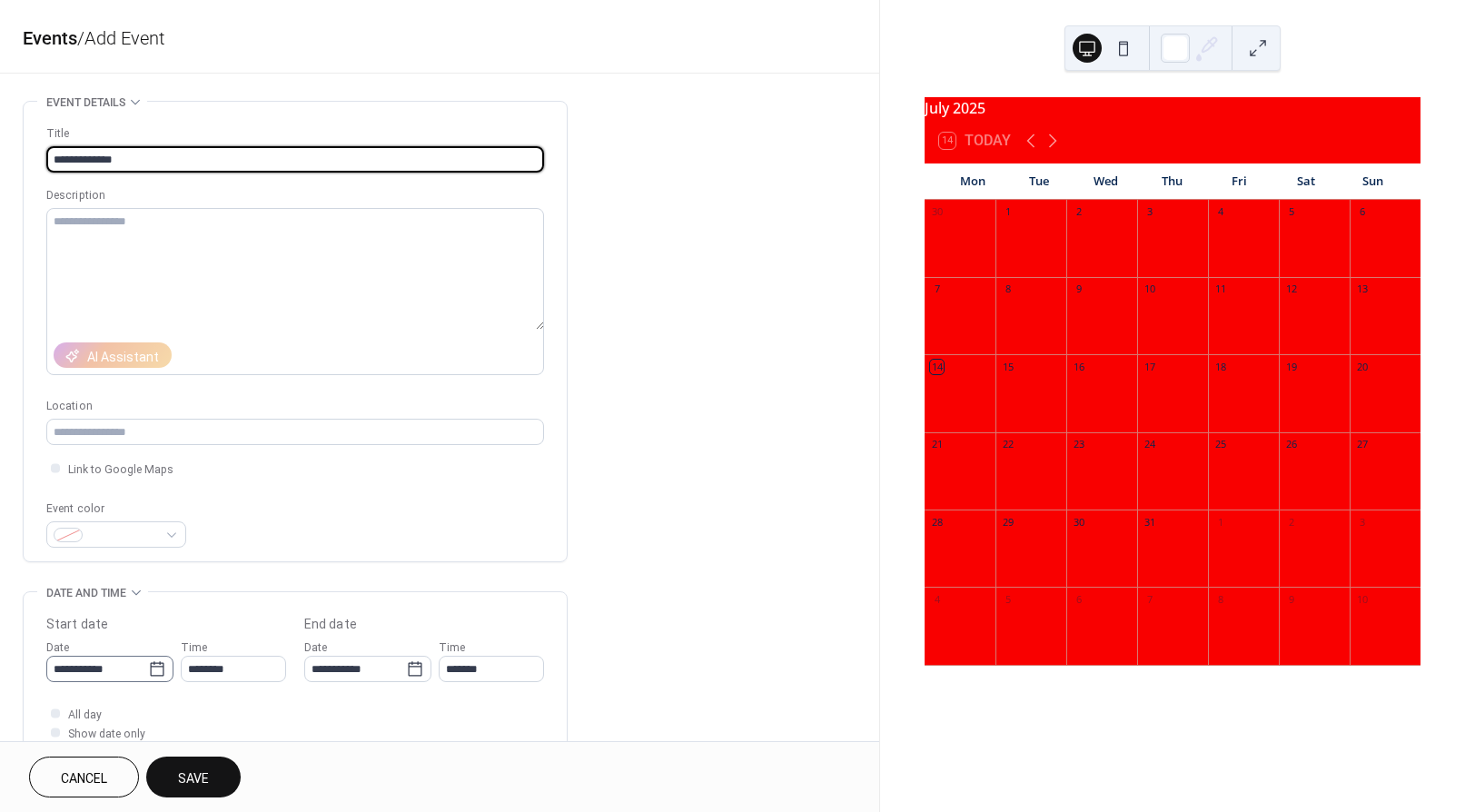 click 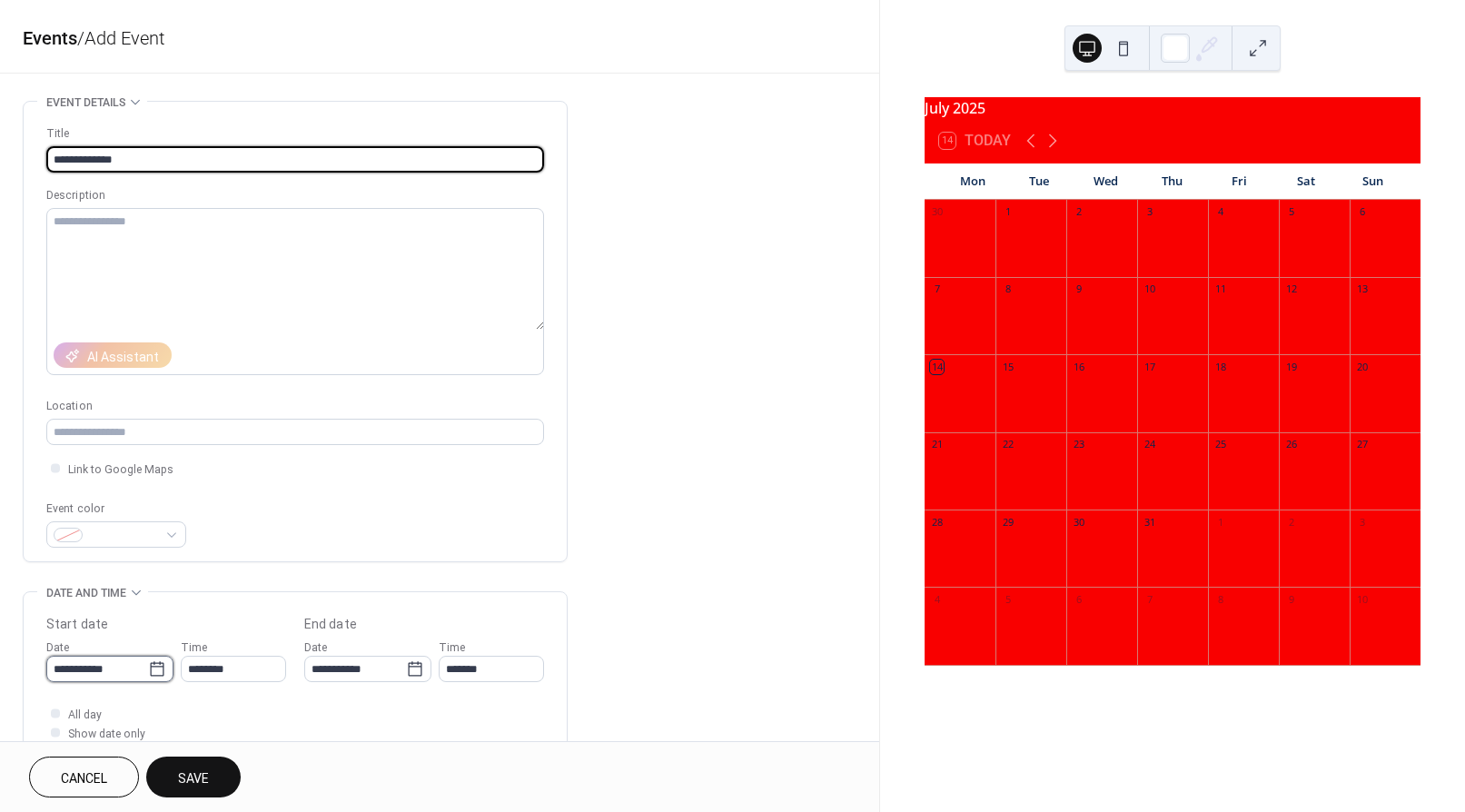 click on "**********" at bounding box center (97, 668) 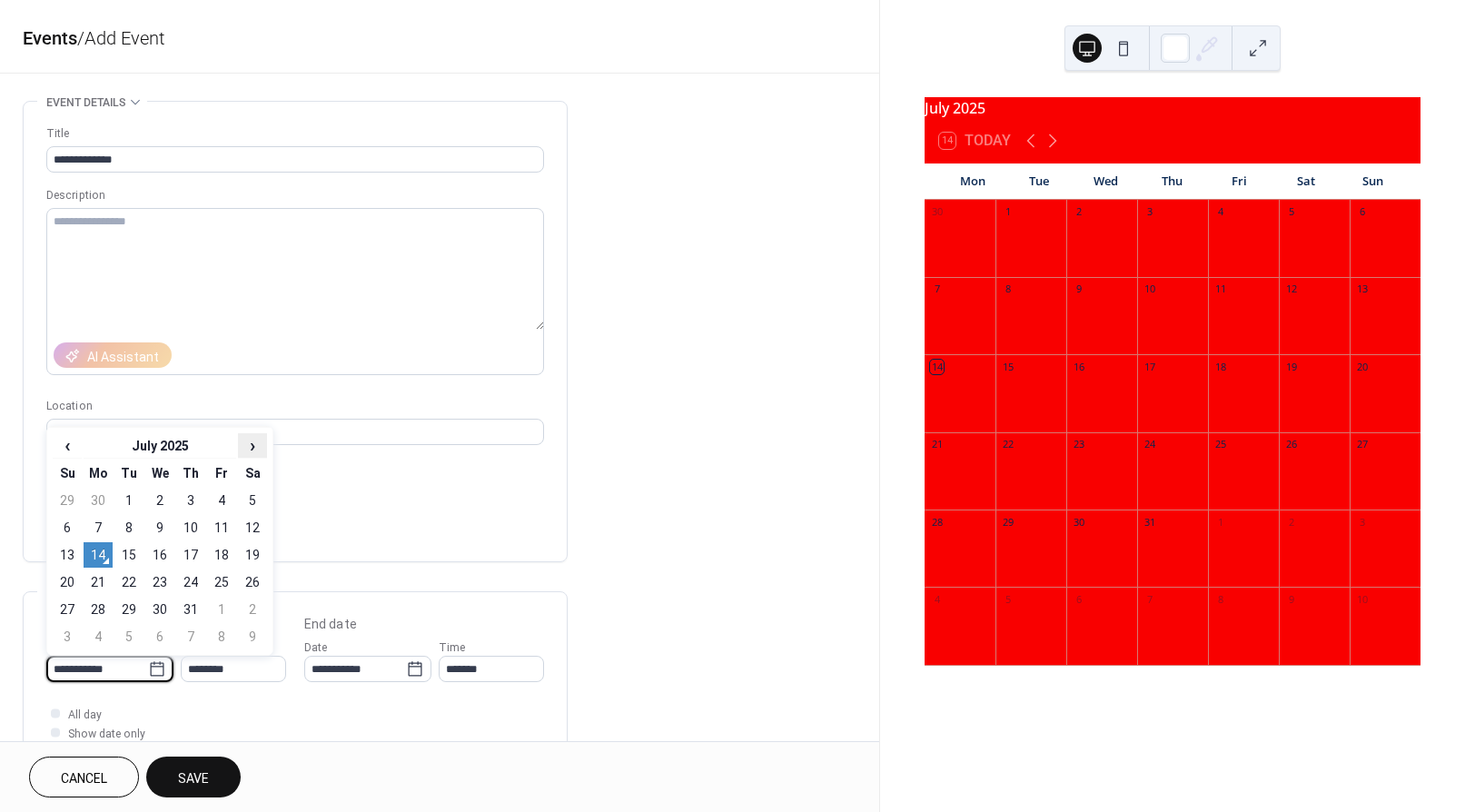 click on "›" at bounding box center (252, 445) 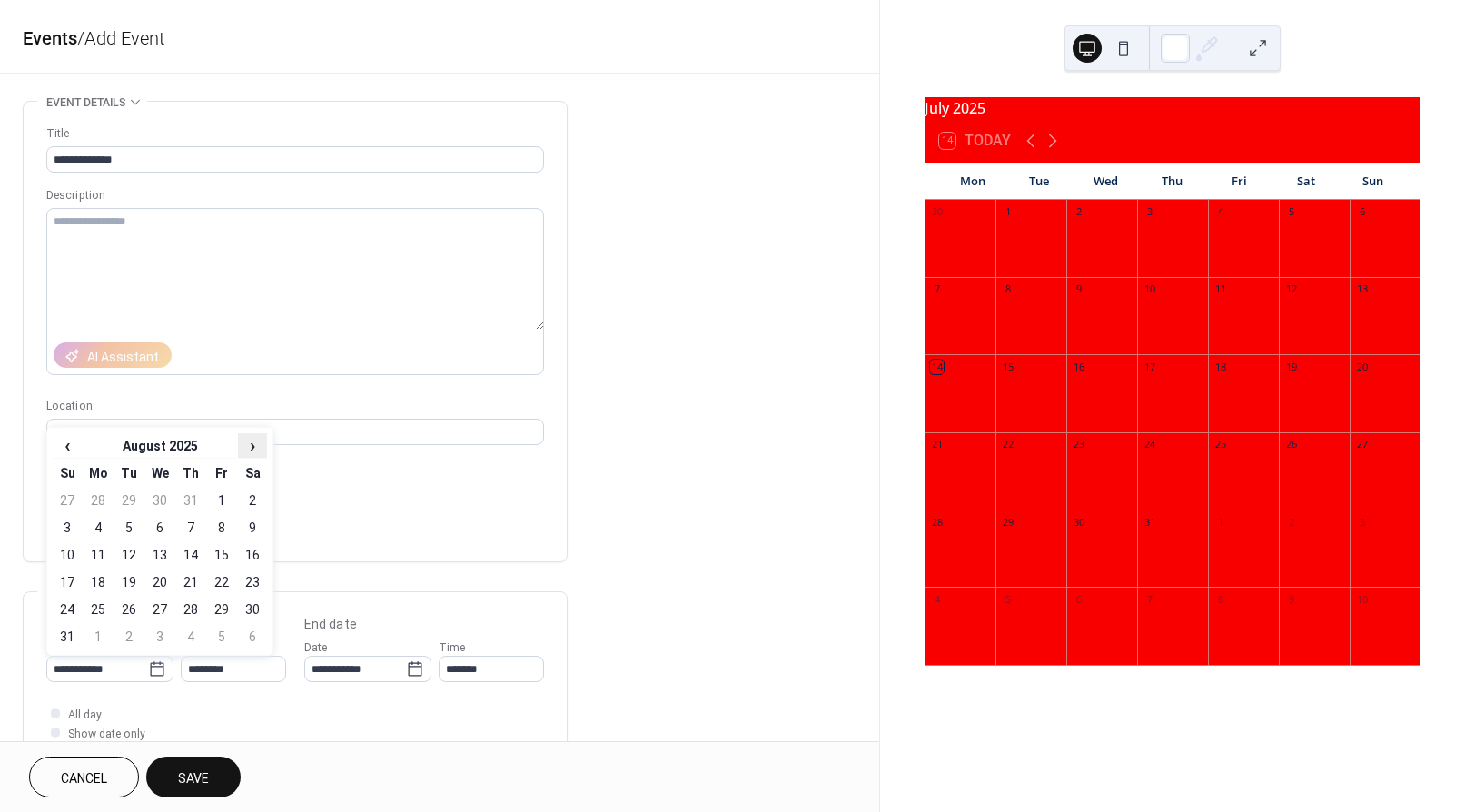 click on "›" at bounding box center [252, 445] 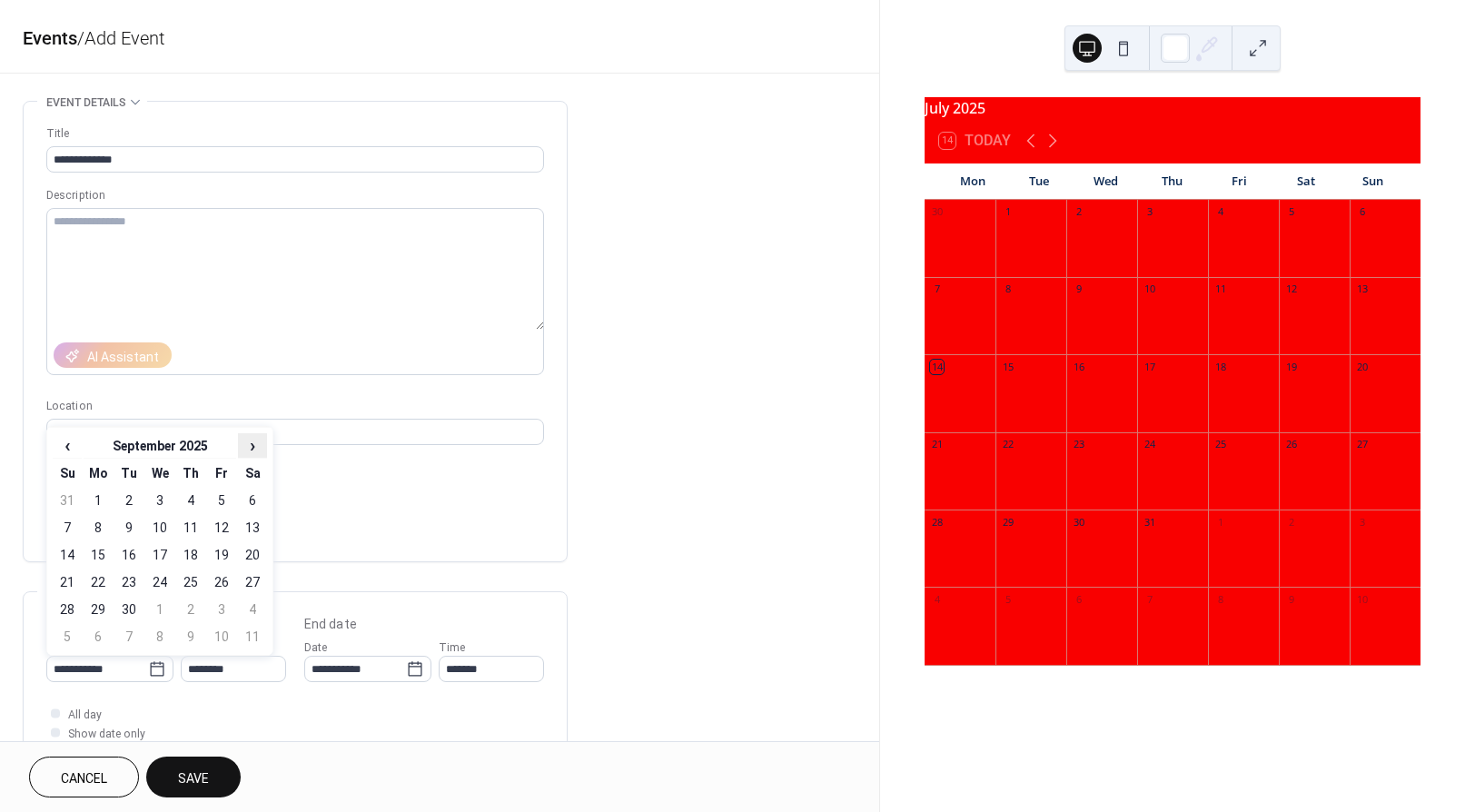click on "›" at bounding box center (252, 445) 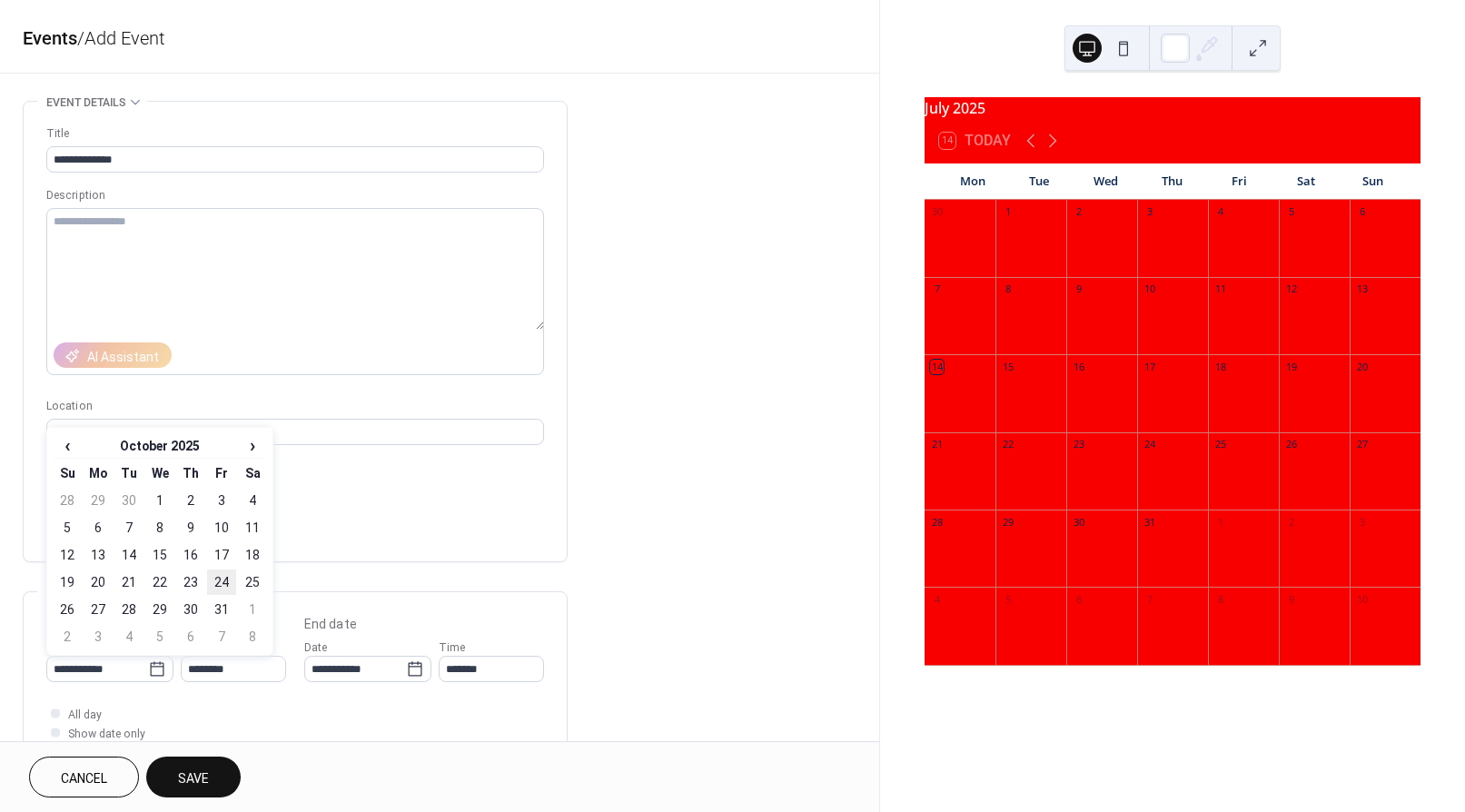 click on "24" at bounding box center (222, 582) 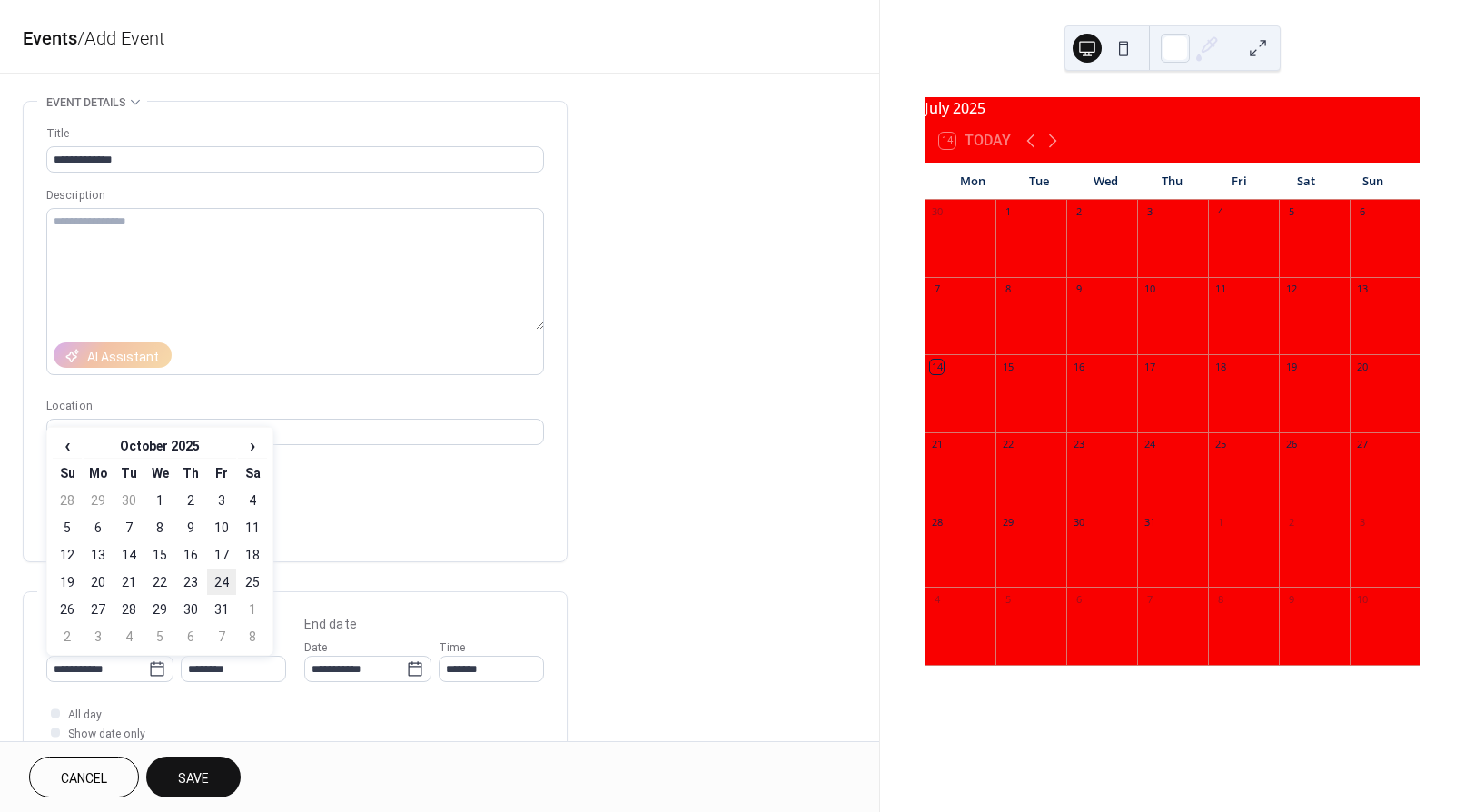 type on "**********" 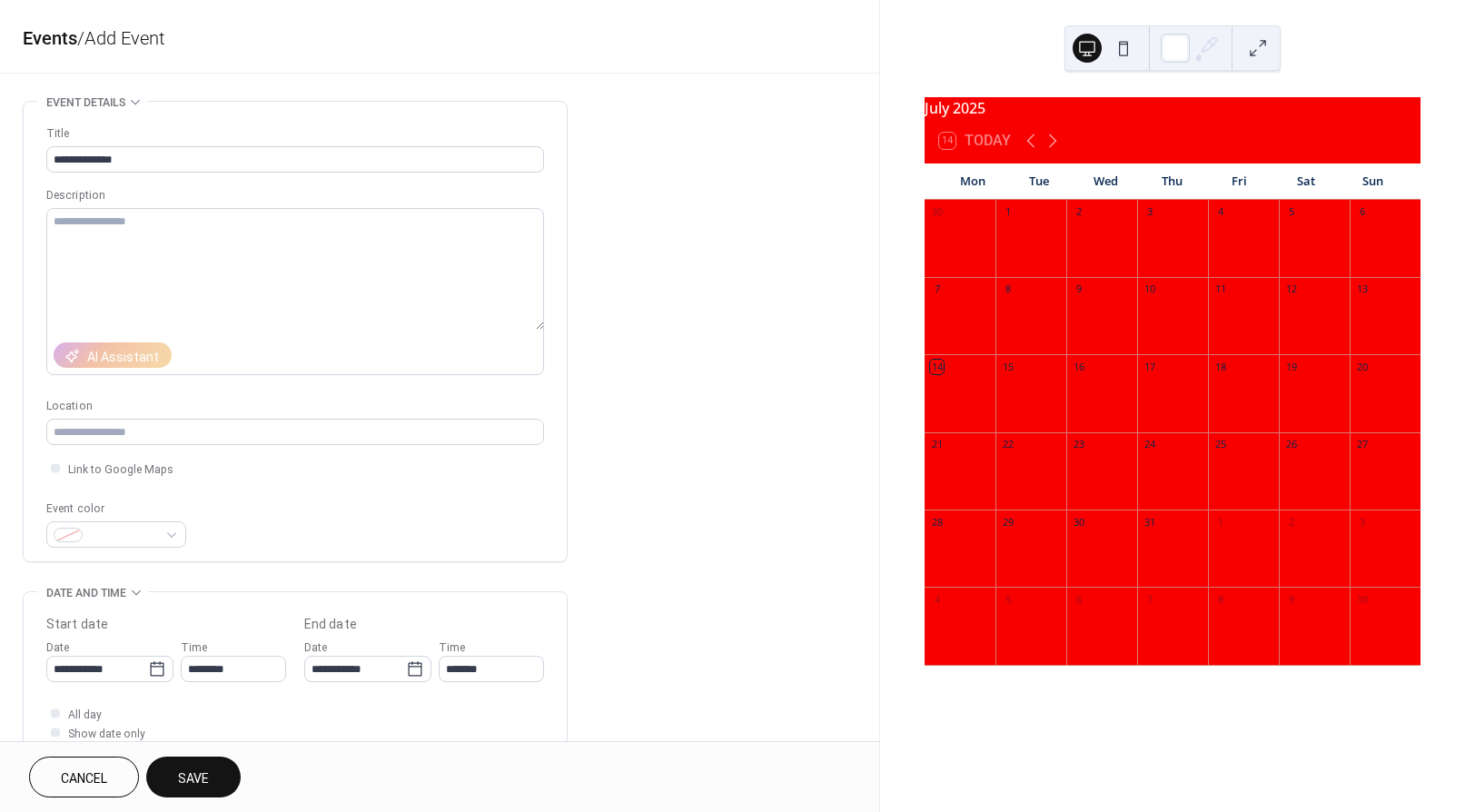 click on "Save" at bounding box center [193, 777] 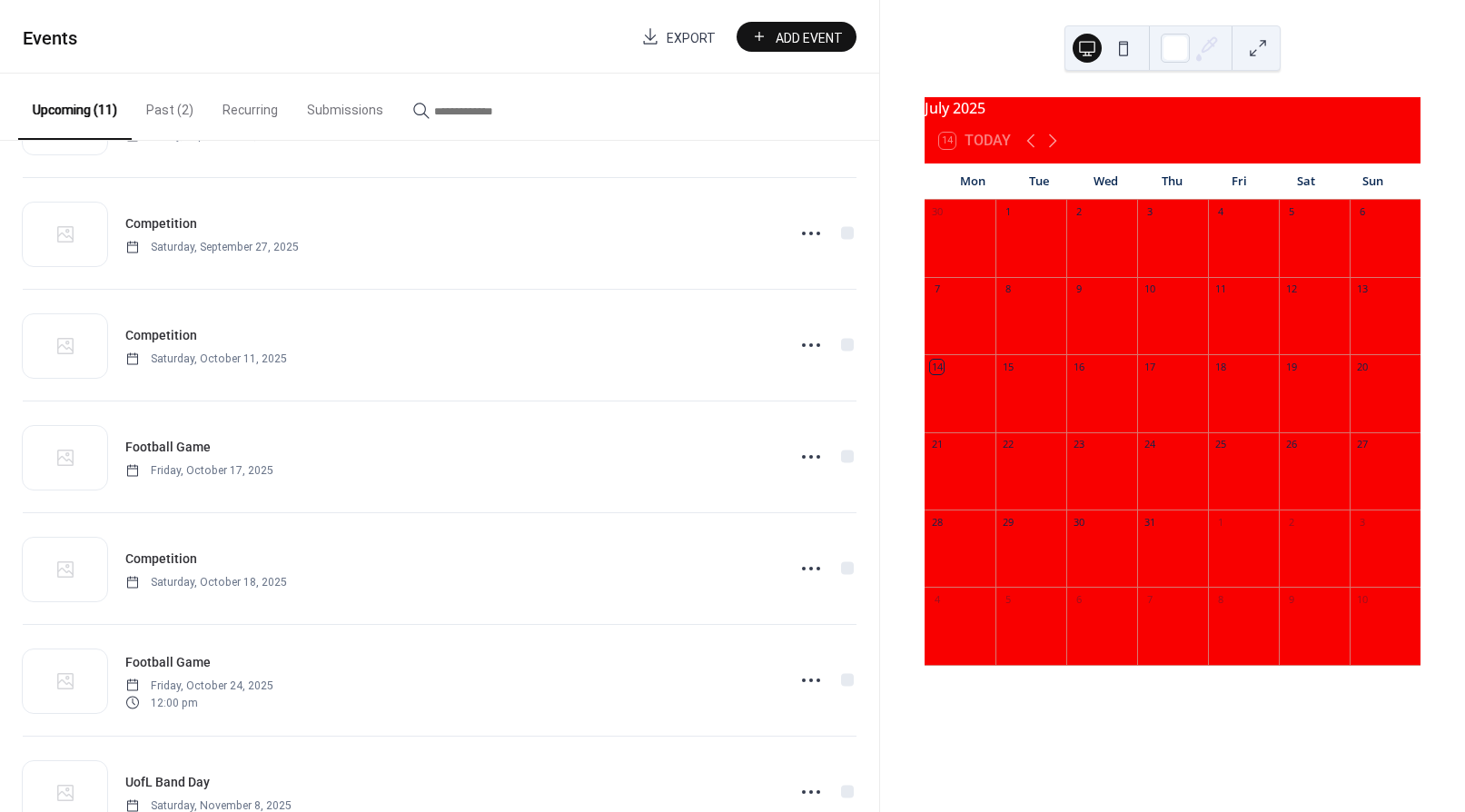 scroll, scrollTop: 611, scrollLeft: 0, axis: vertical 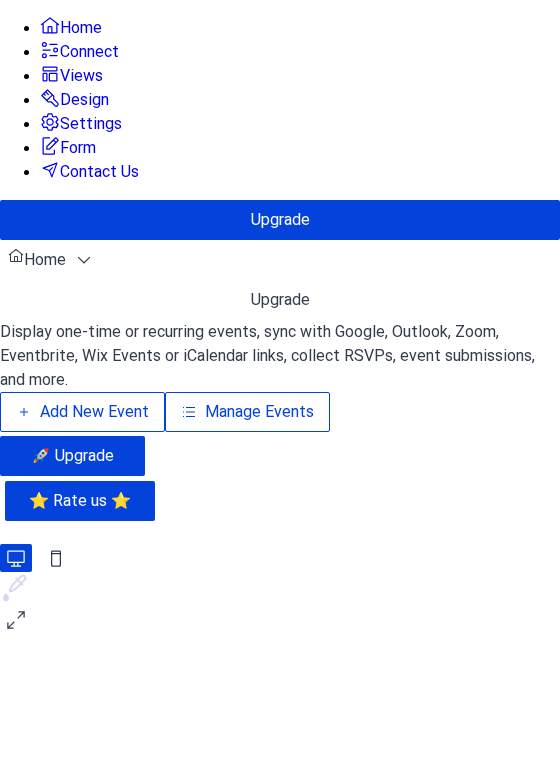 click on "Add New Event" at bounding box center (94, 412) 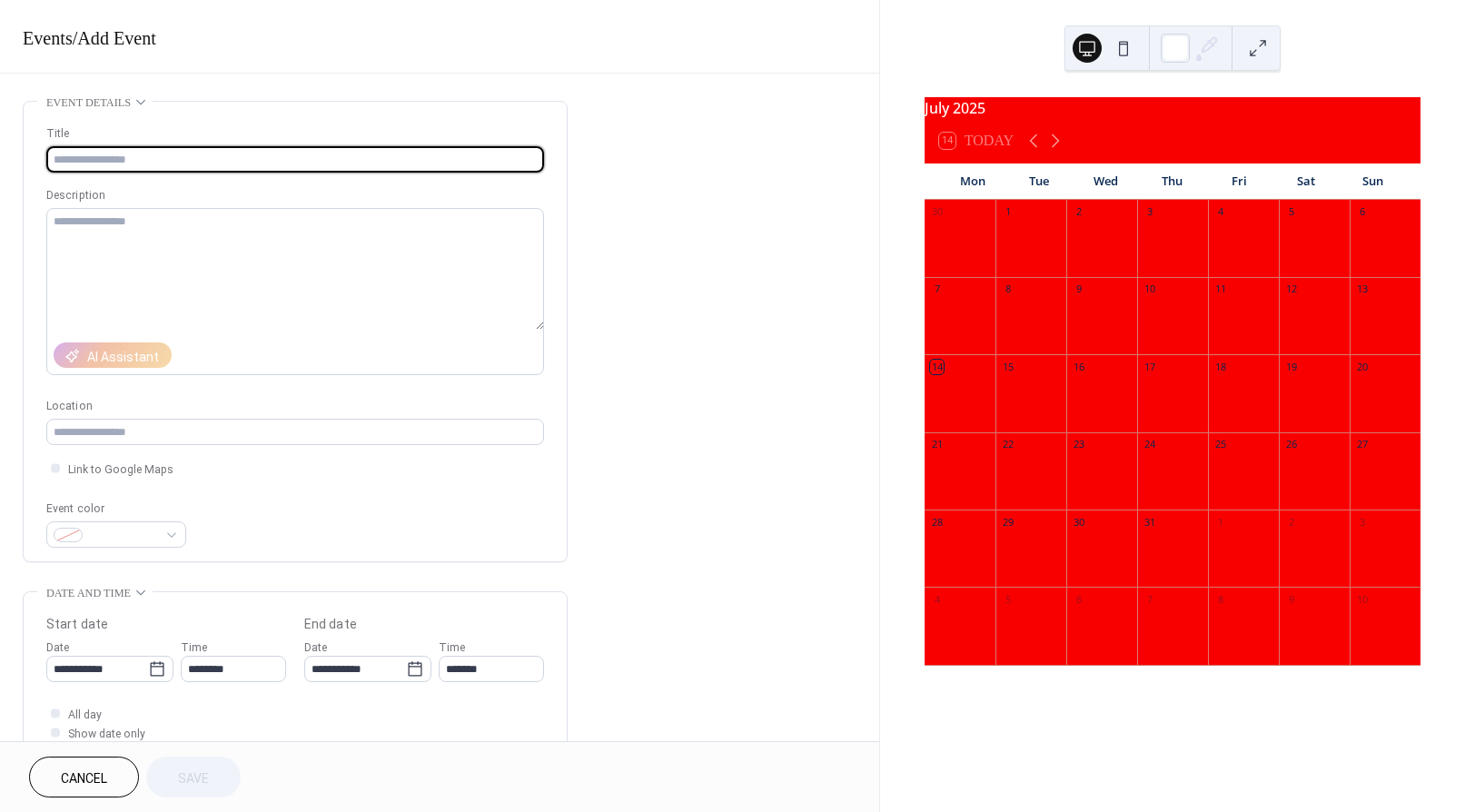 scroll, scrollTop: 0, scrollLeft: 0, axis: both 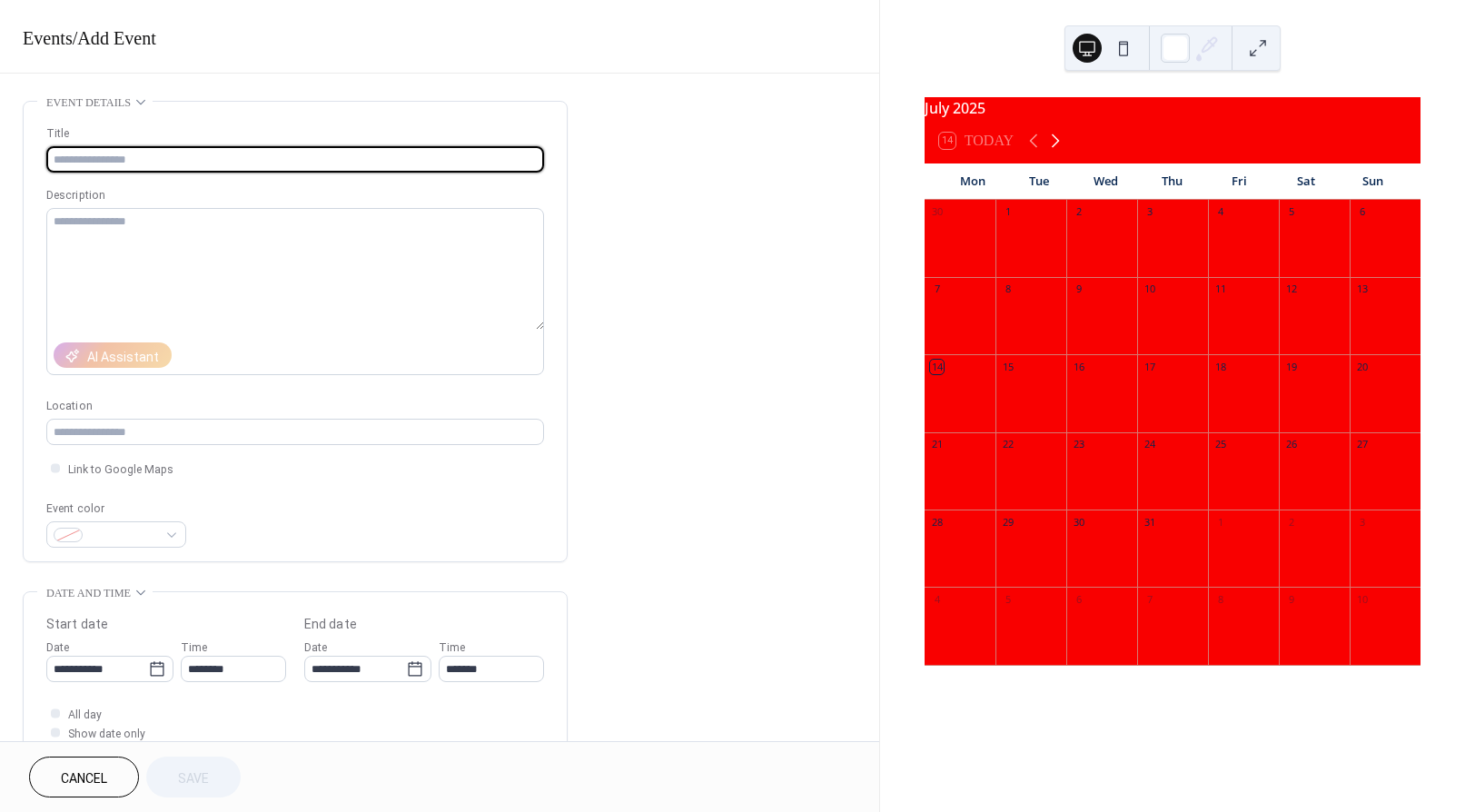 click 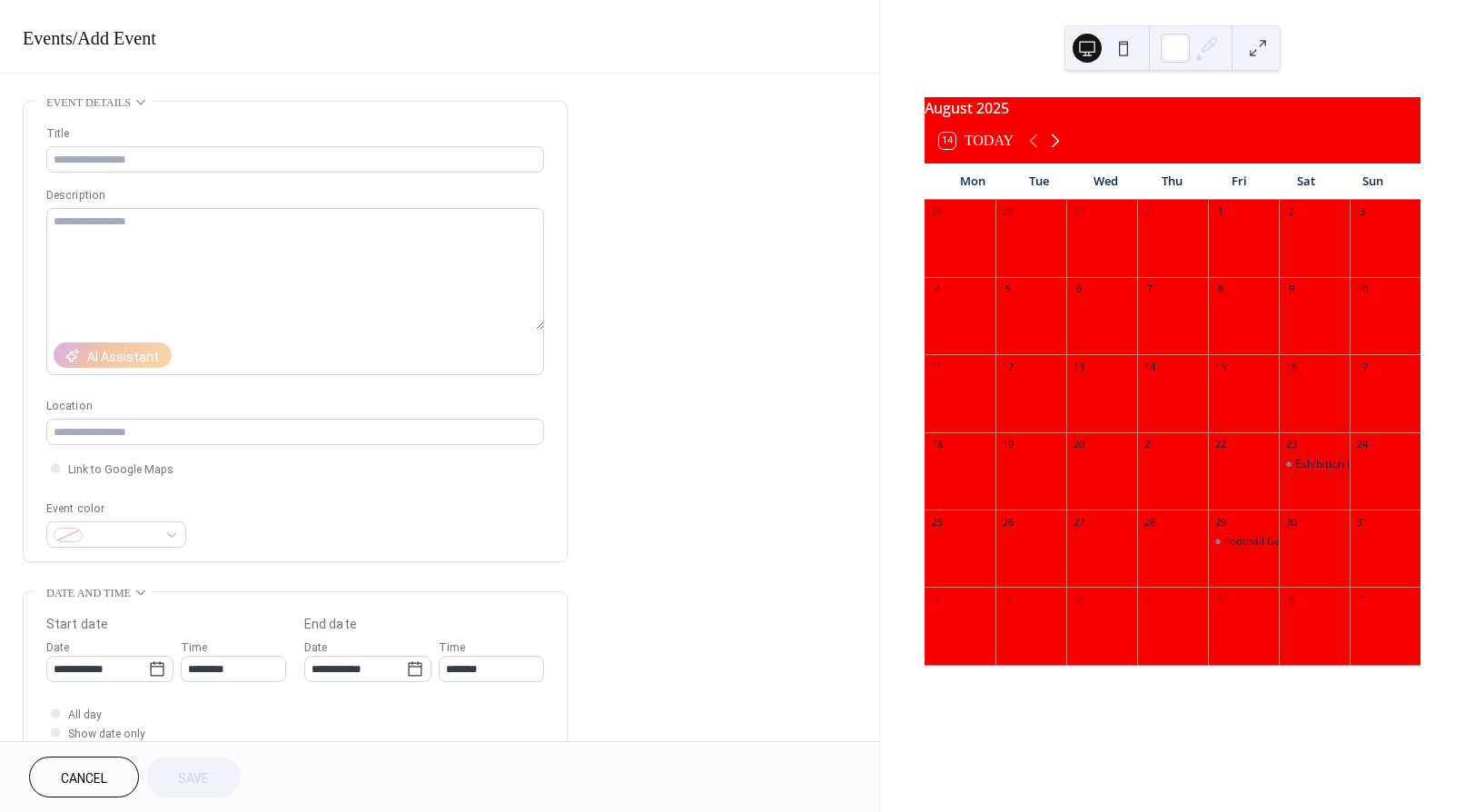 click 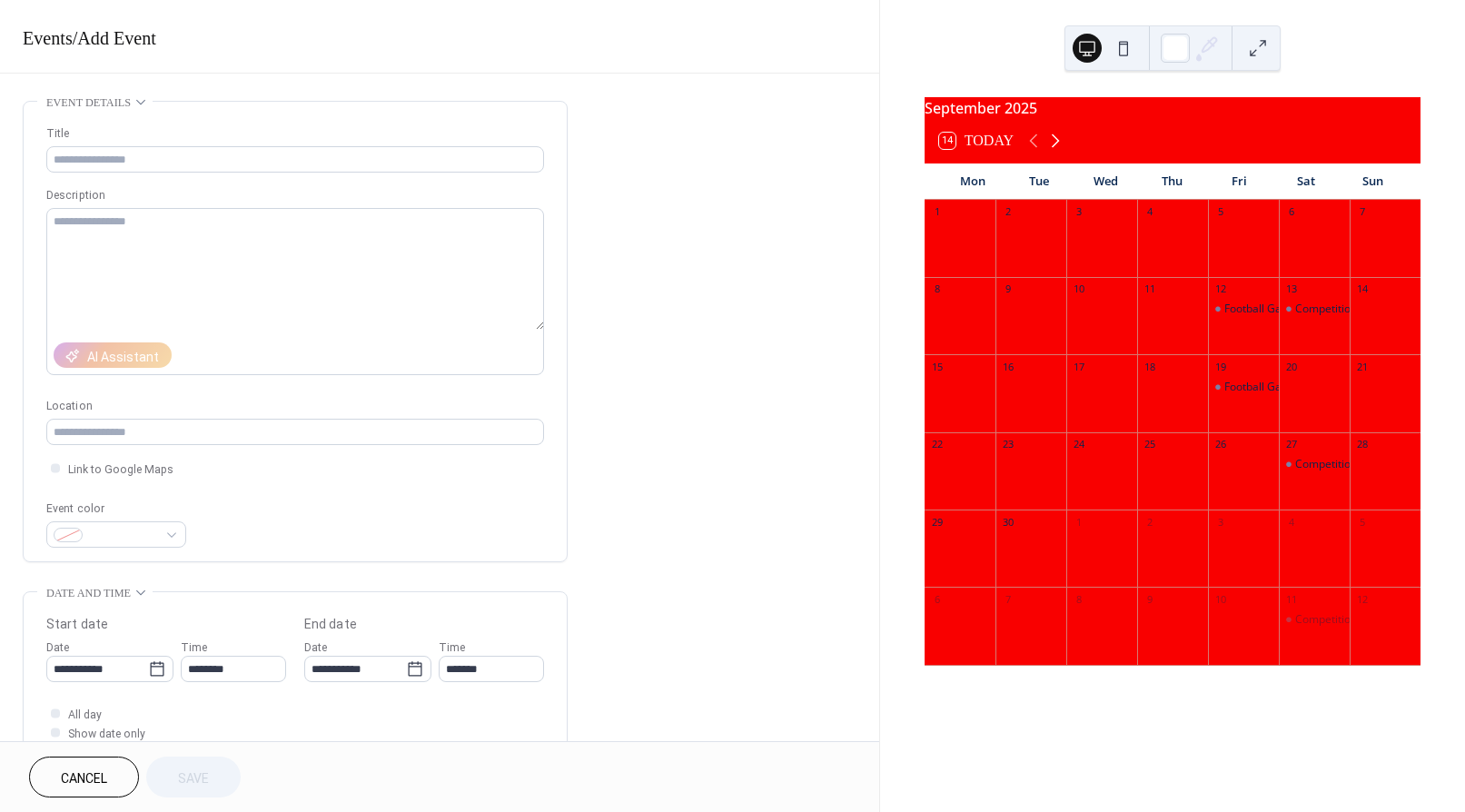 click 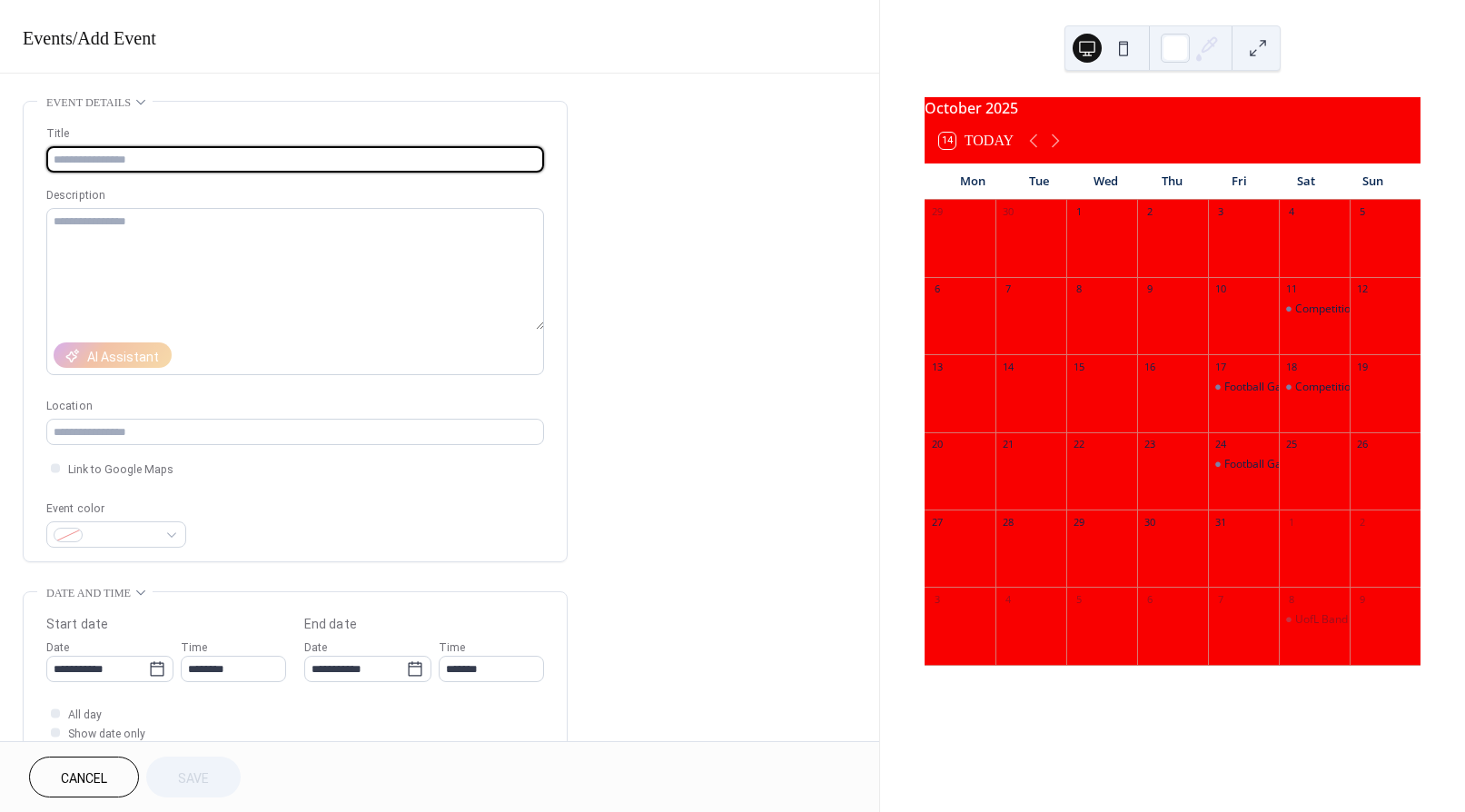 click at bounding box center (295, 159) 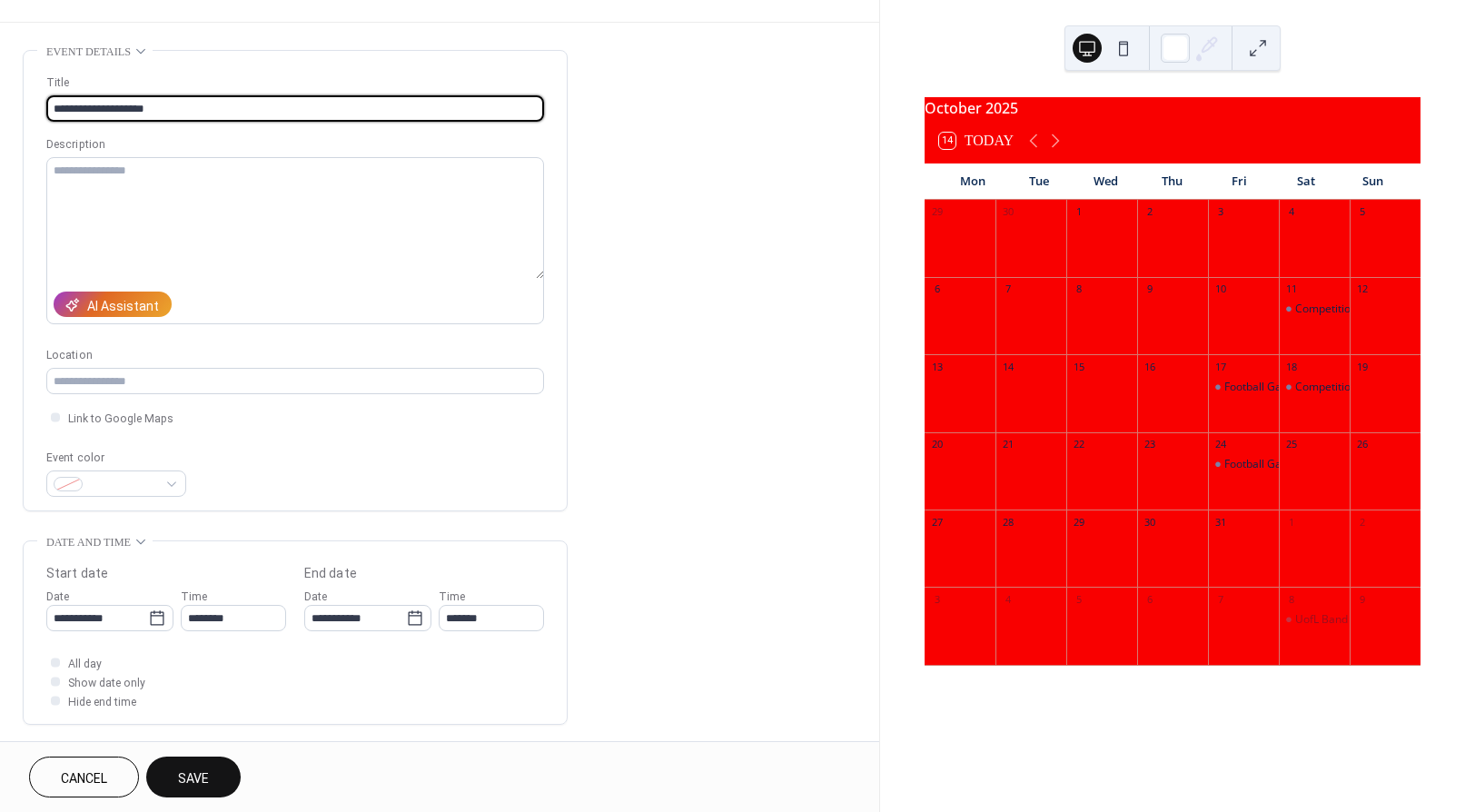 scroll, scrollTop: 66, scrollLeft: 0, axis: vertical 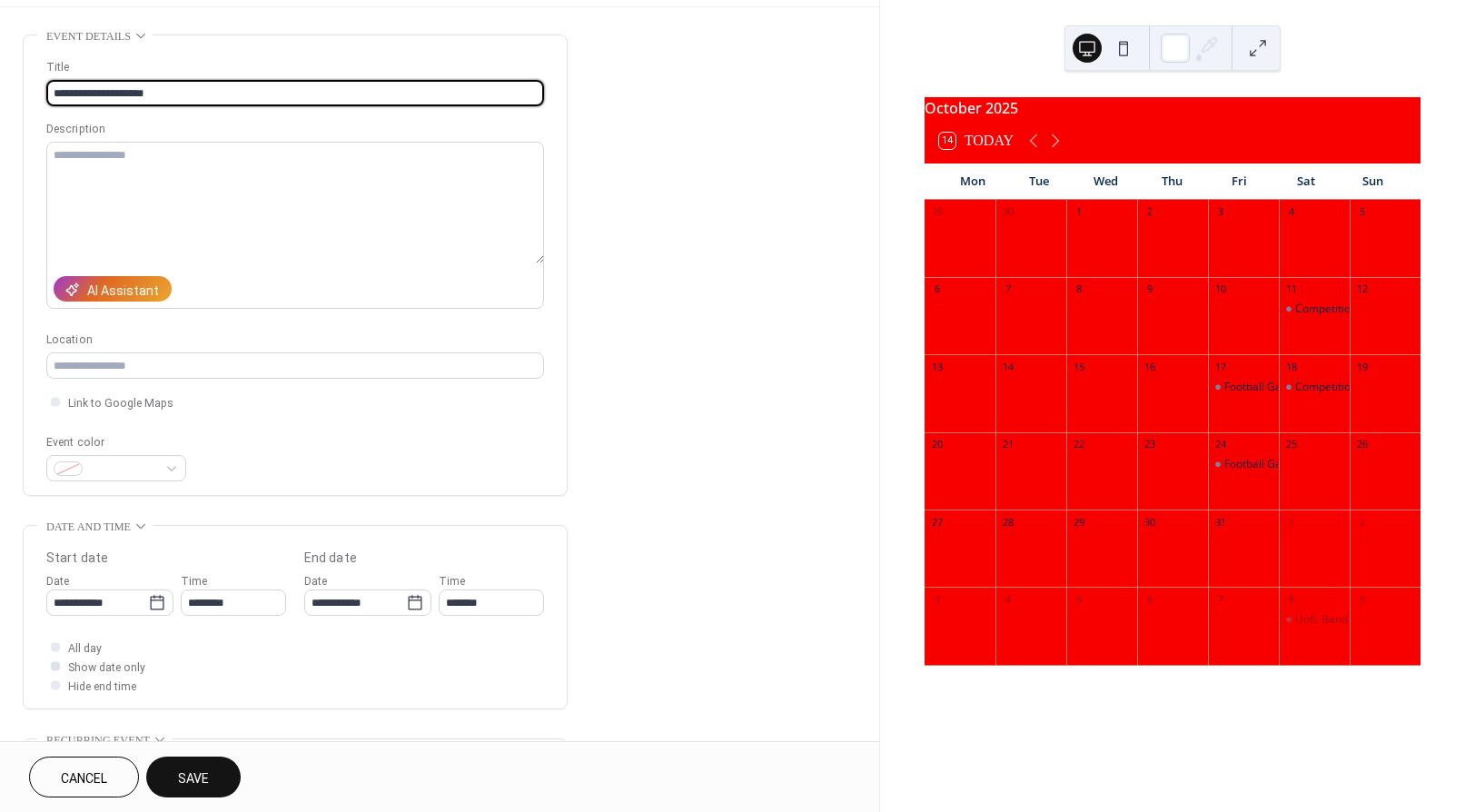 type on "**********" 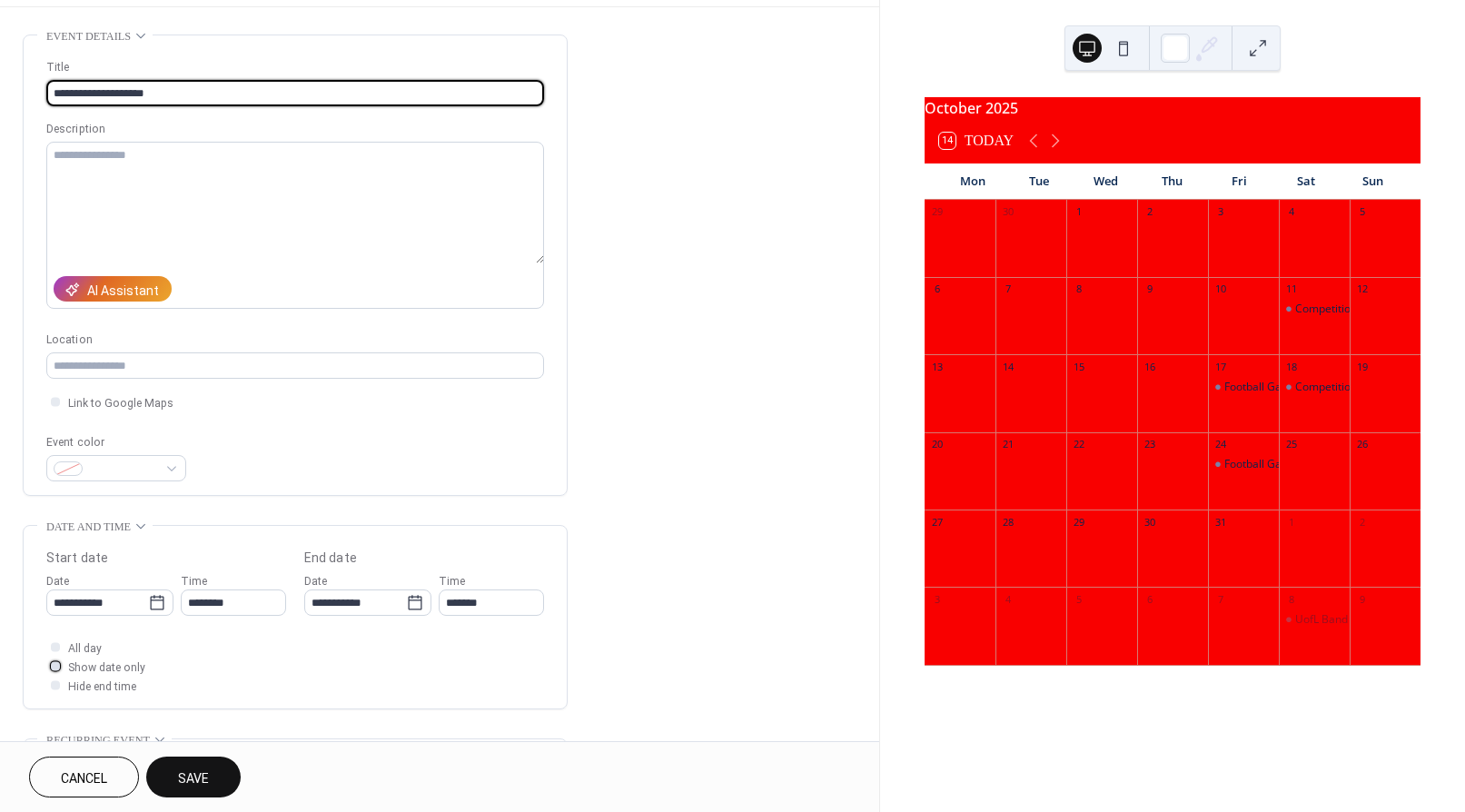 click on "Show date only" at bounding box center (106, 668) 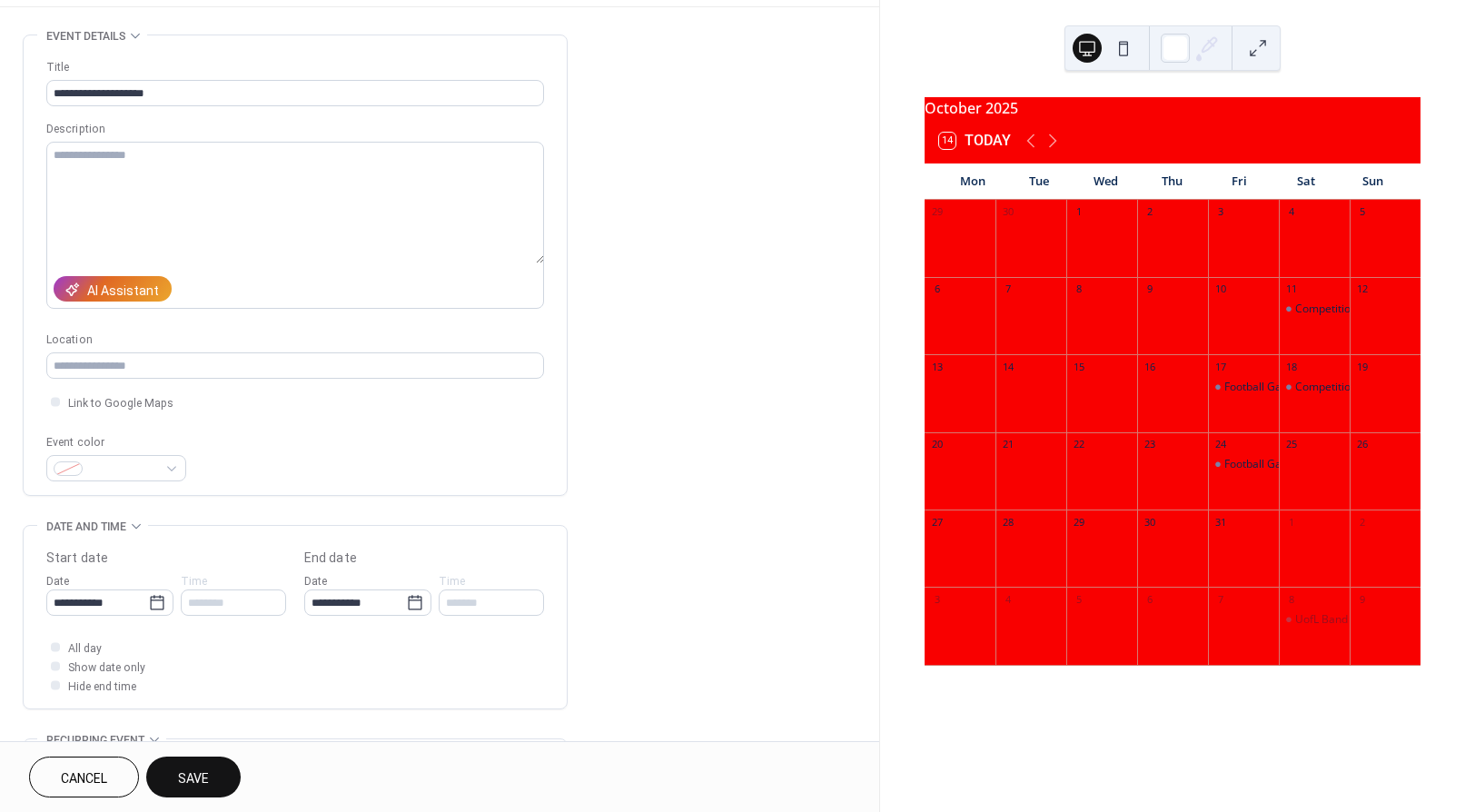 click on "Save" at bounding box center (193, 778) 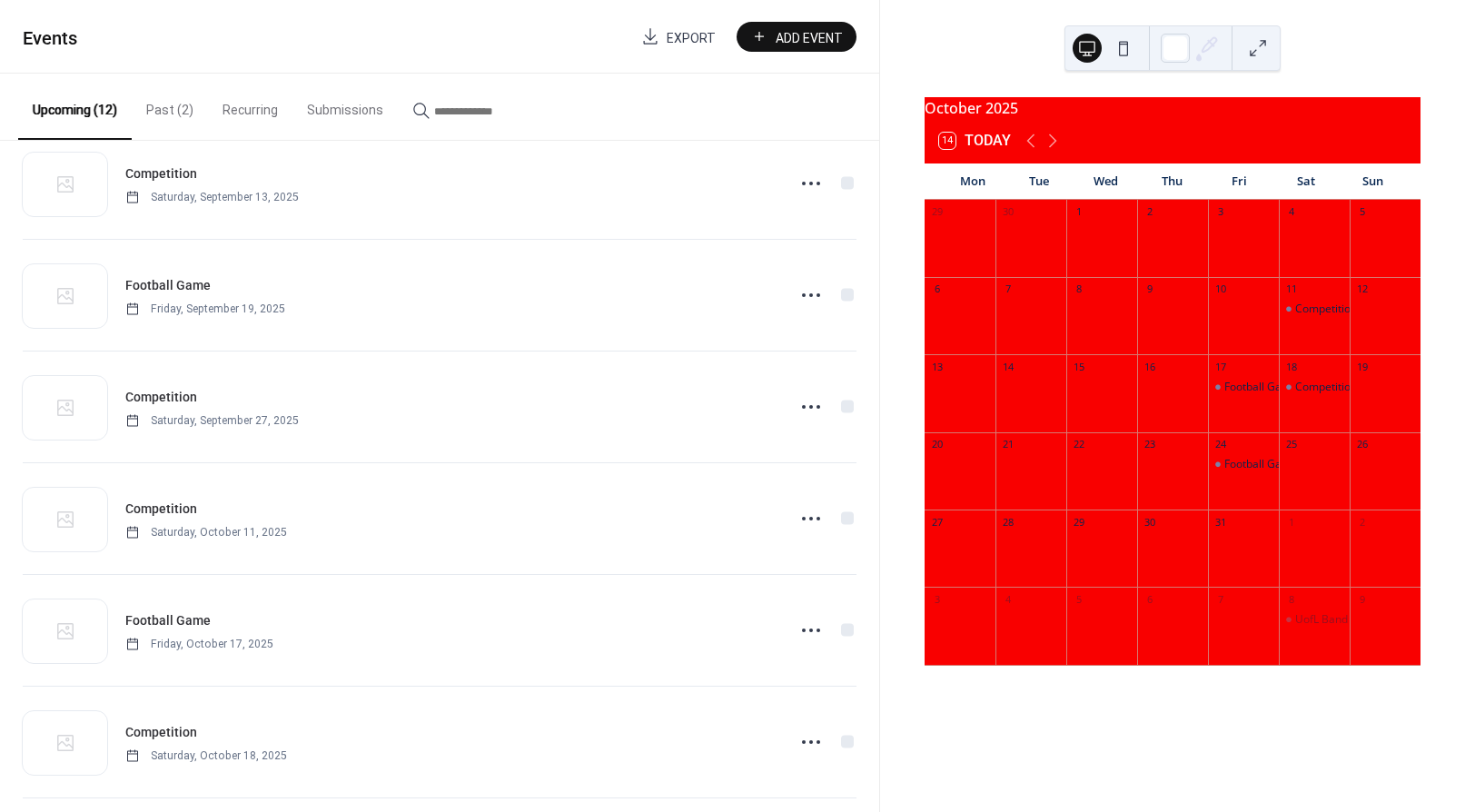 scroll, scrollTop: 723, scrollLeft: 0, axis: vertical 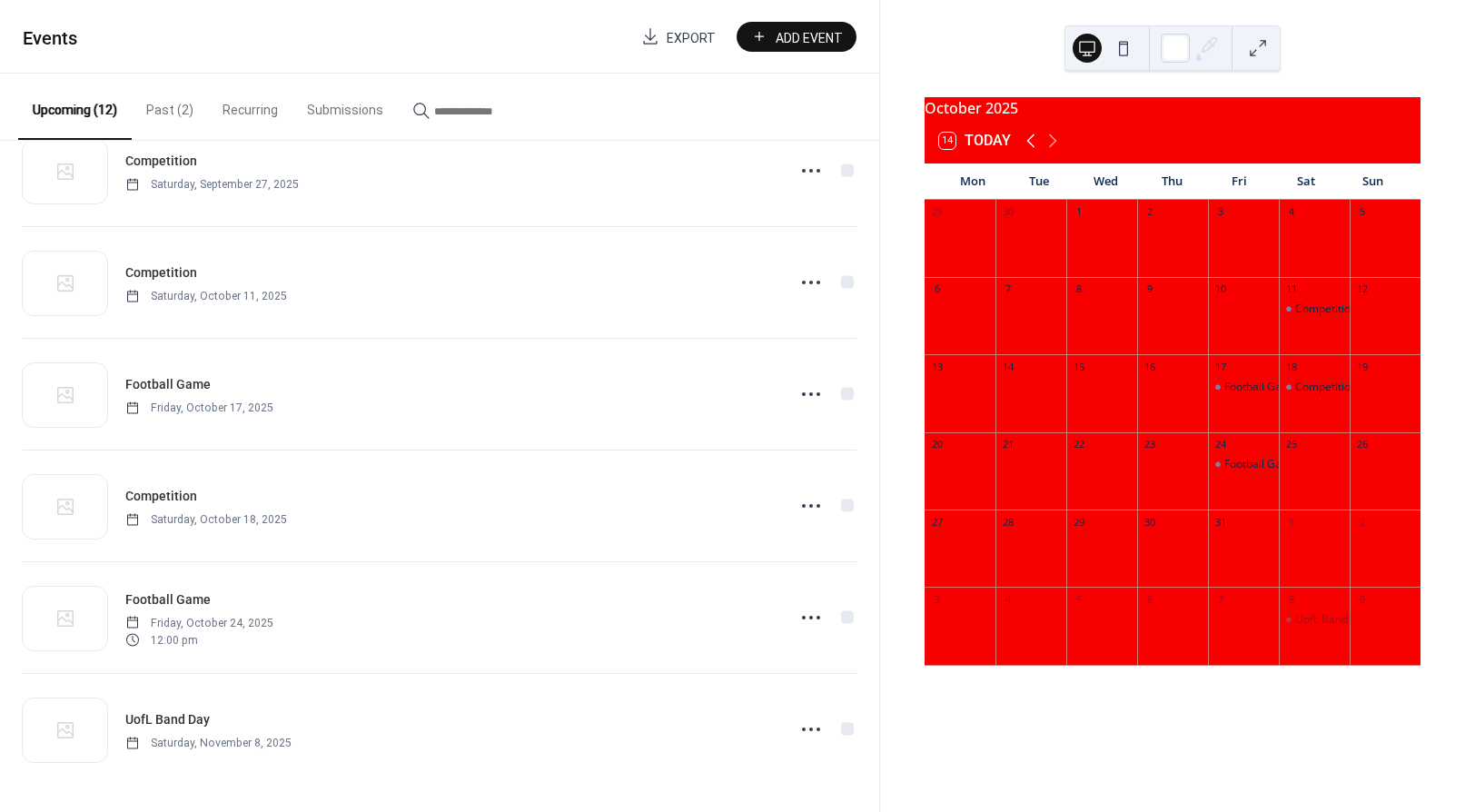click 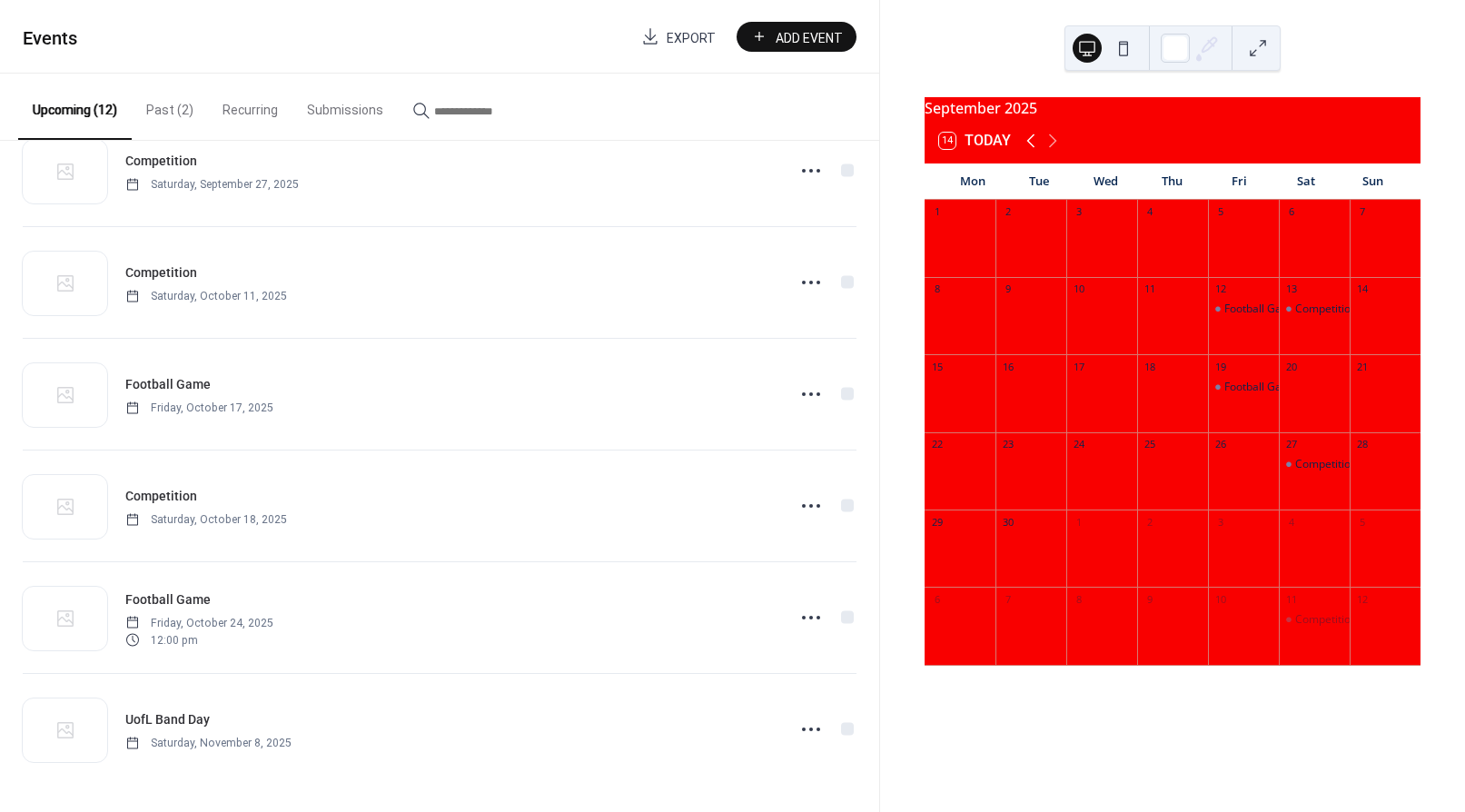 click 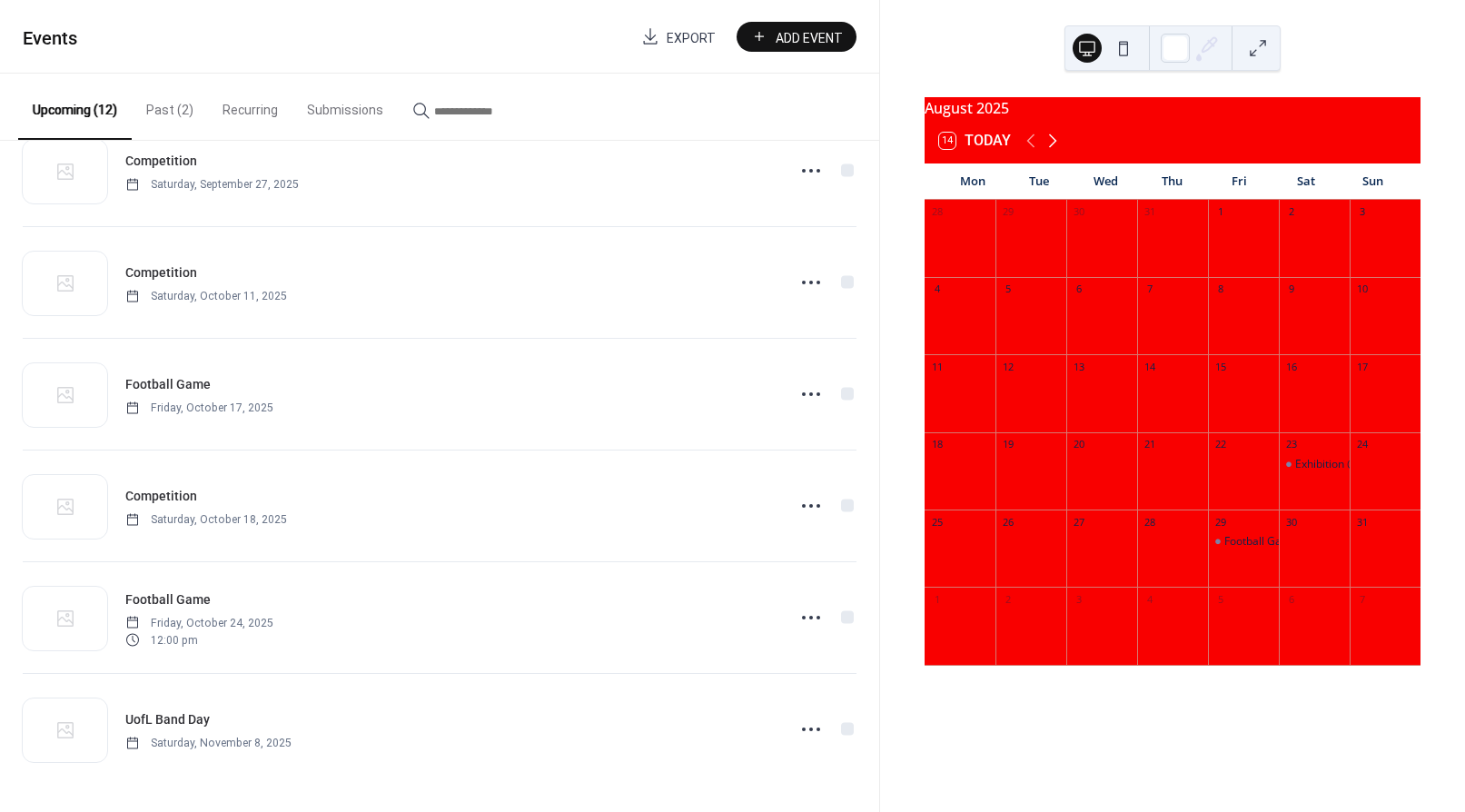 click 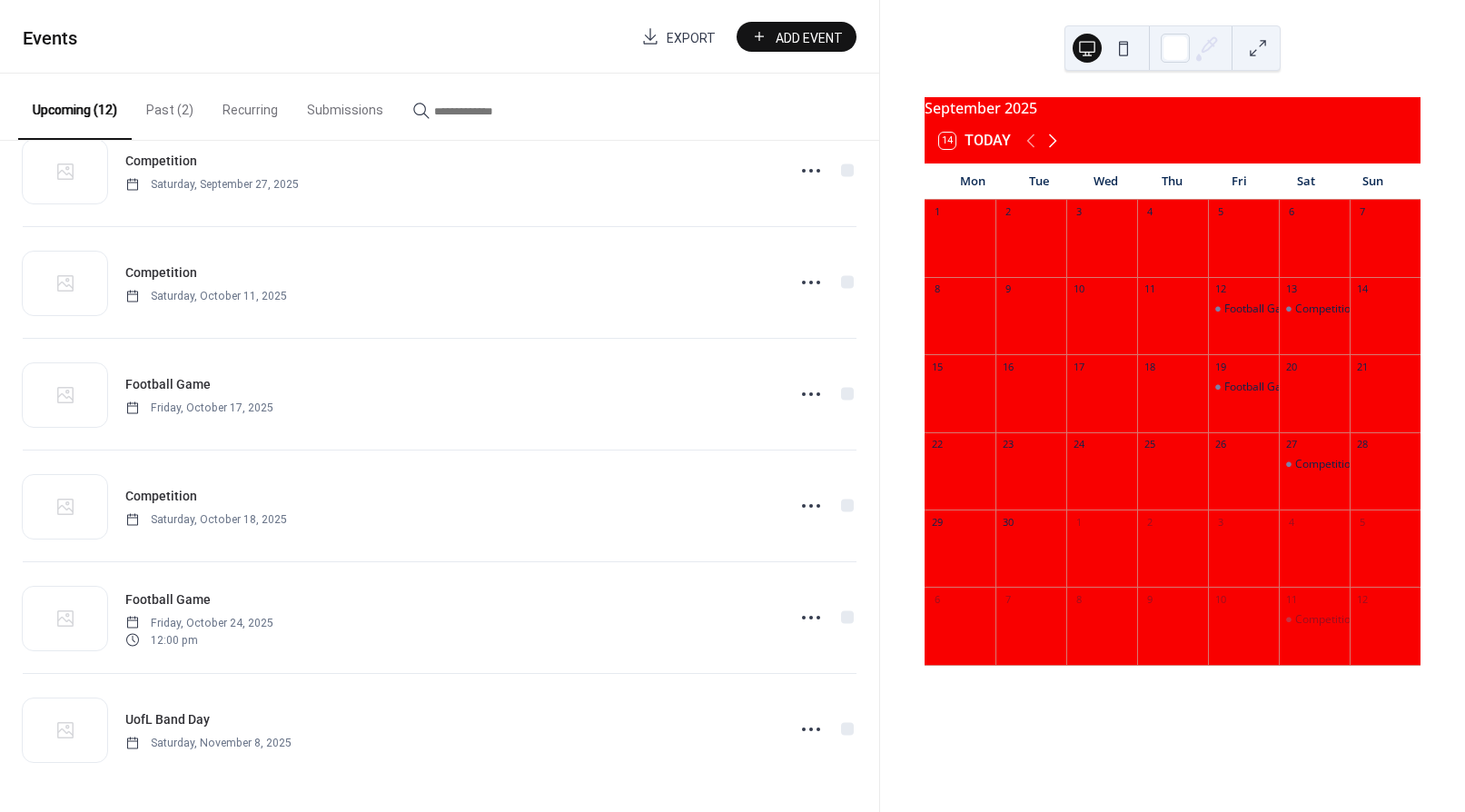 click 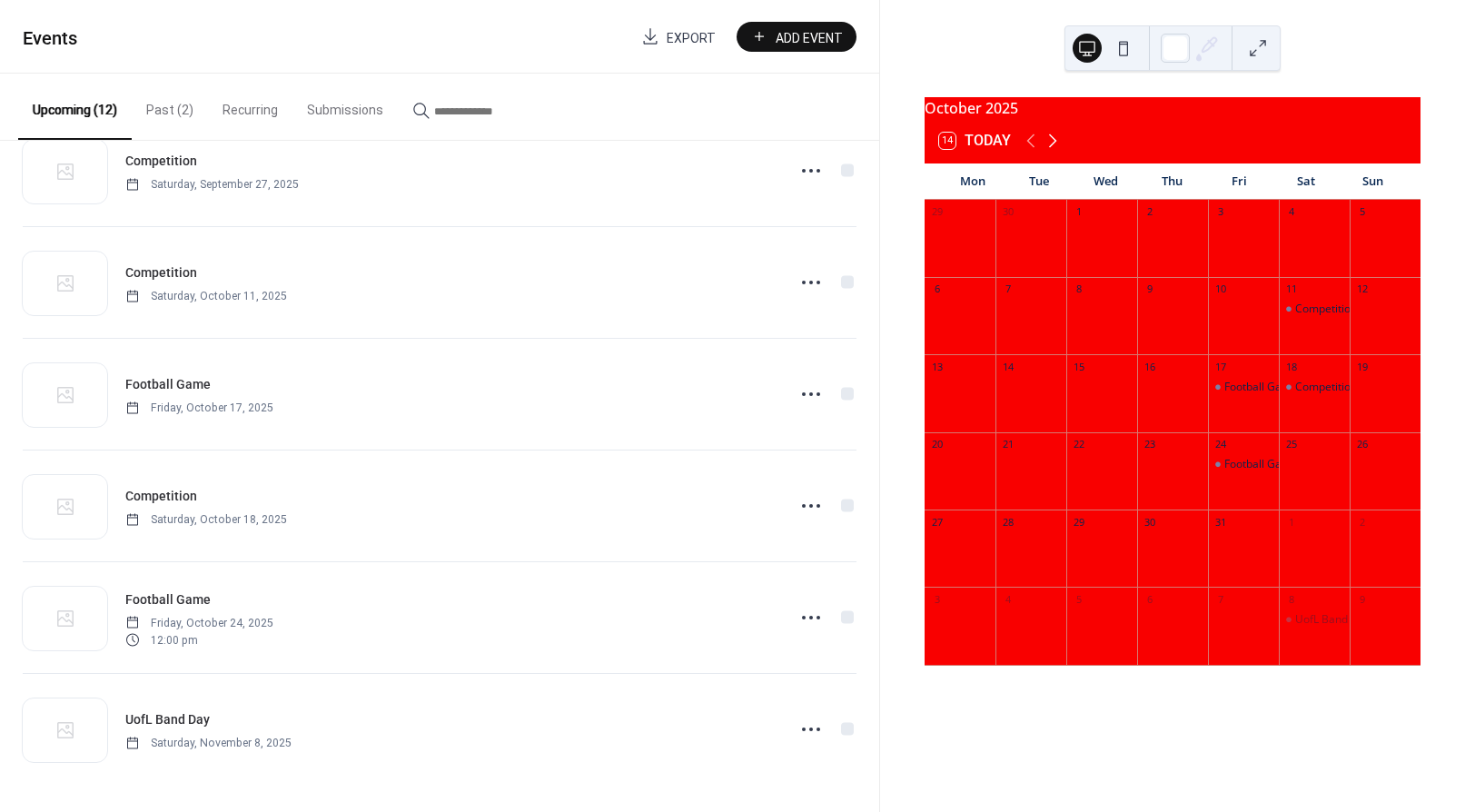 click 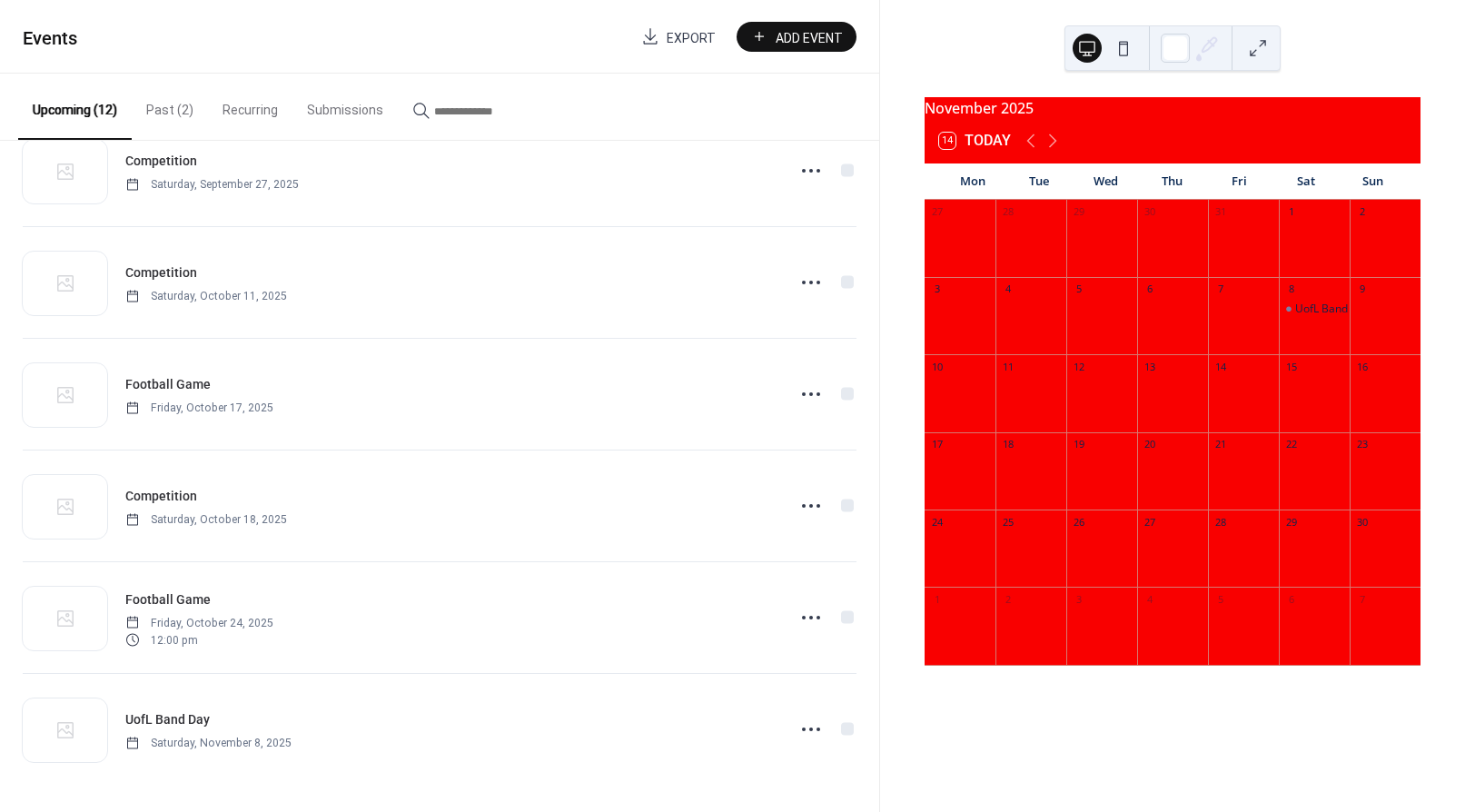click at bounding box center (1314, 402) 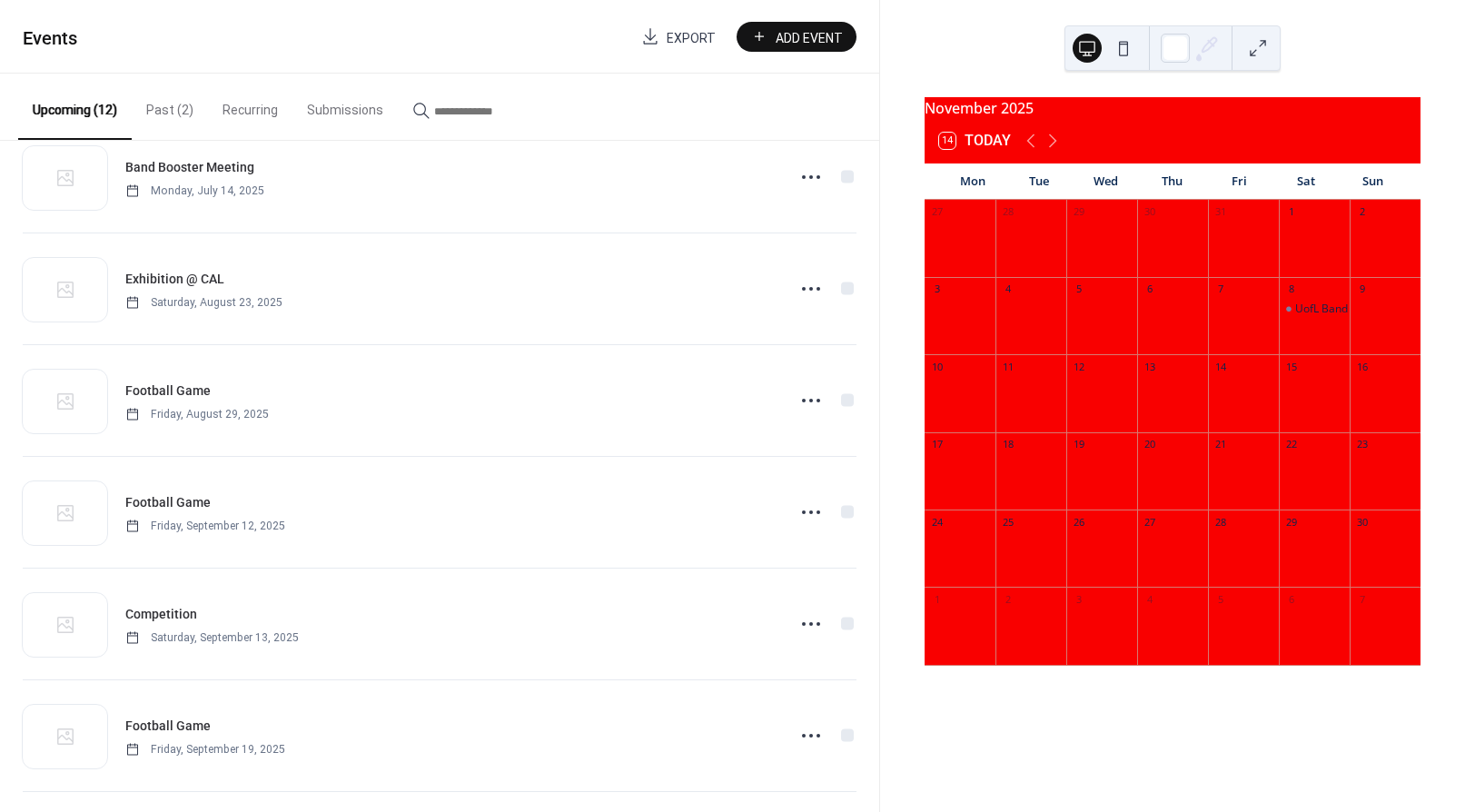 scroll, scrollTop: 0, scrollLeft: 0, axis: both 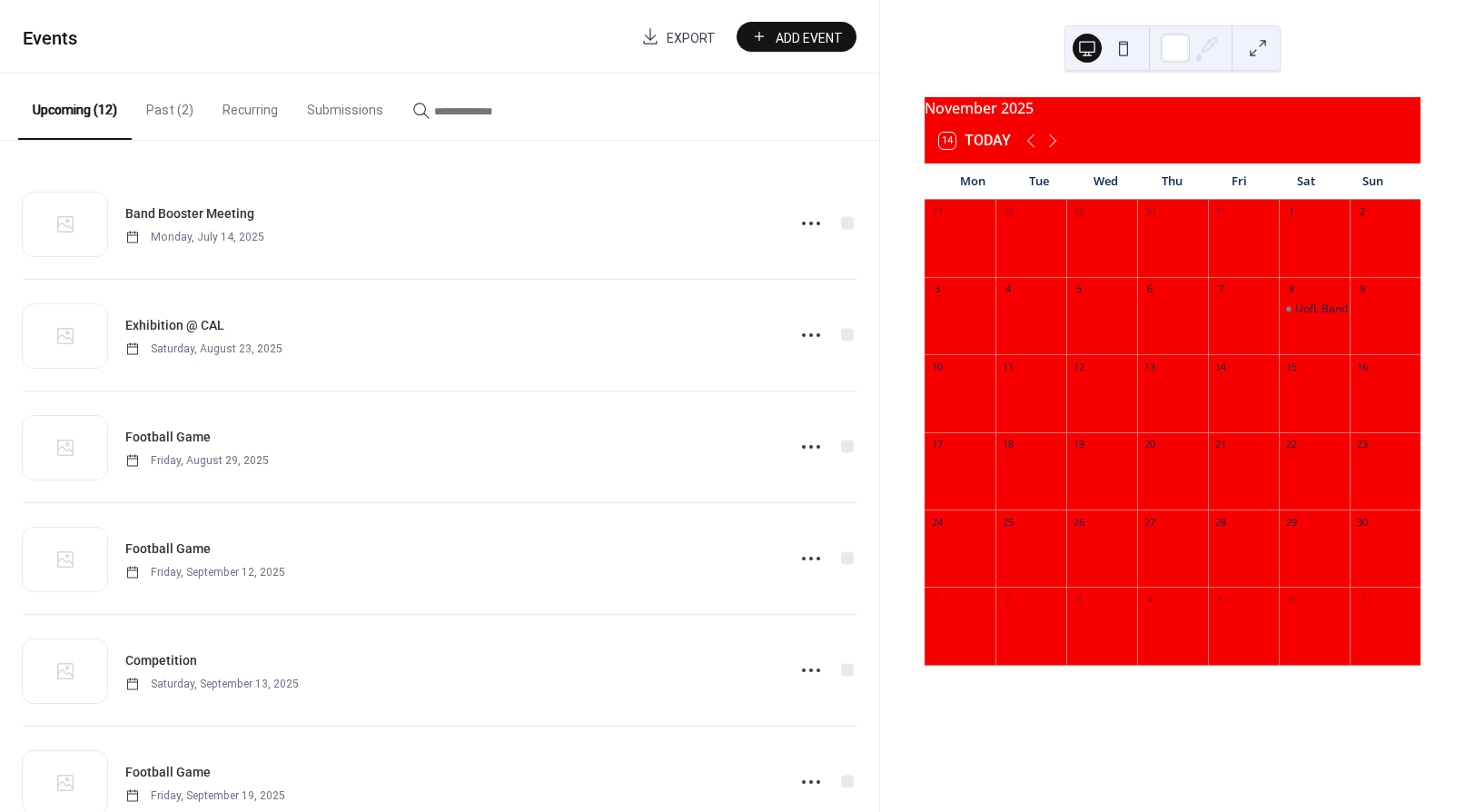 click on "Add Event" at bounding box center (809, 37) 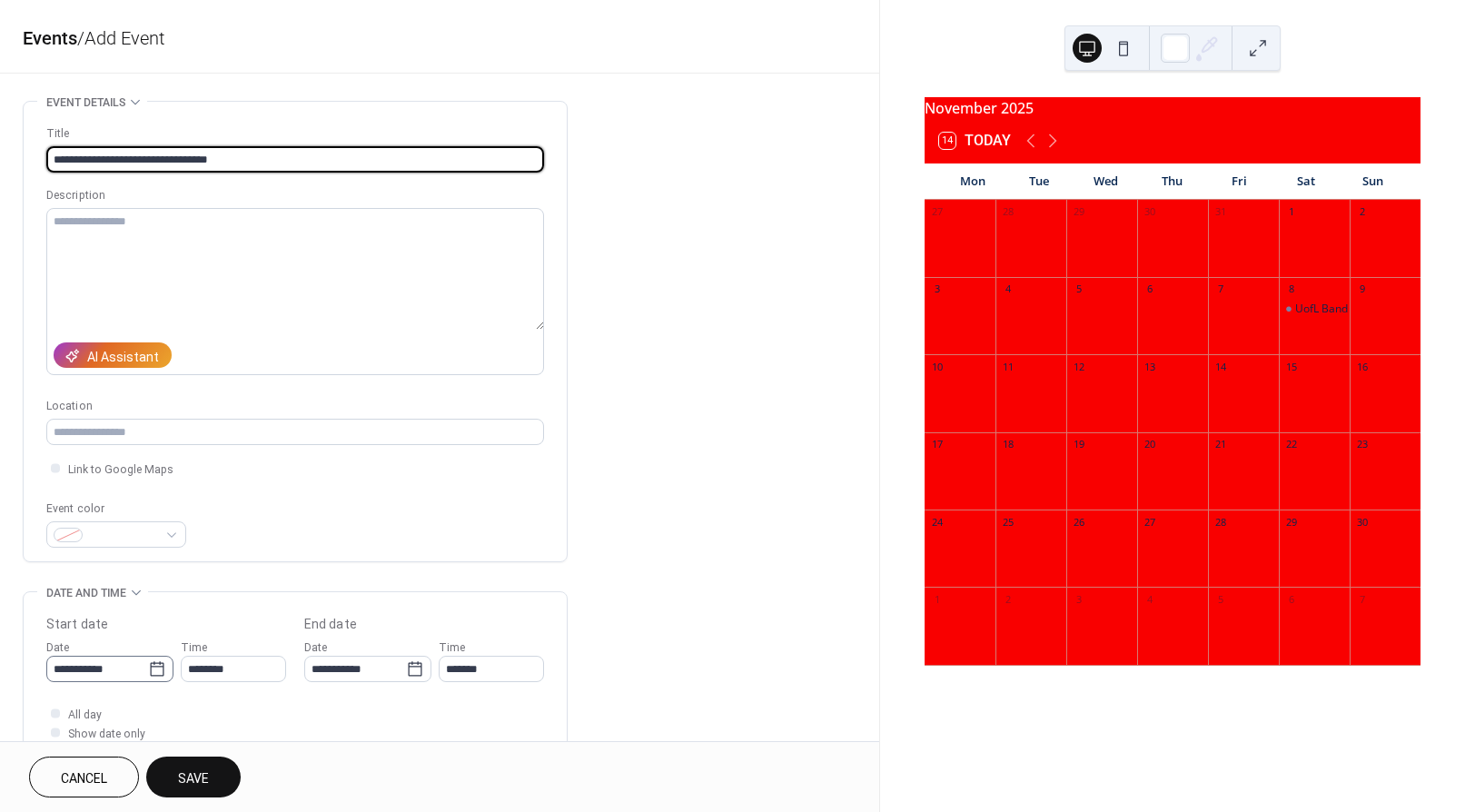 type on "**********" 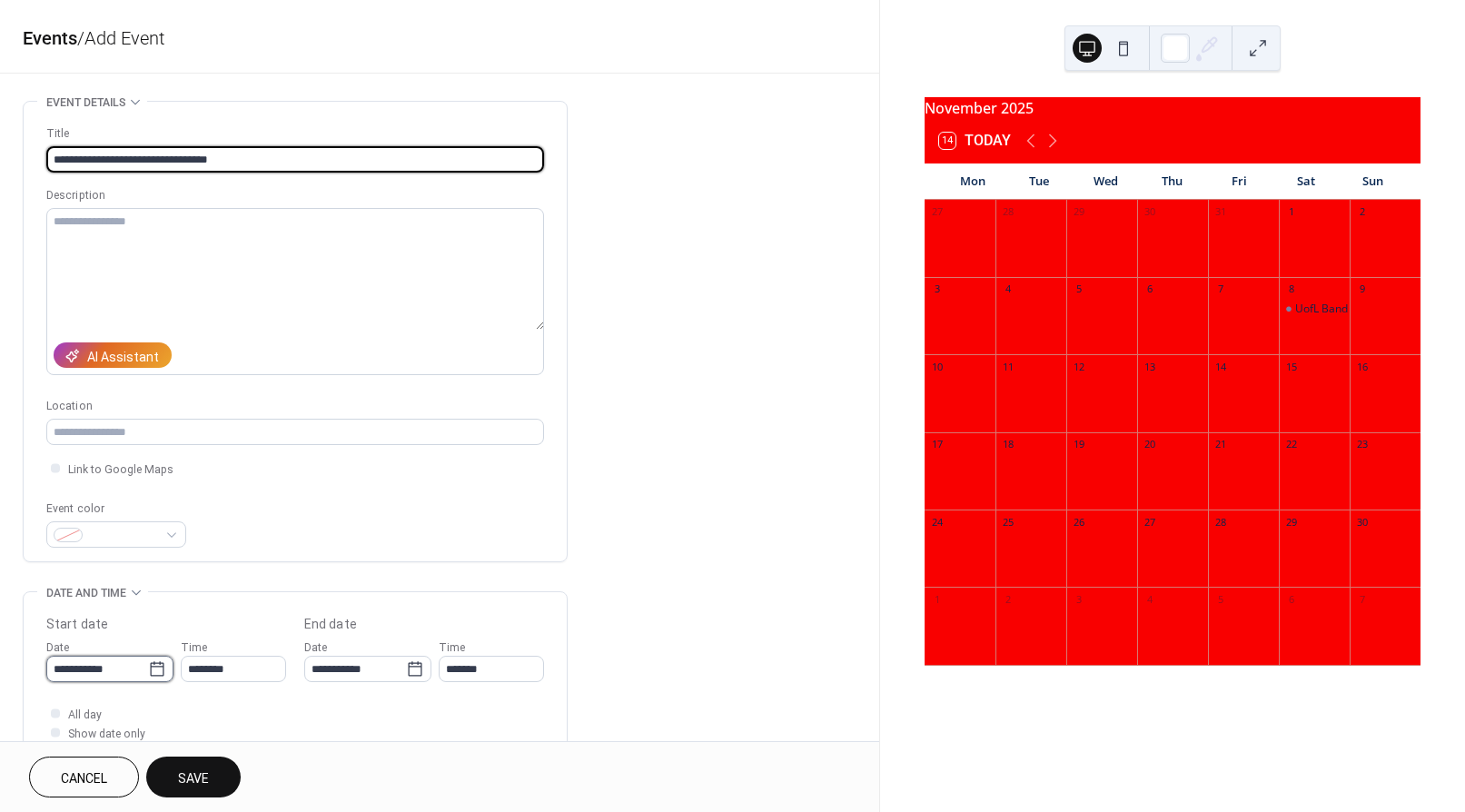 click on "**********" at bounding box center (97, 668) 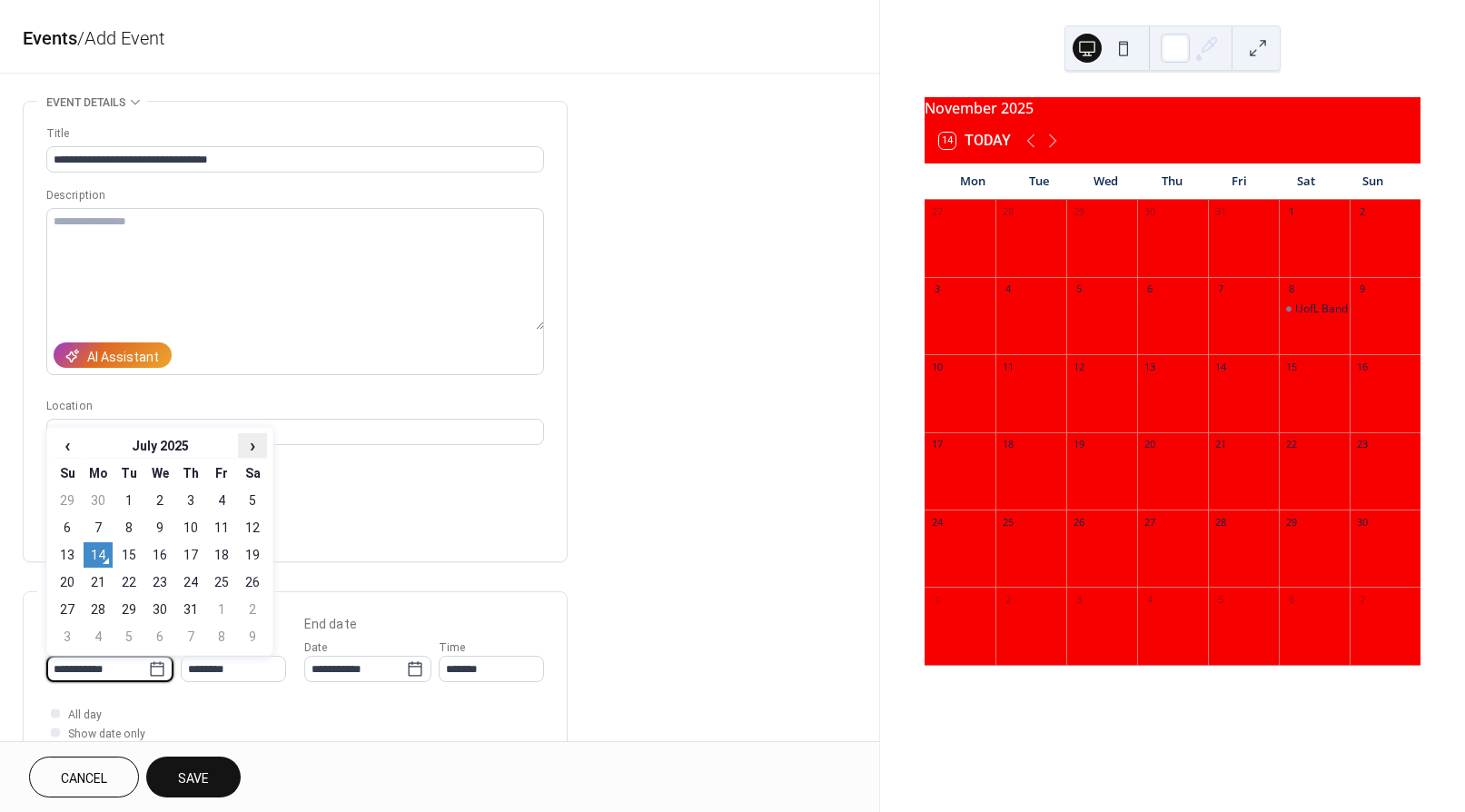 click on "›" at bounding box center [252, 445] 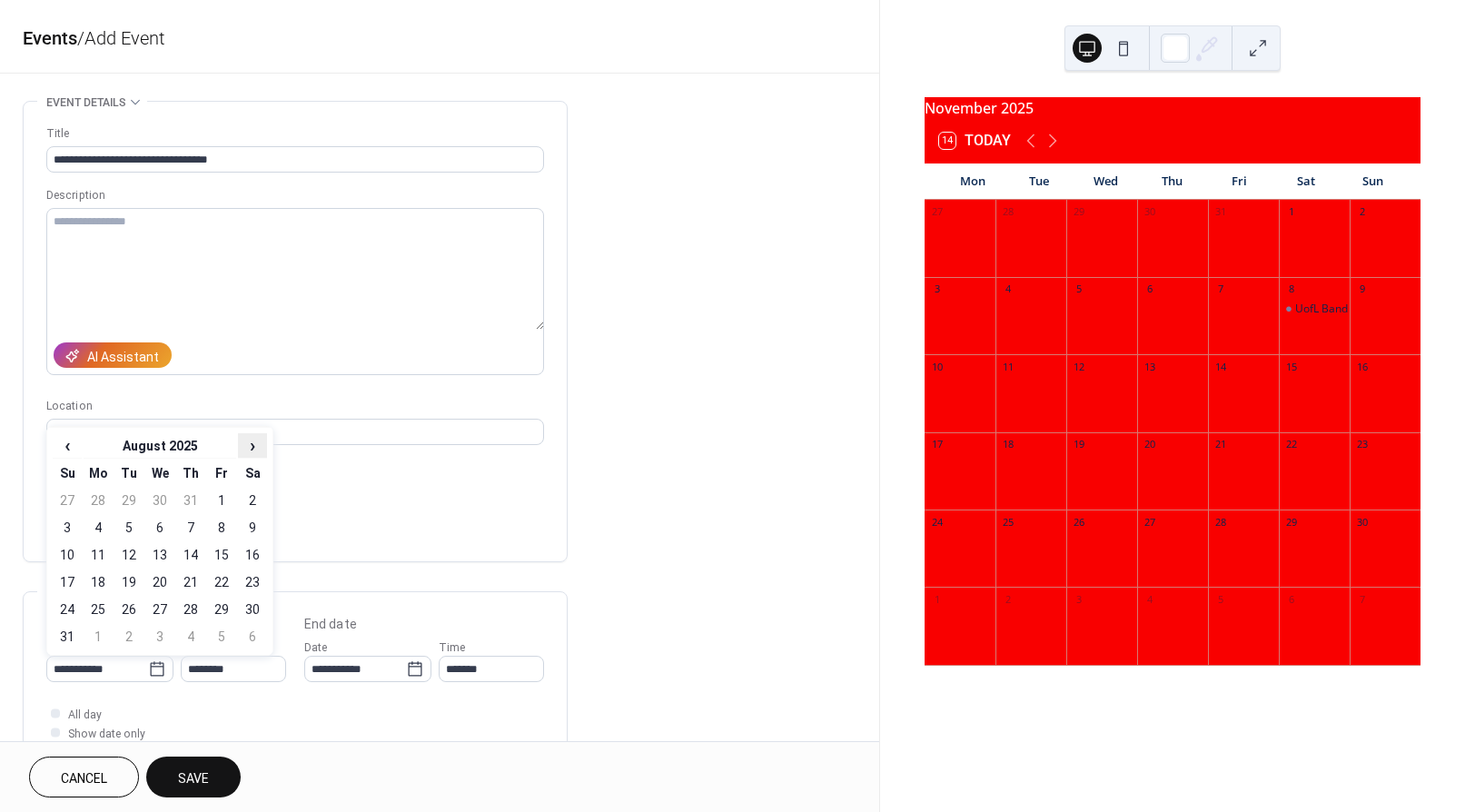 click on "›" at bounding box center [252, 445] 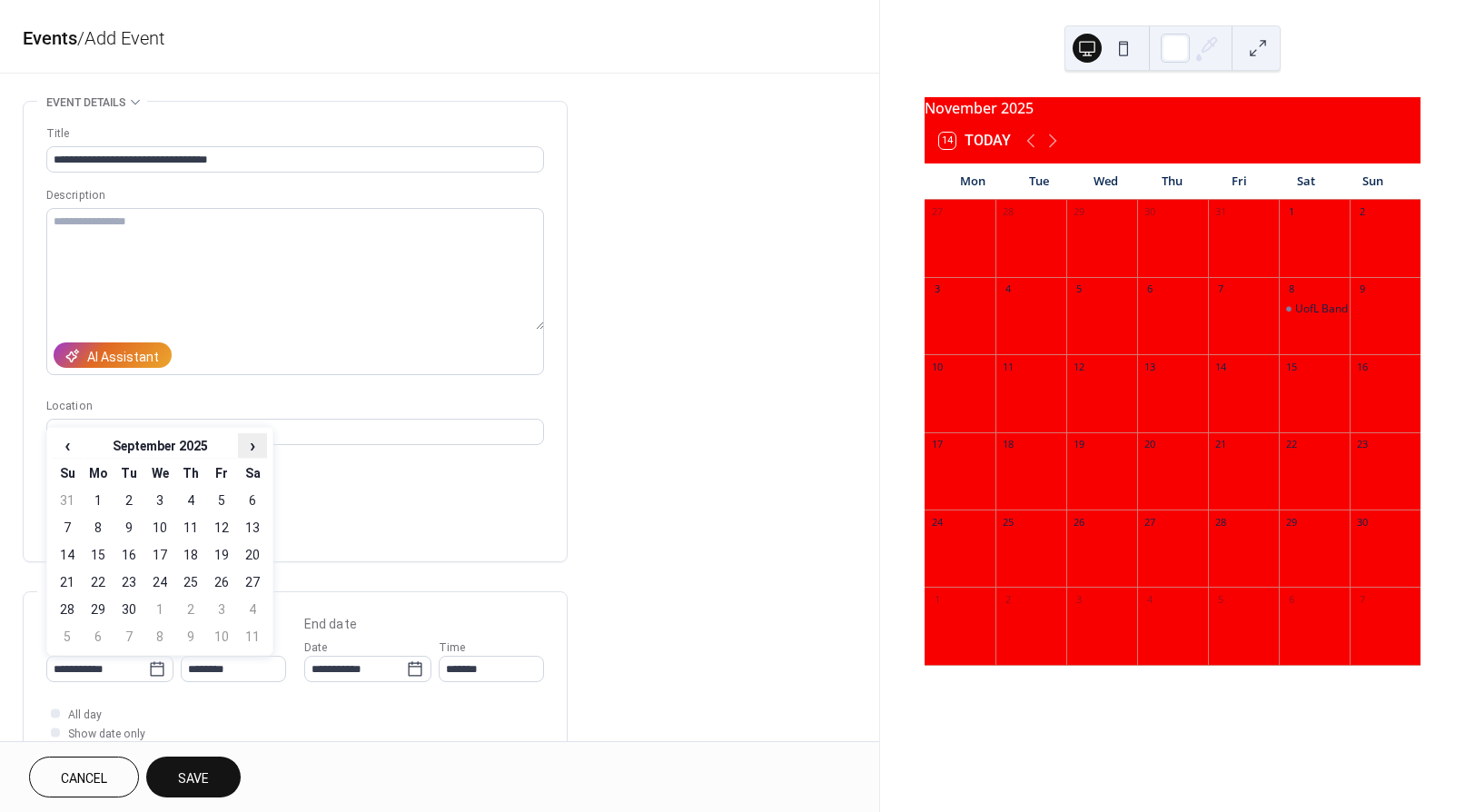 click on "›" at bounding box center [252, 445] 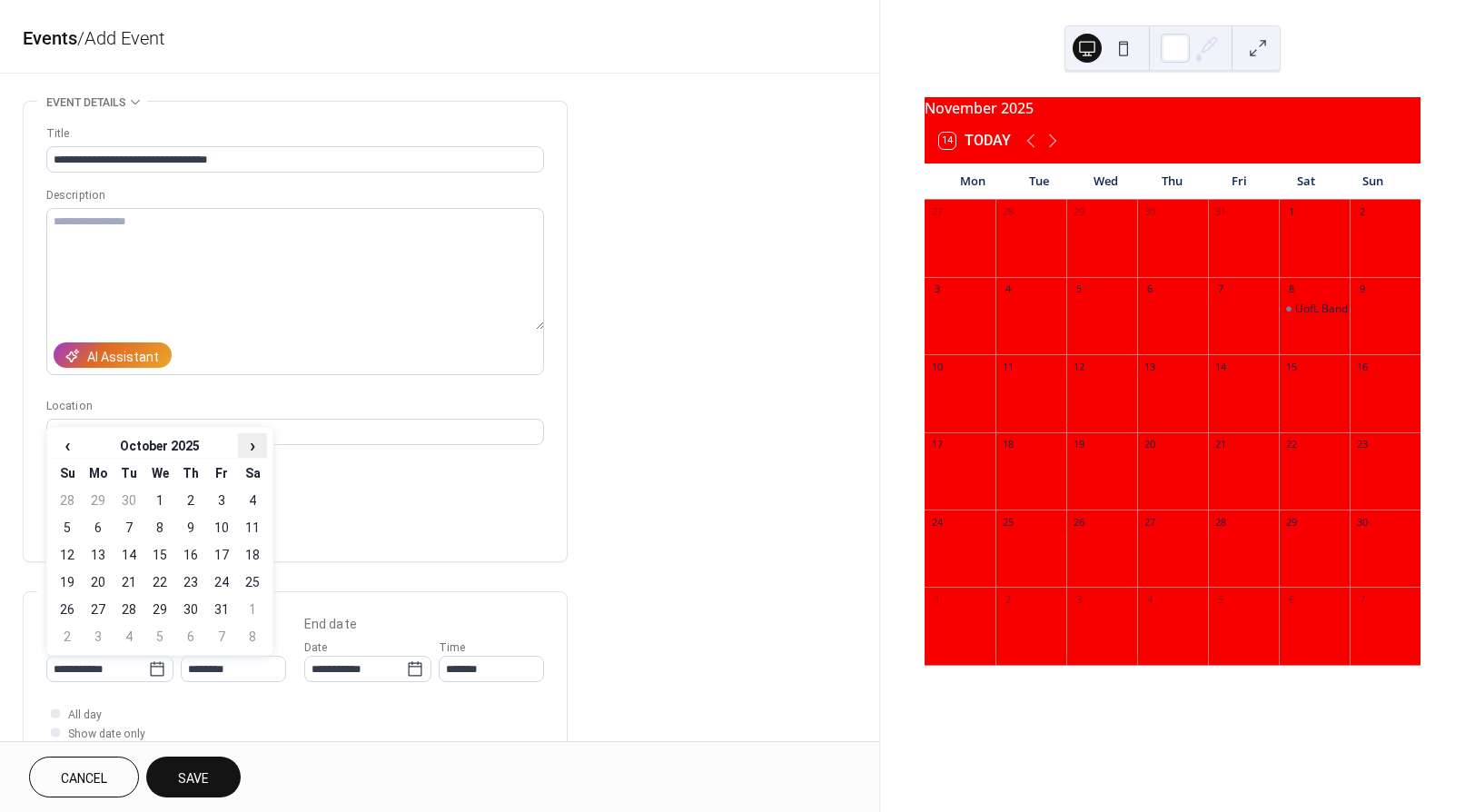 click on "›" at bounding box center (252, 445) 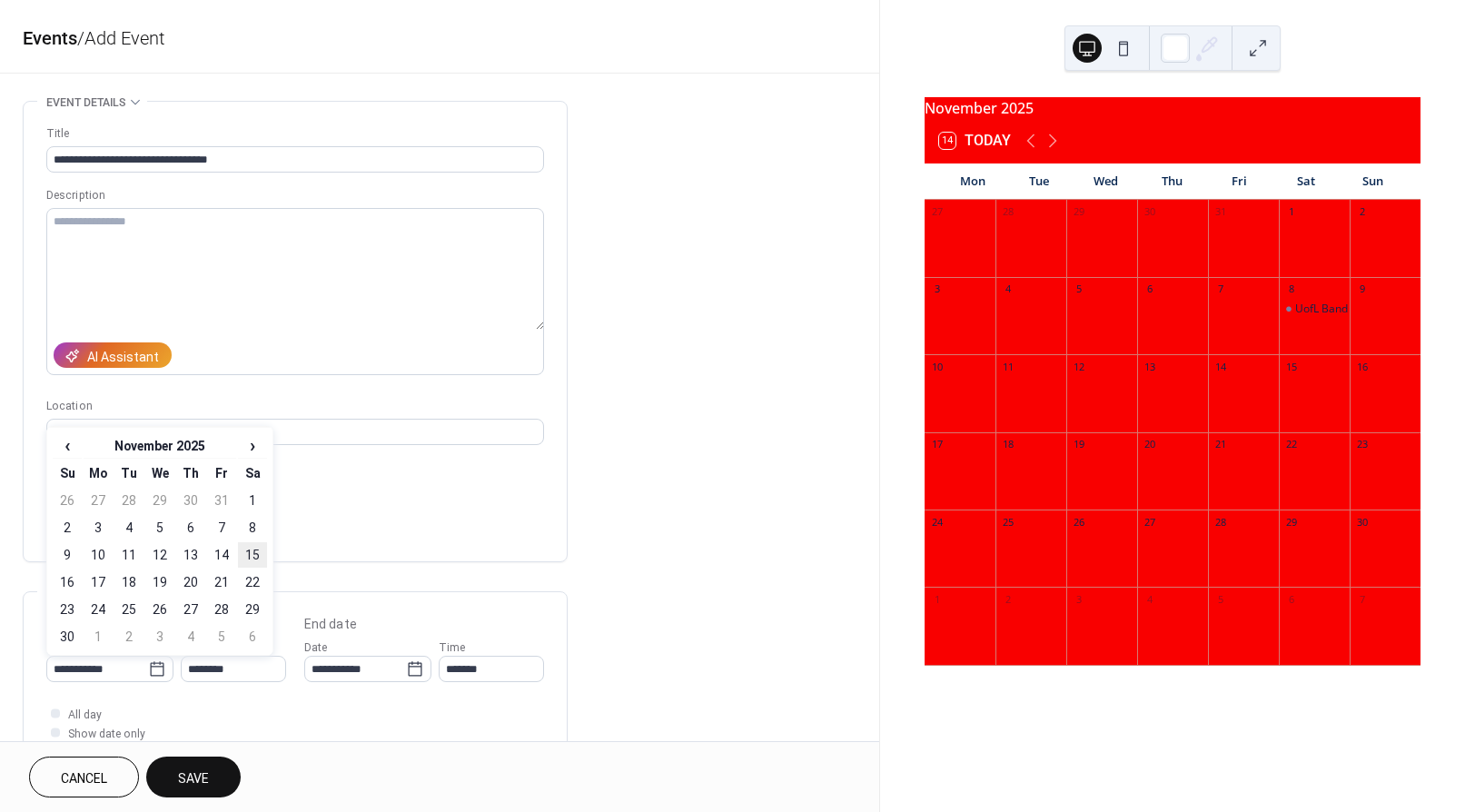 click on "15" at bounding box center (252, 555) 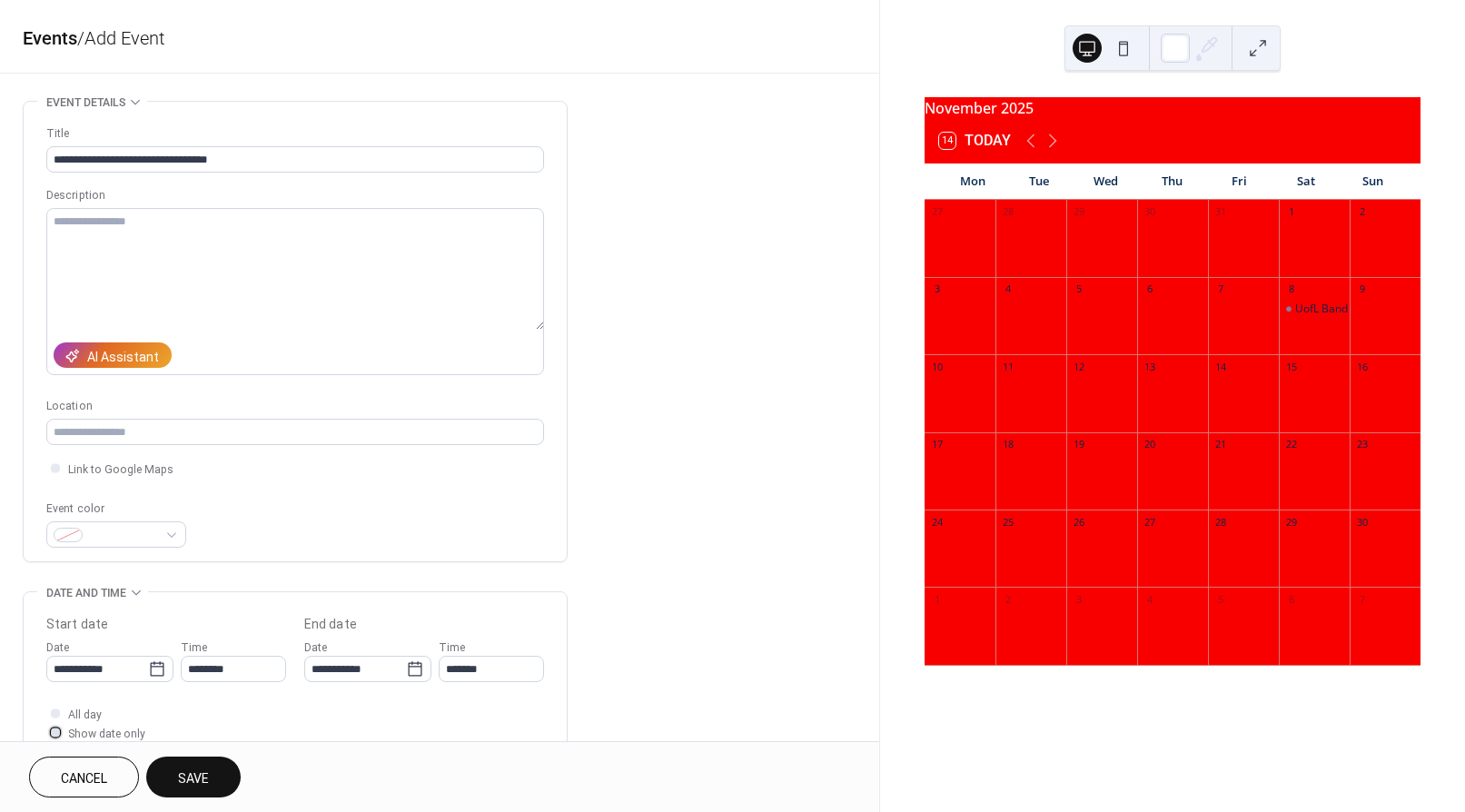 click on "Show date only" at bounding box center (106, 734) 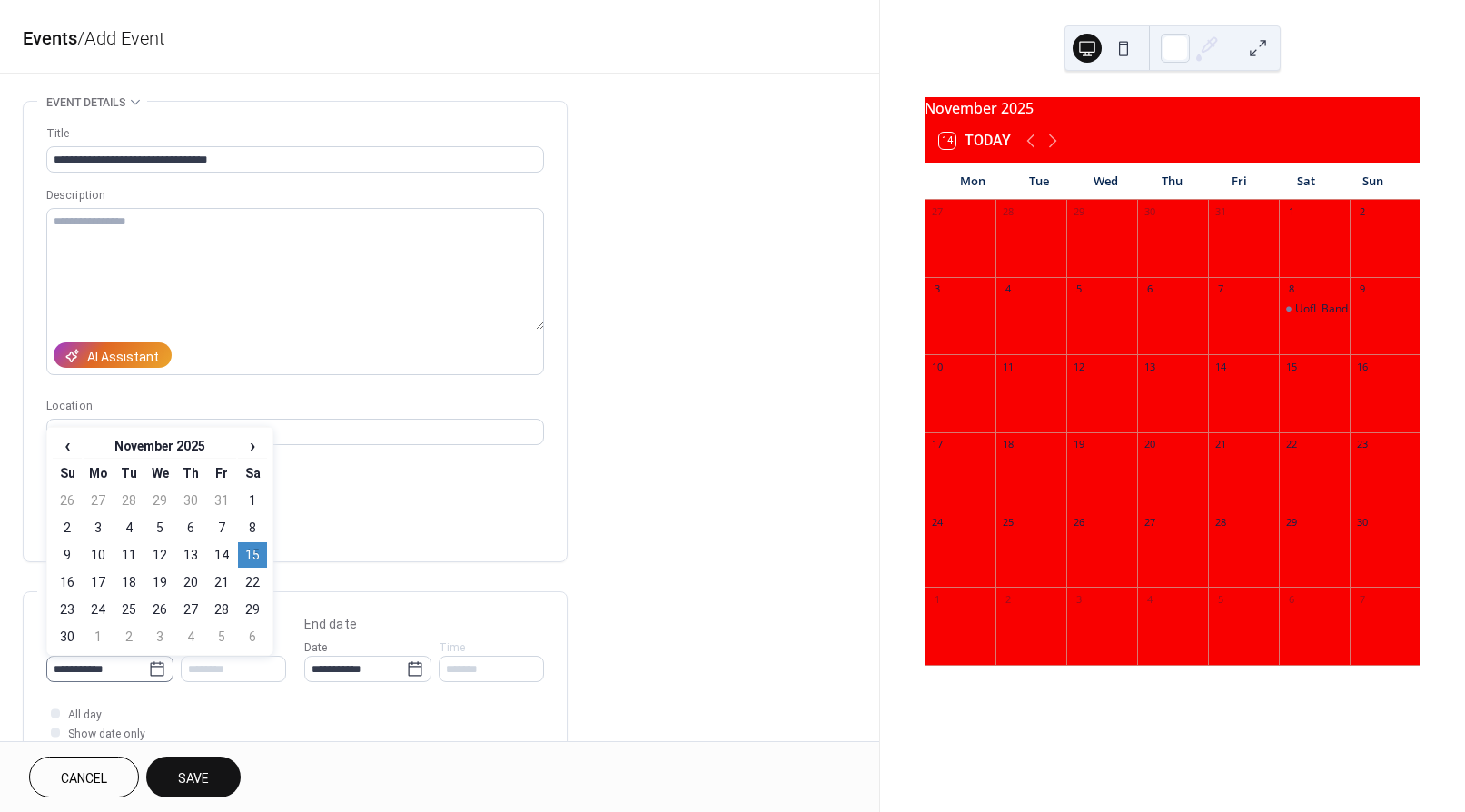 click 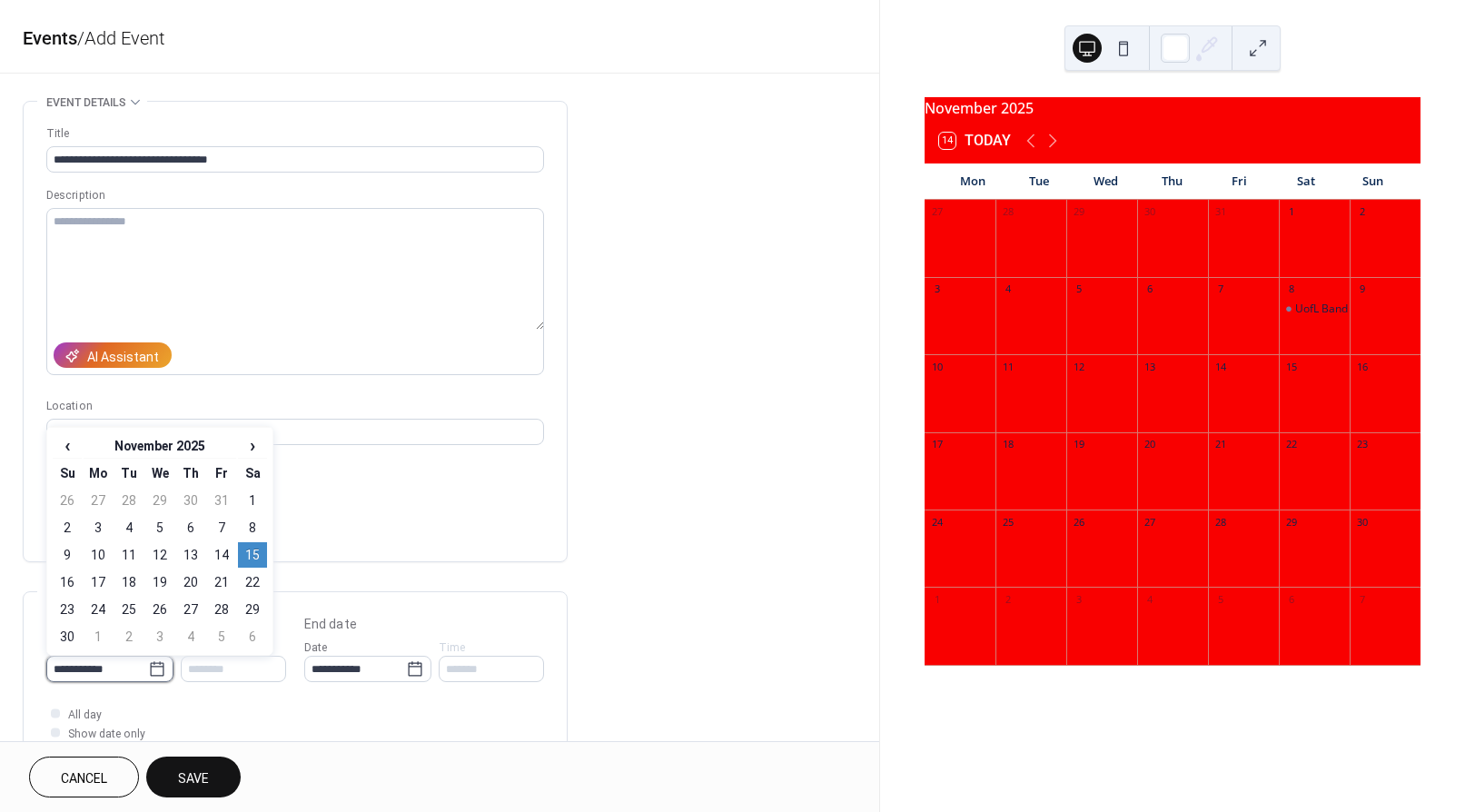 click on "**********" at bounding box center [97, 668] 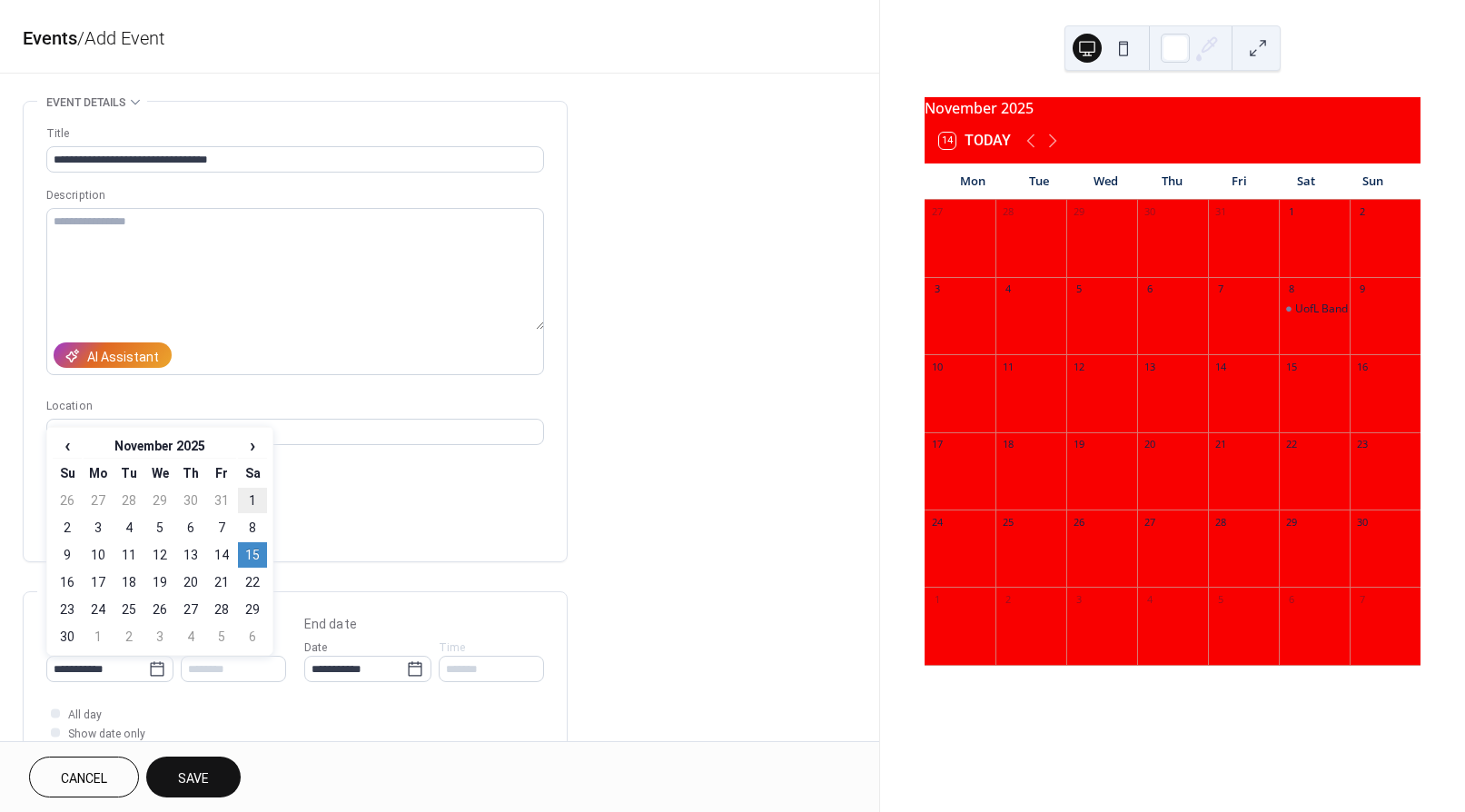 click on "1" at bounding box center [252, 500] 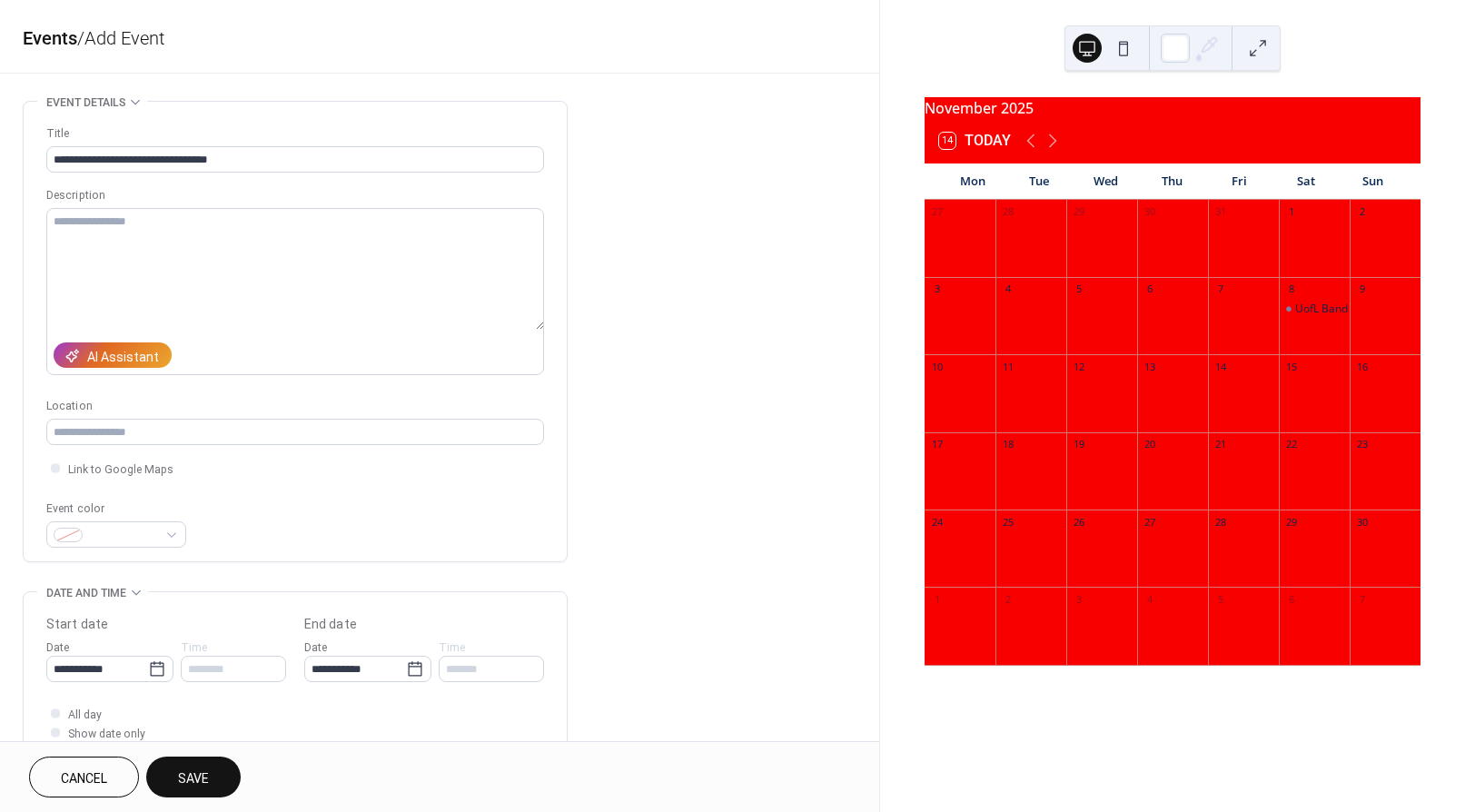 click on "Save" at bounding box center [193, 777] 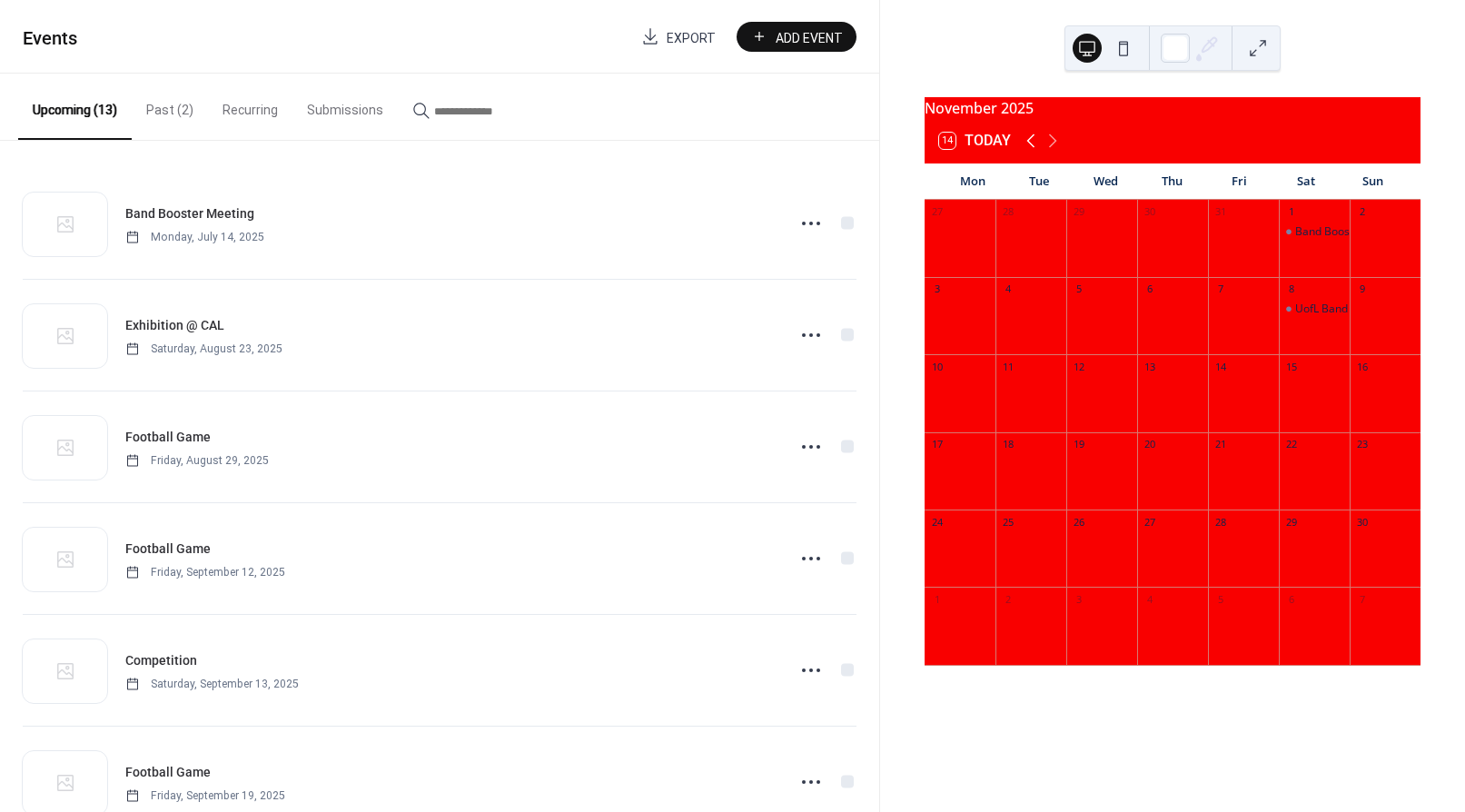 click 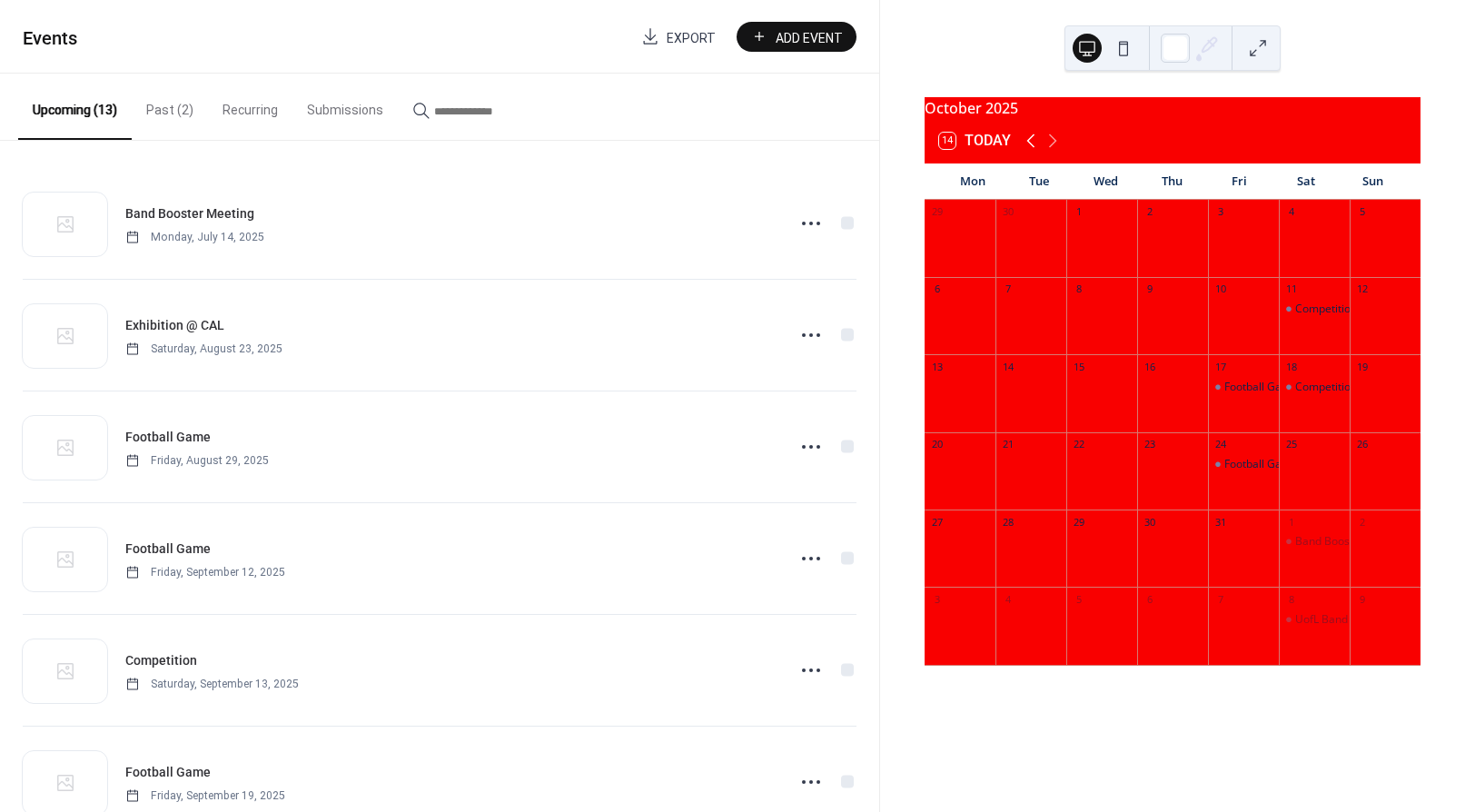 click 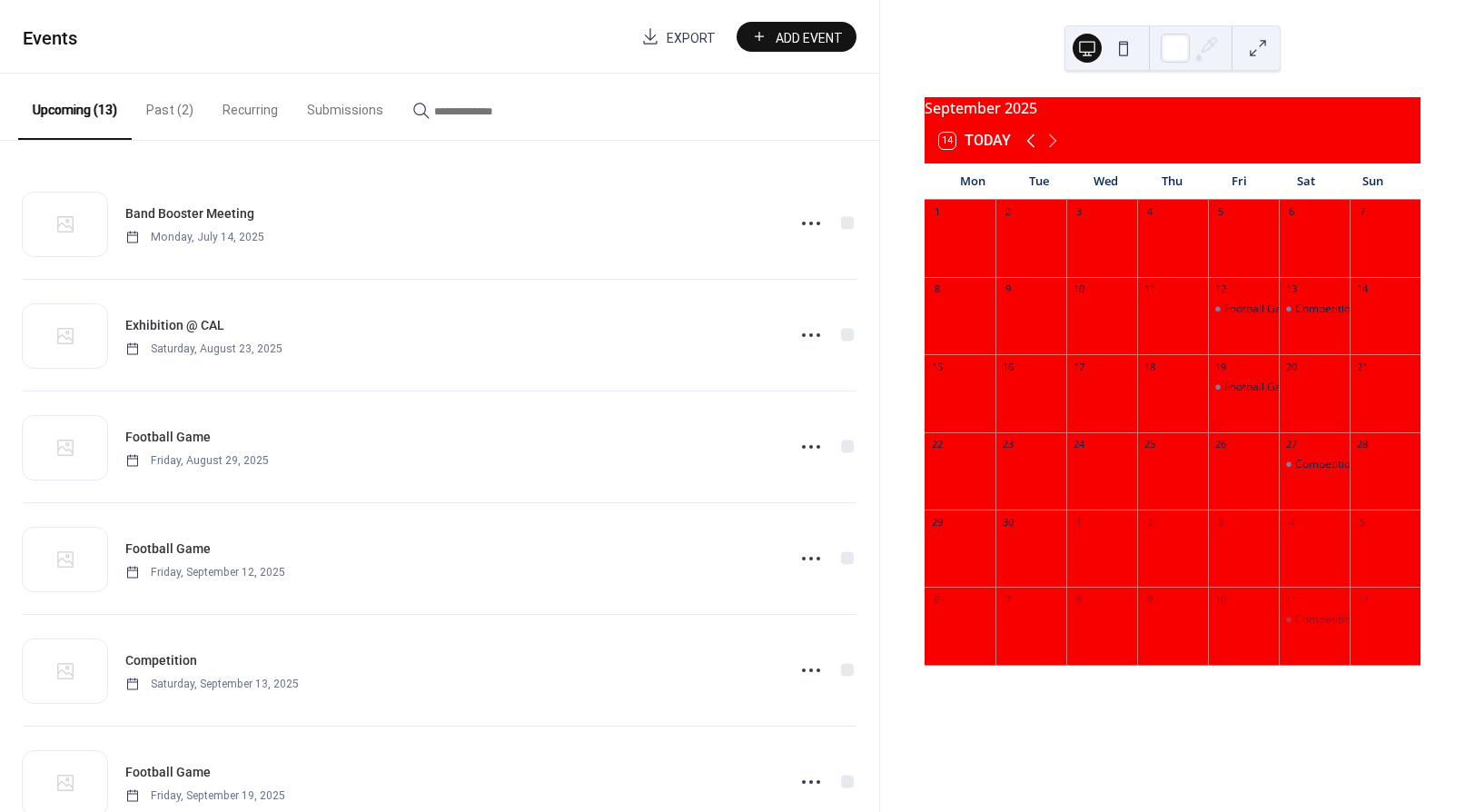 click 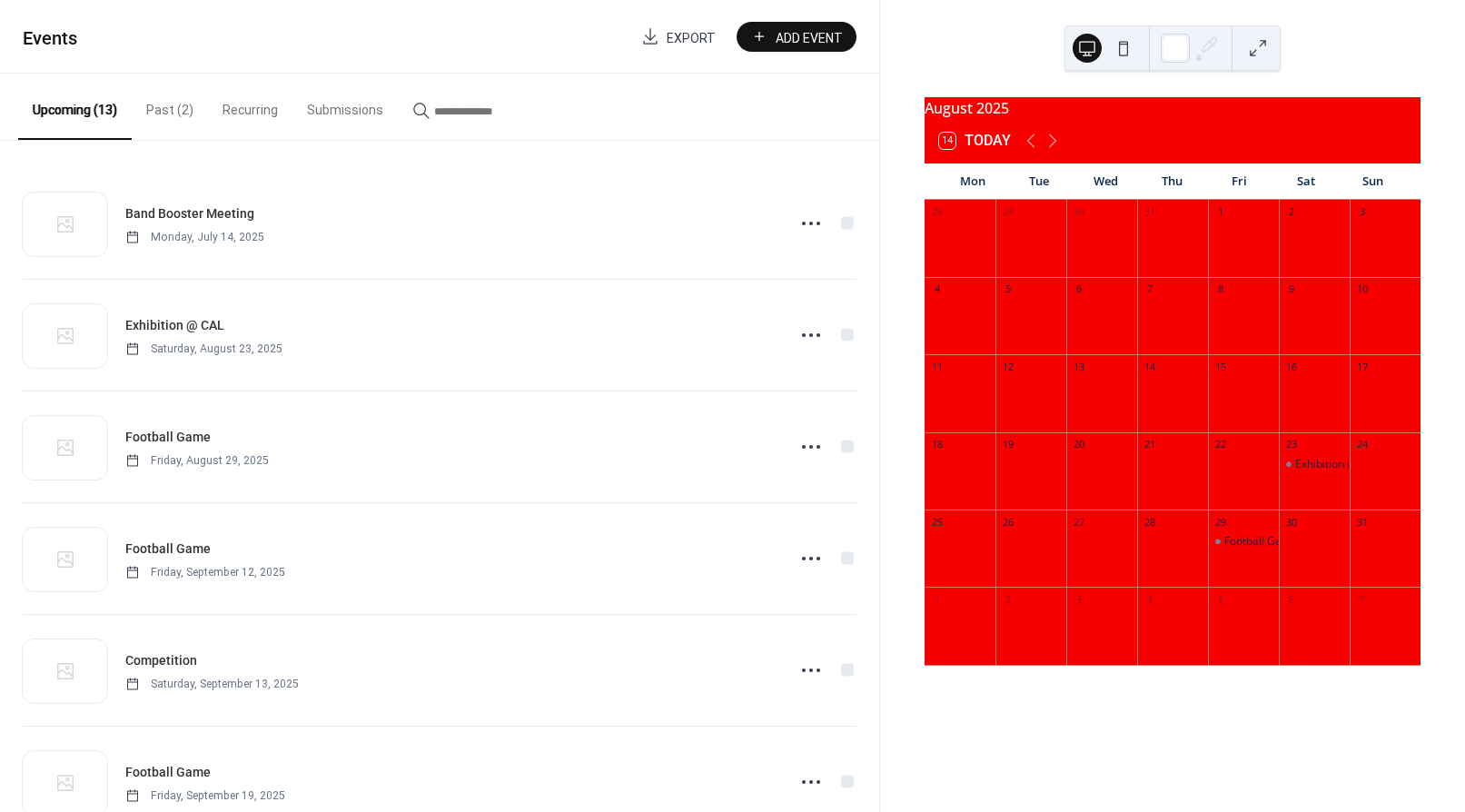 click on "Add Event" at bounding box center [809, 37] 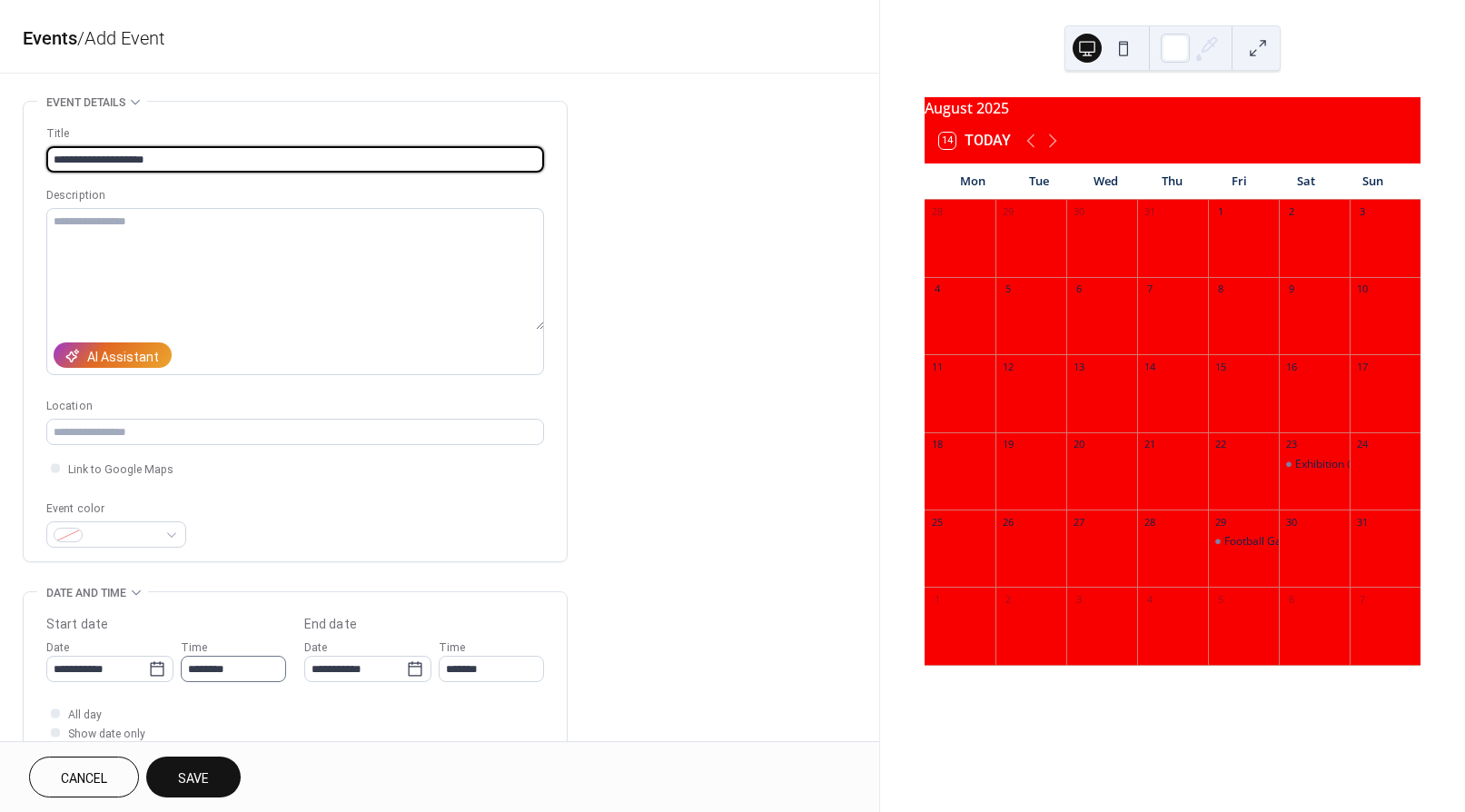 type on "**********" 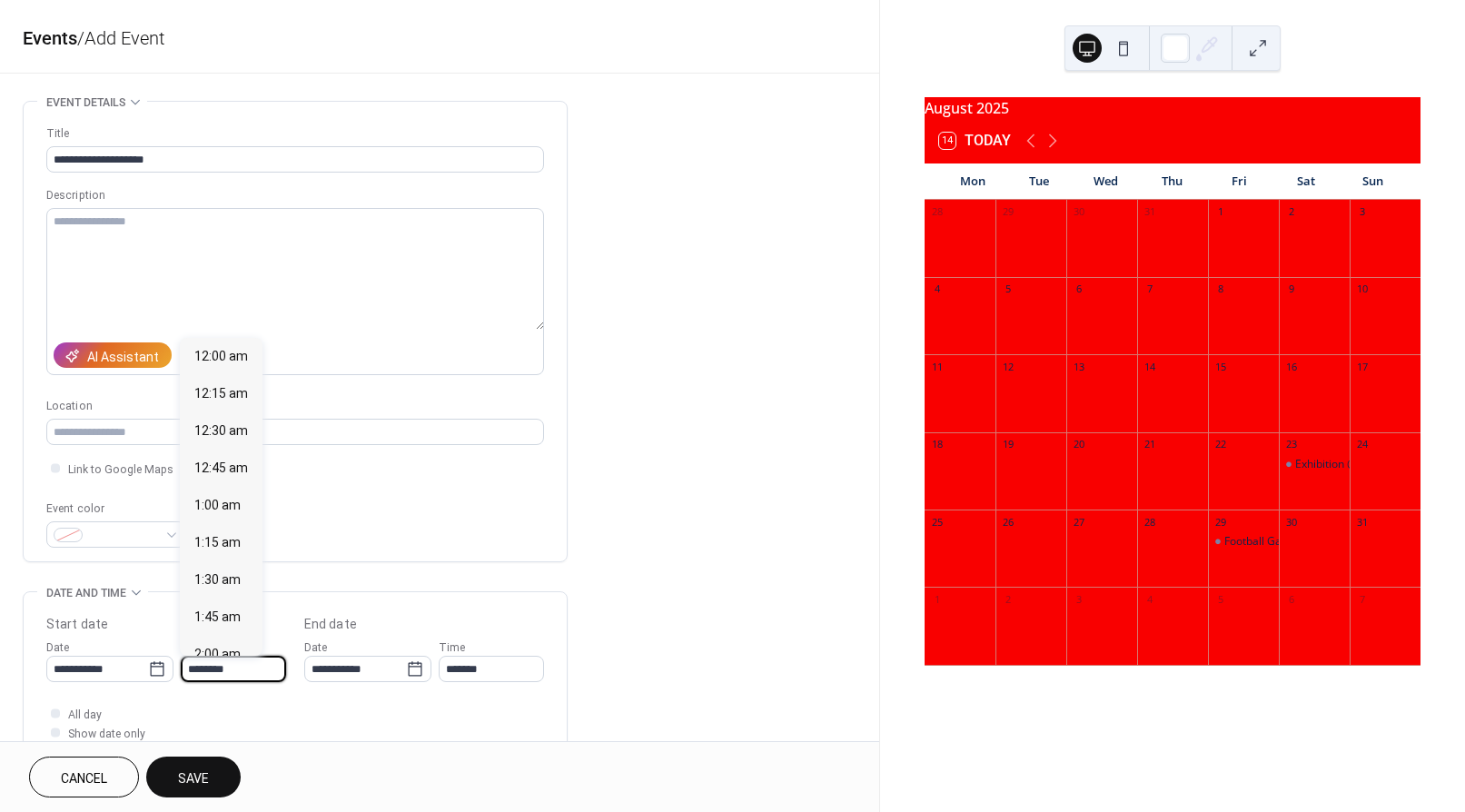 scroll, scrollTop: 1766, scrollLeft: 0, axis: vertical 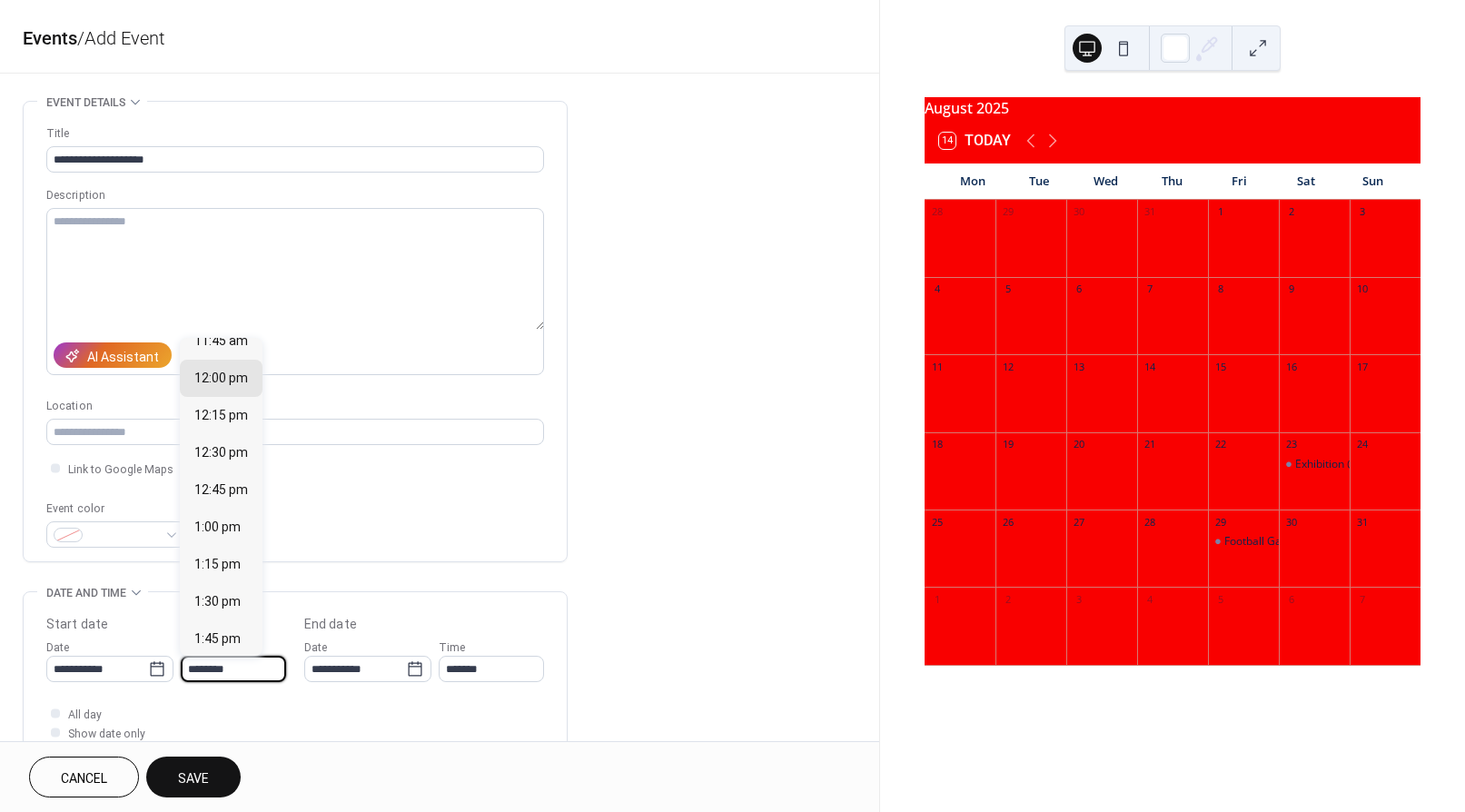 drag, startPoint x: 258, startPoint y: 669, endPoint x: 243, endPoint y: 671, distance: 15.132746 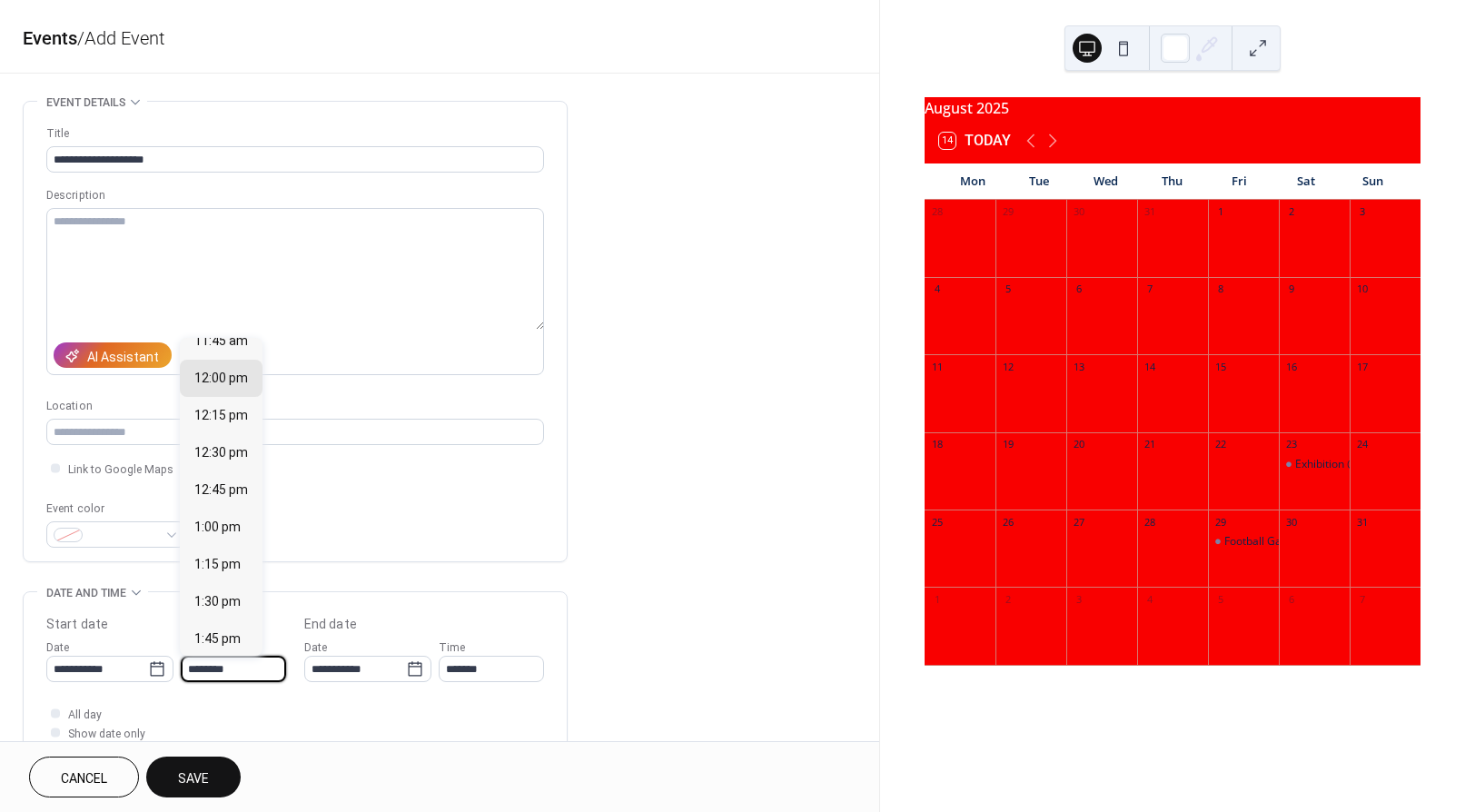 click on "********" at bounding box center [233, 668] 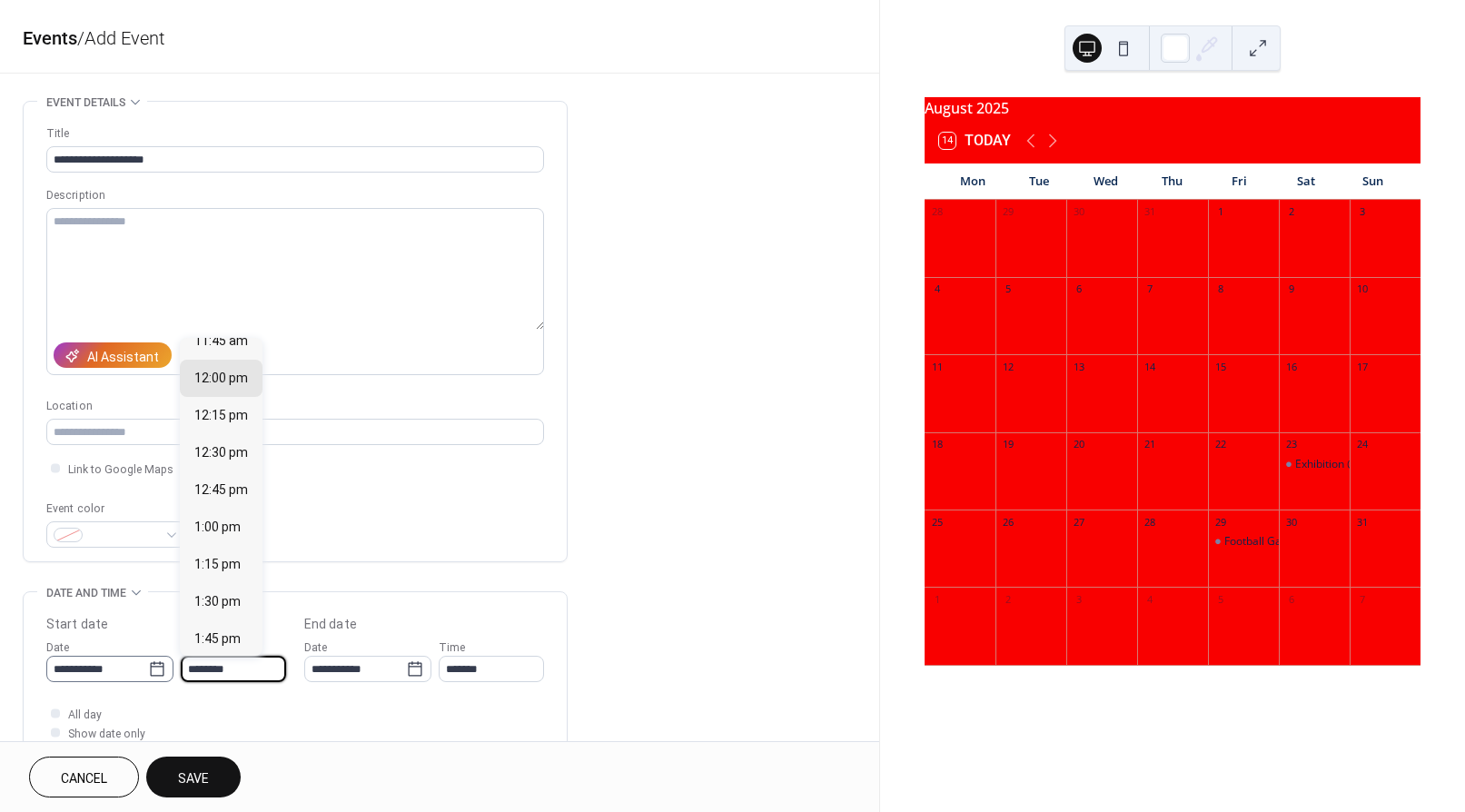 click 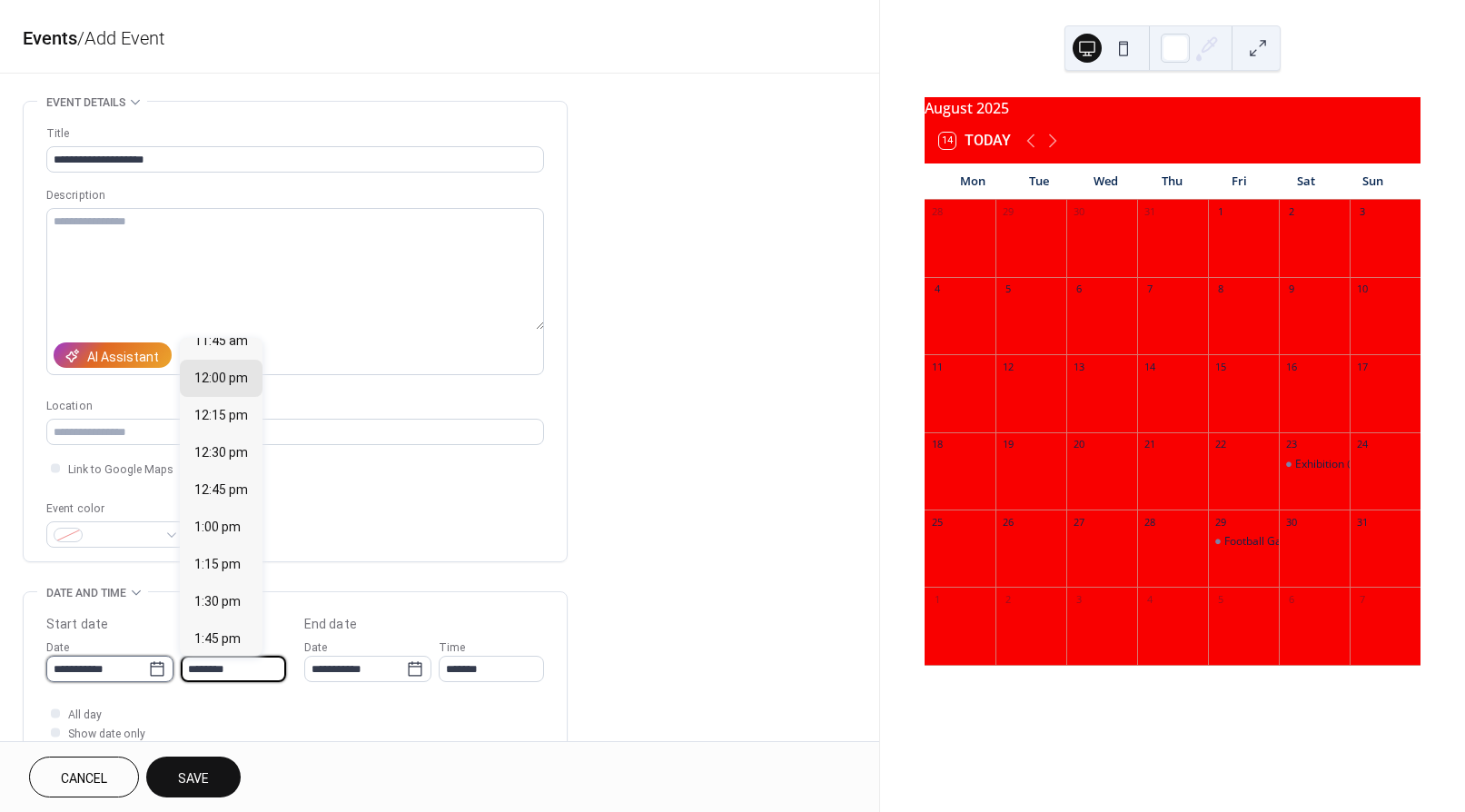 click on "**********" at bounding box center (97, 668) 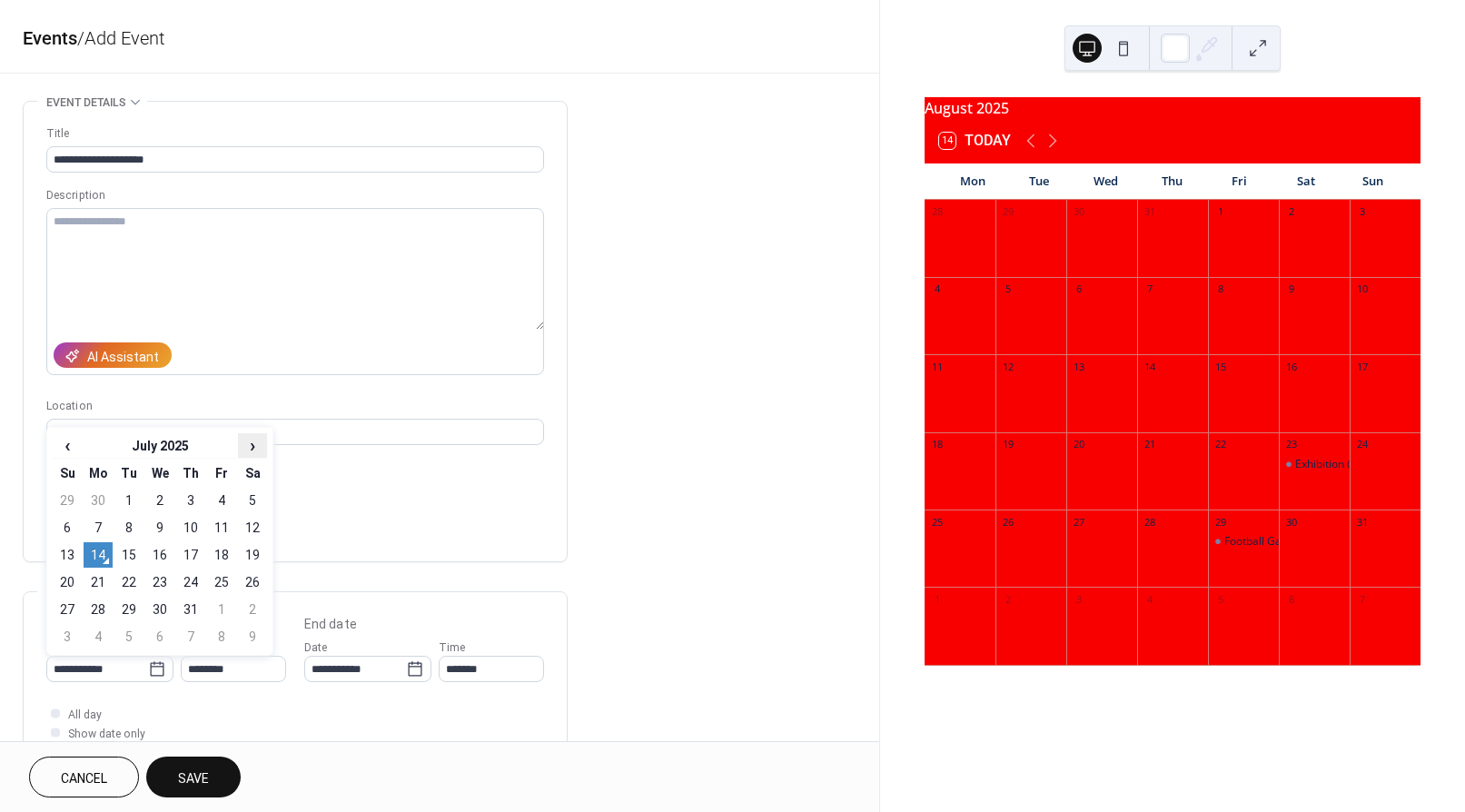 click on "›" at bounding box center [252, 445] 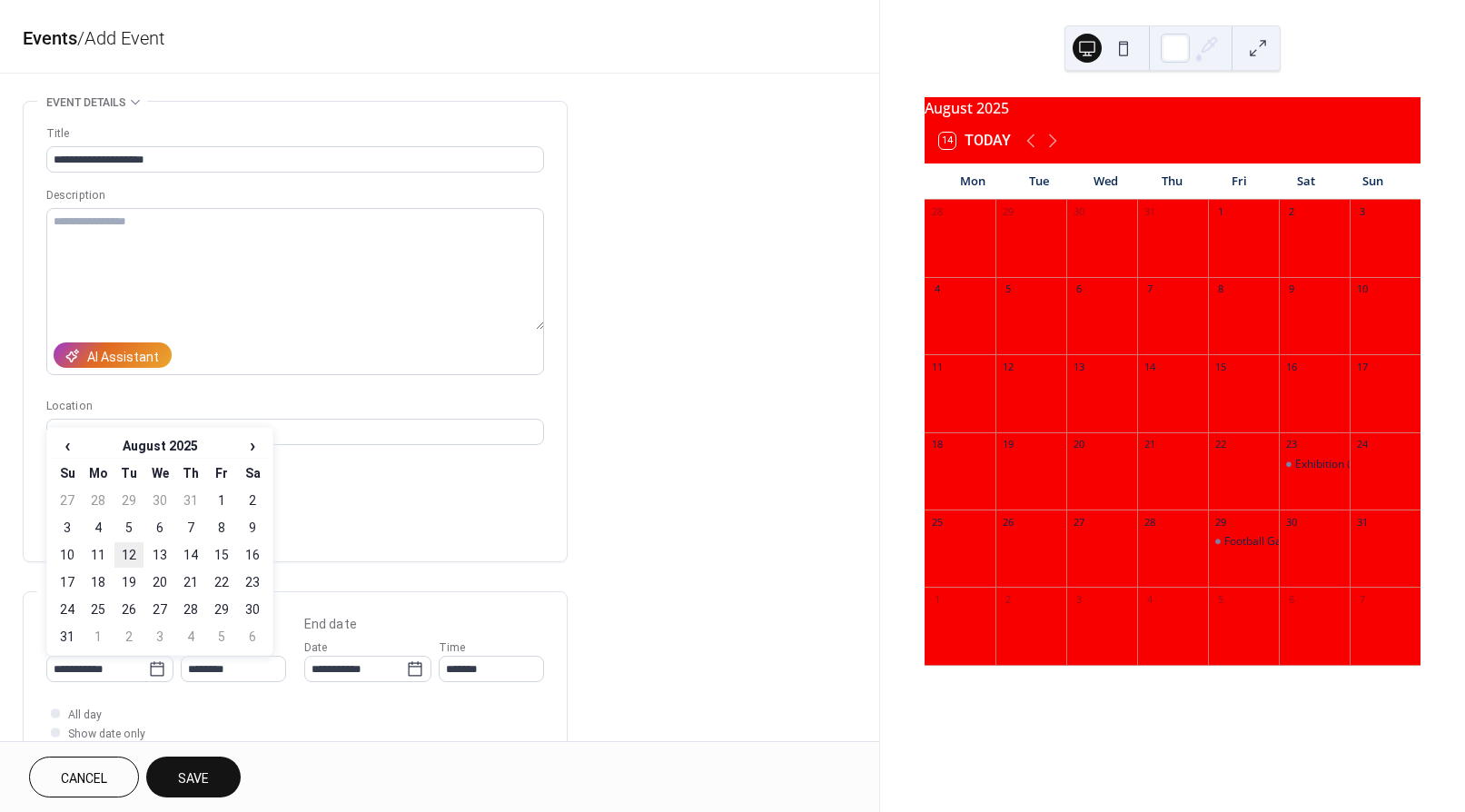 click on "12" at bounding box center (129, 555) 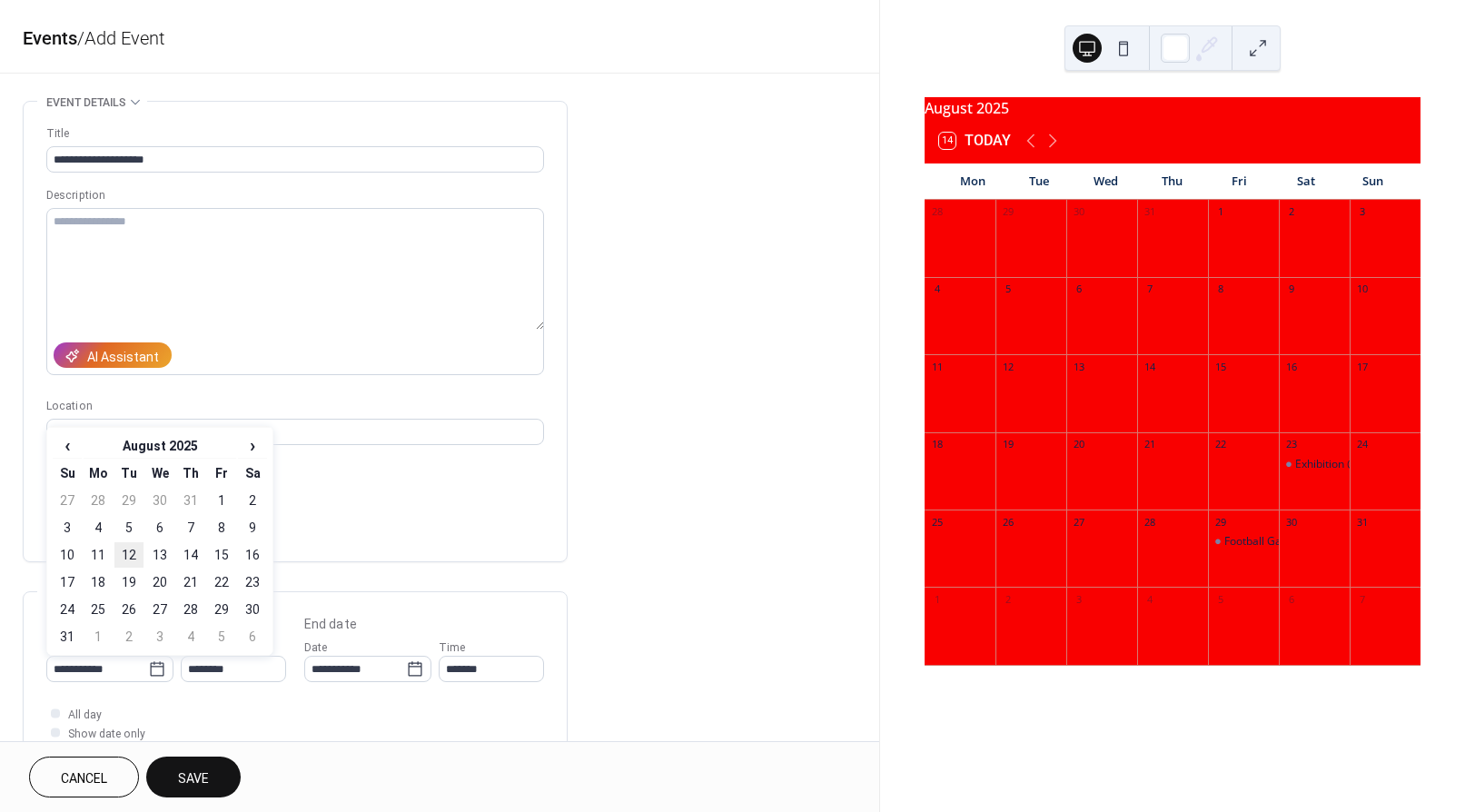 type on "**********" 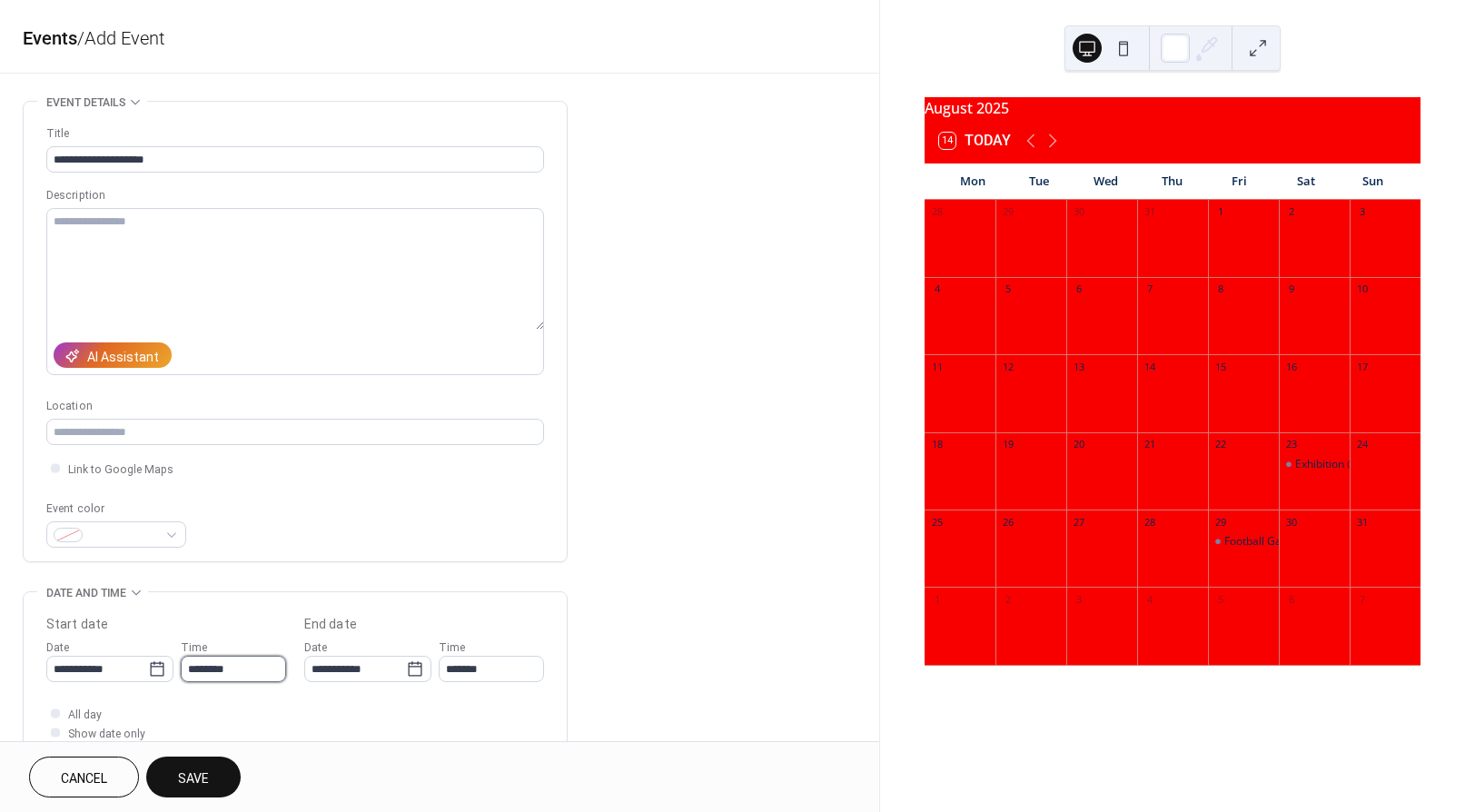 click on "********" at bounding box center (233, 668) 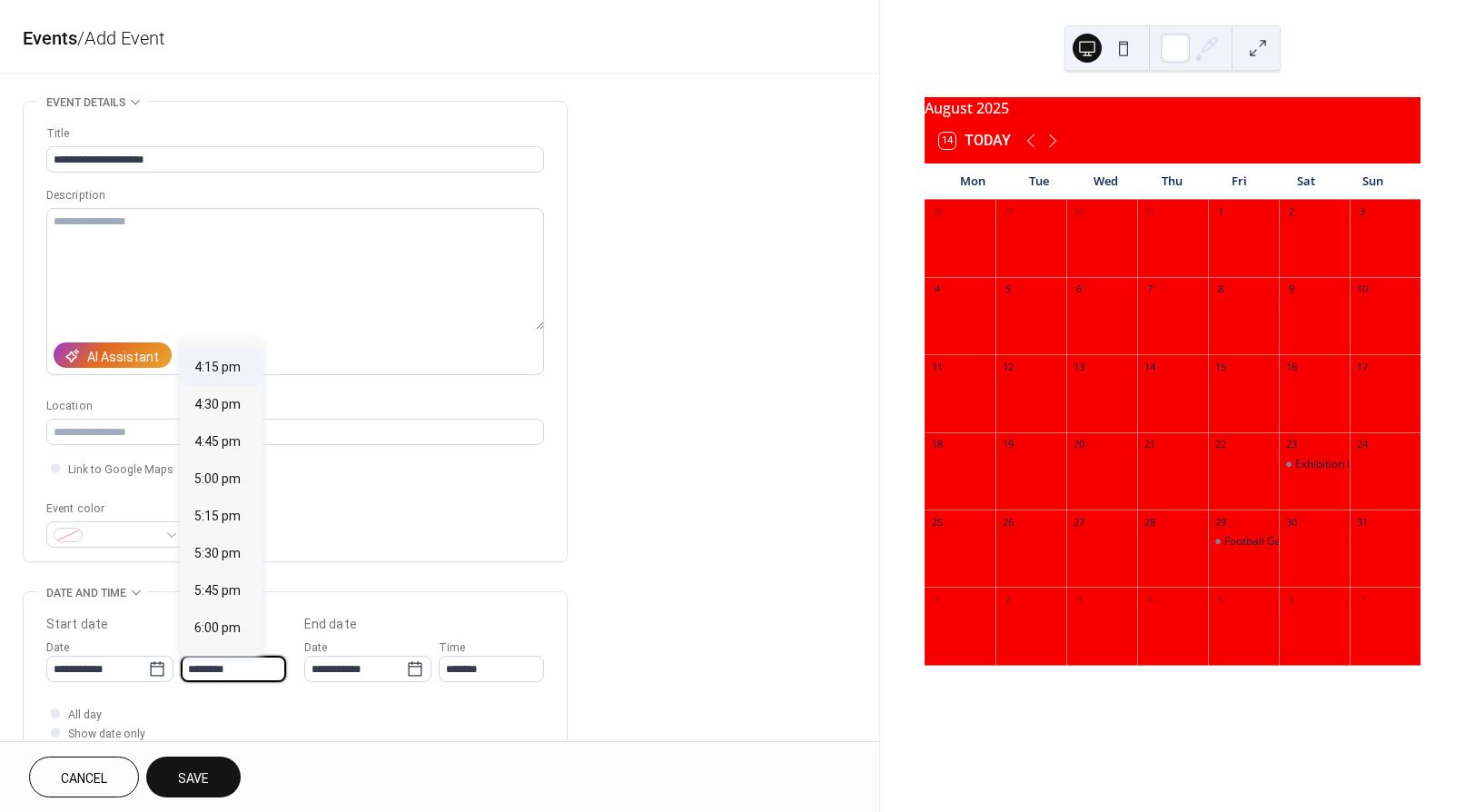 scroll, scrollTop: 2408, scrollLeft: 0, axis: vertical 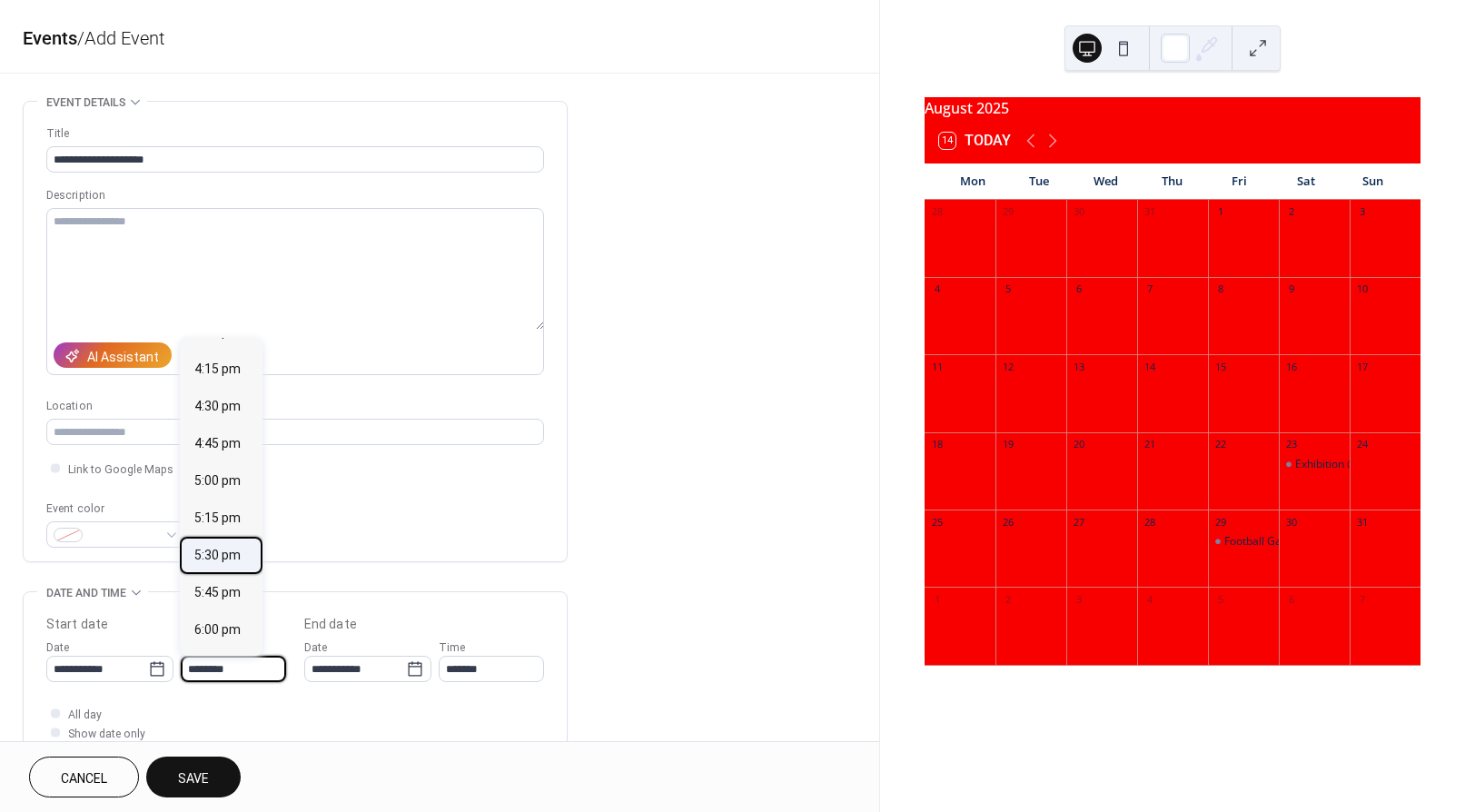 click on "5:30 pm" at bounding box center (217, 555) 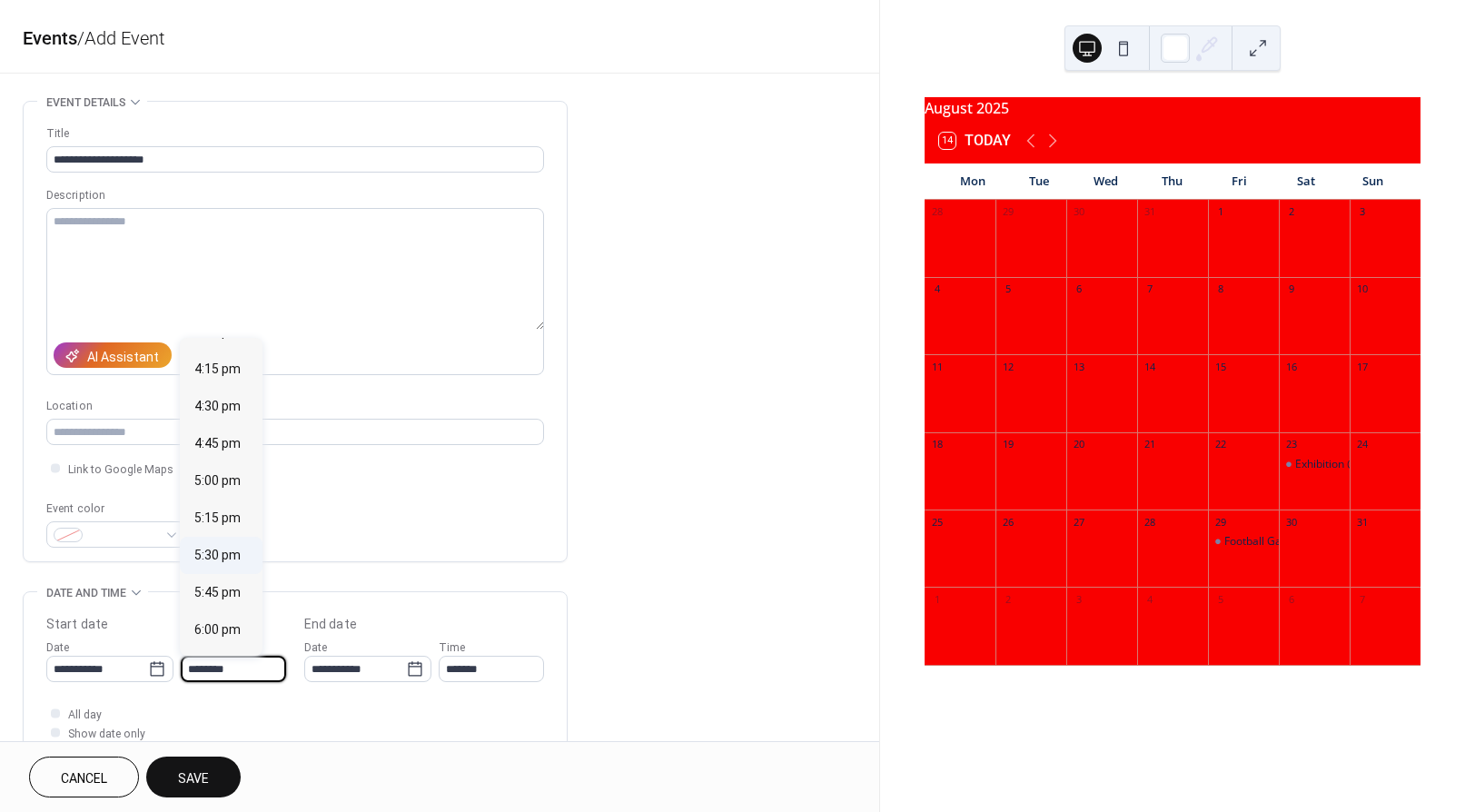 type on "*******" 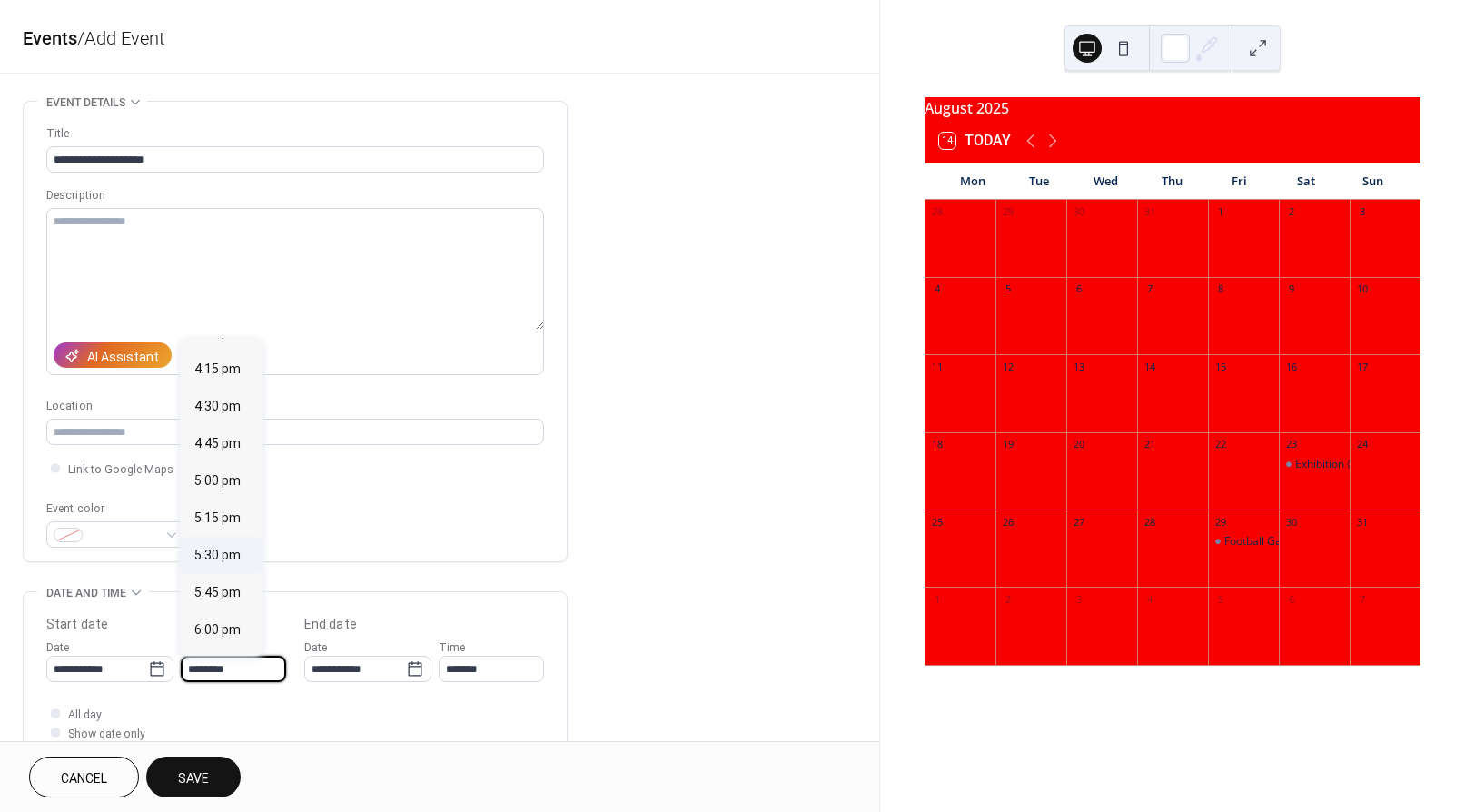 type on "*******" 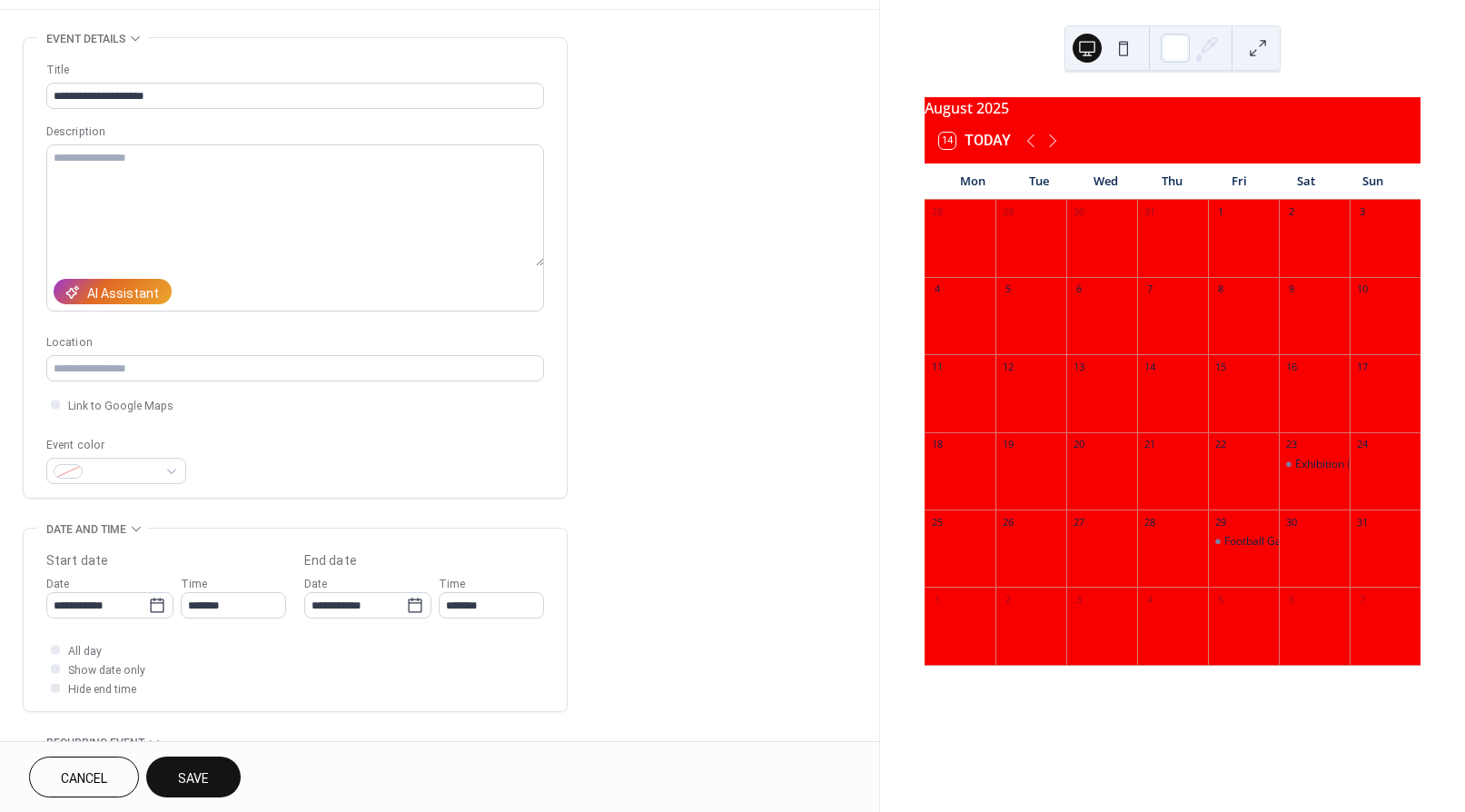 scroll, scrollTop: 67, scrollLeft: 0, axis: vertical 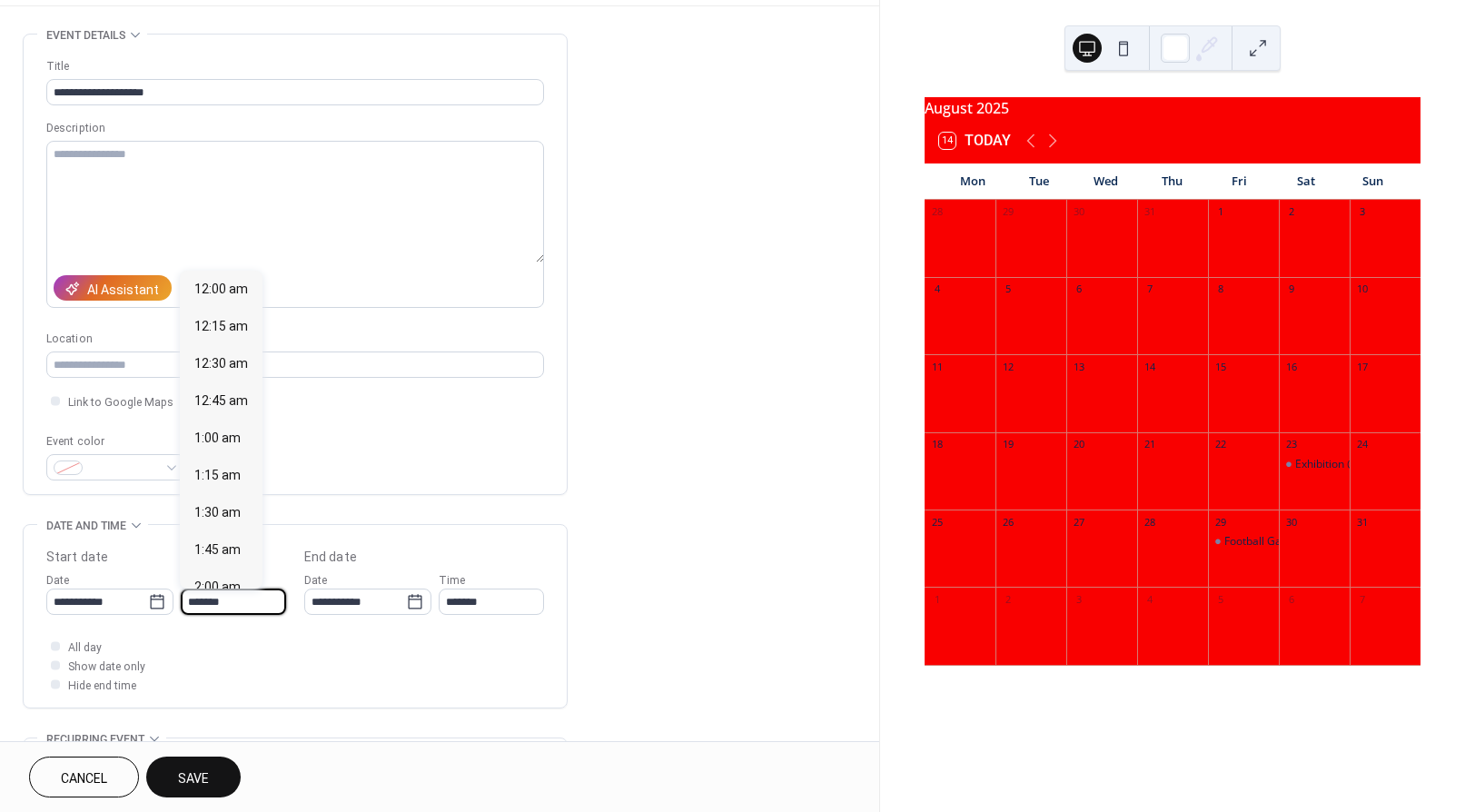 click on "*******" at bounding box center [233, 601] 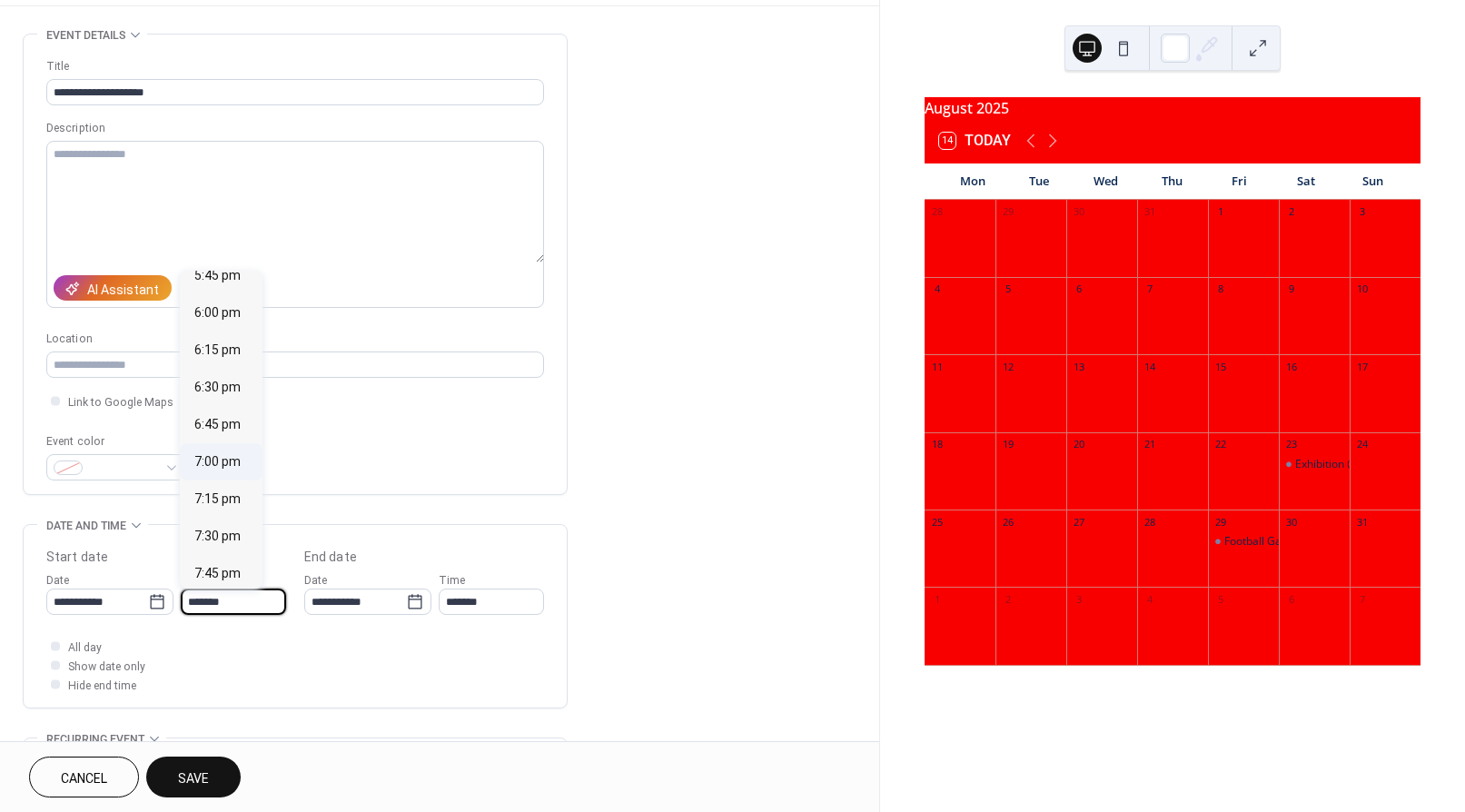 scroll, scrollTop: 2671, scrollLeft: 0, axis: vertical 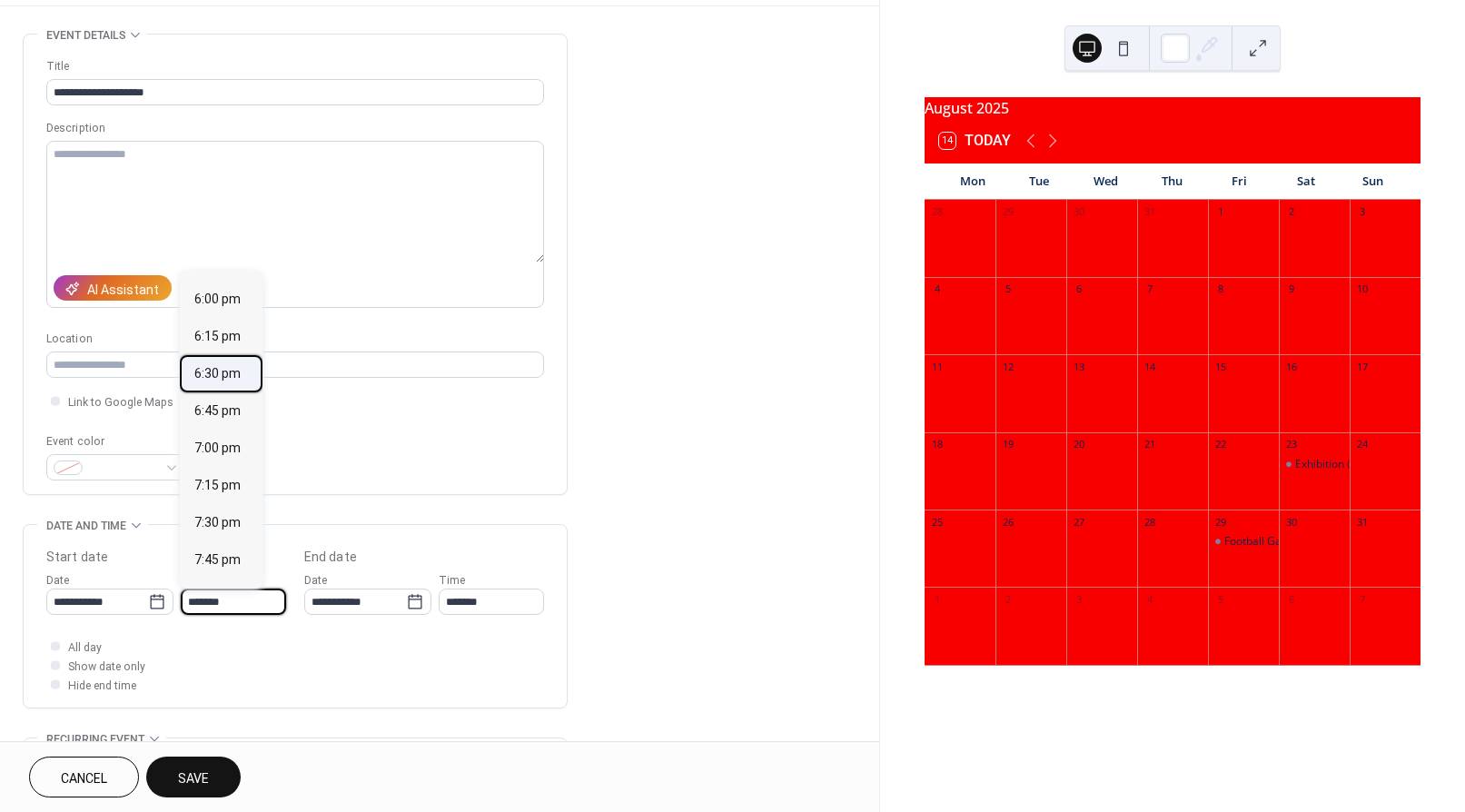 click on "6:30 pm" at bounding box center [217, 373] 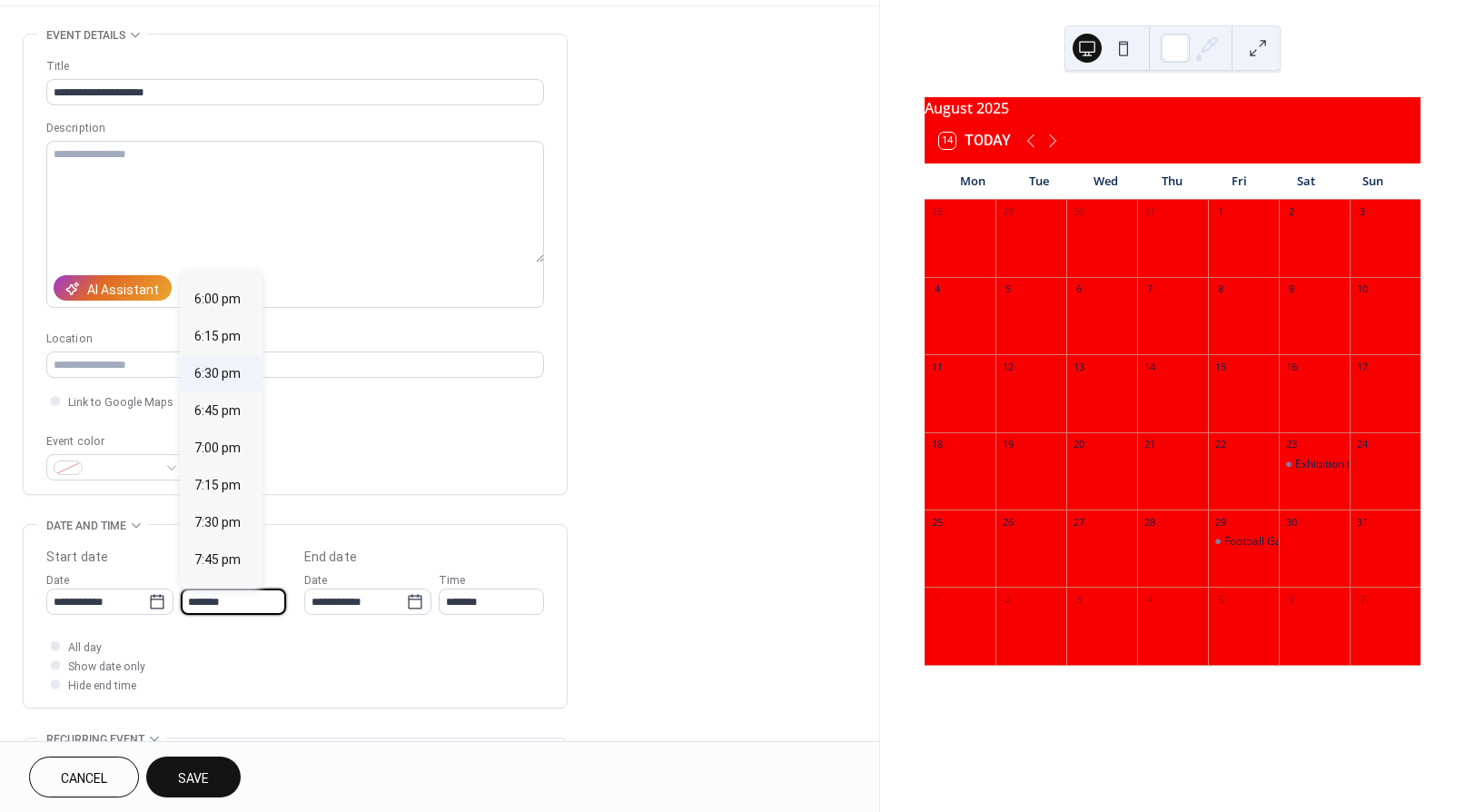type on "*******" 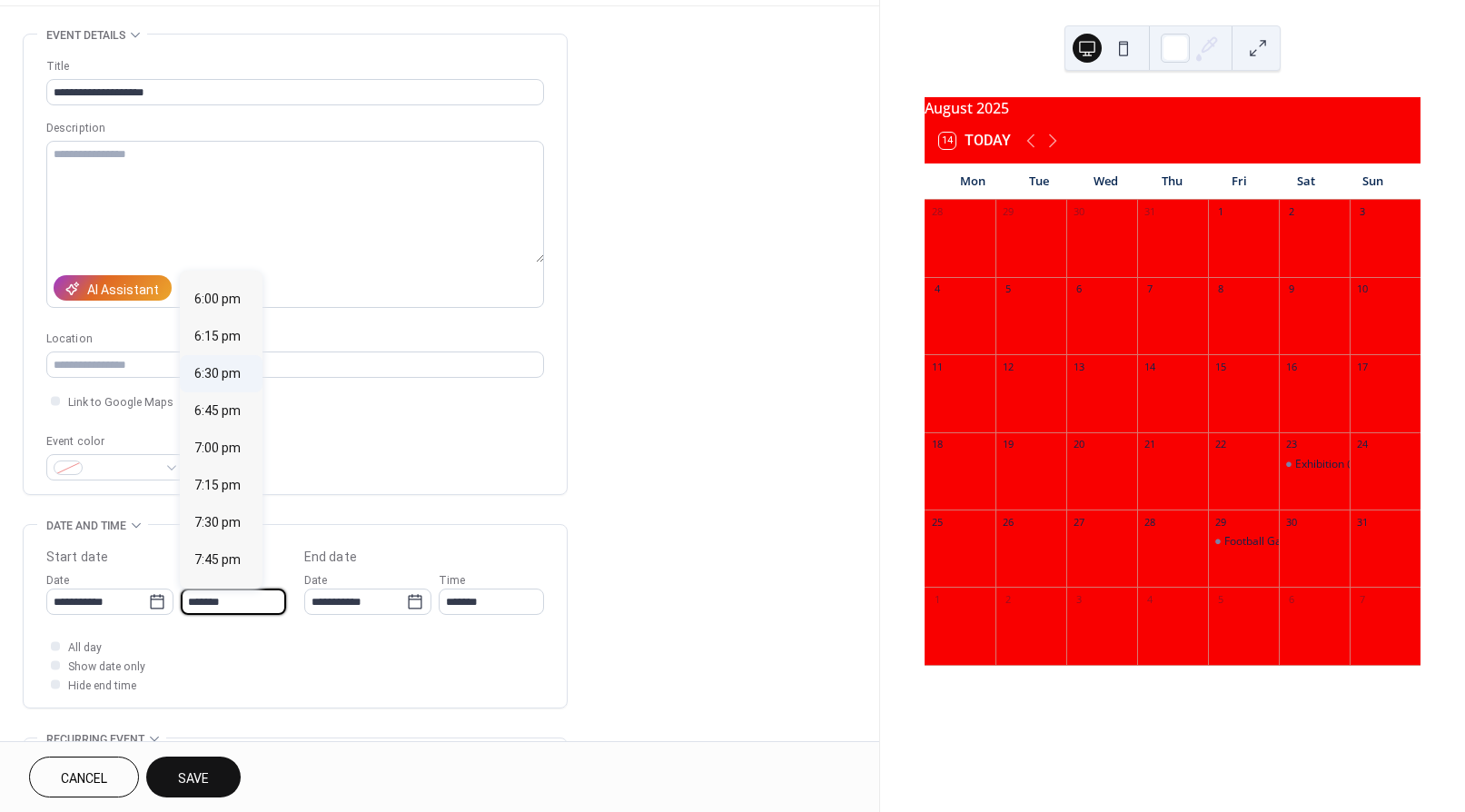 type on "*******" 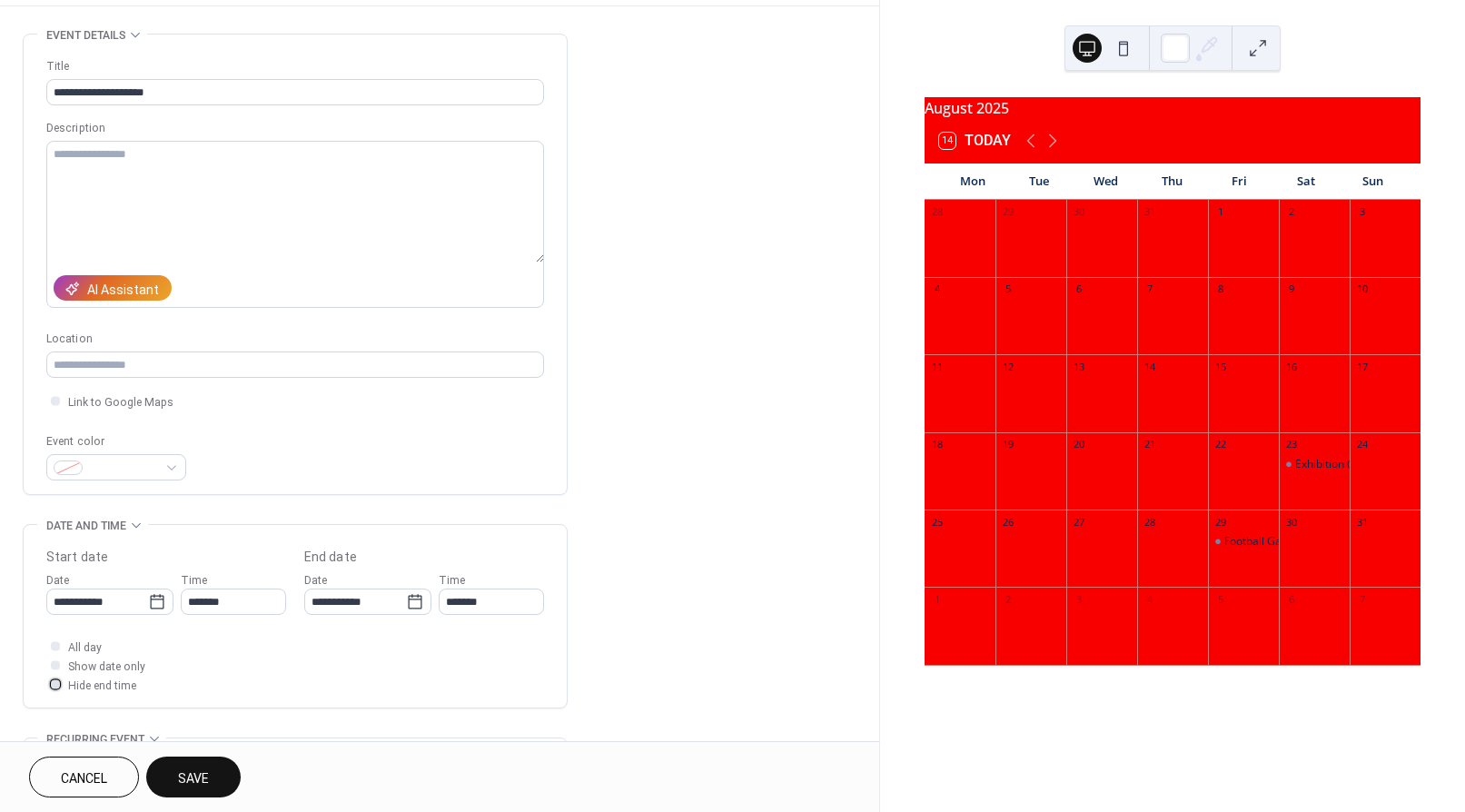 click on "Hide end time" at bounding box center (102, 686) 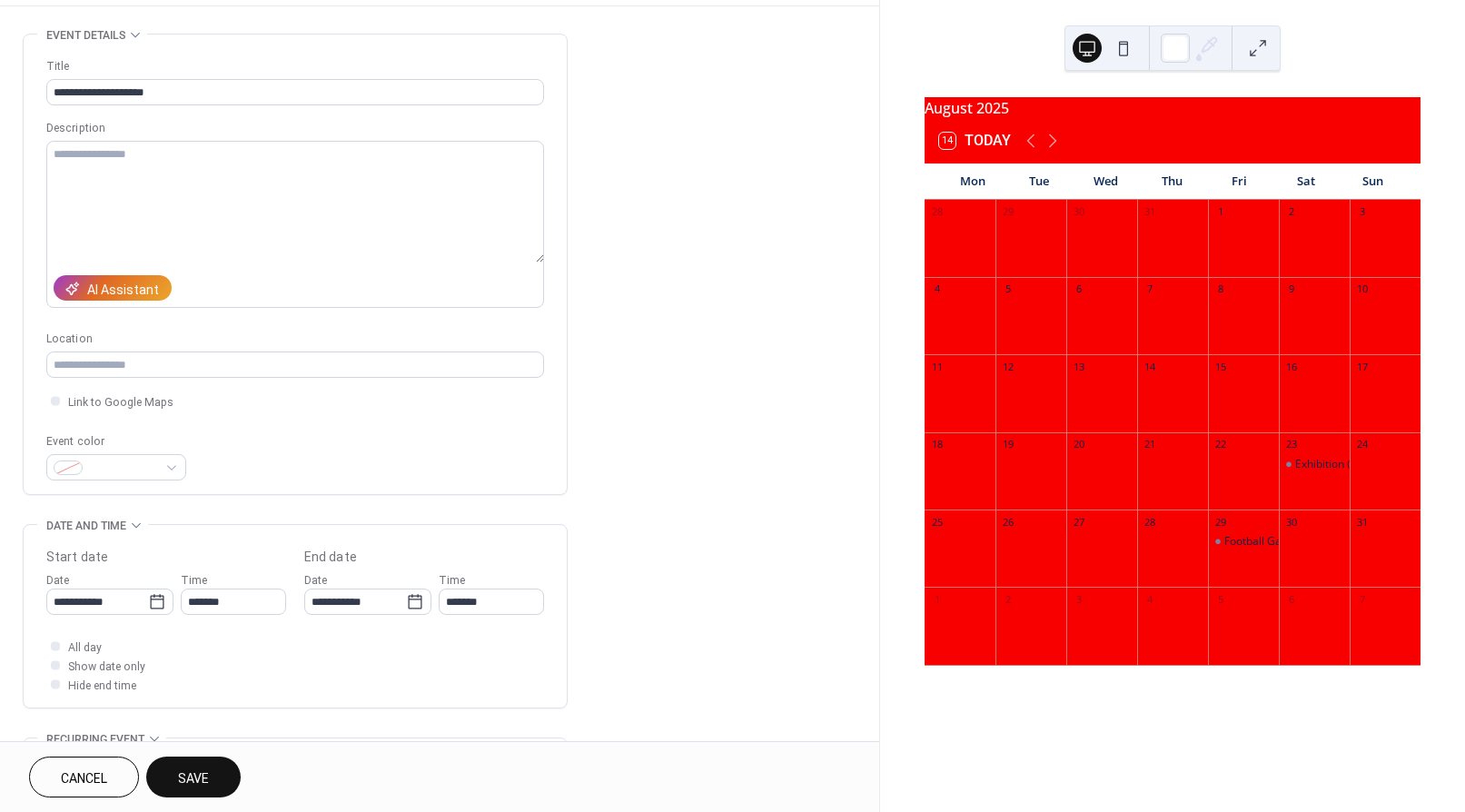 click on "Save" at bounding box center [193, 777] 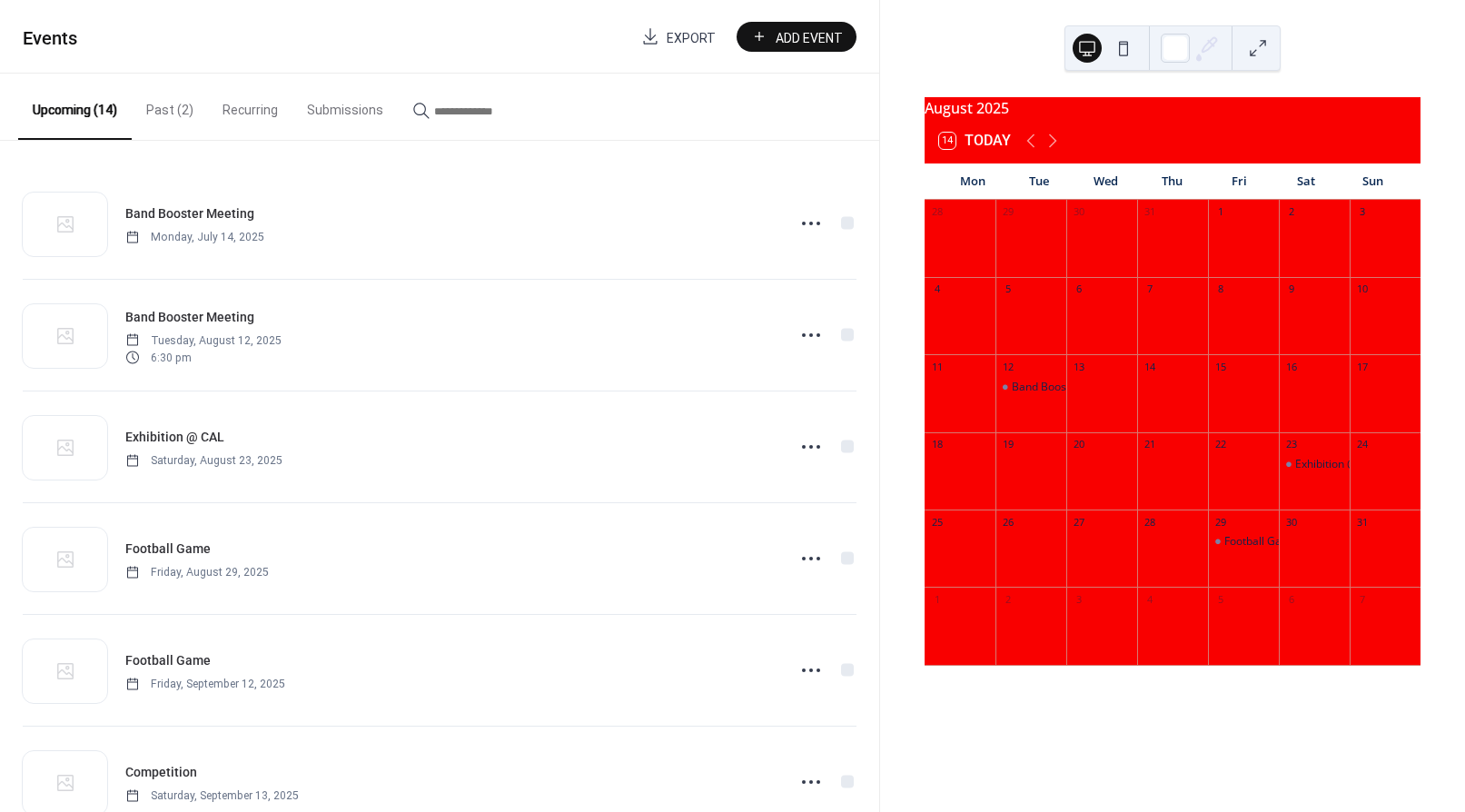 click on "Add Event" at bounding box center (797, 36) 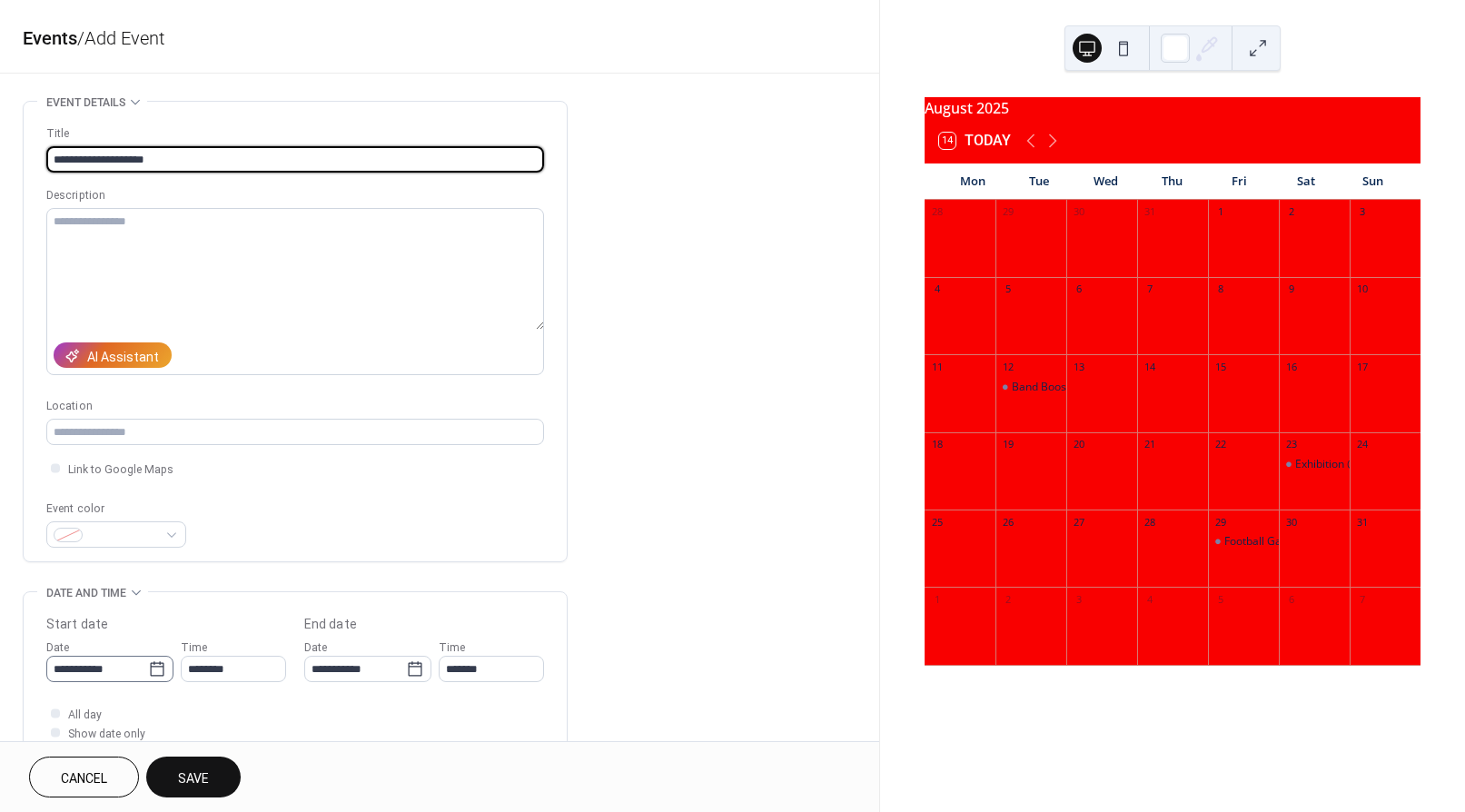 type on "**********" 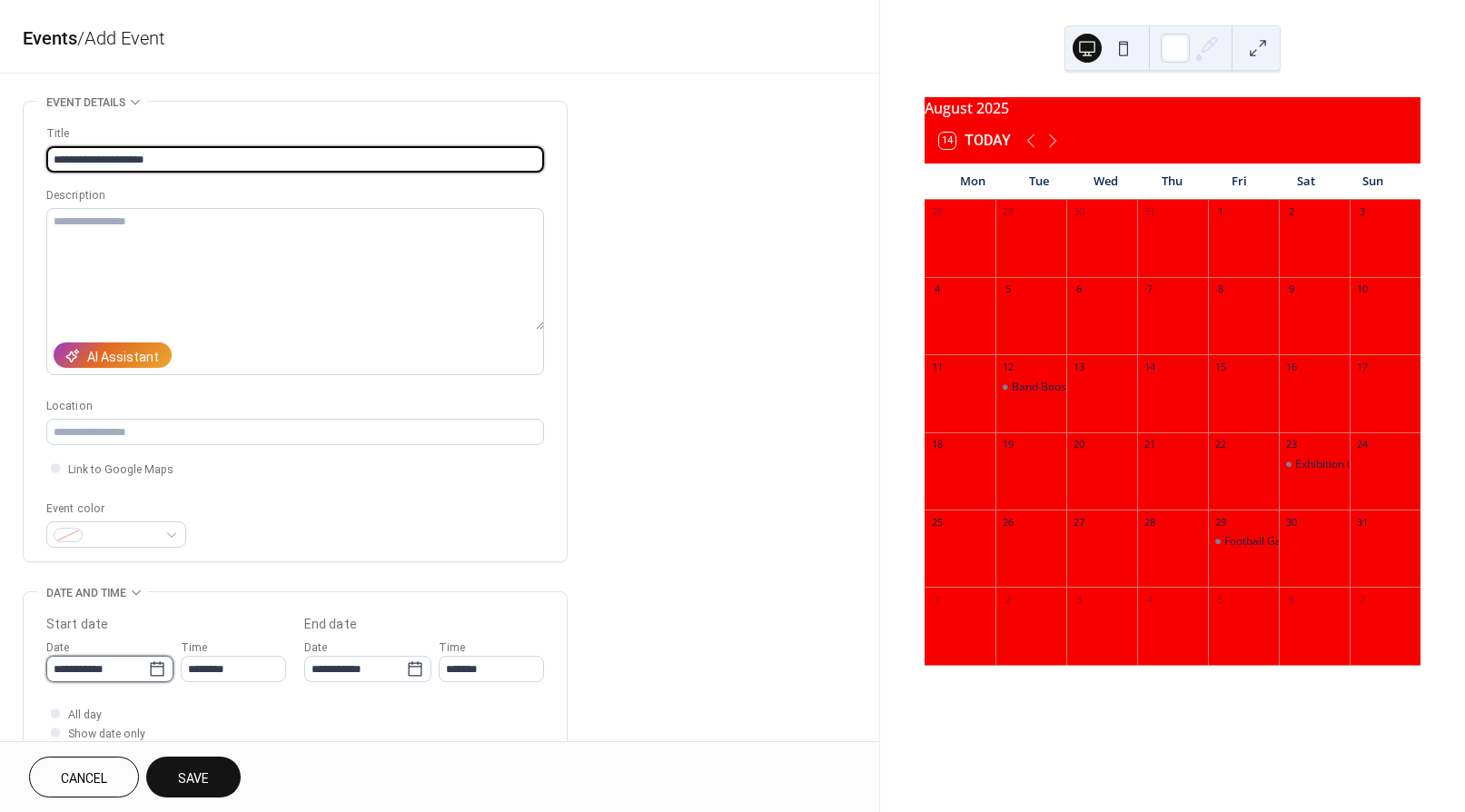 click on "**********" at bounding box center (97, 668) 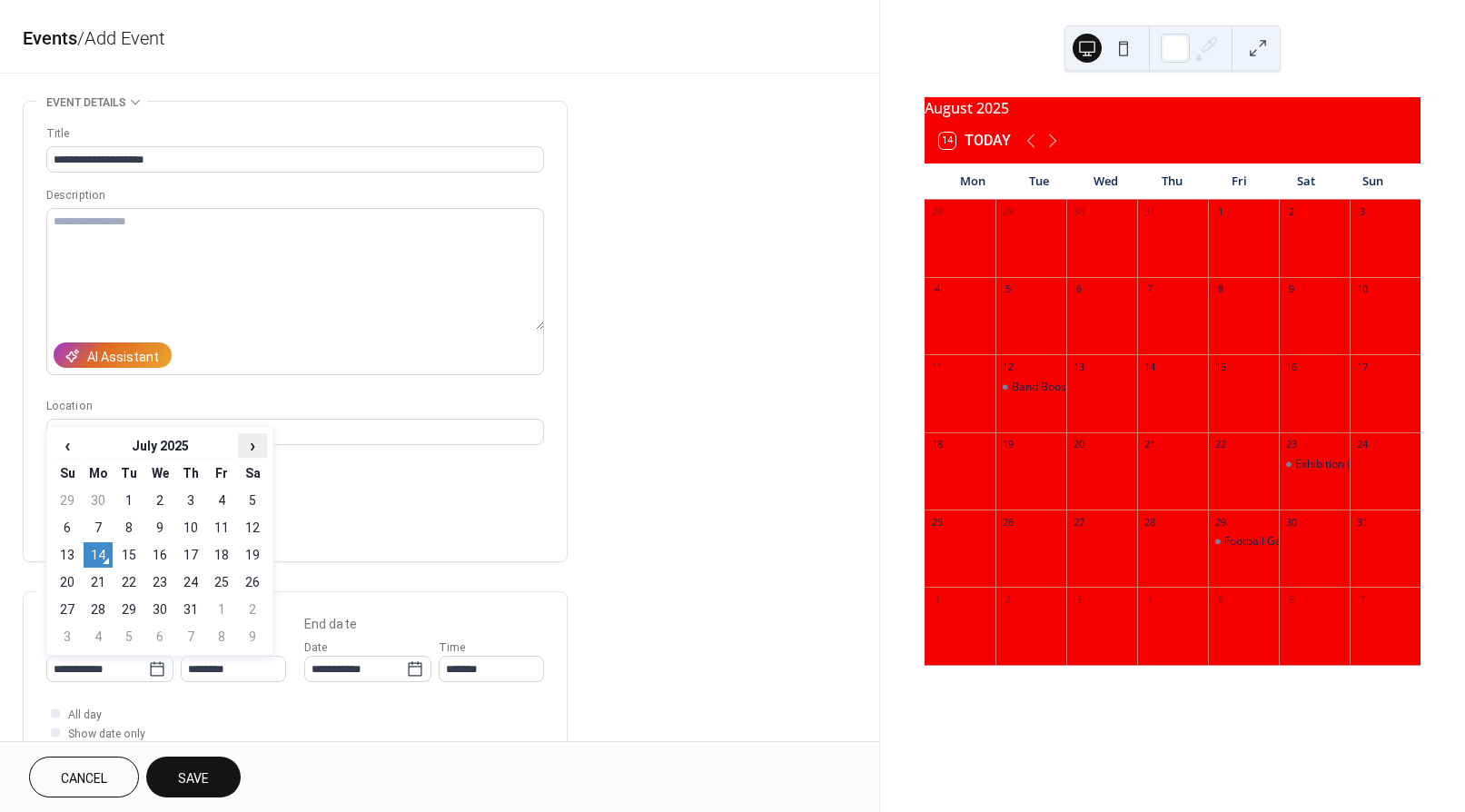 click on "›" at bounding box center (252, 445) 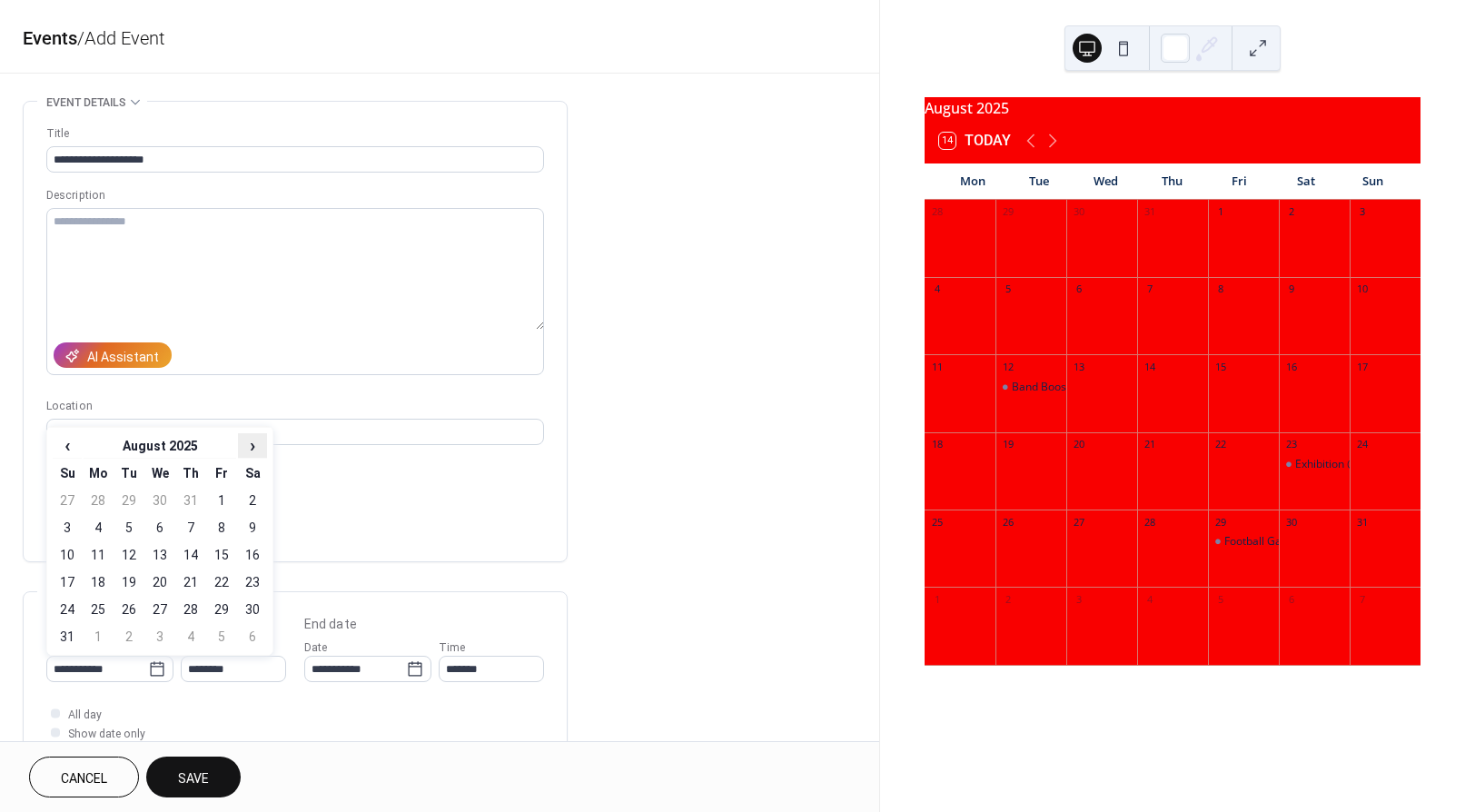 click on "›" at bounding box center [252, 445] 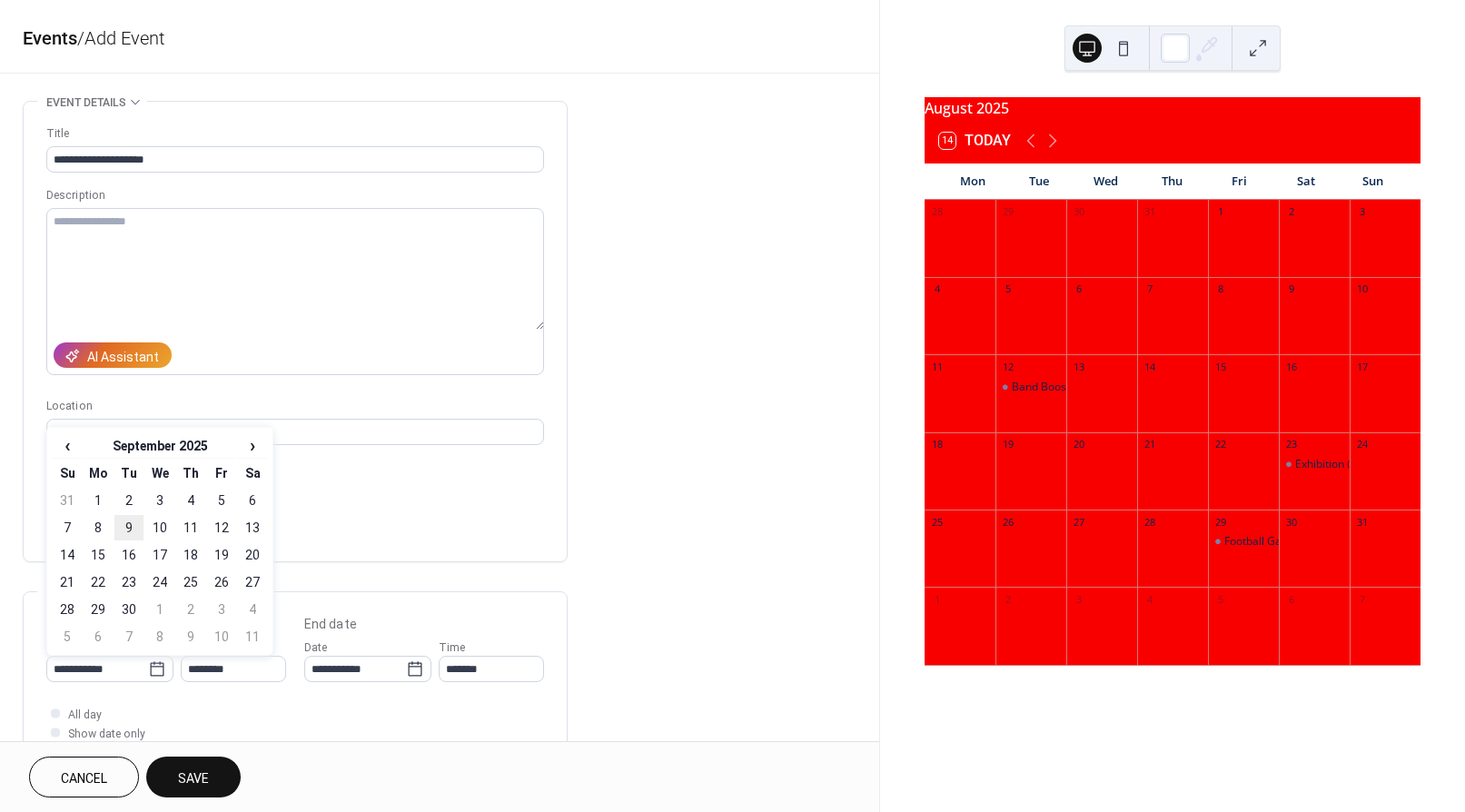 click on "9" at bounding box center (129, 528) 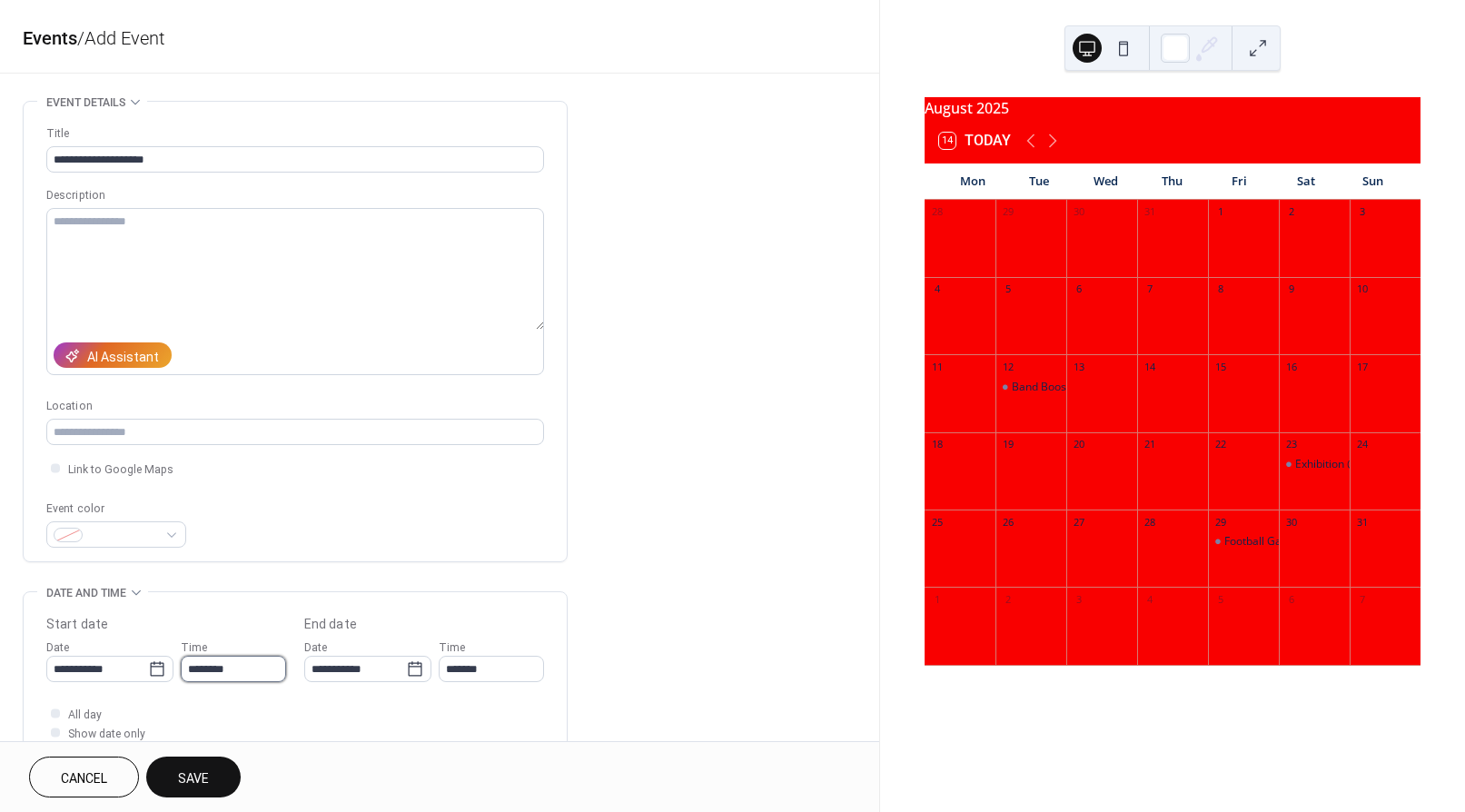 click on "********" at bounding box center (233, 668) 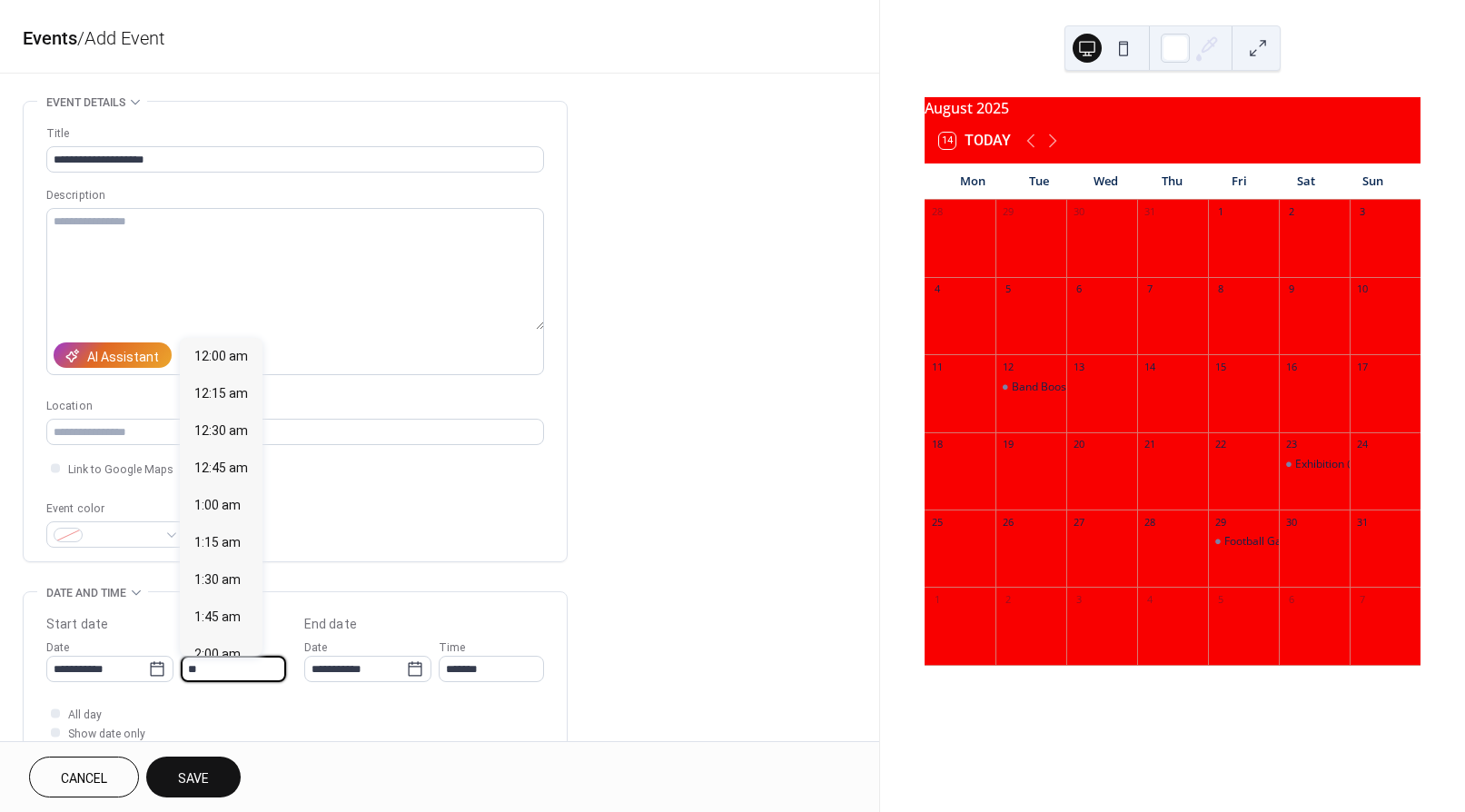 scroll, scrollTop: 883, scrollLeft: 0, axis: vertical 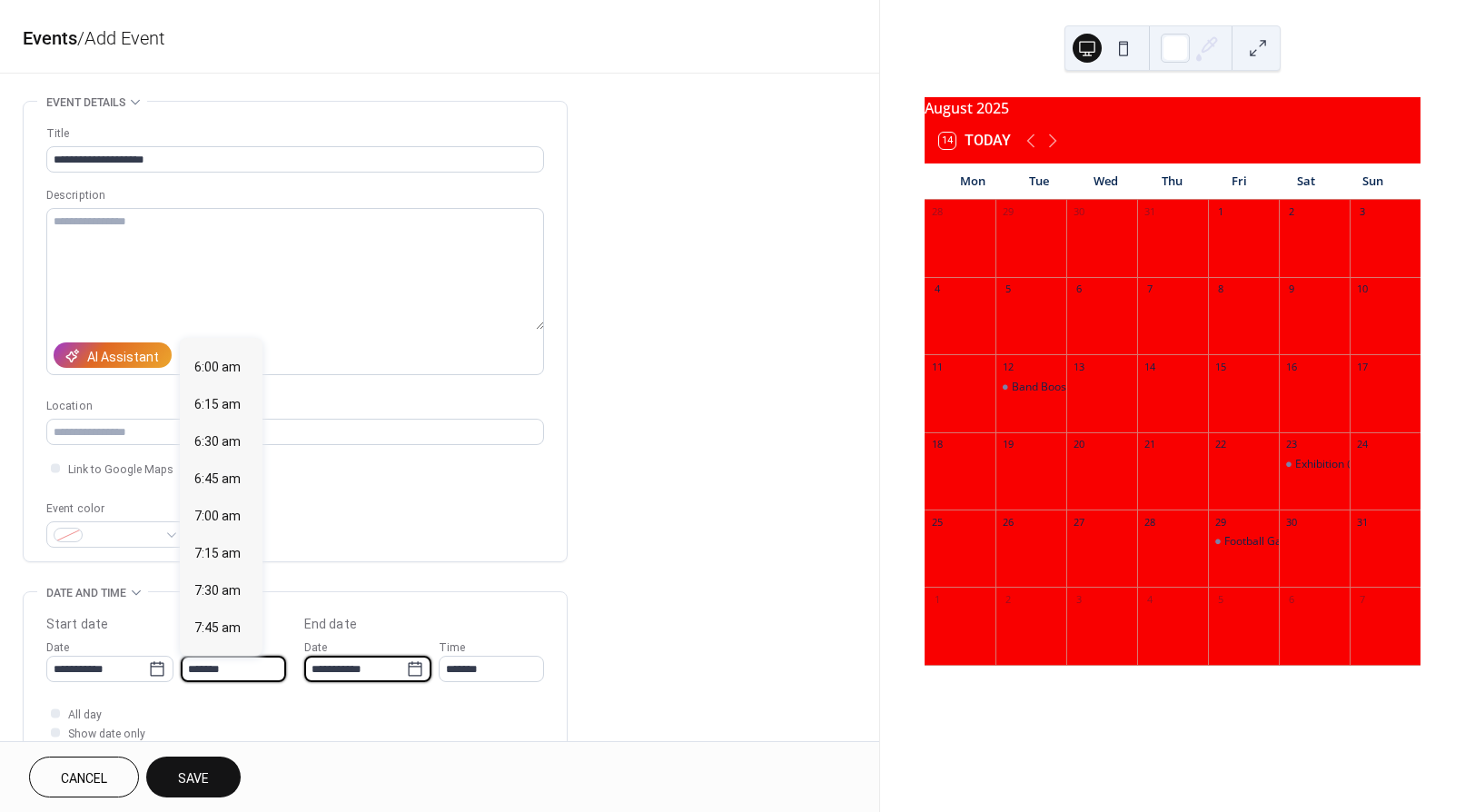 type on "*******" 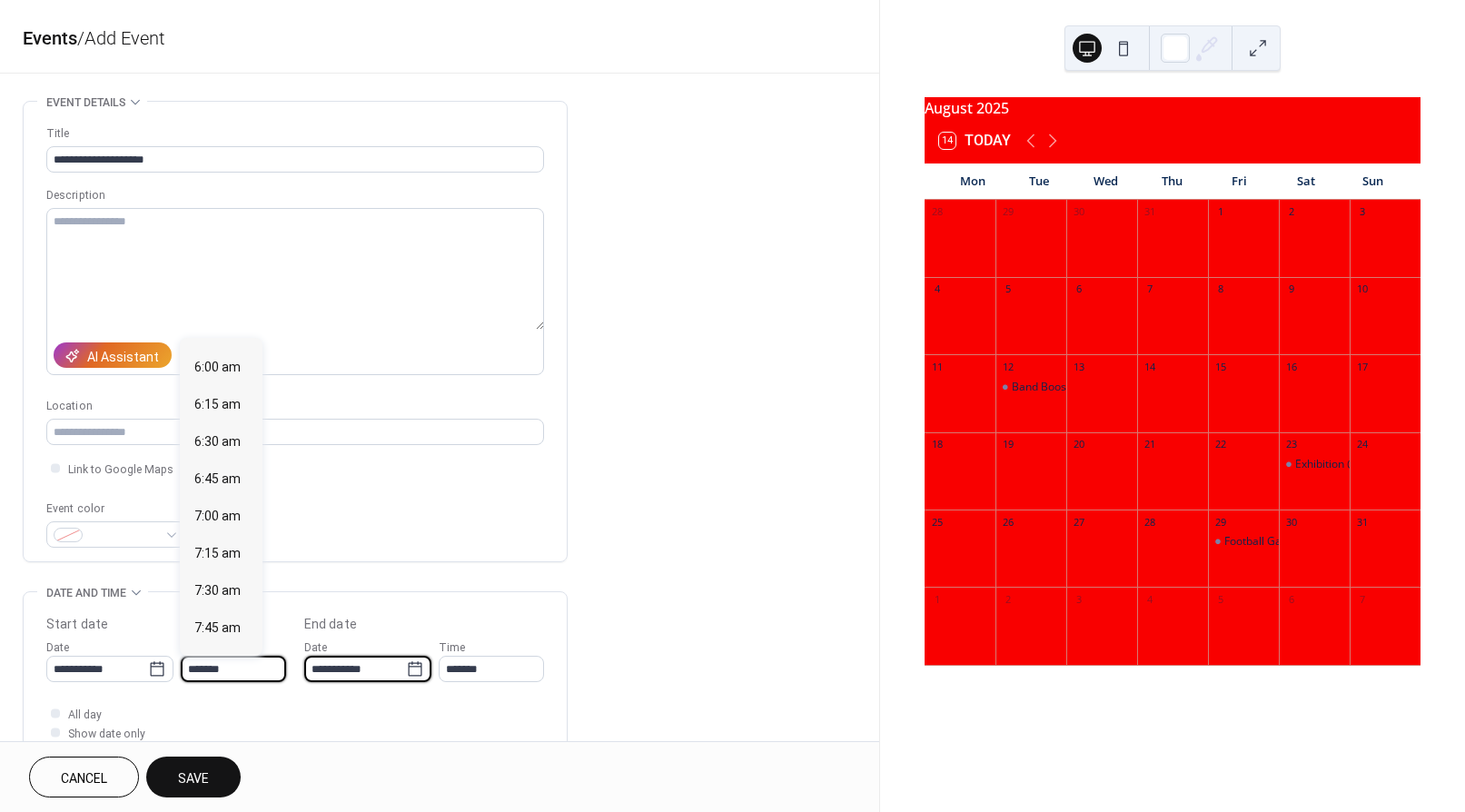 type on "*******" 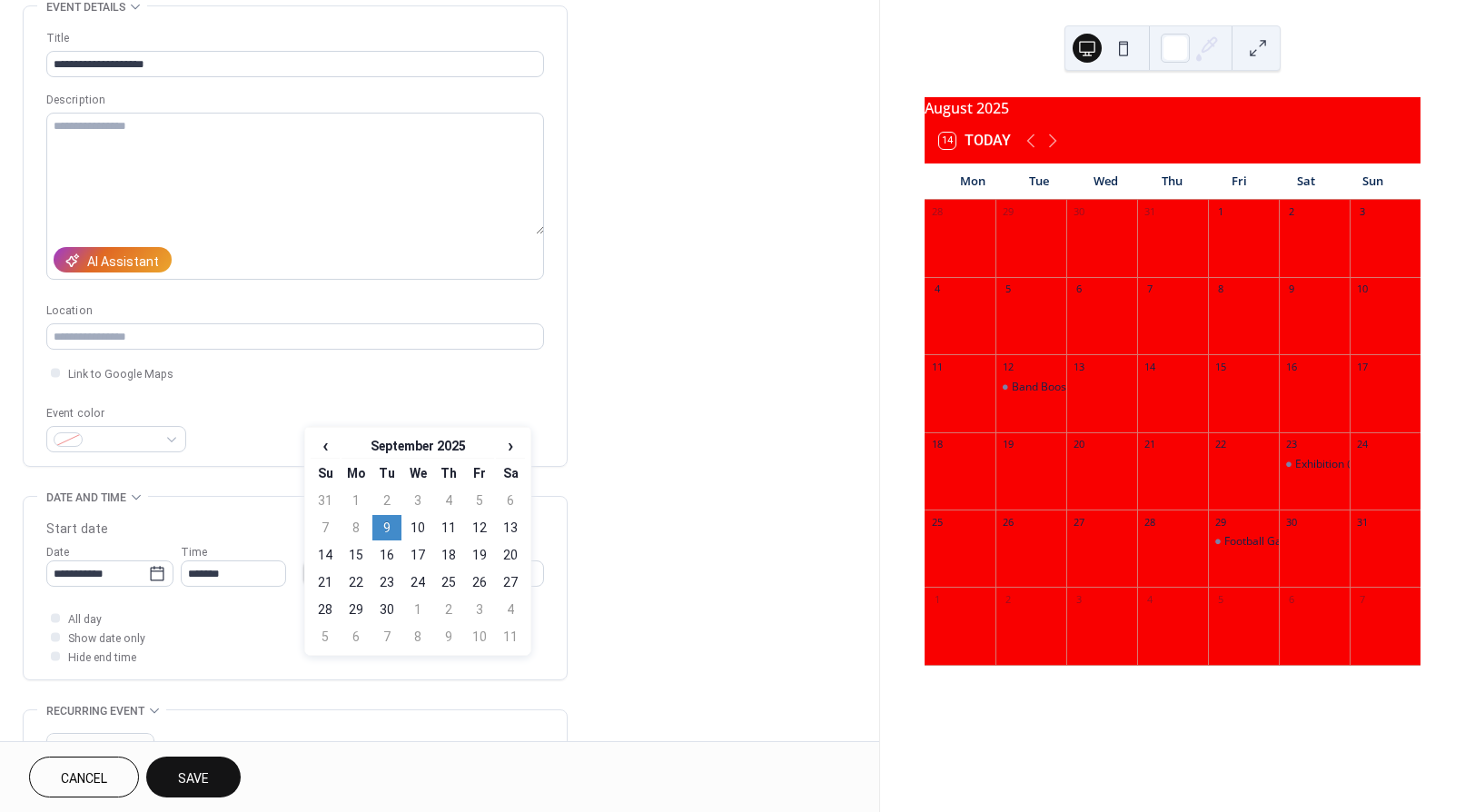 scroll, scrollTop: 99, scrollLeft: 0, axis: vertical 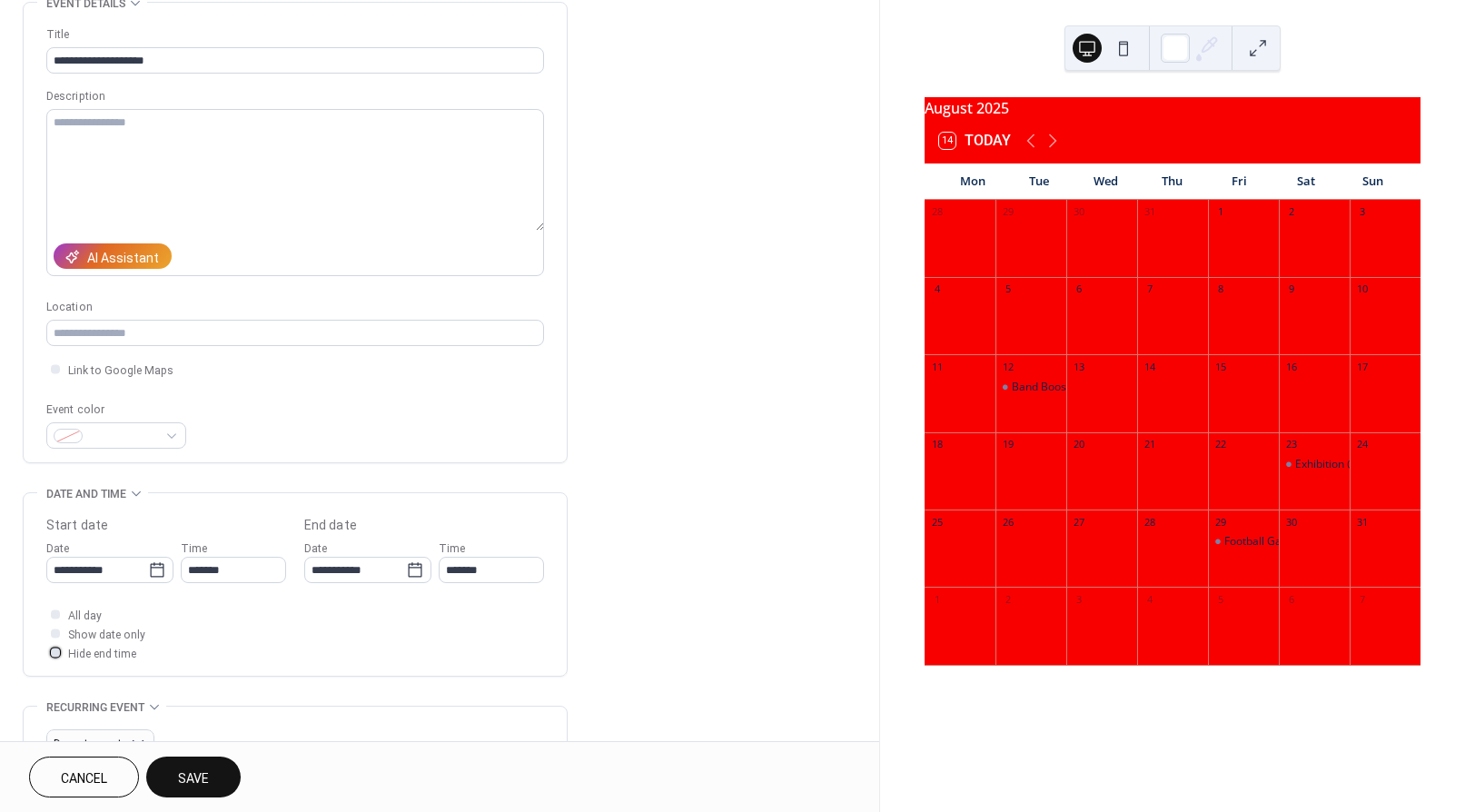 click on "Hide end time" at bounding box center (102, 654) 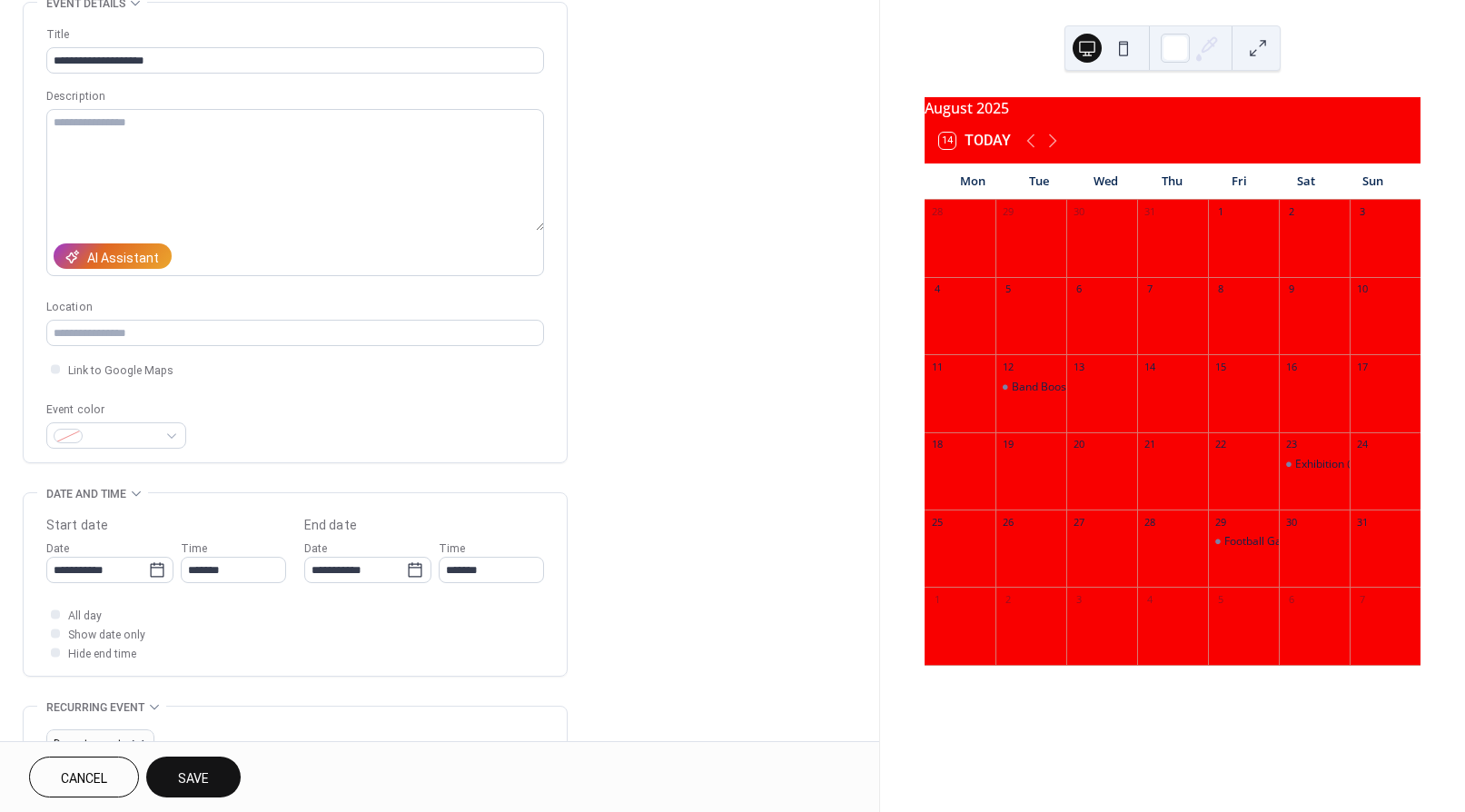 click on "Save" at bounding box center (193, 778) 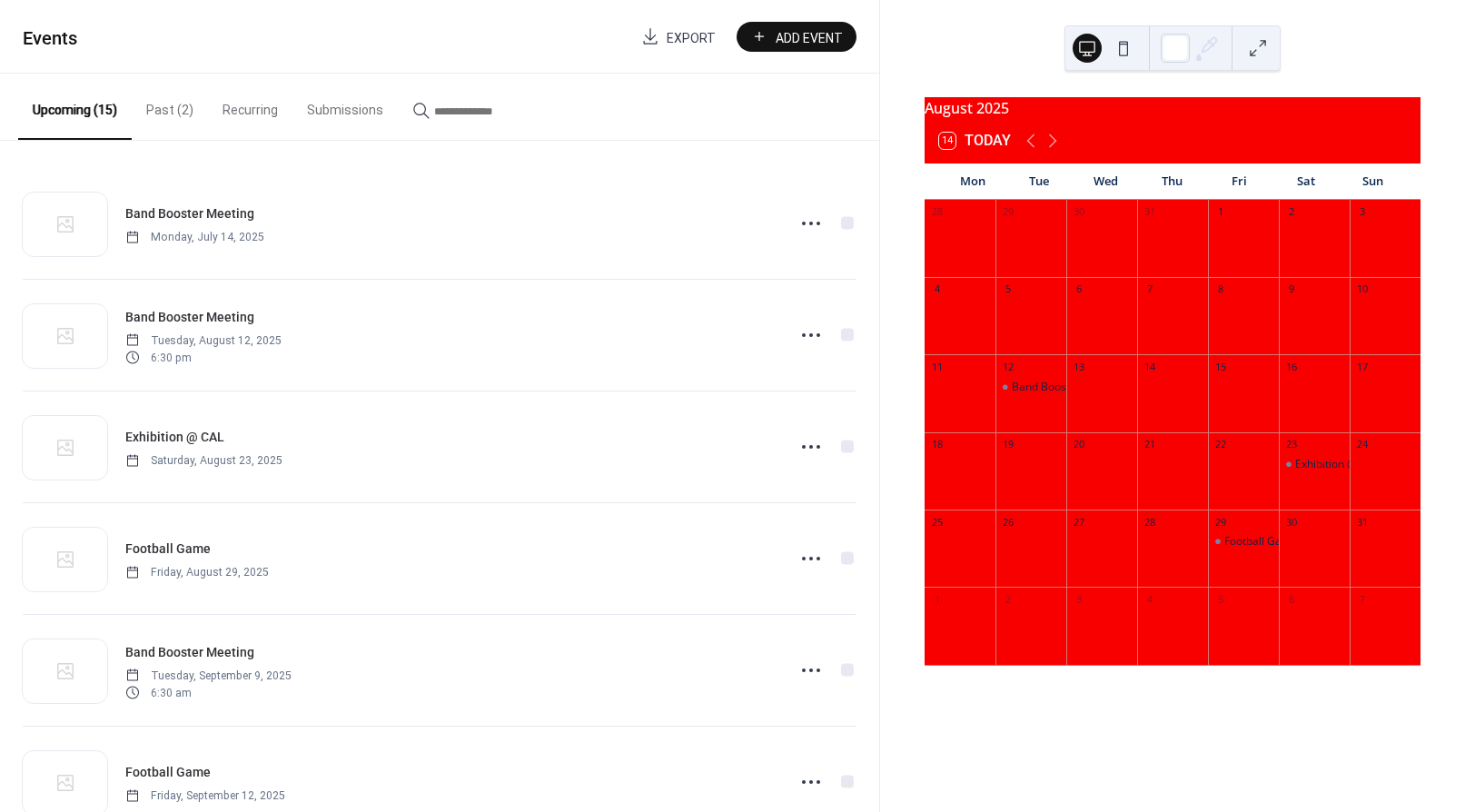 click on "Add Event" at bounding box center [809, 37] 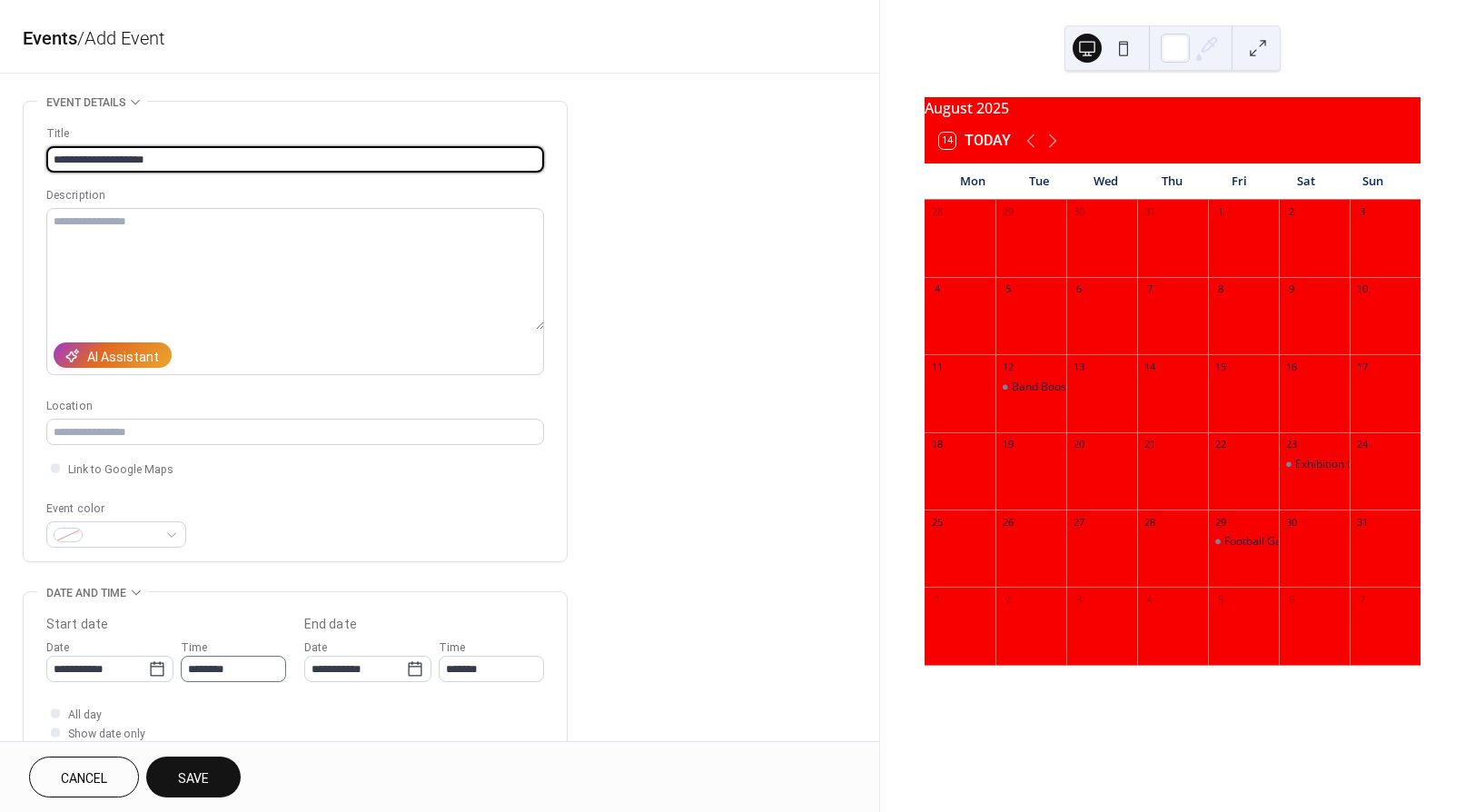 type on "**********" 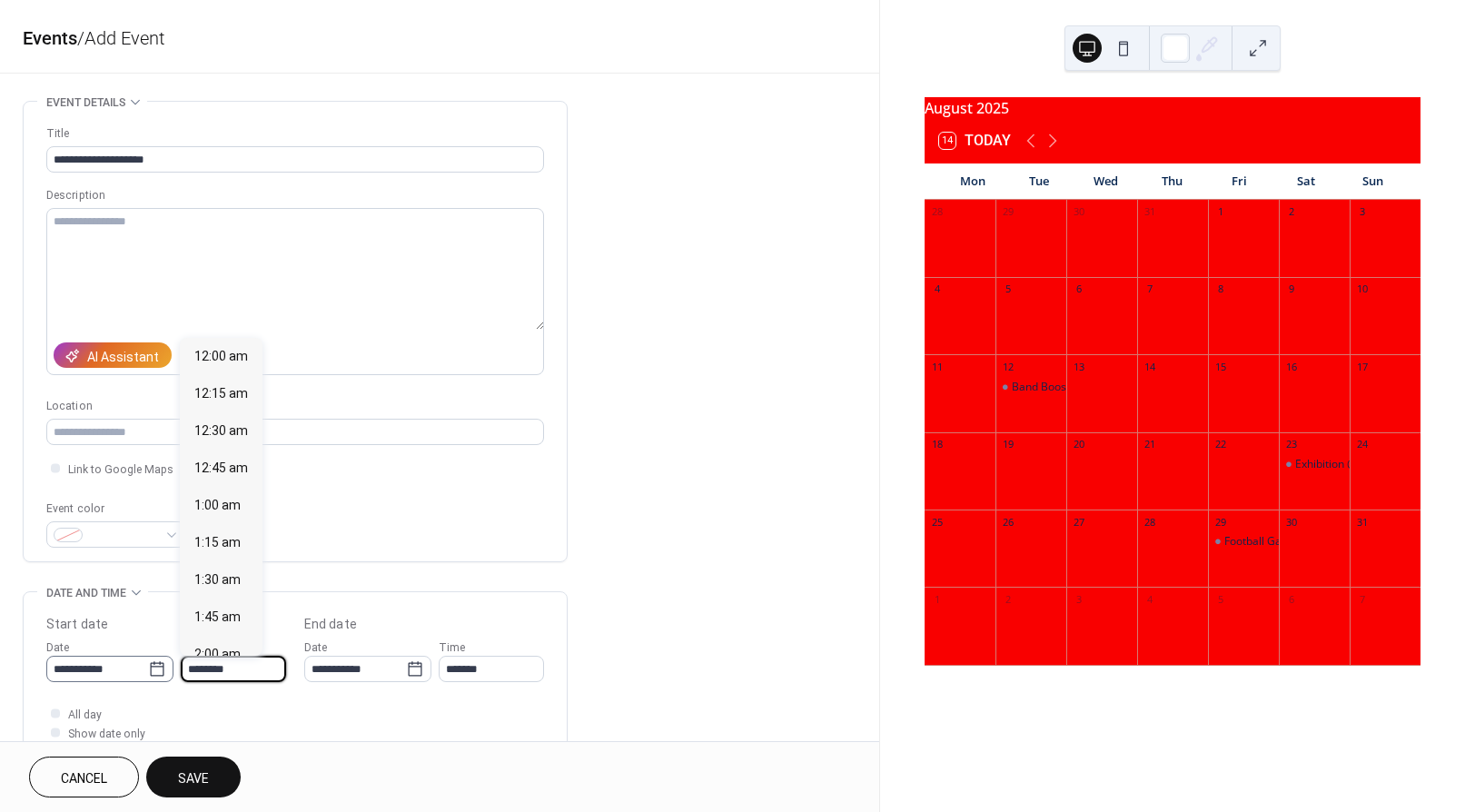 drag, startPoint x: 239, startPoint y: 666, endPoint x: 124, endPoint y: 659, distance: 115.212847 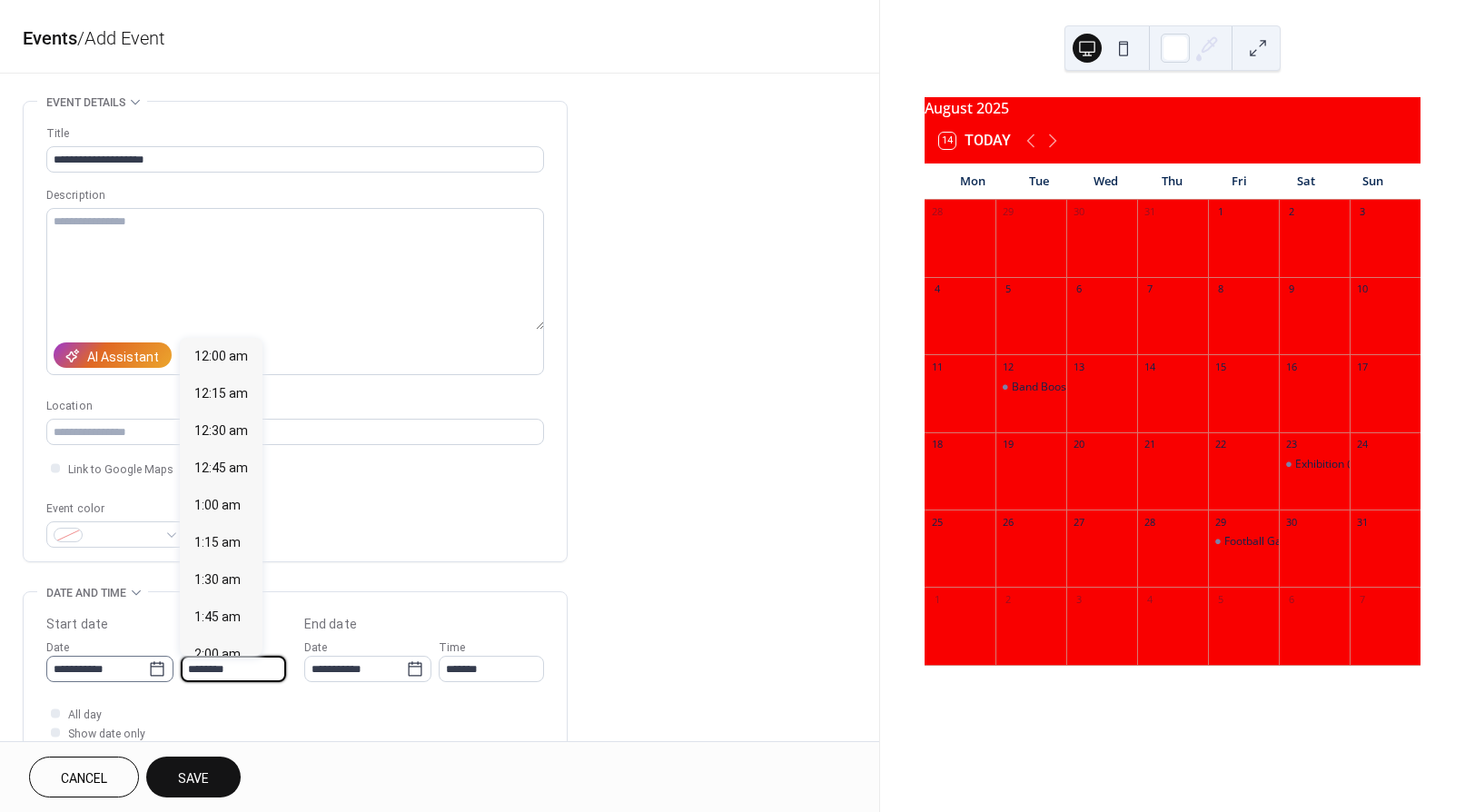 click on "**********" at bounding box center [166, 659] 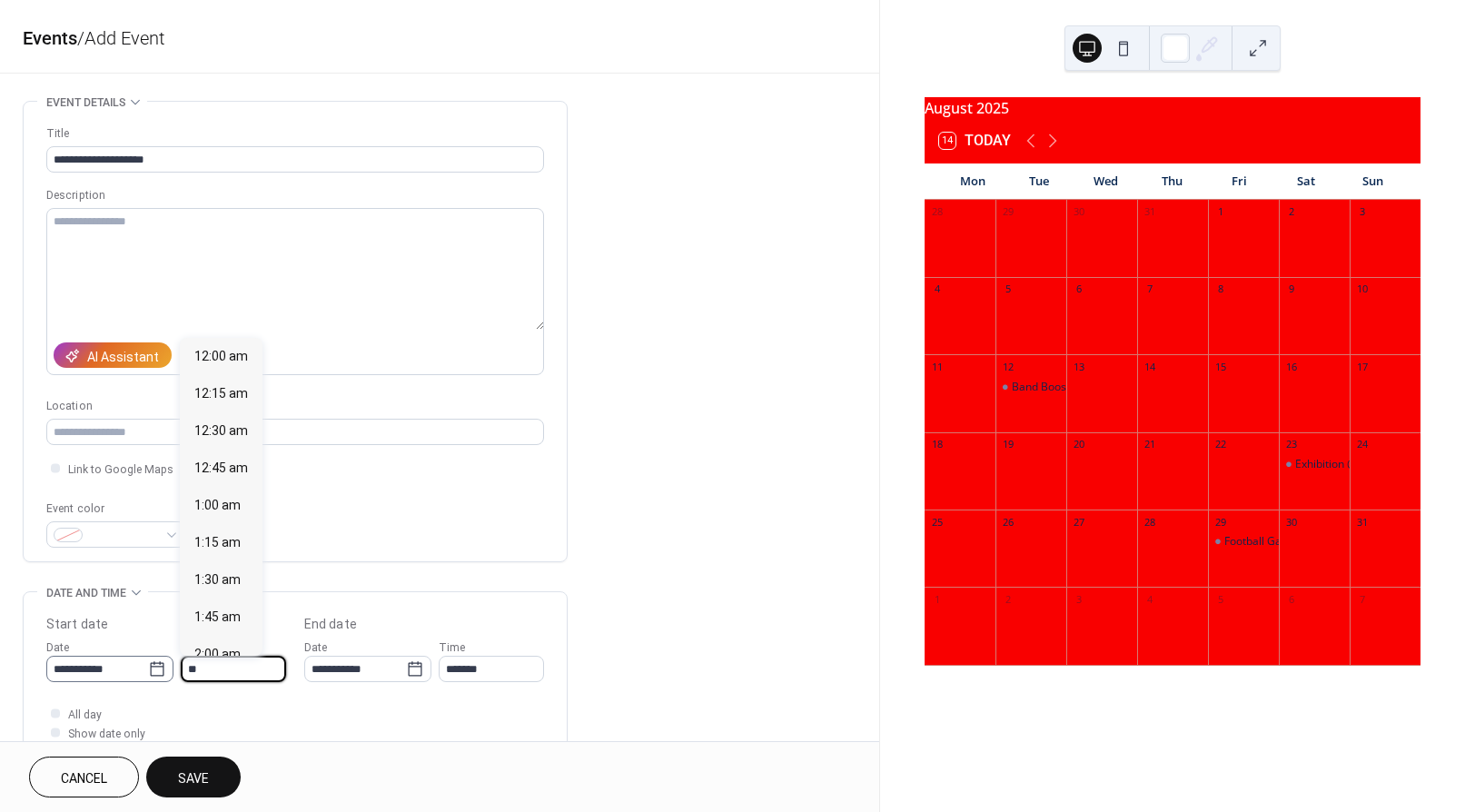 scroll, scrollTop: 883, scrollLeft: 0, axis: vertical 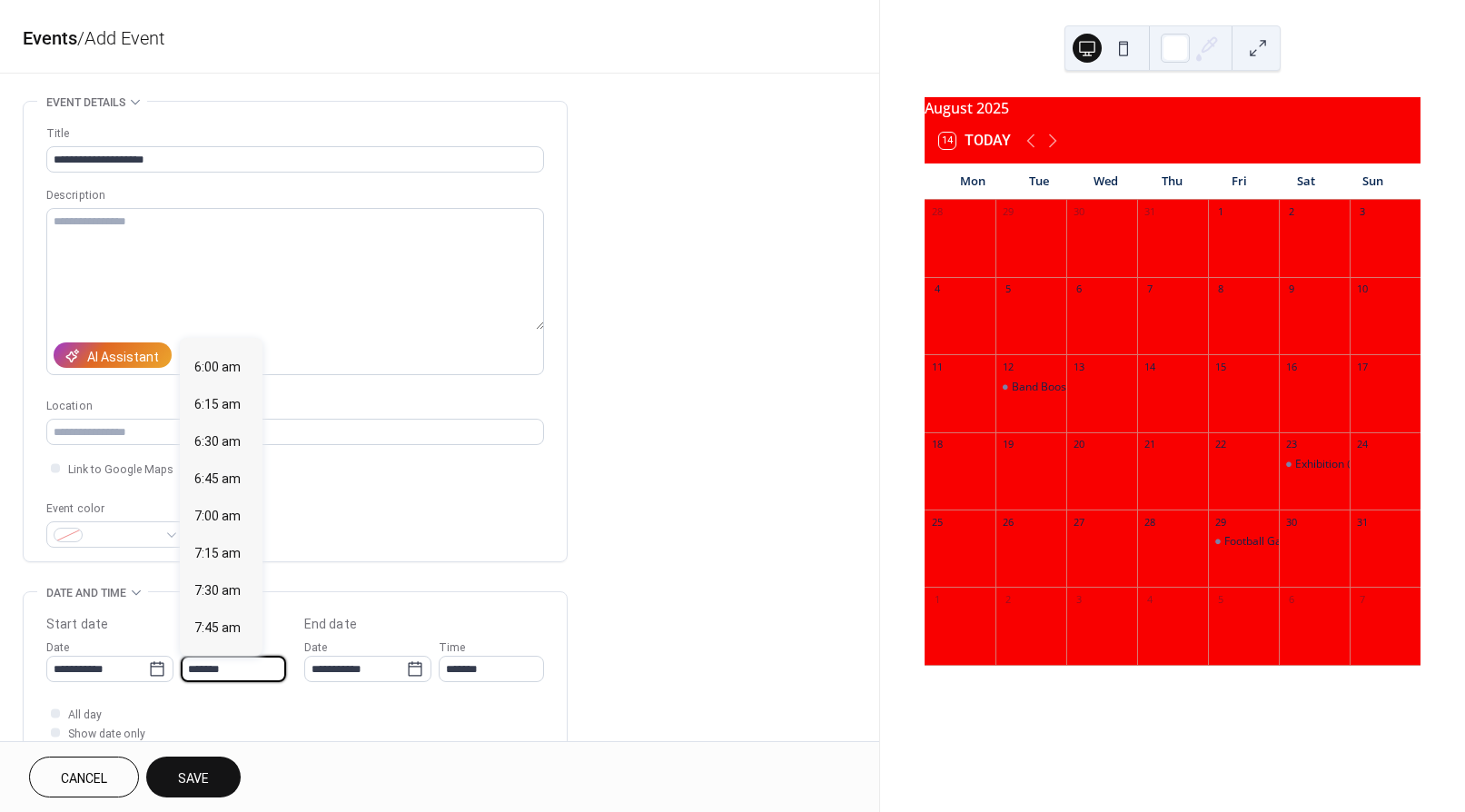 type on "*******" 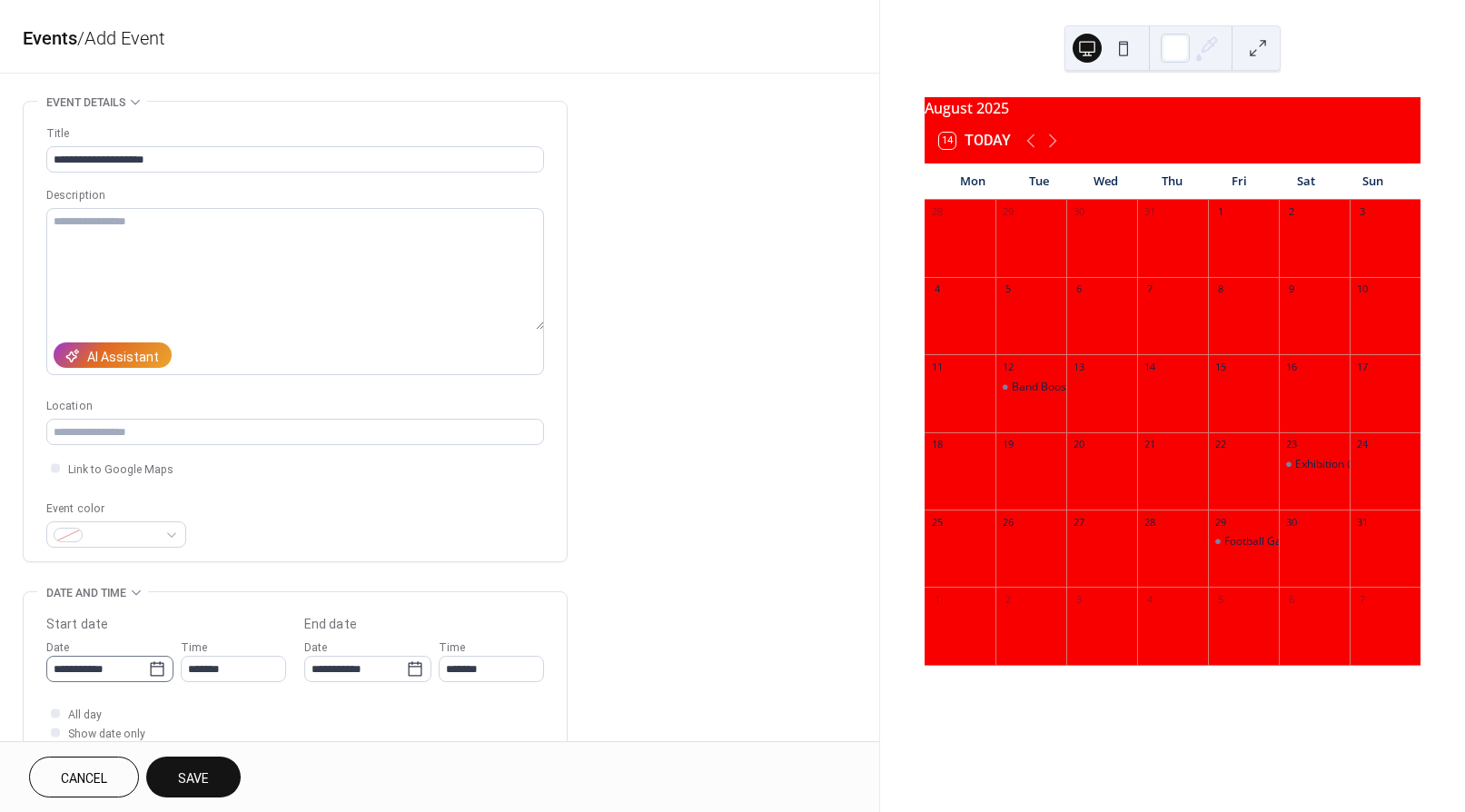 click 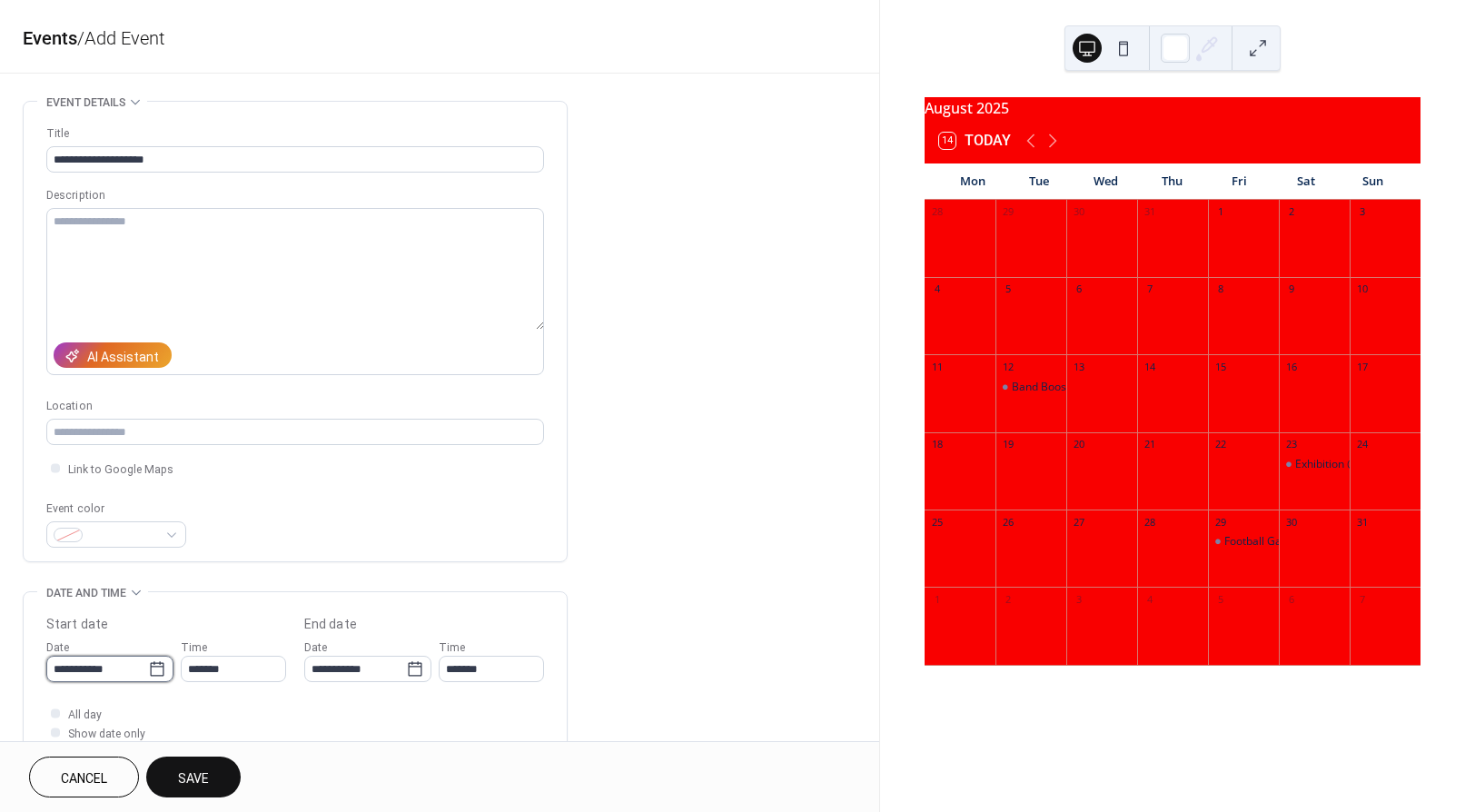 click on "**********" at bounding box center (97, 668) 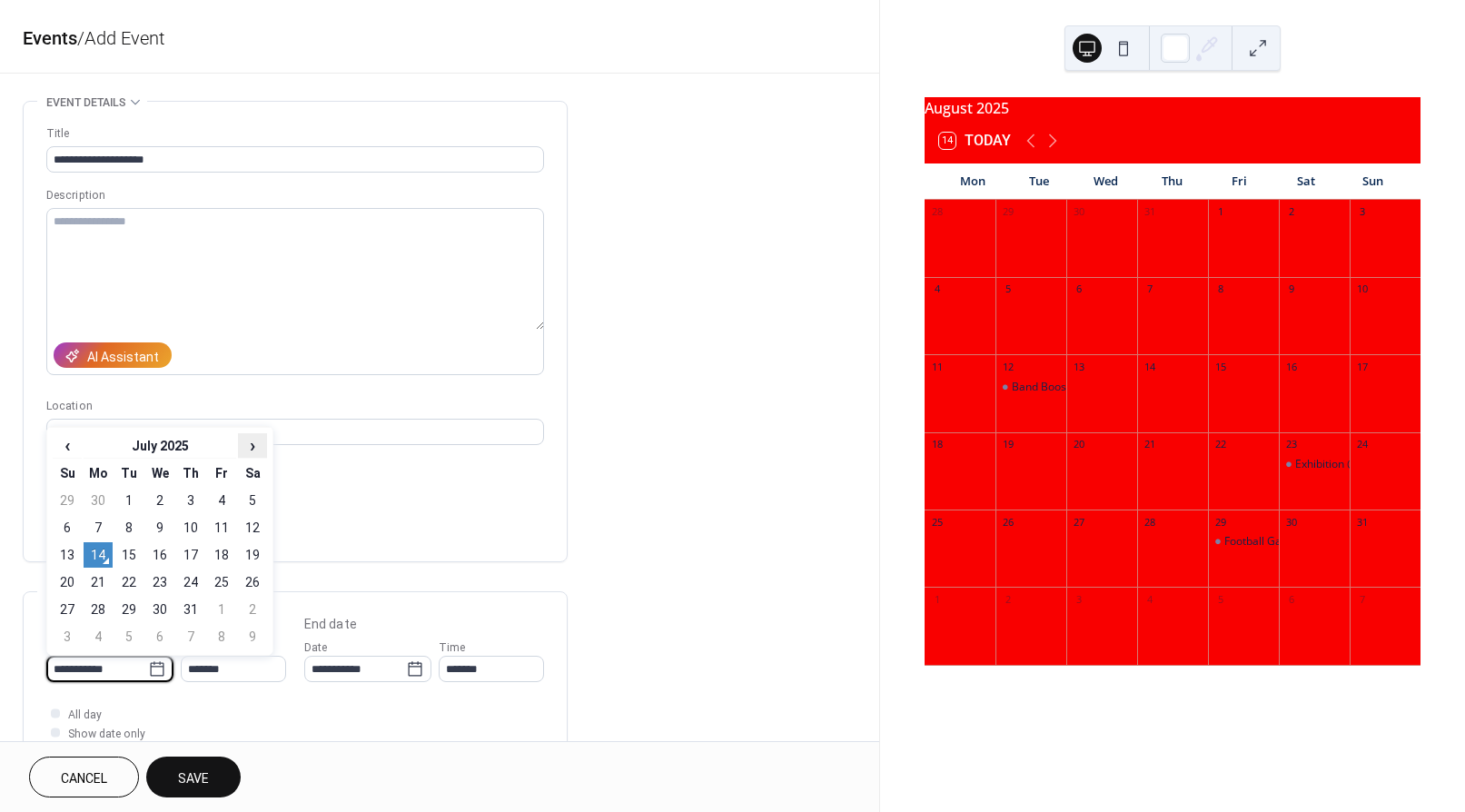 click on "›" at bounding box center [252, 445] 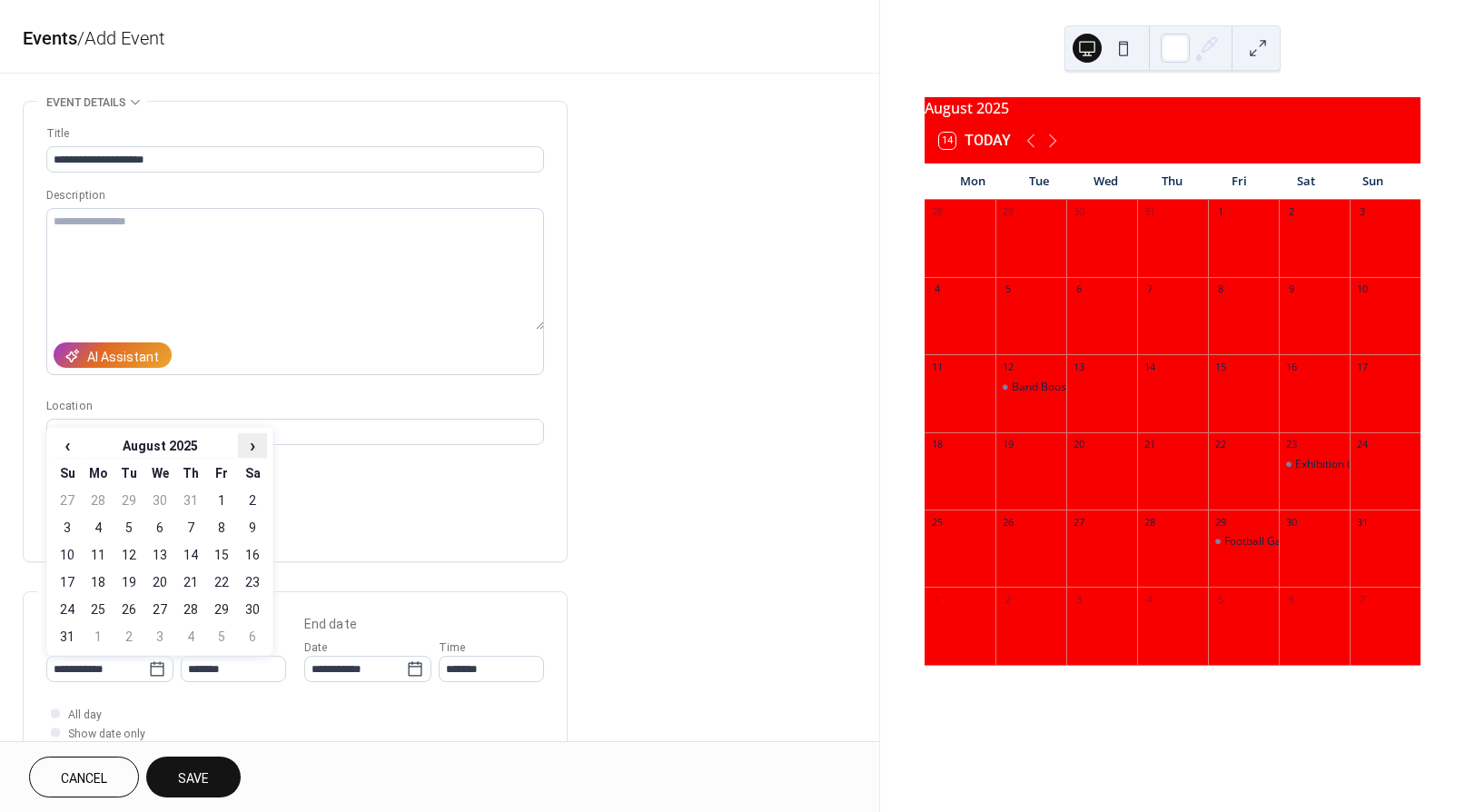 click on "›" at bounding box center [252, 445] 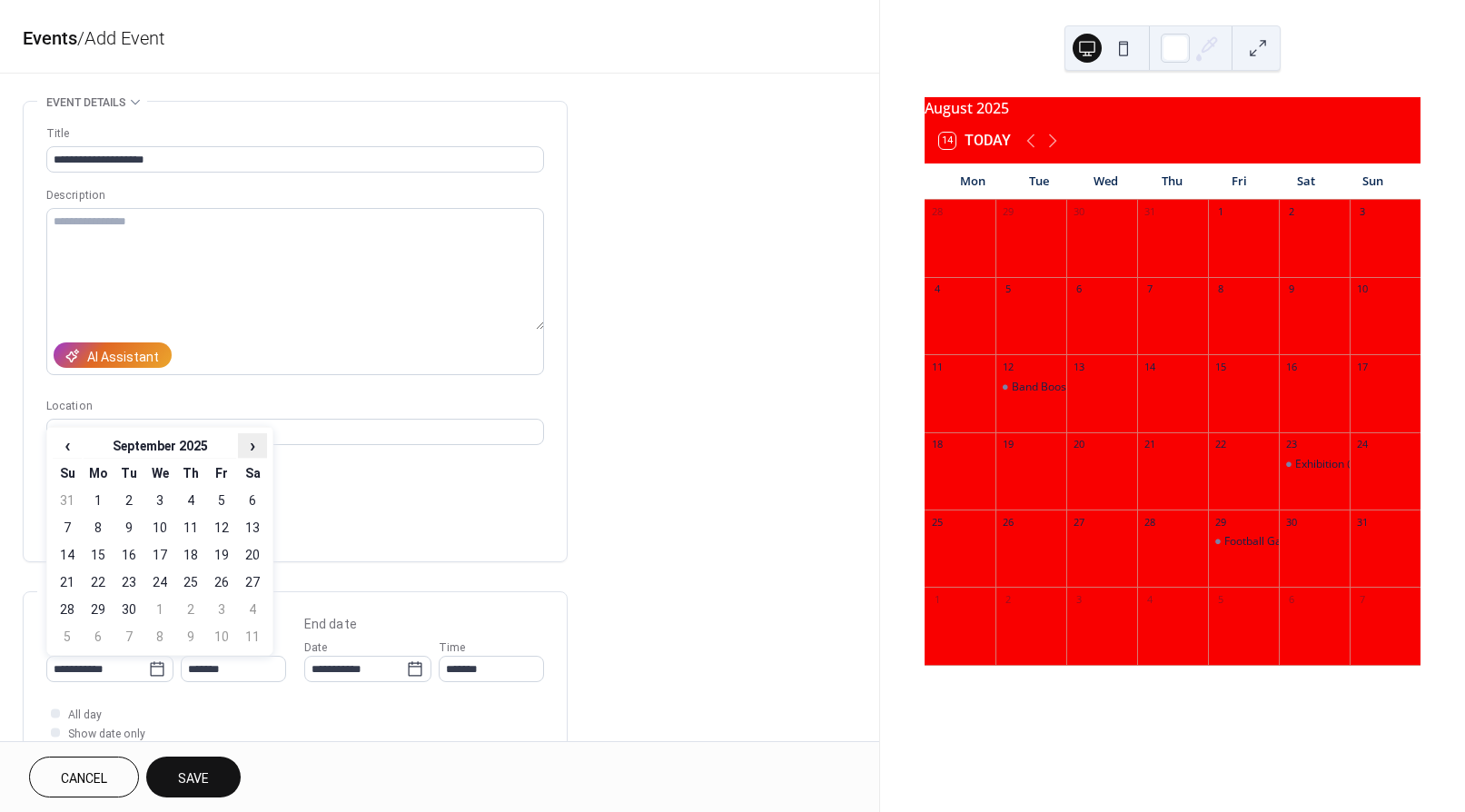 click on "›" at bounding box center [252, 445] 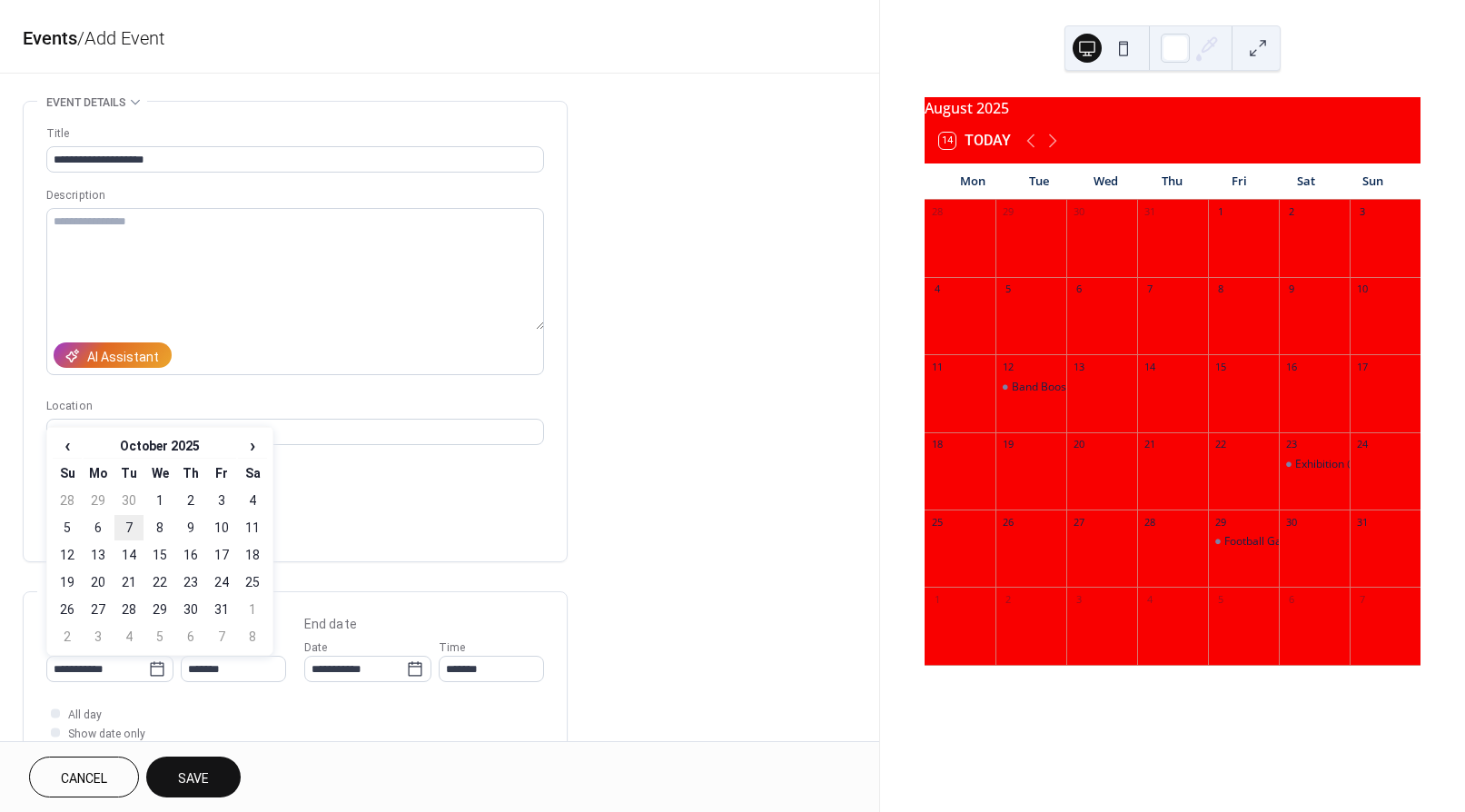 click on "7" at bounding box center (129, 528) 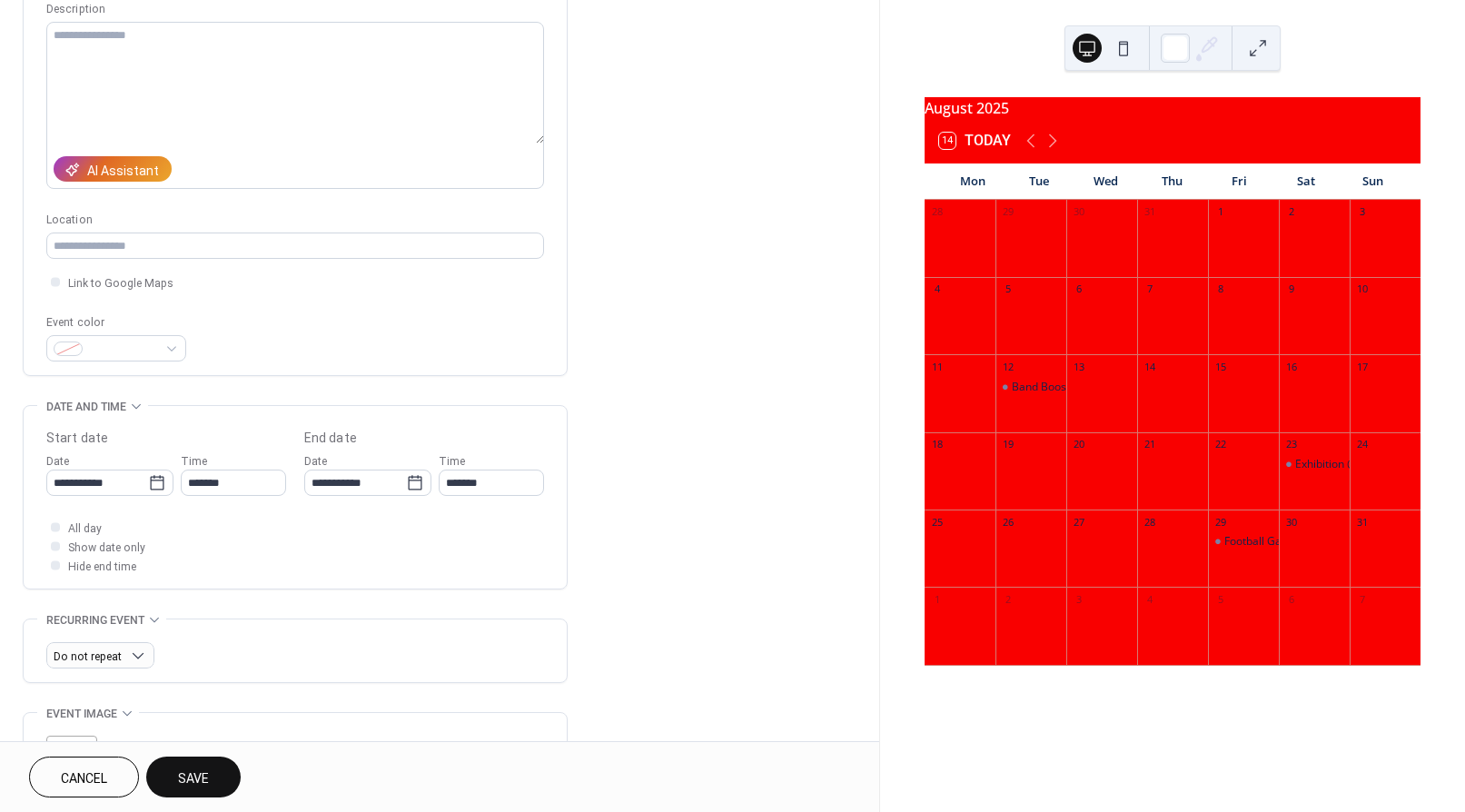 scroll, scrollTop: 193, scrollLeft: 0, axis: vertical 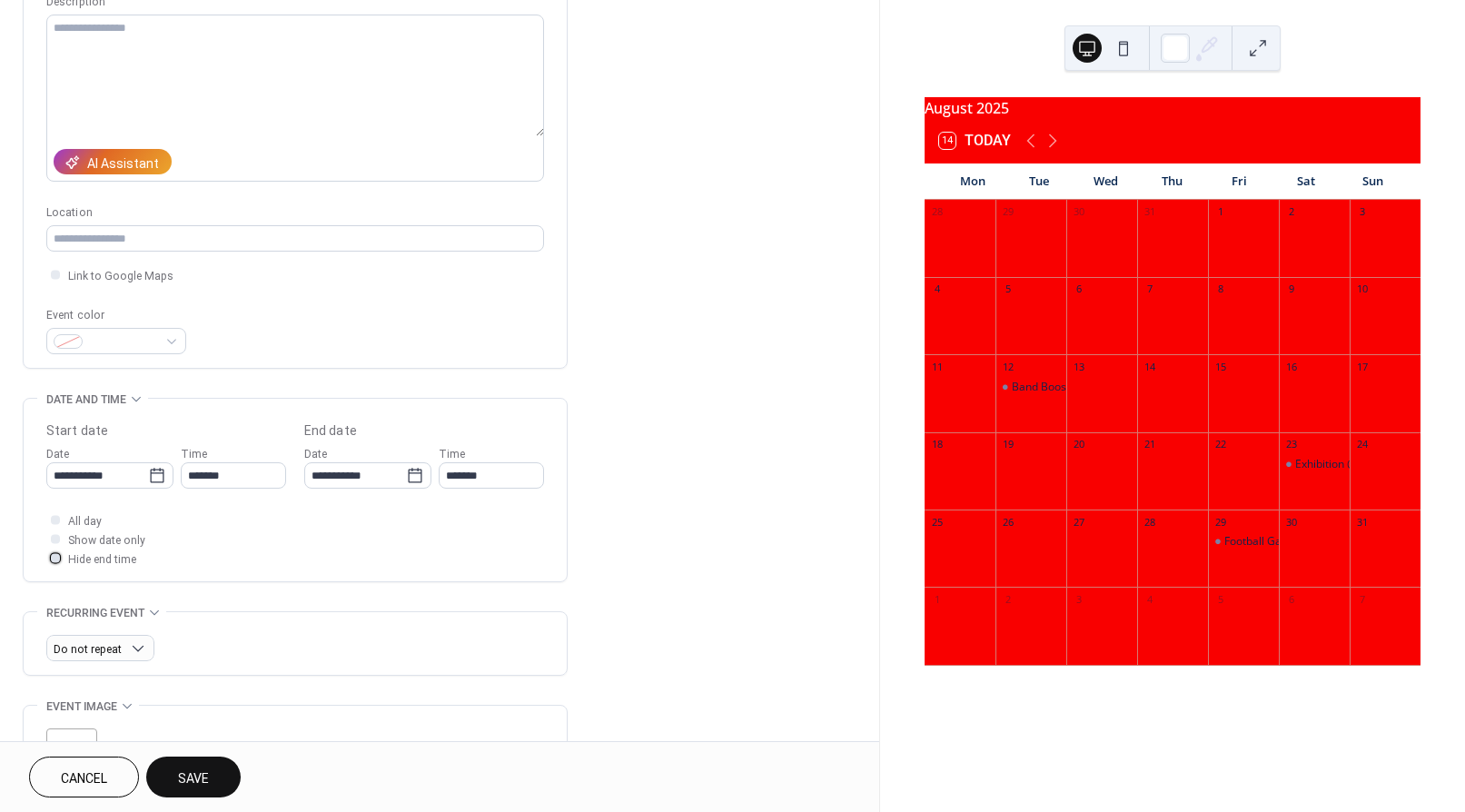 click on "Hide end time" at bounding box center (102, 559) 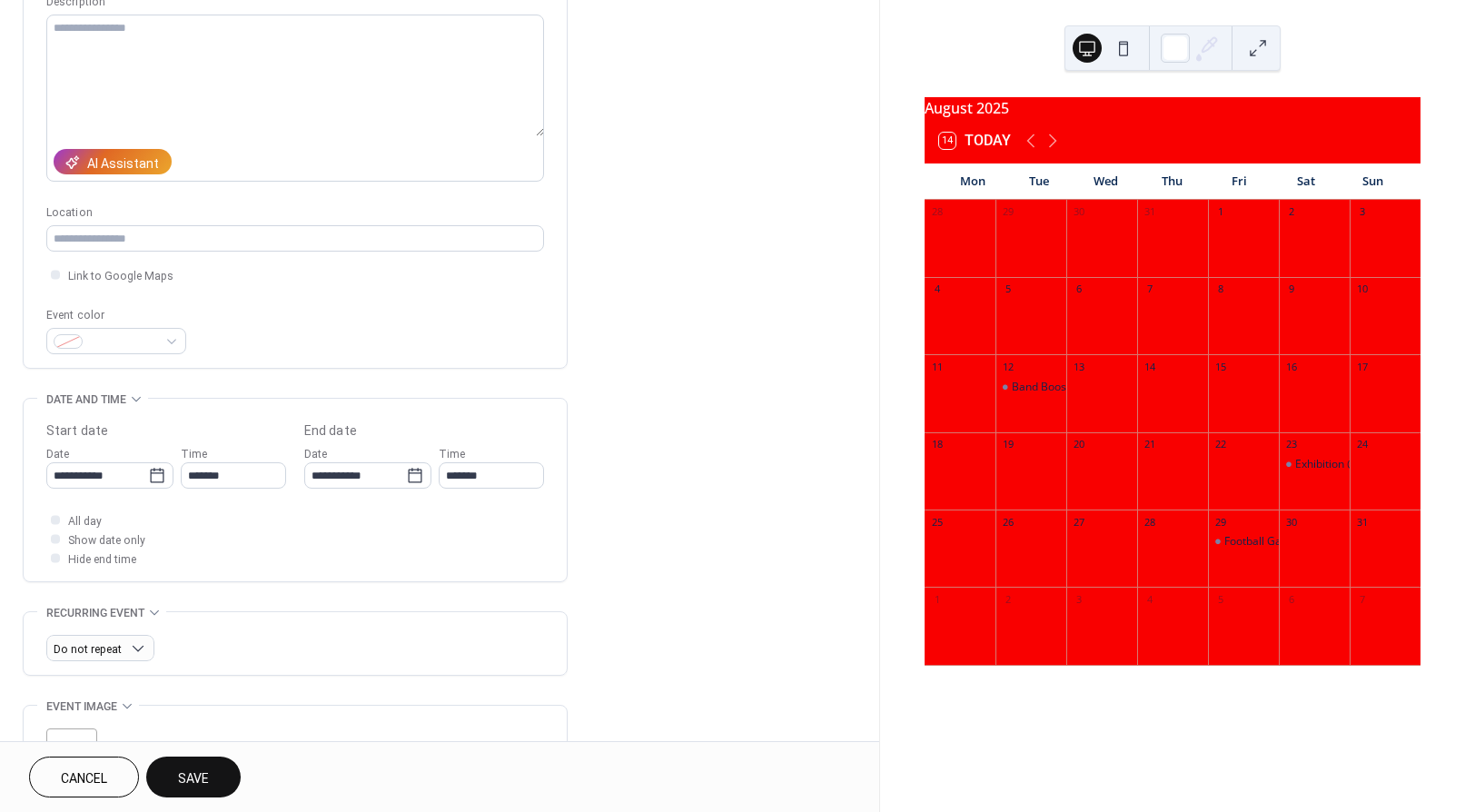 click on "Save" at bounding box center [193, 777] 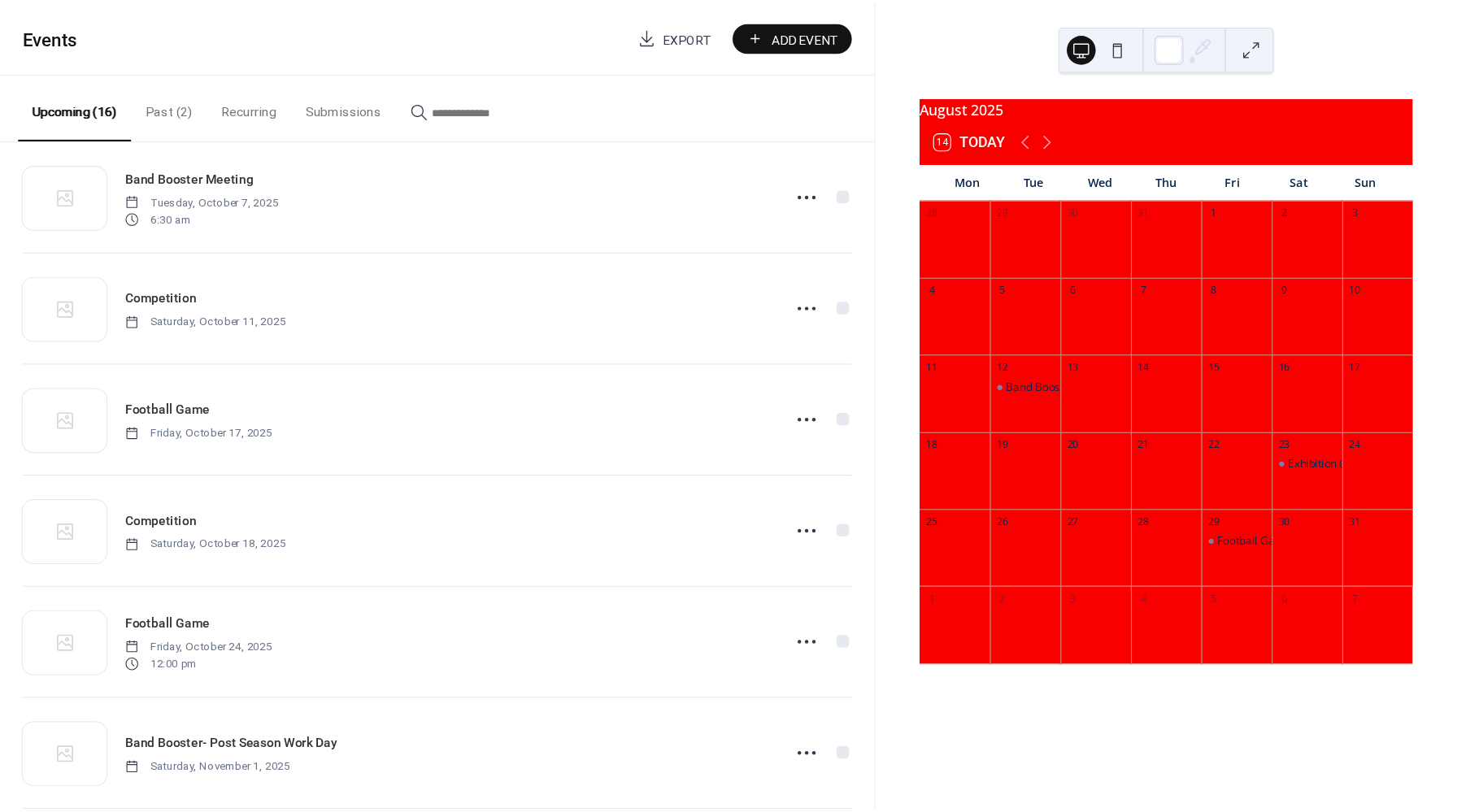 scroll, scrollTop: 1040, scrollLeft: 0, axis: vertical 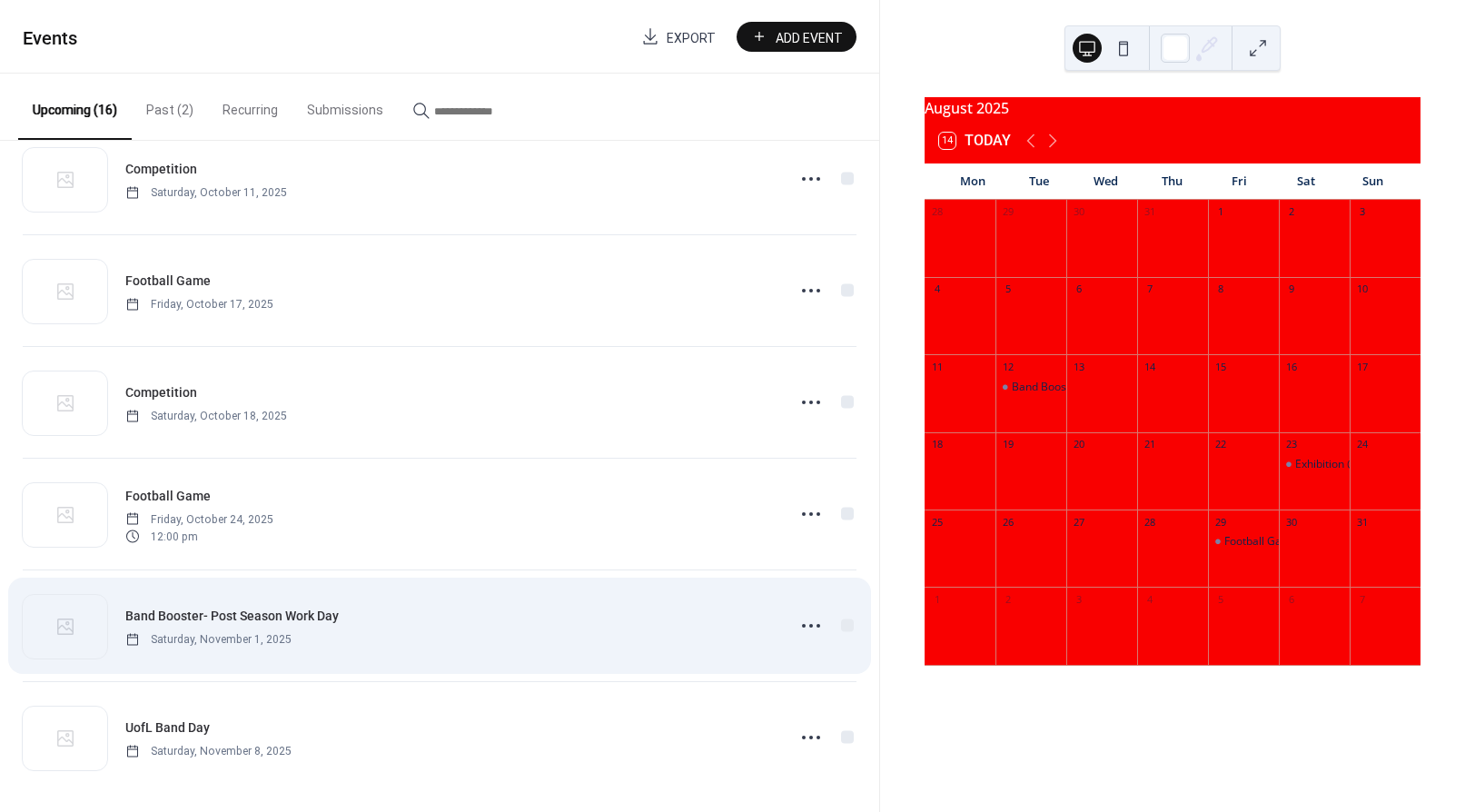 click on "Band Booster- Post Season Work Day Saturday, November 1, 2025" at bounding box center [450, 625] 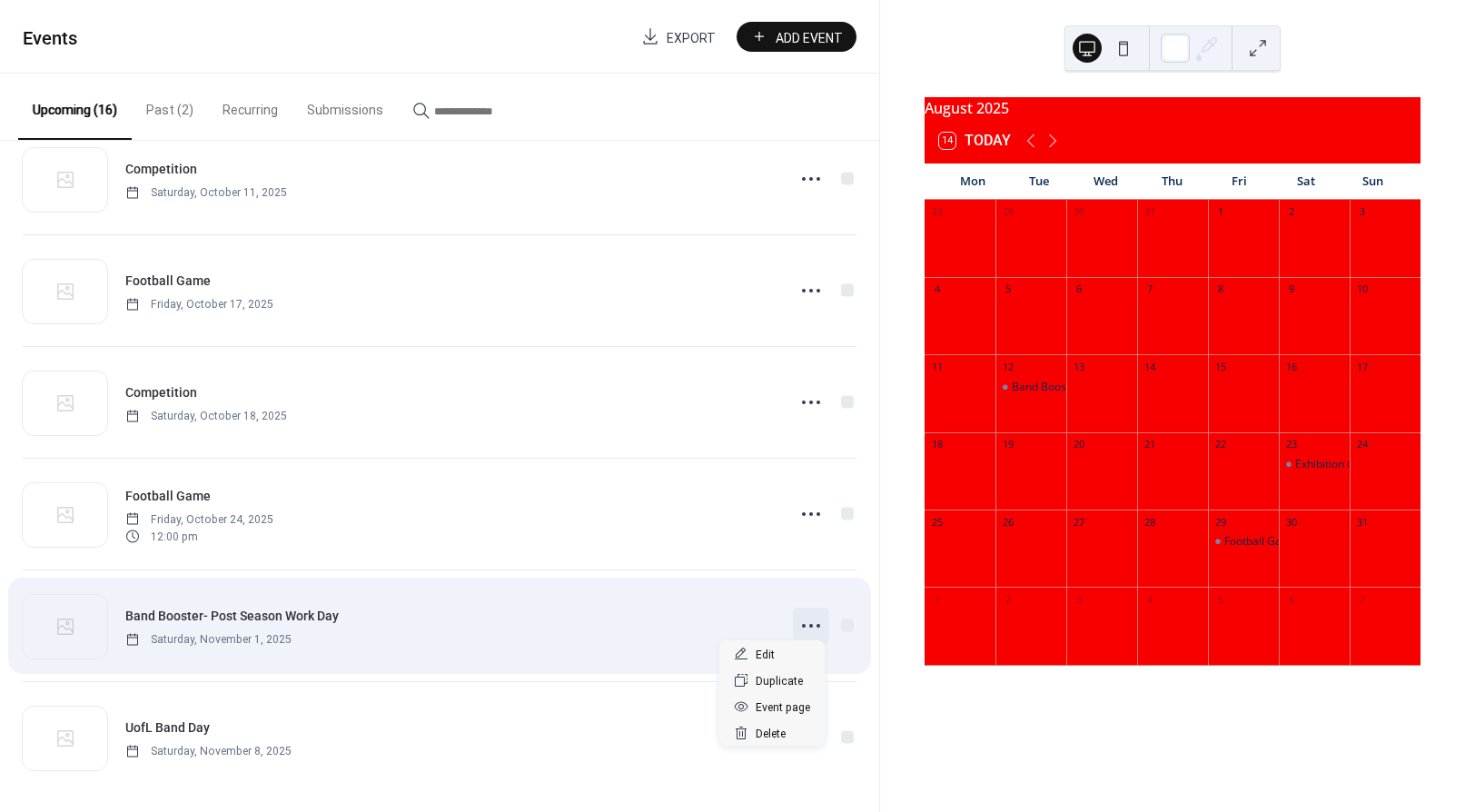 click 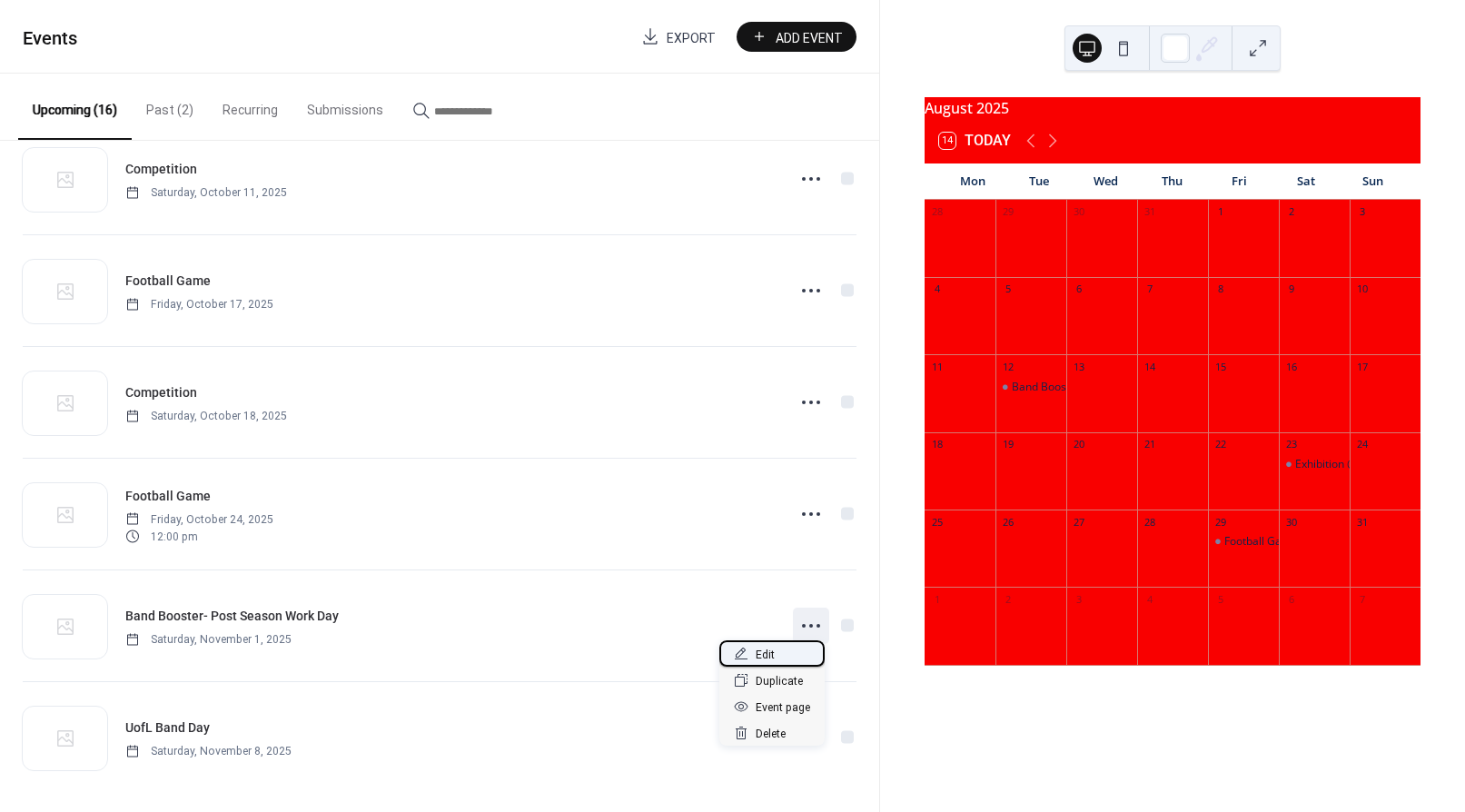 click on "Edit" at bounding box center [772, 653] 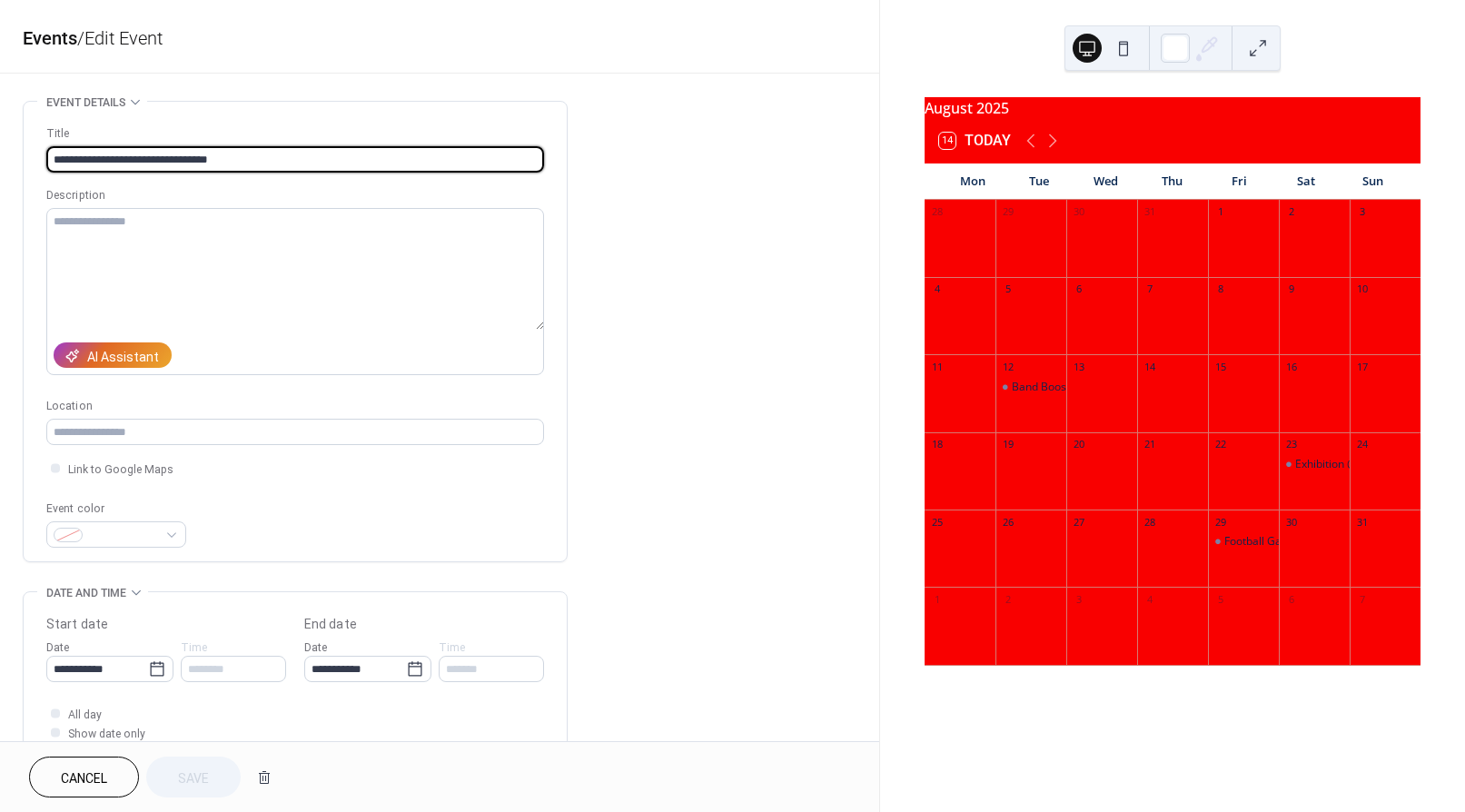 drag, startPoint x: 280, startPoint y: 154, endPoint x: 191, endPoint y: 150, distance: 89.08984 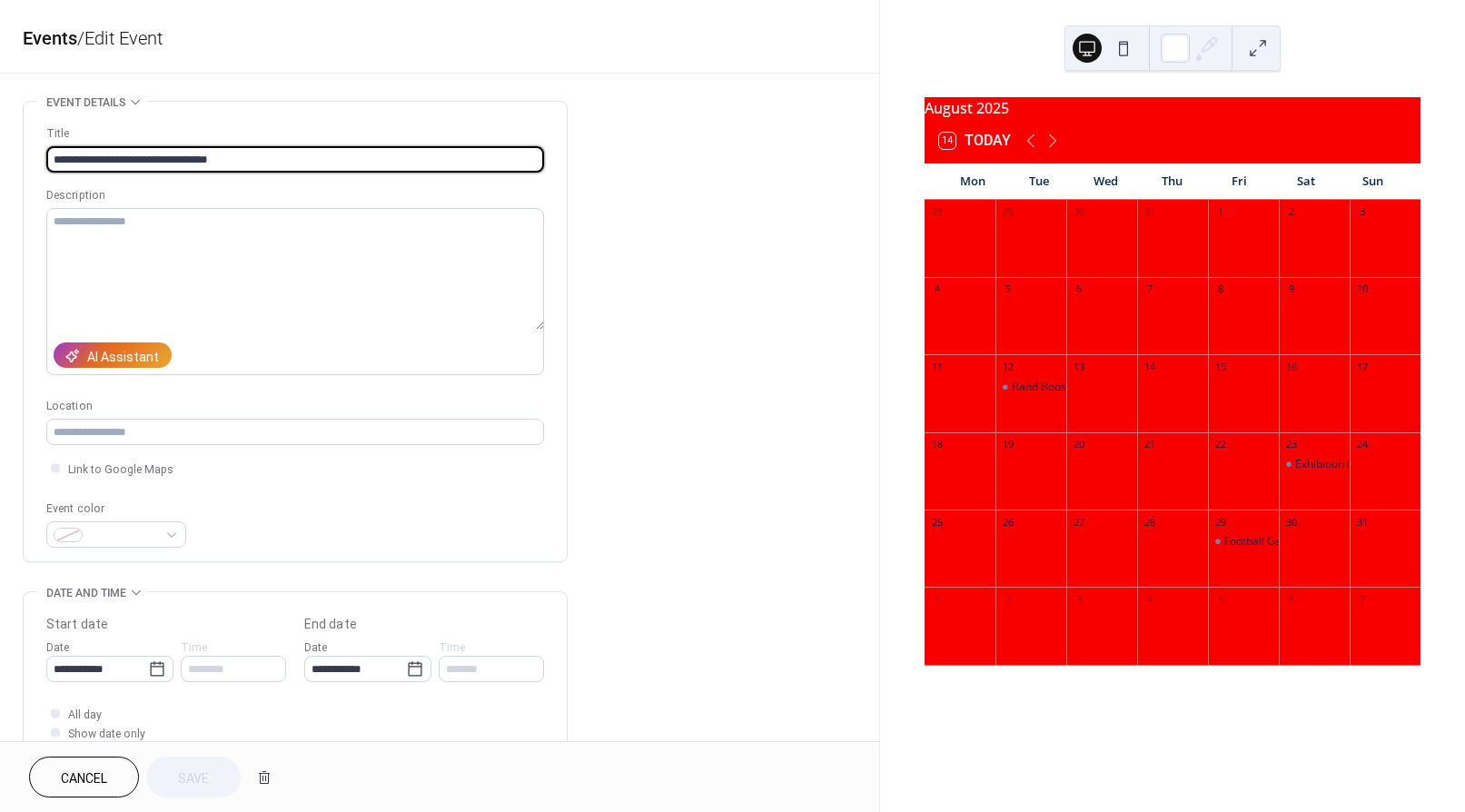 click on "**********" at bounding box center [295, 159] 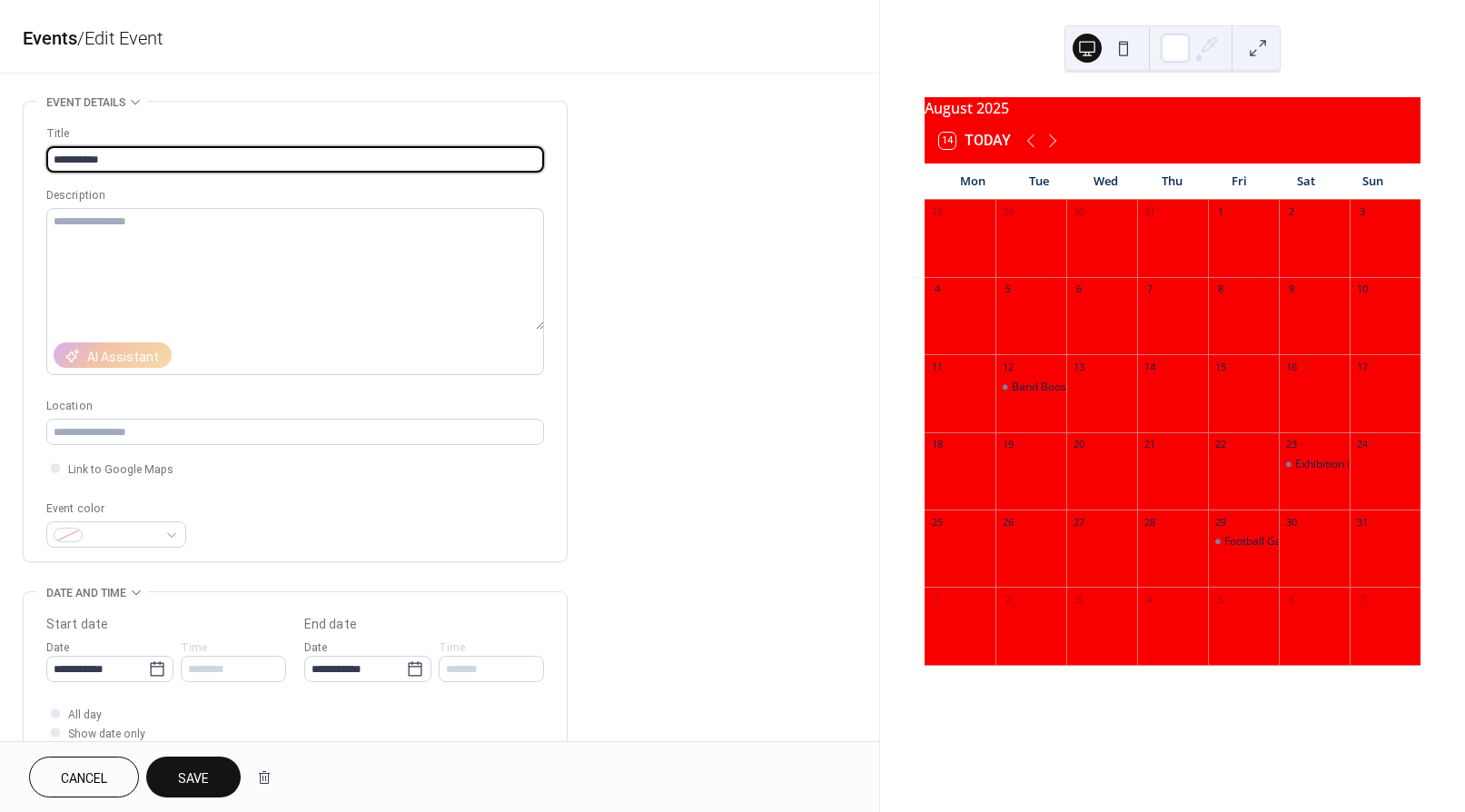 type on "*" 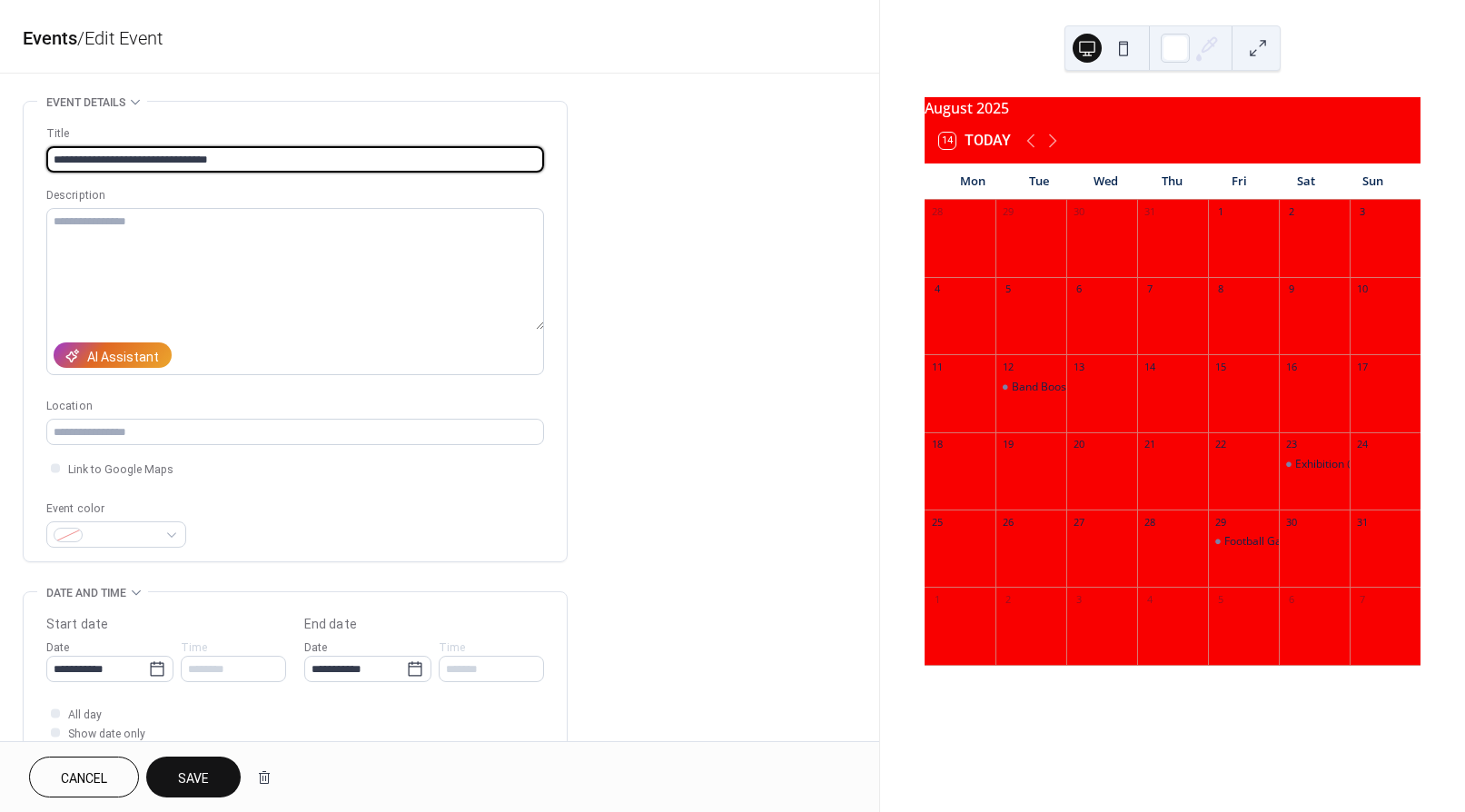 type on "**********" 